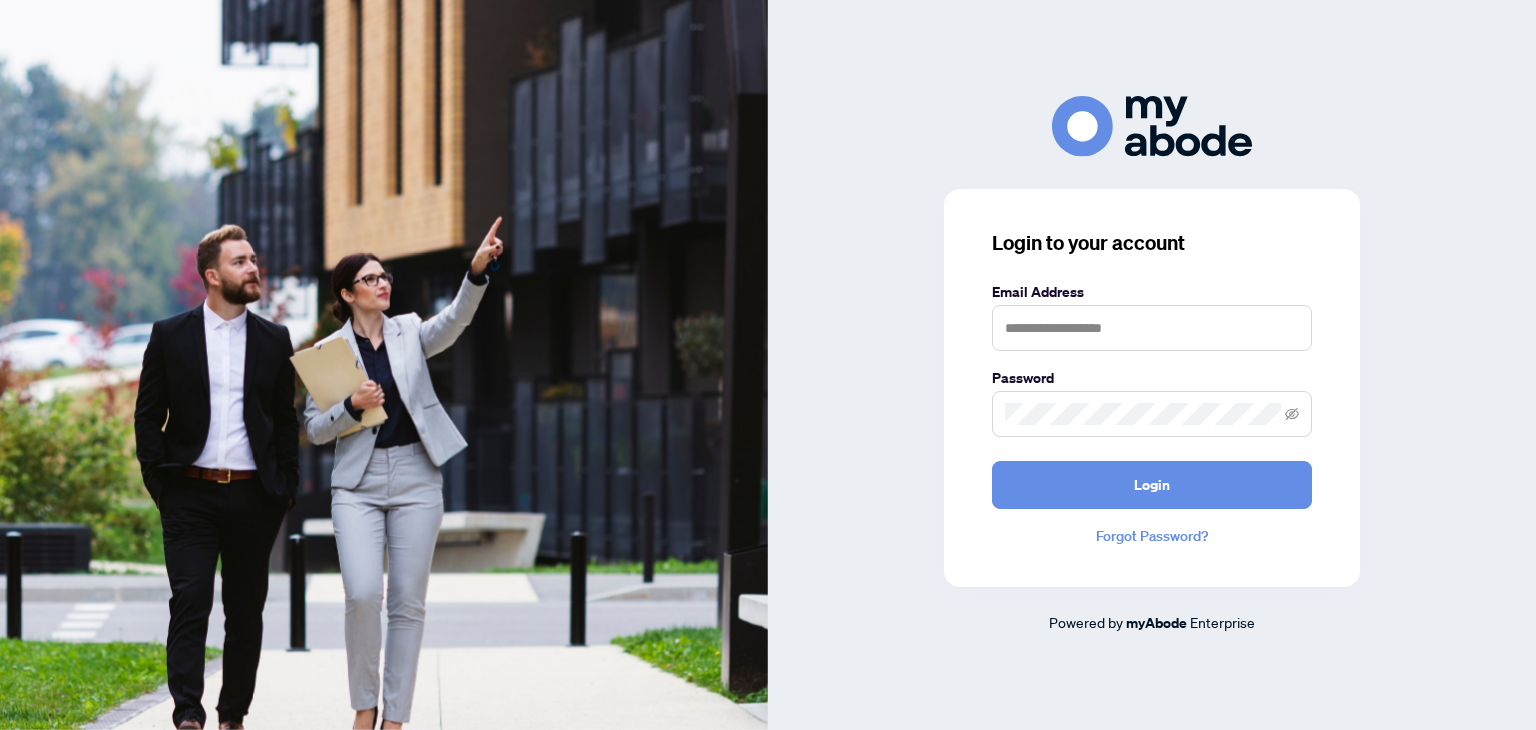 scroll, scrollTop: 0, scrollLeft: 0, axis: both 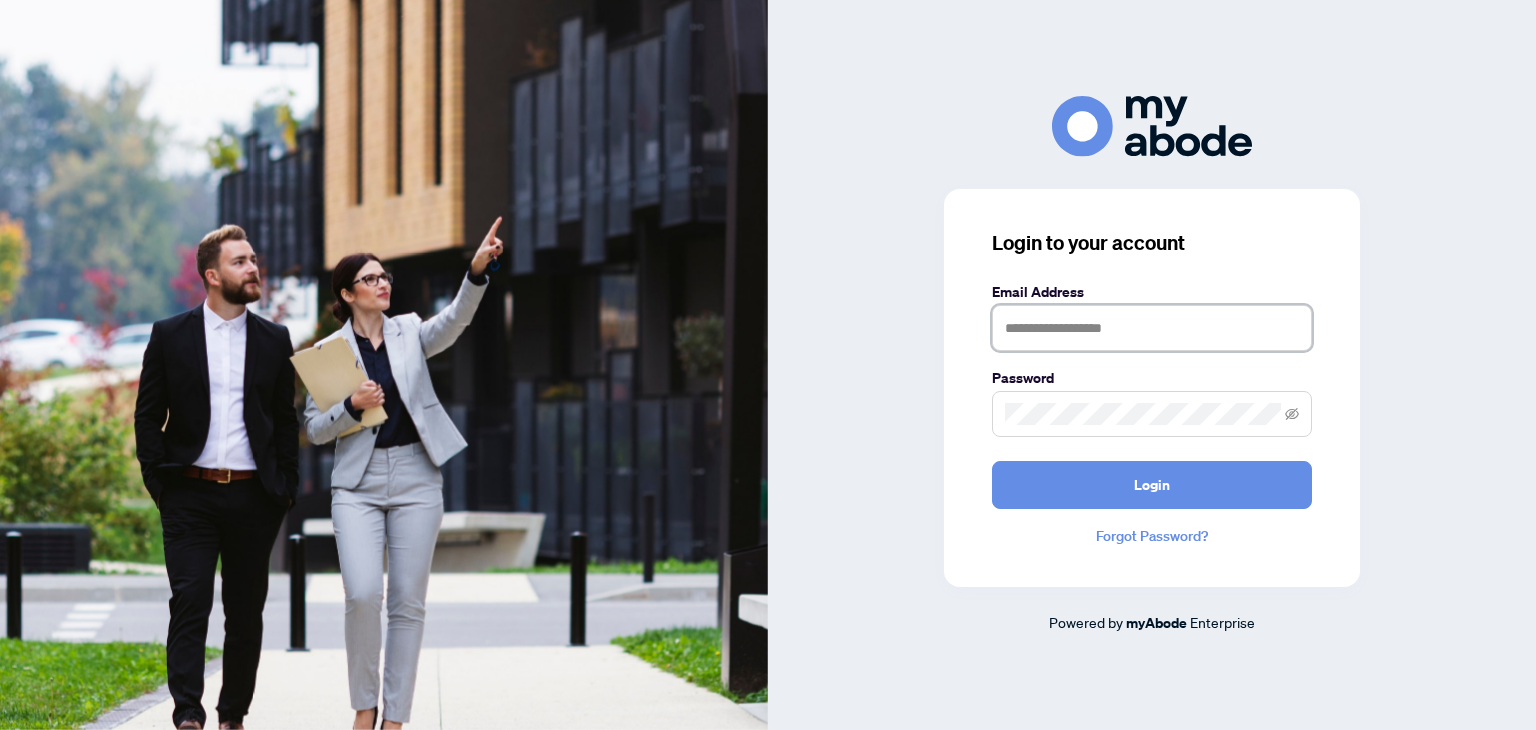 click at bounding box center (1152, 328) 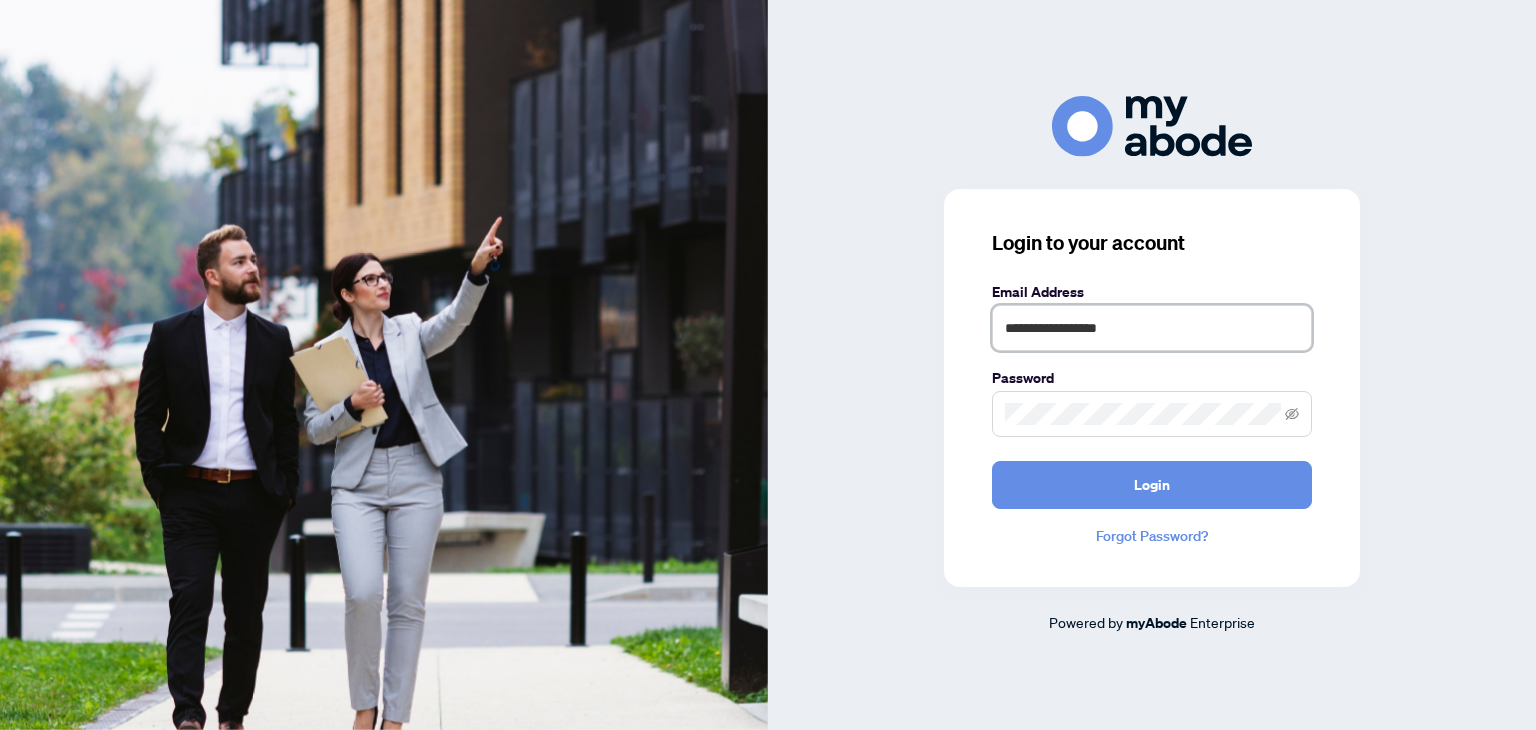 type on "**********" 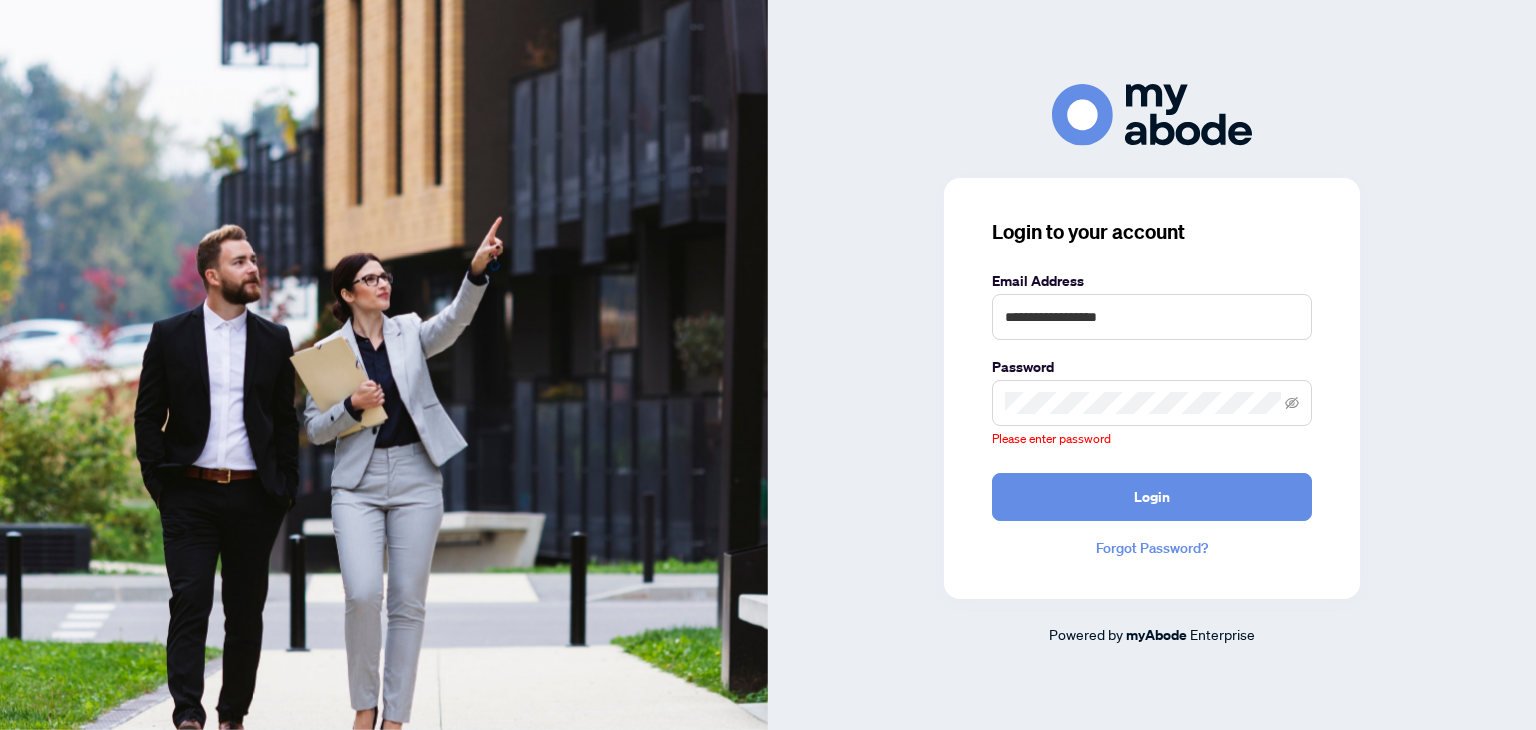 click on "Forgot Password?" at bounding box center [1152, 548] 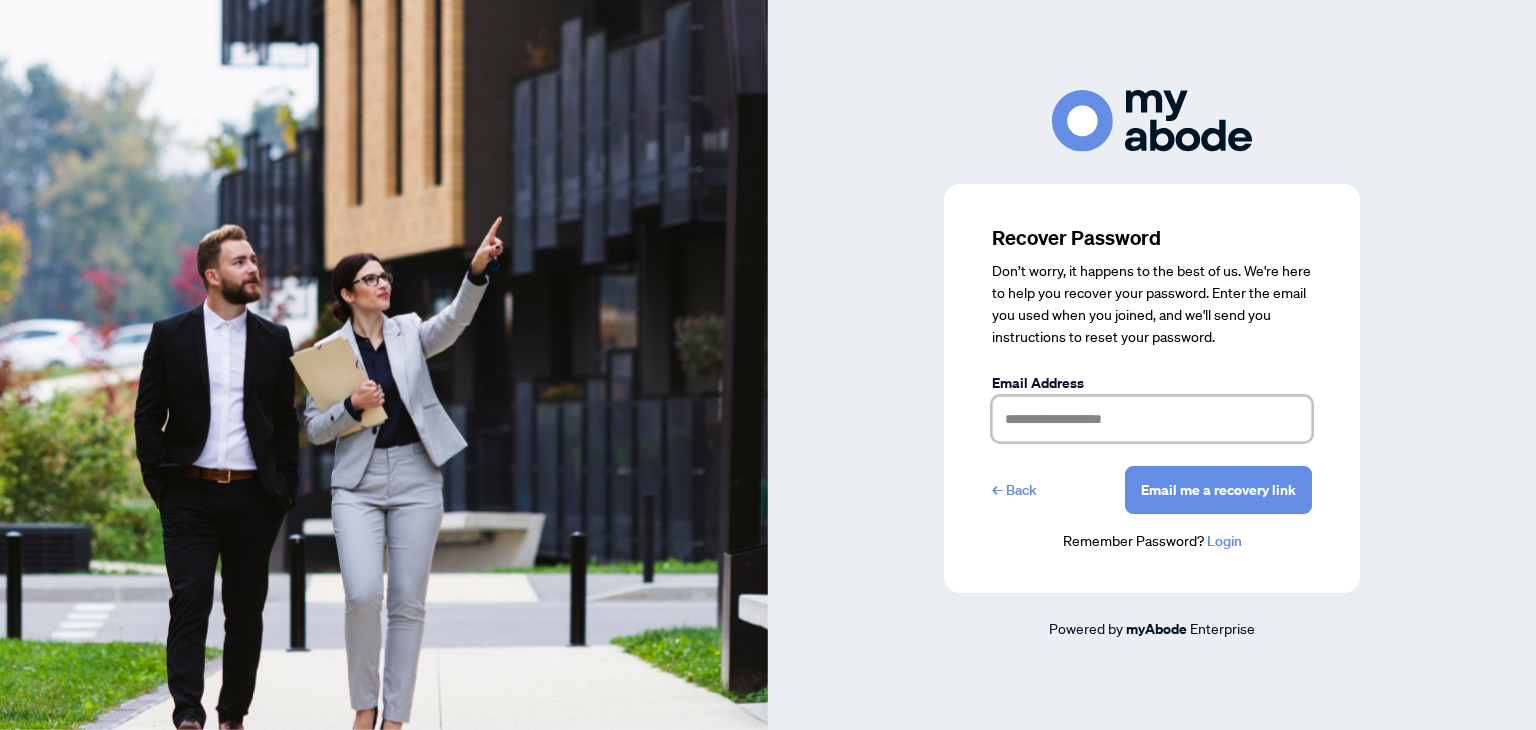 click at bounding box center (1152, 419) 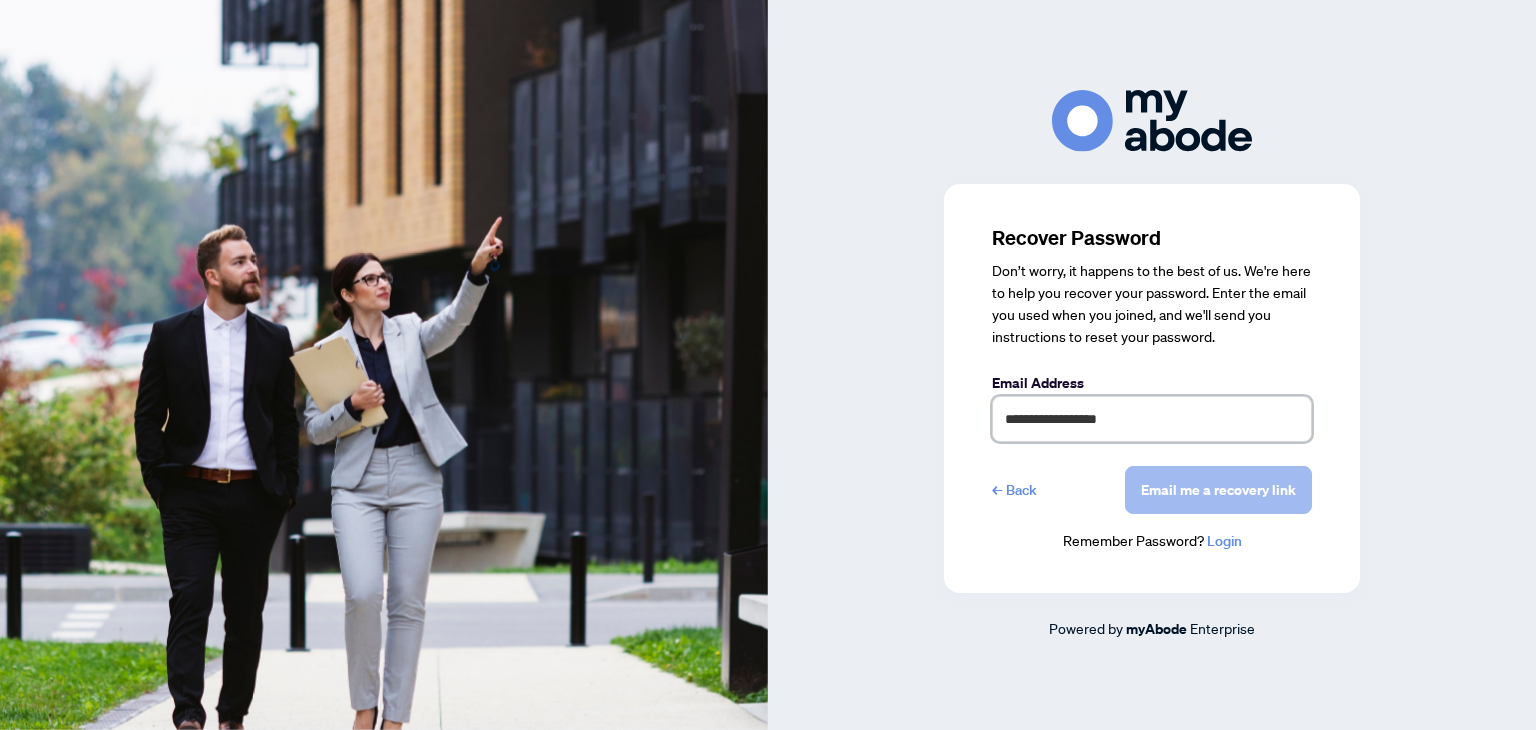 type on "**********" 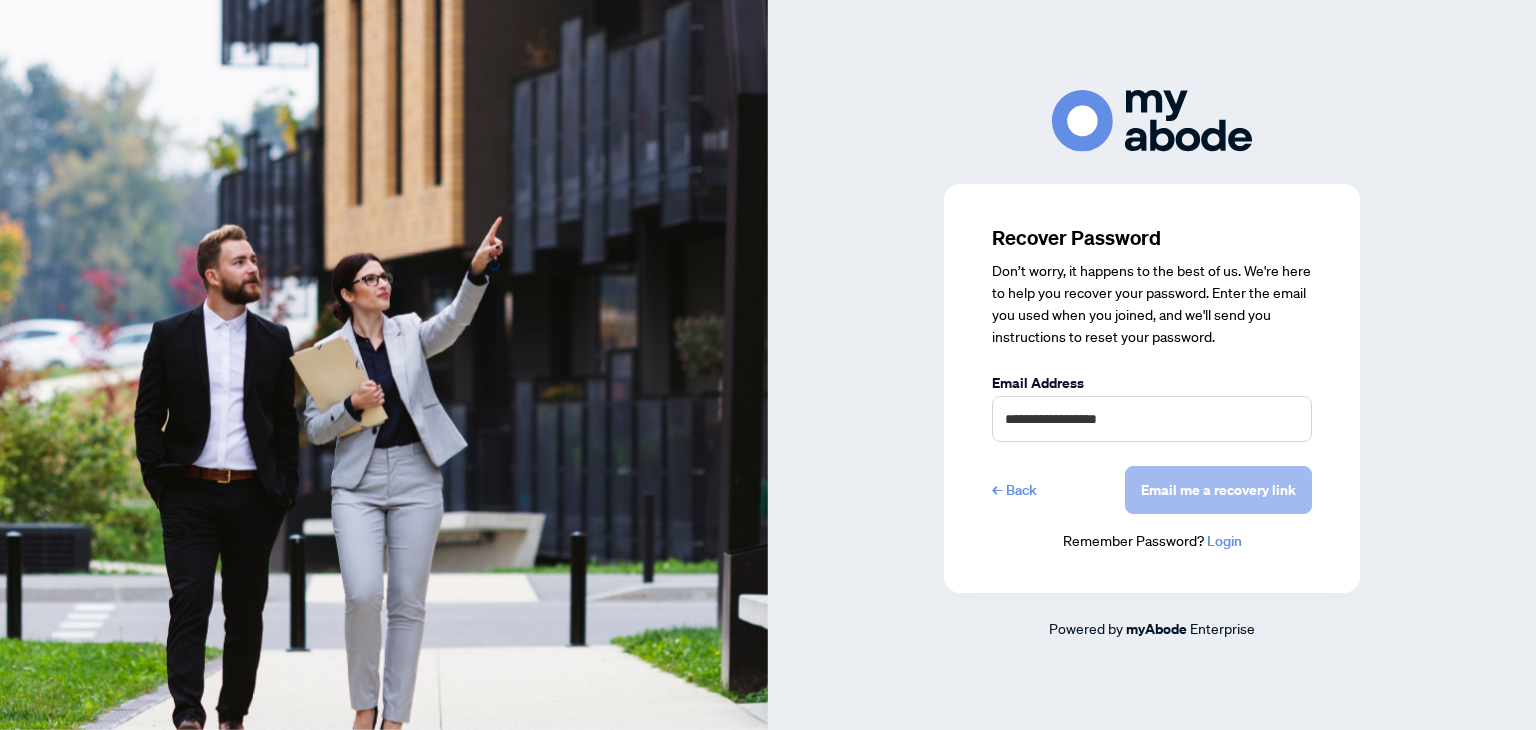 click on "Email me a recovery link" at bounding box center [1218, 490] 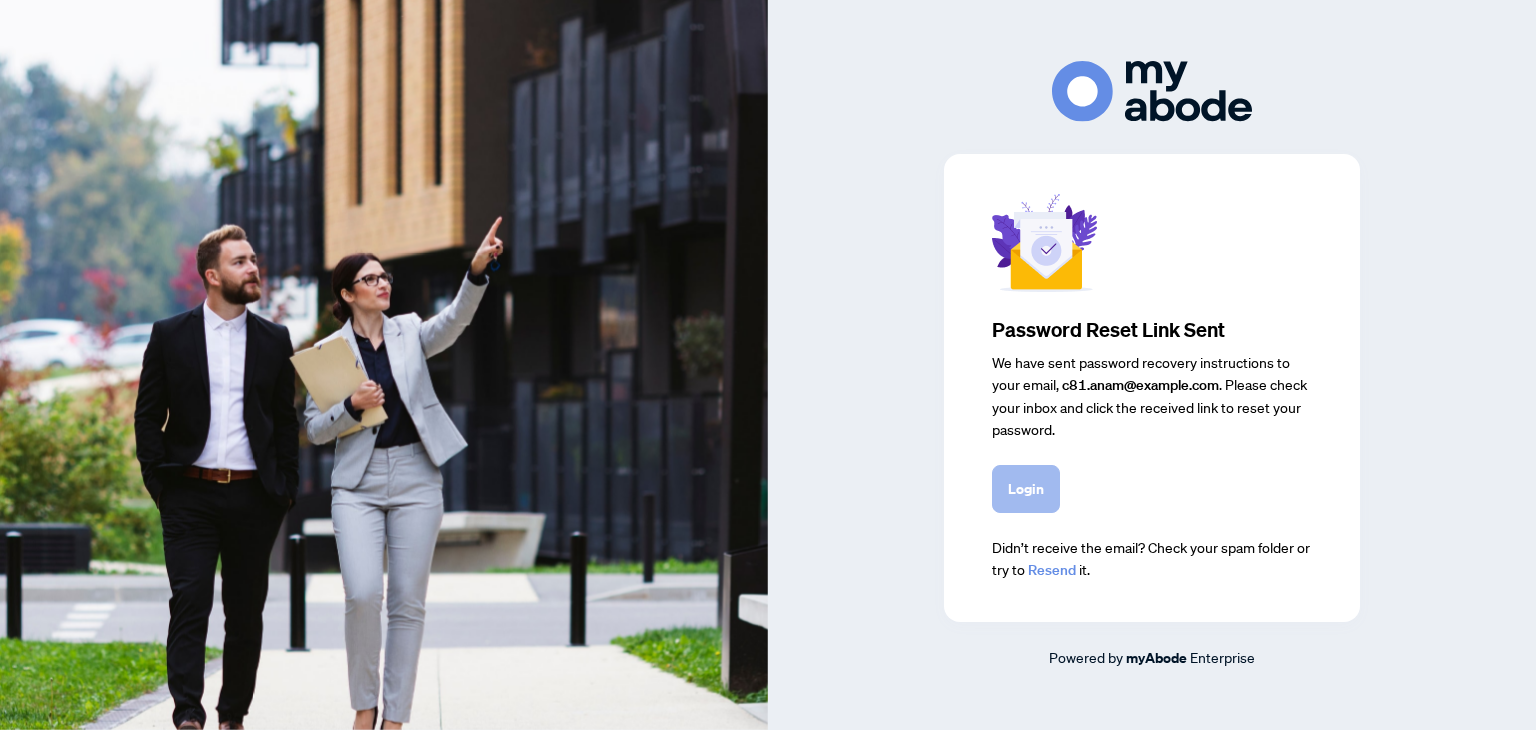 click on "Login" at bounding box center [1026, 489] 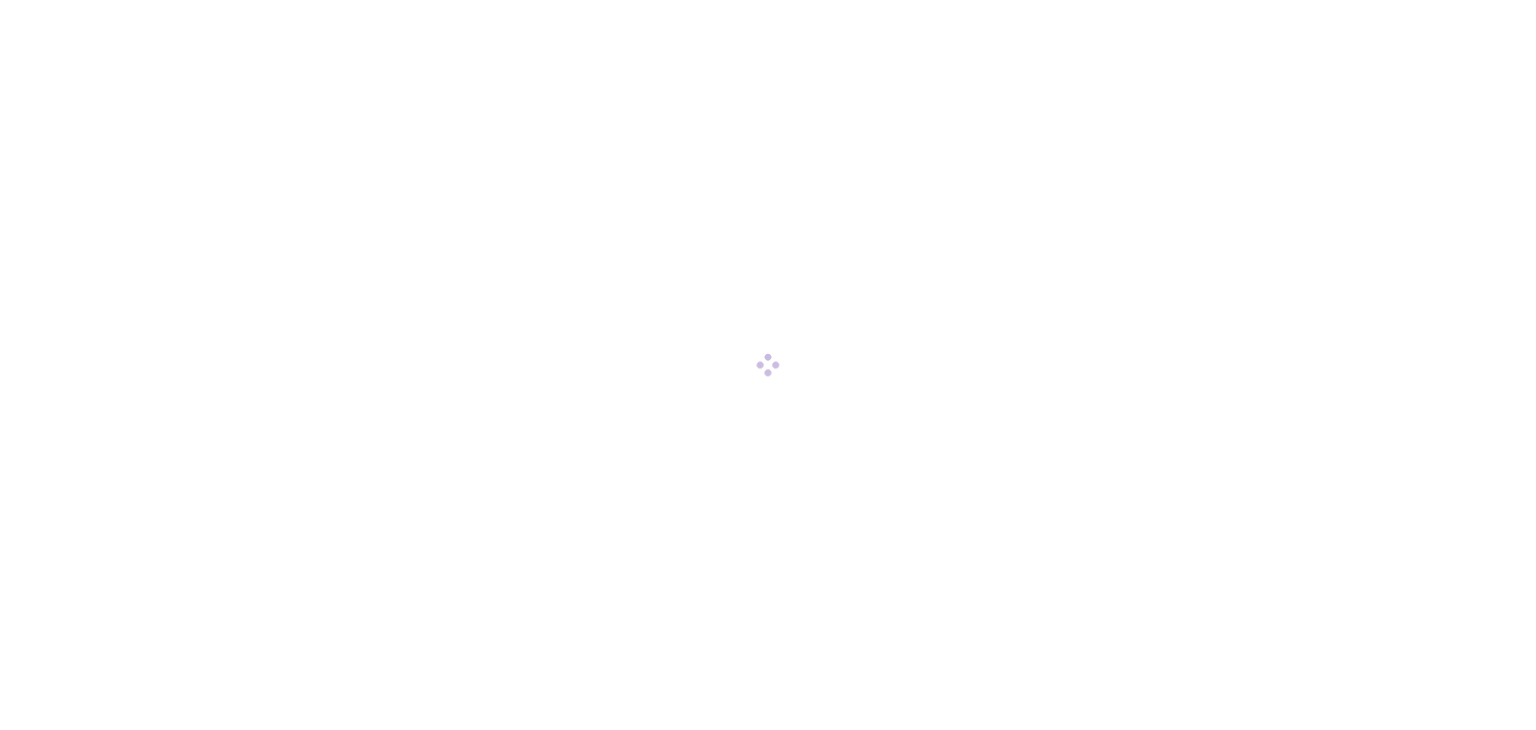 scroll, scrollTop: 0, scrollLeft: 0, axis: both 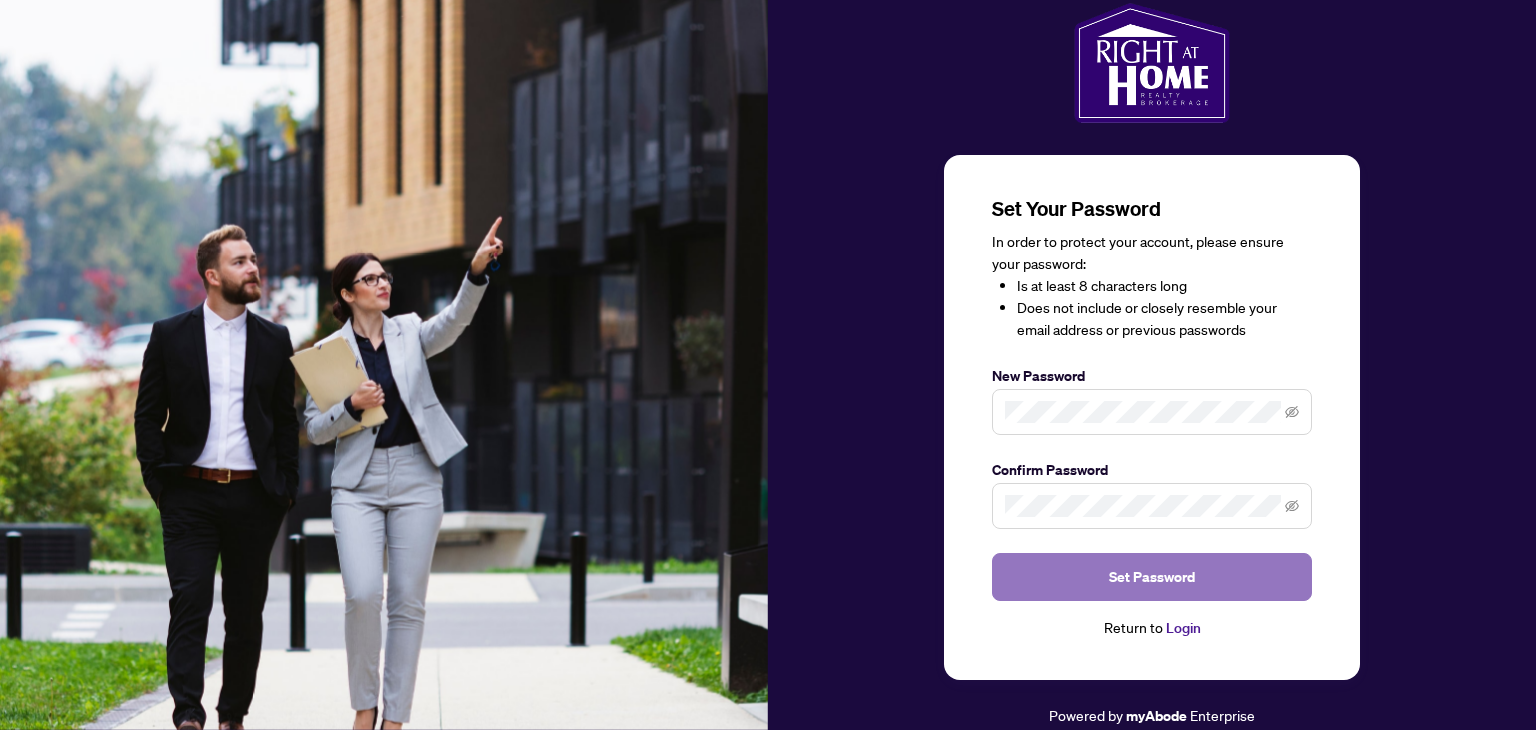 click on "Set Password" at bounding box center (1152, 577) 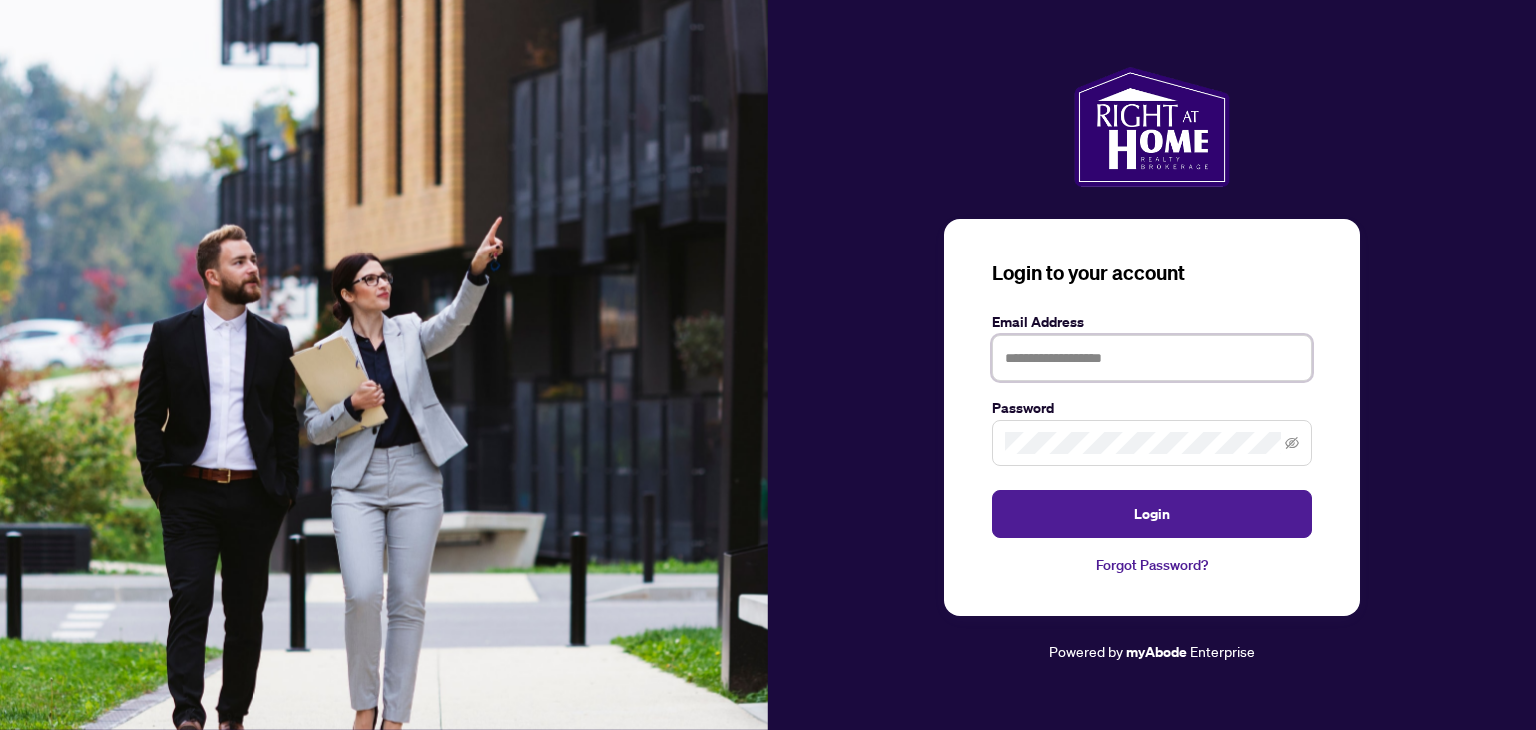 click at bounding box center (1152, 358) 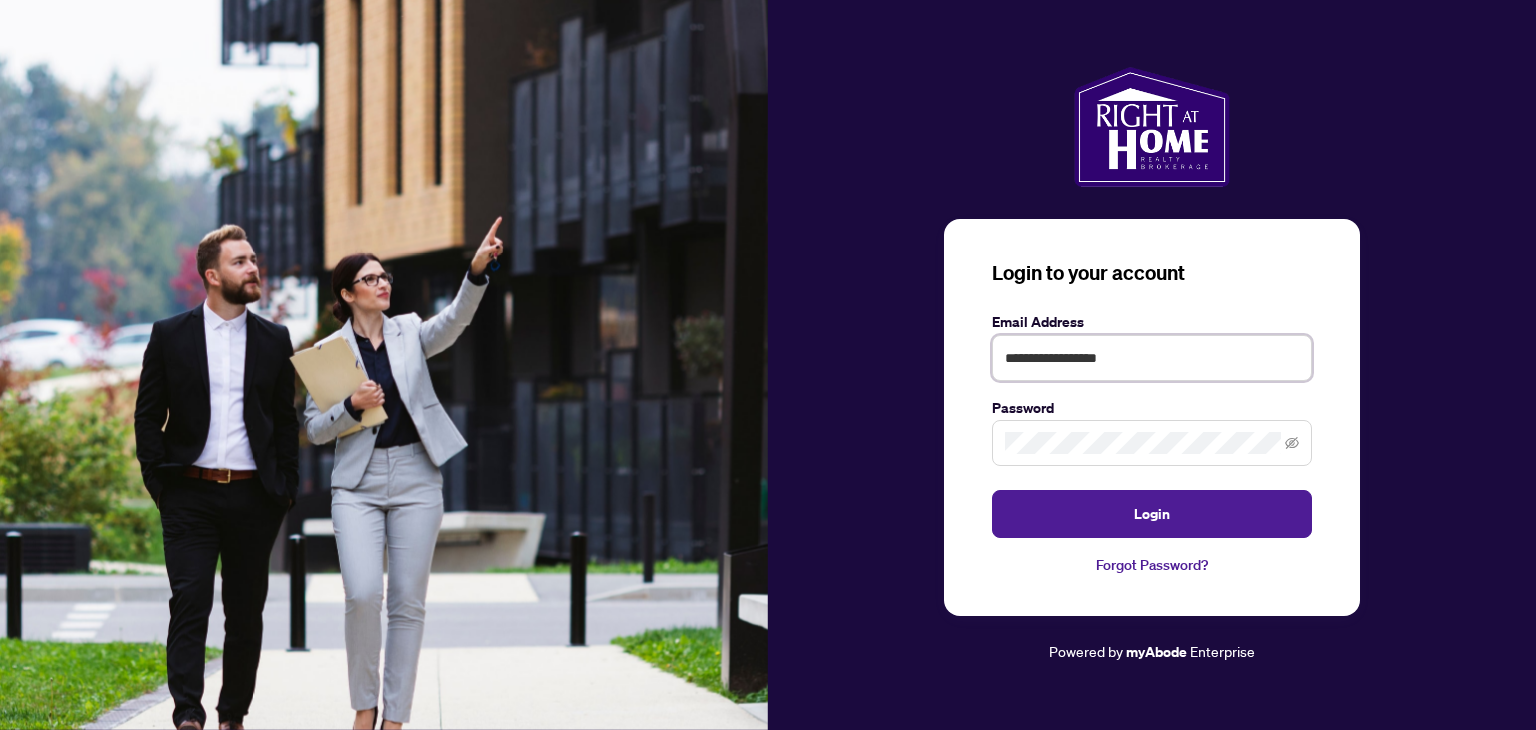 type on "**********" 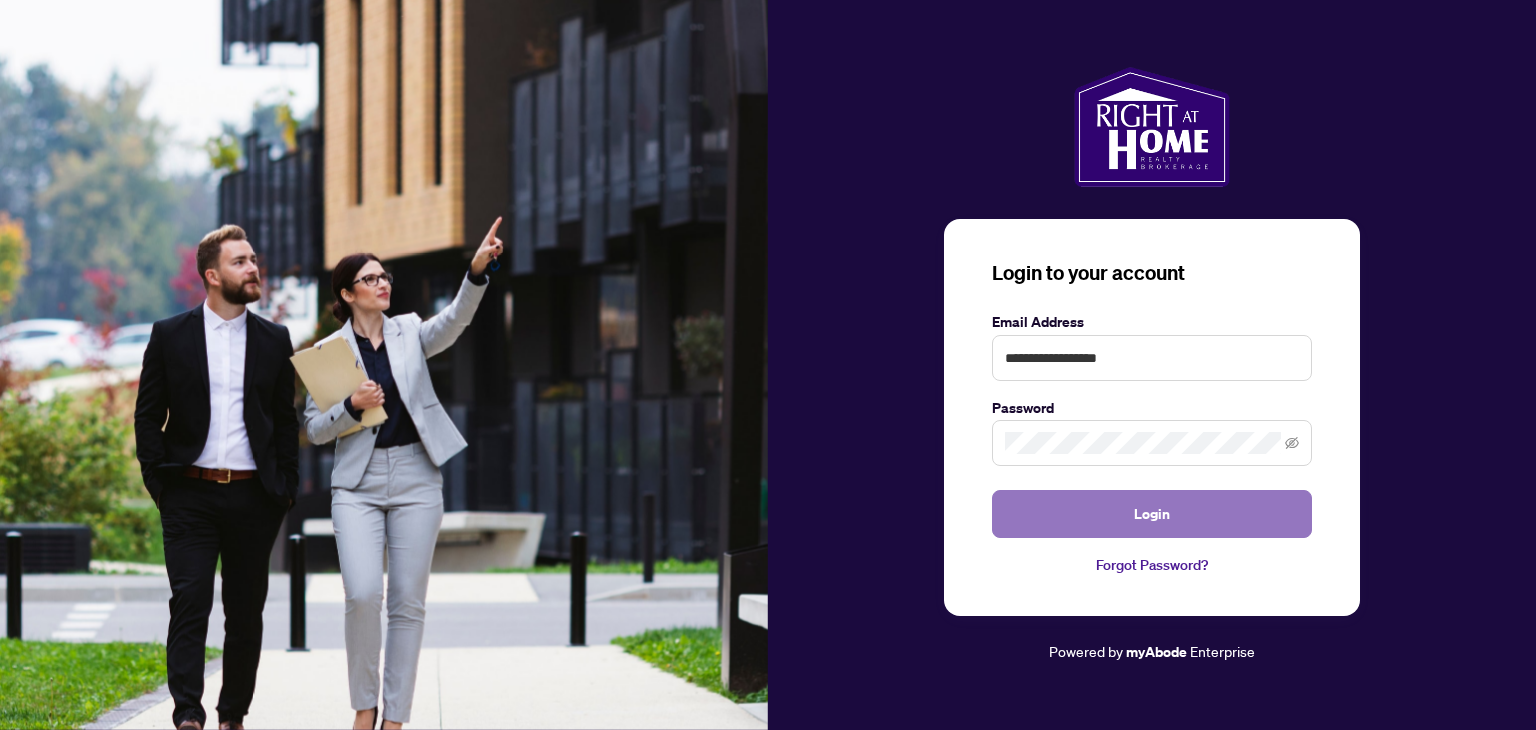 click on "Login" at bounding box center [1152, 514] 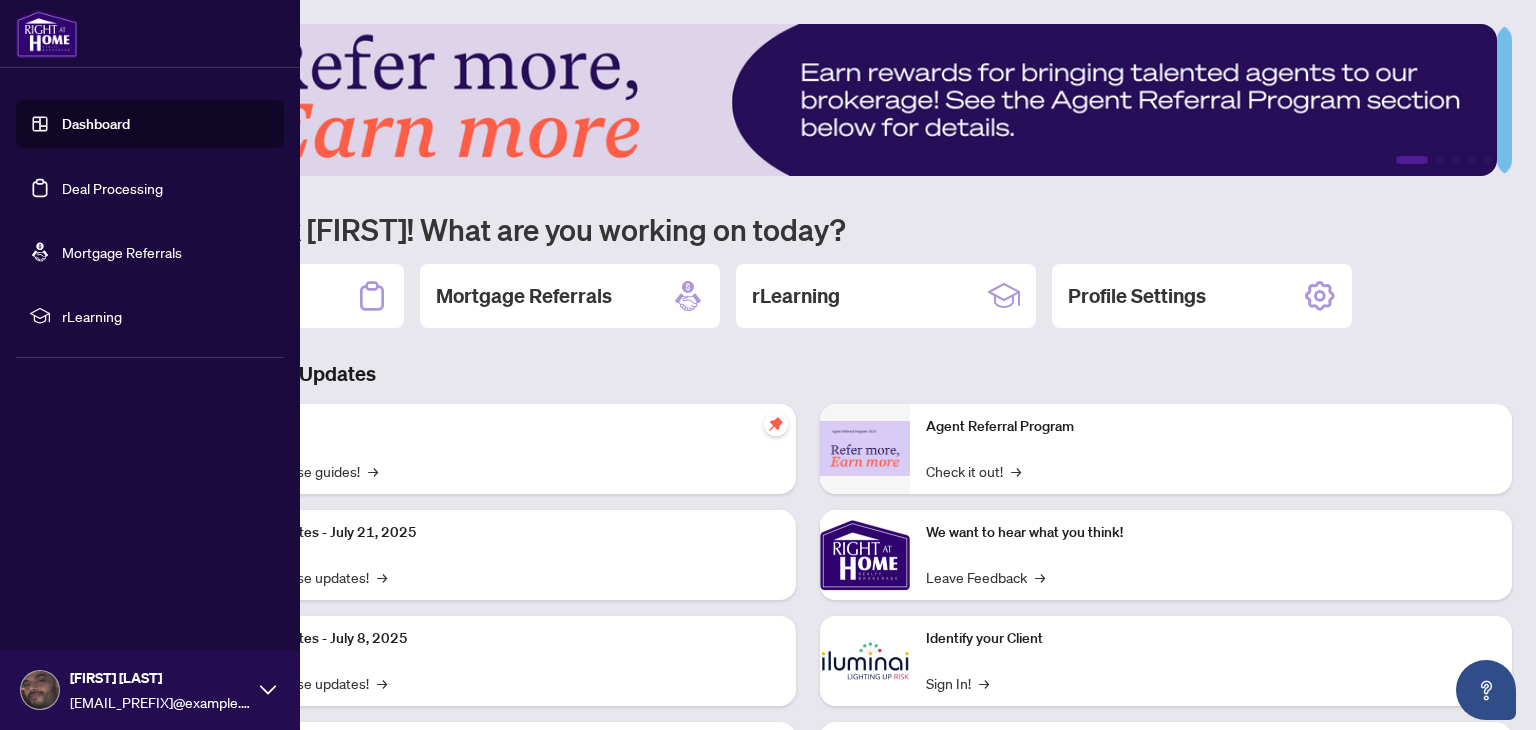 click on "Deal Processing" at bounding box center [112, 188] 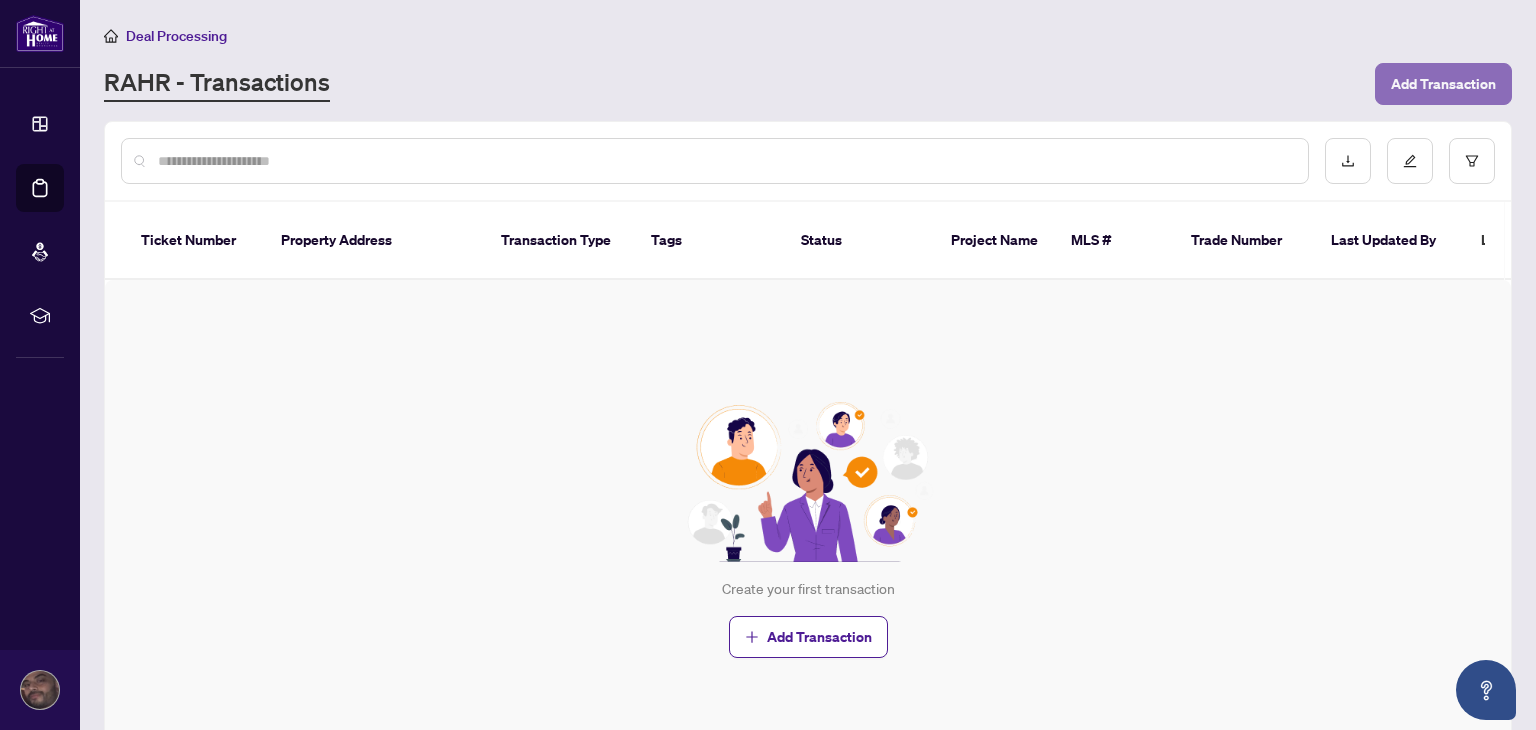 click on "Add Transaction" at bounding box center [1443, 84] 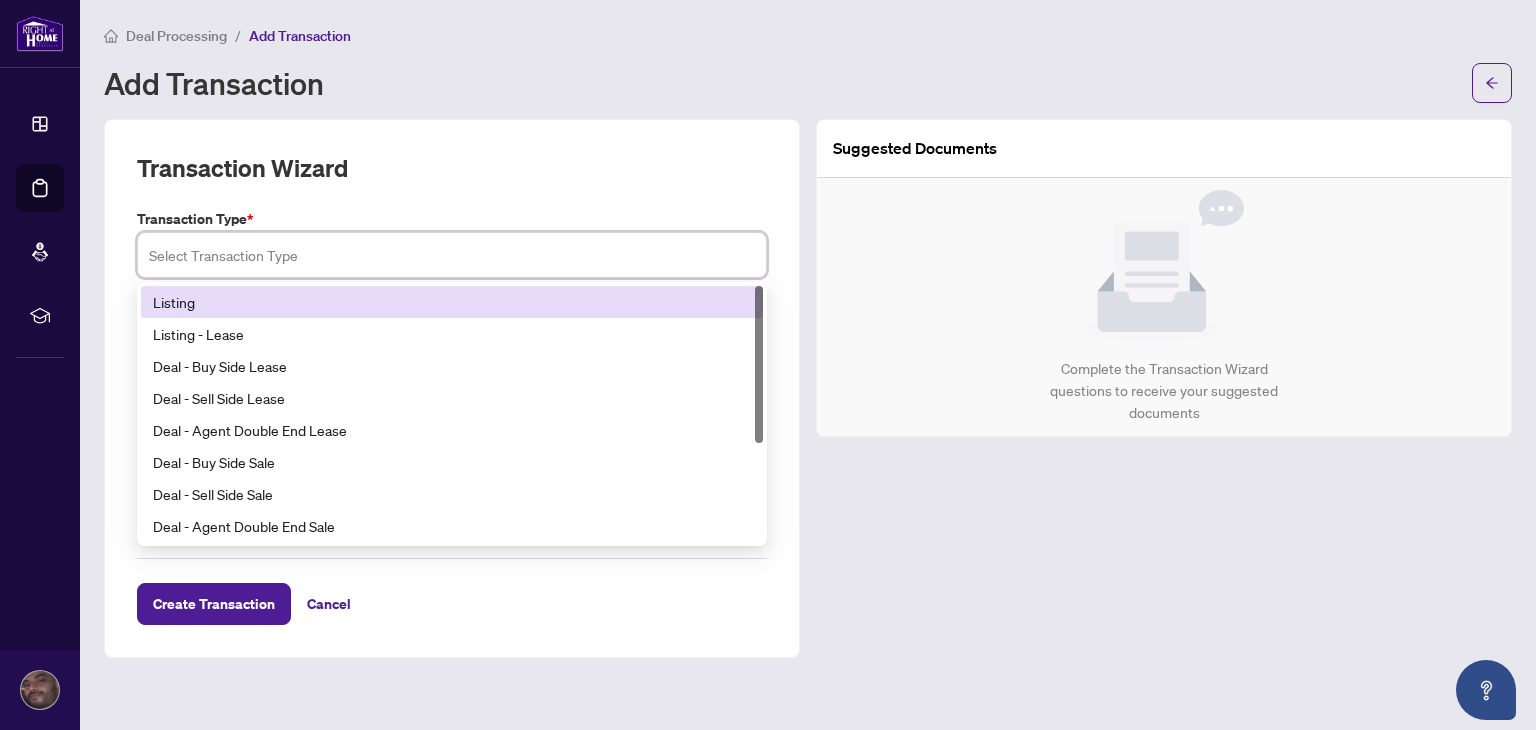 click at bounding box center (452, 255) 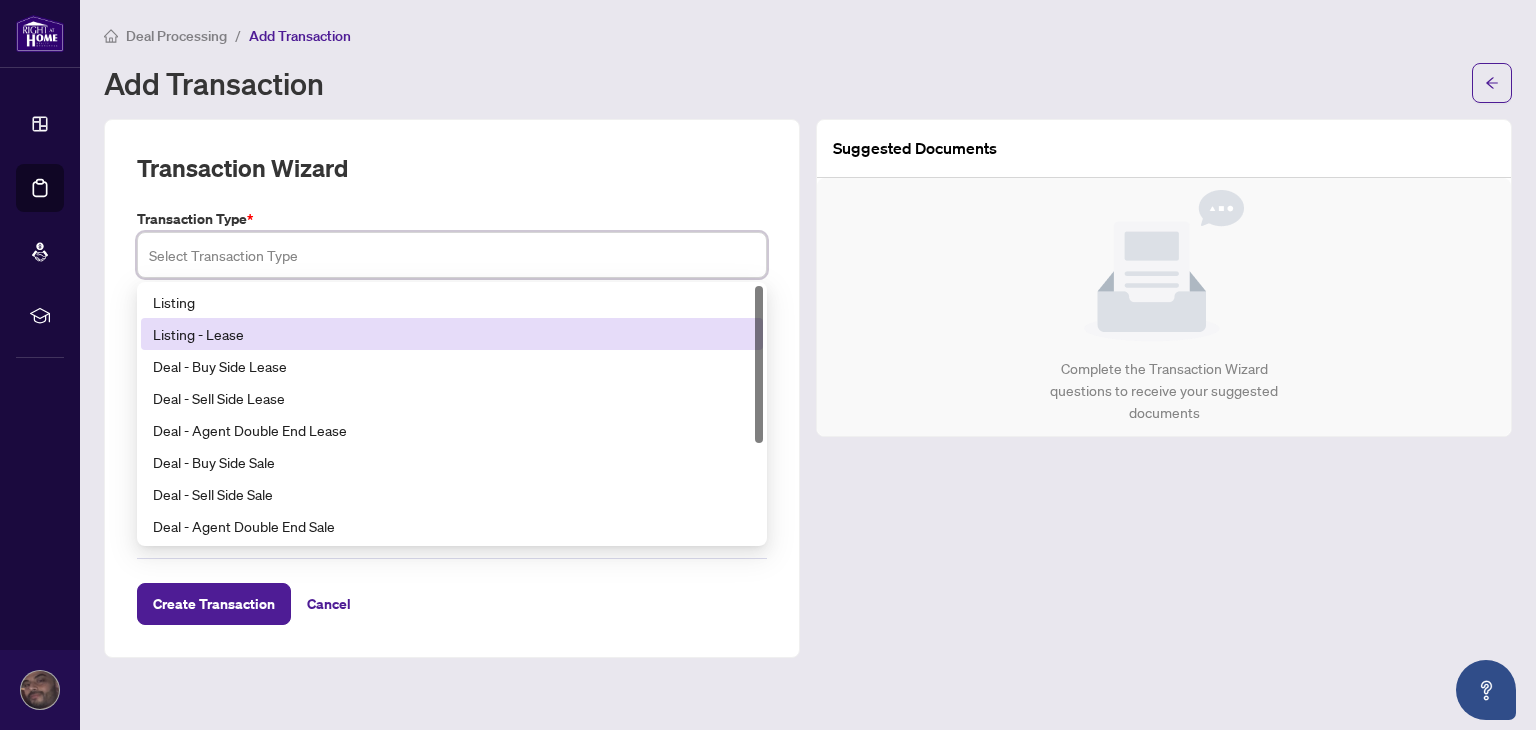 click on "Listing - Lease" at bounding box center (452, 334) 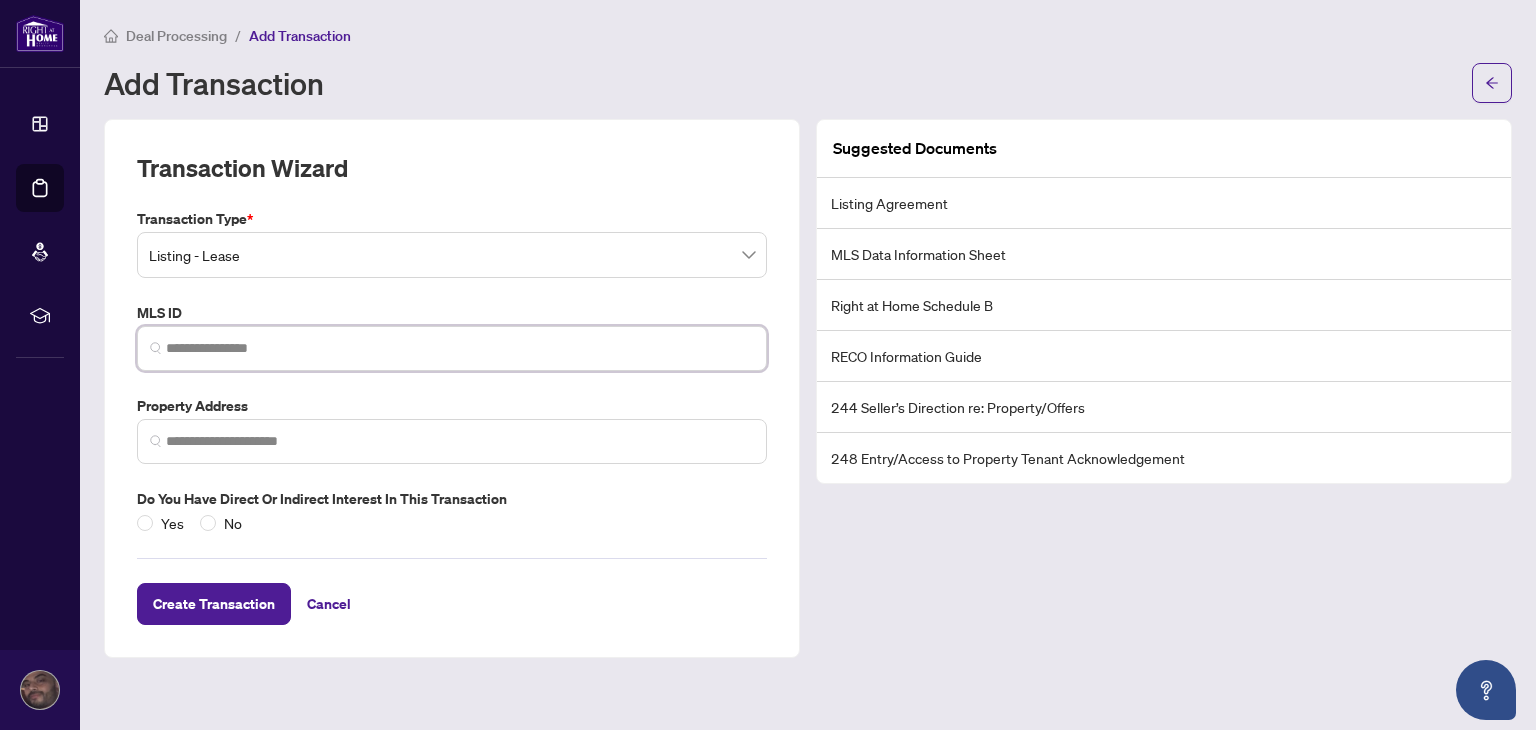 click at bounding box center (460, 348) 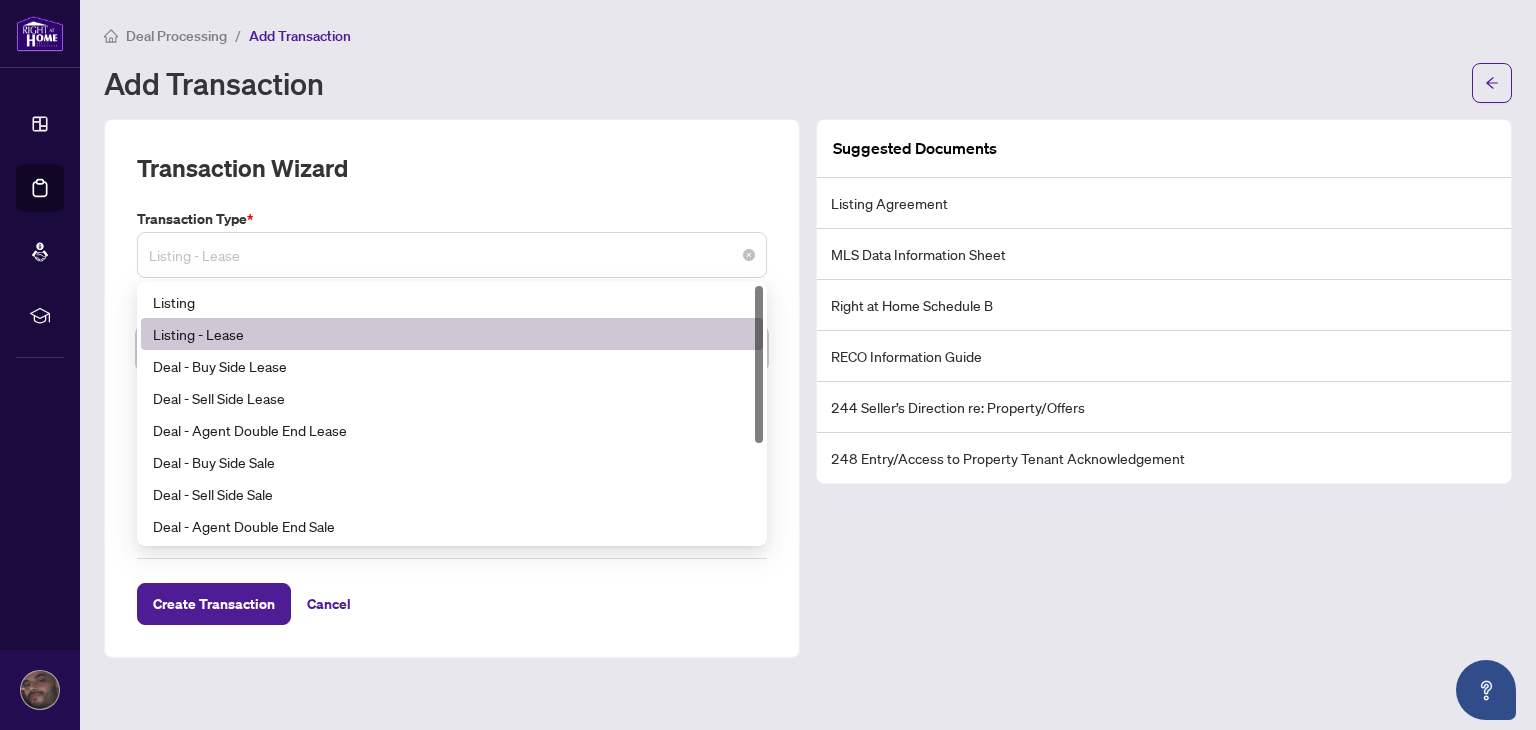 click on "Listing - Lease" at bounding box center [452, 255] 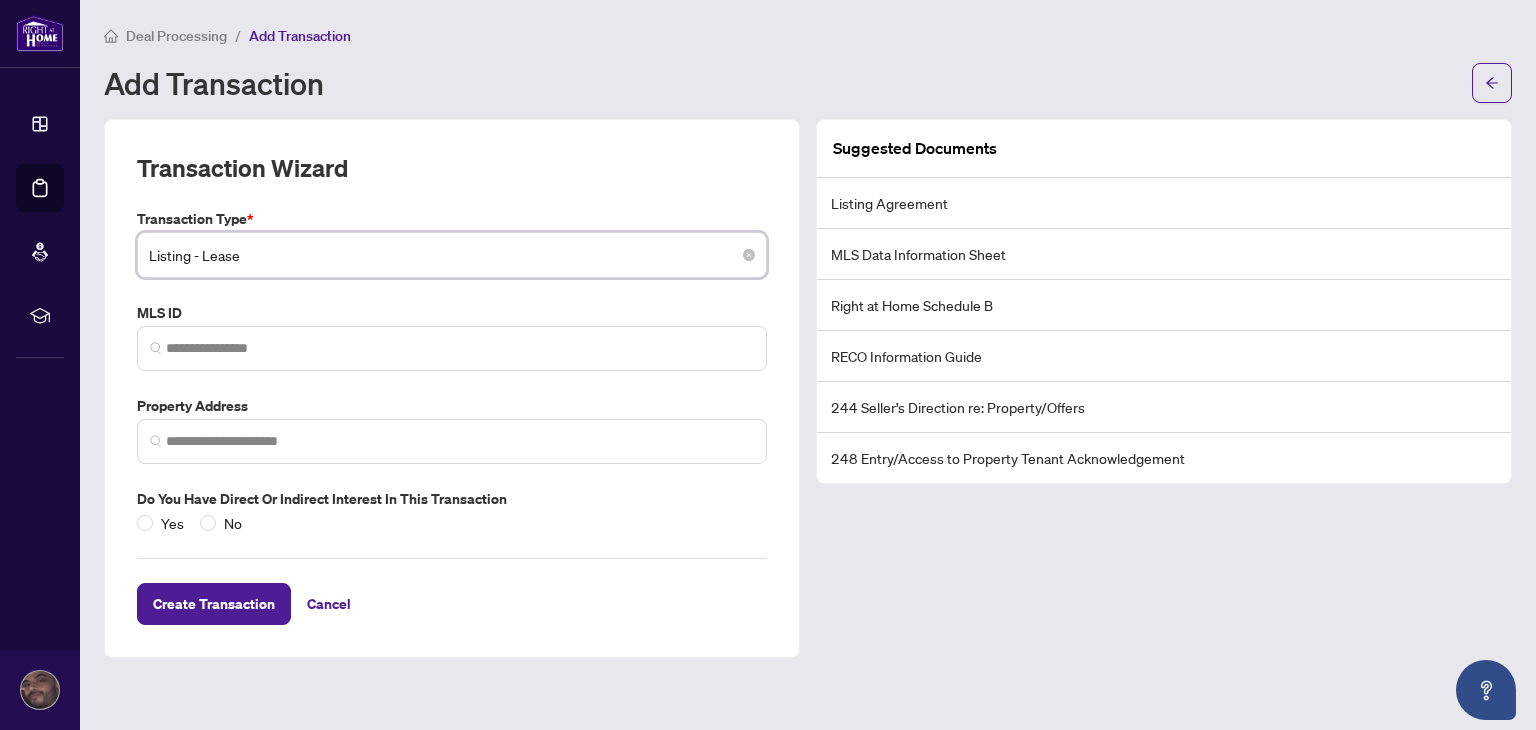 click on "Listing - Lease" at bounding box center [452, 255] 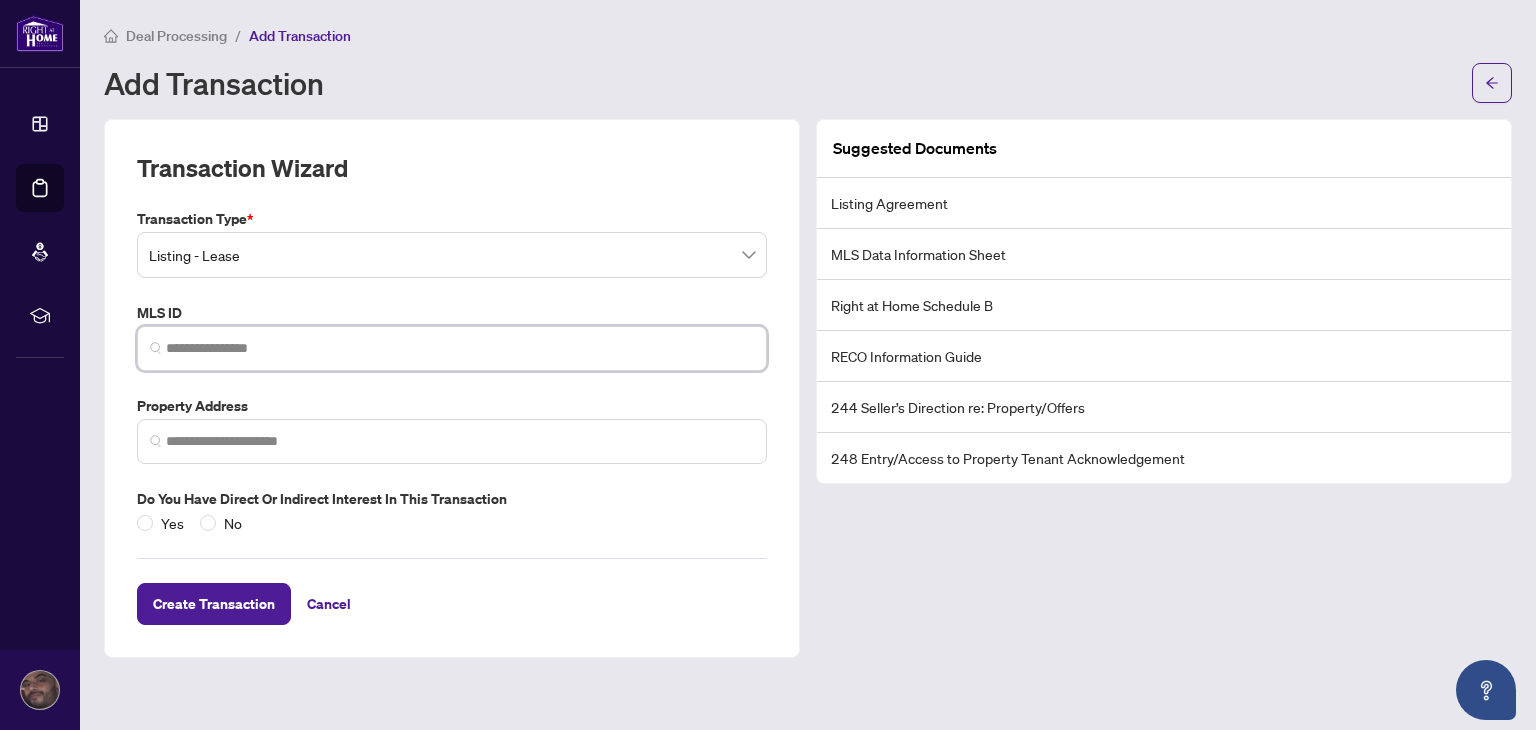click at bounding box center (460, 348) 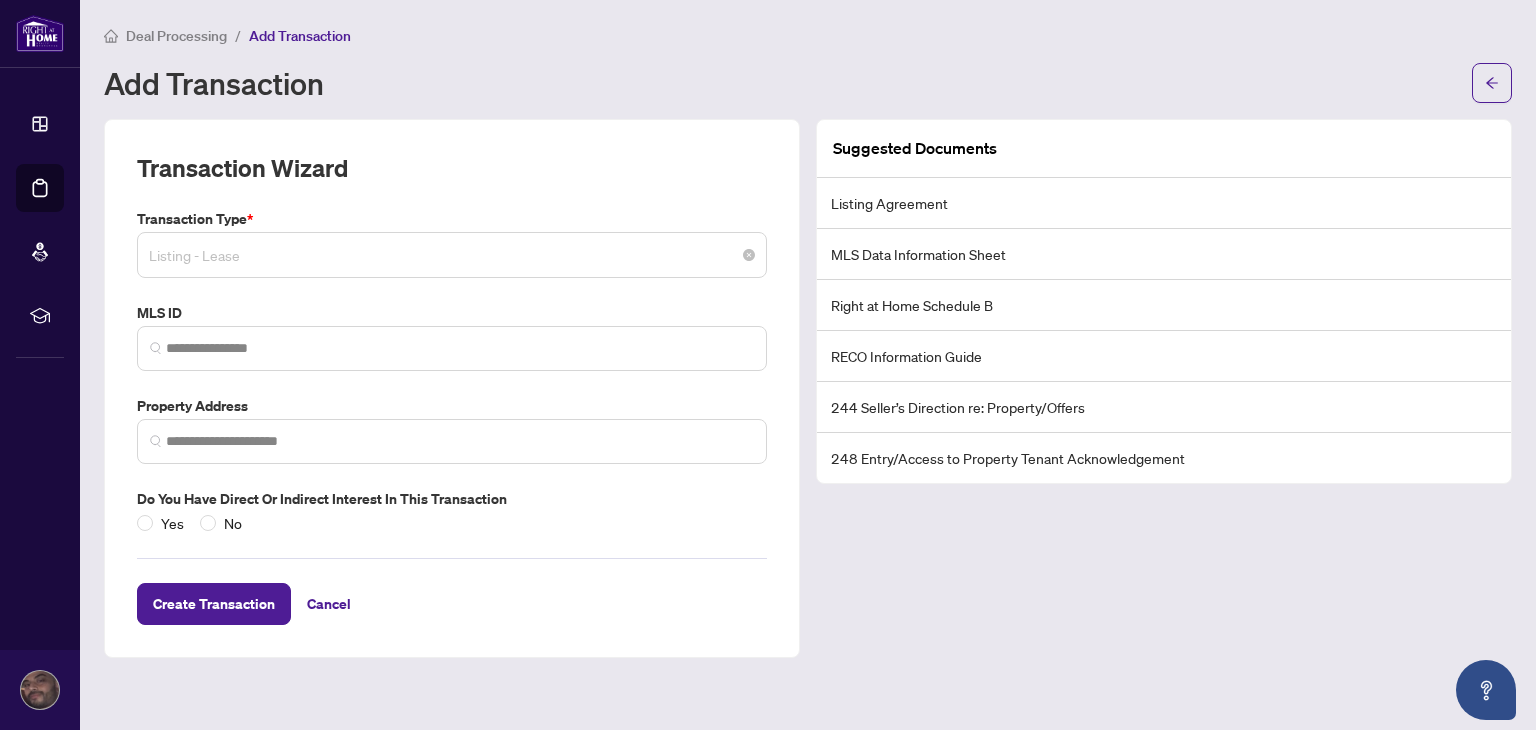 click at bounding box center (452, 255) 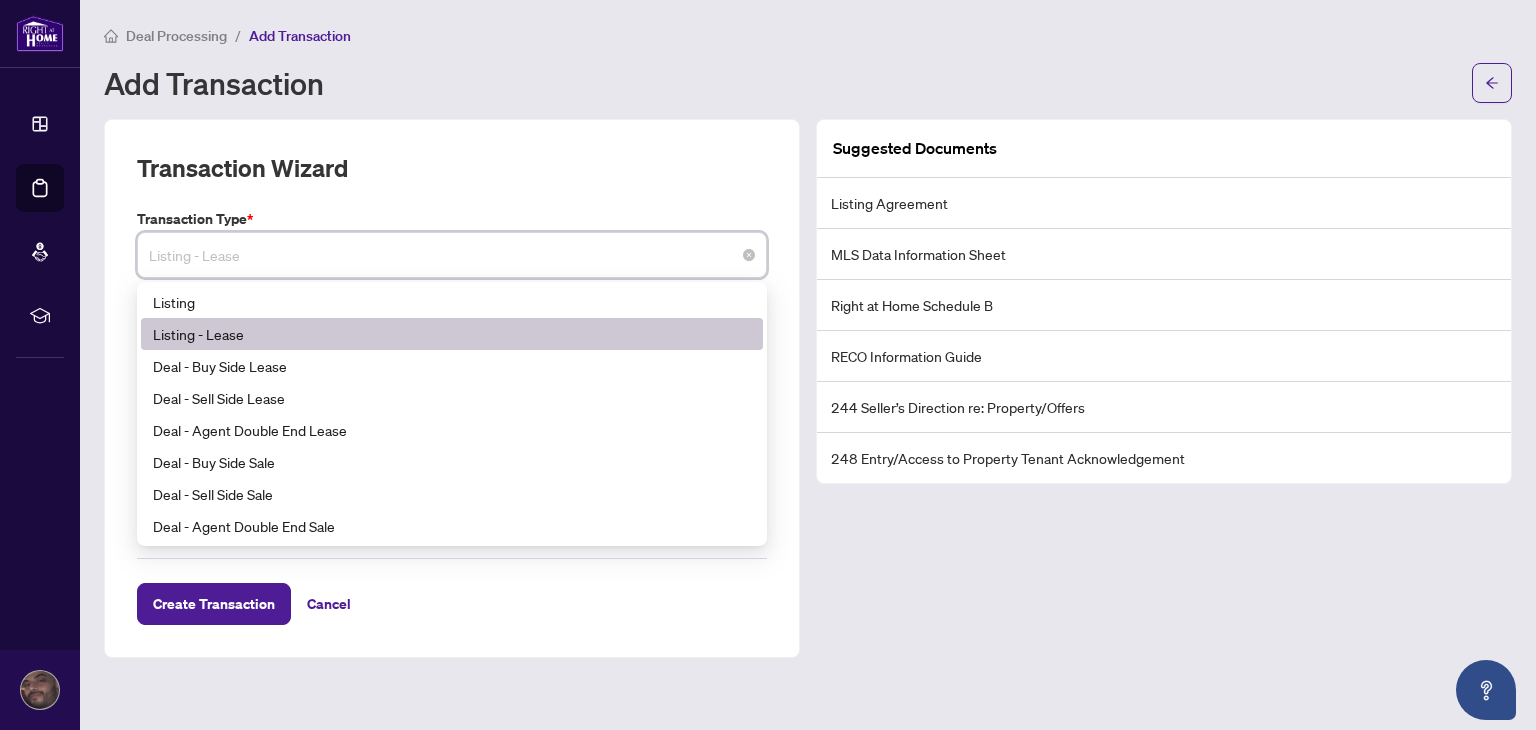 click on "Listing - Lease" at bounding box center [452, 334] 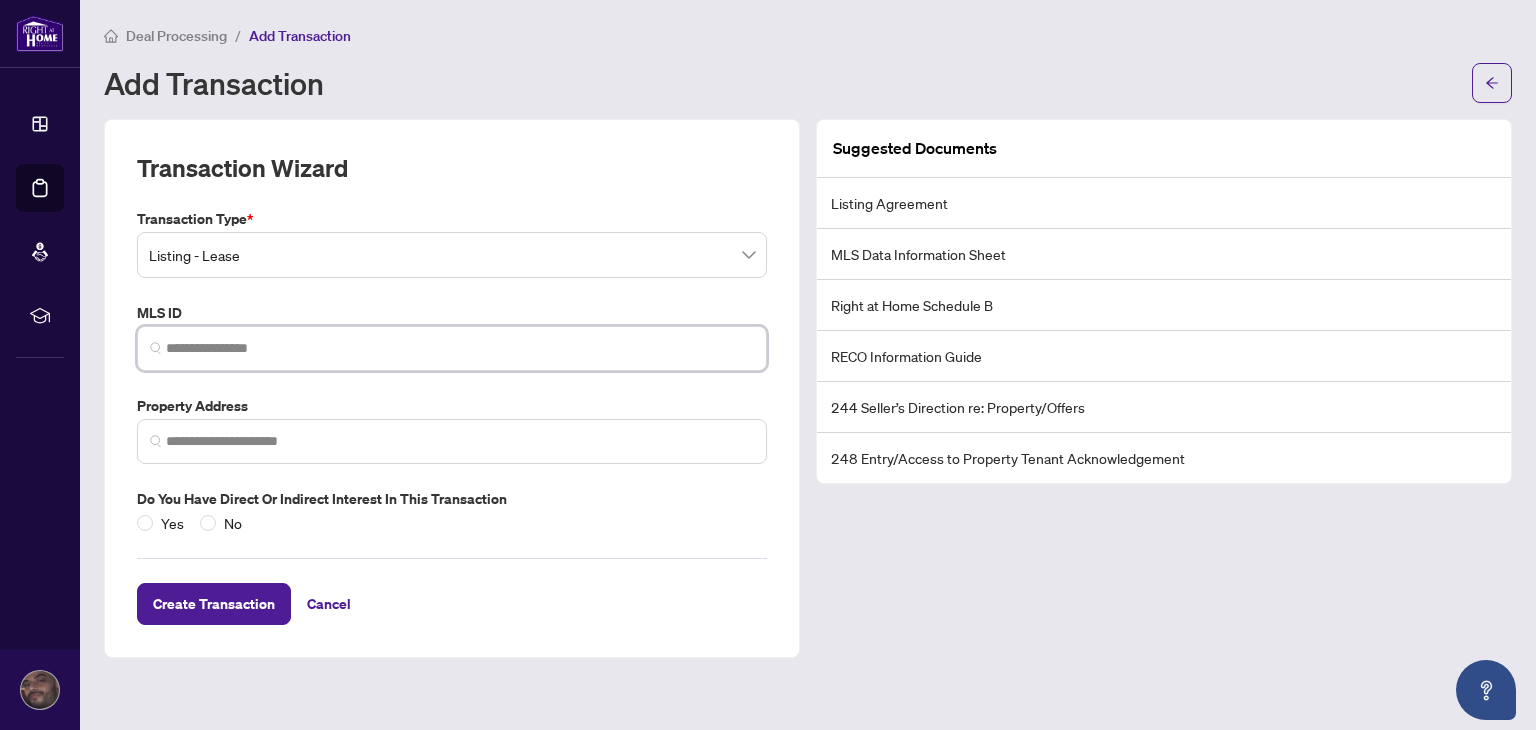 click at bounding box center [460, 348] 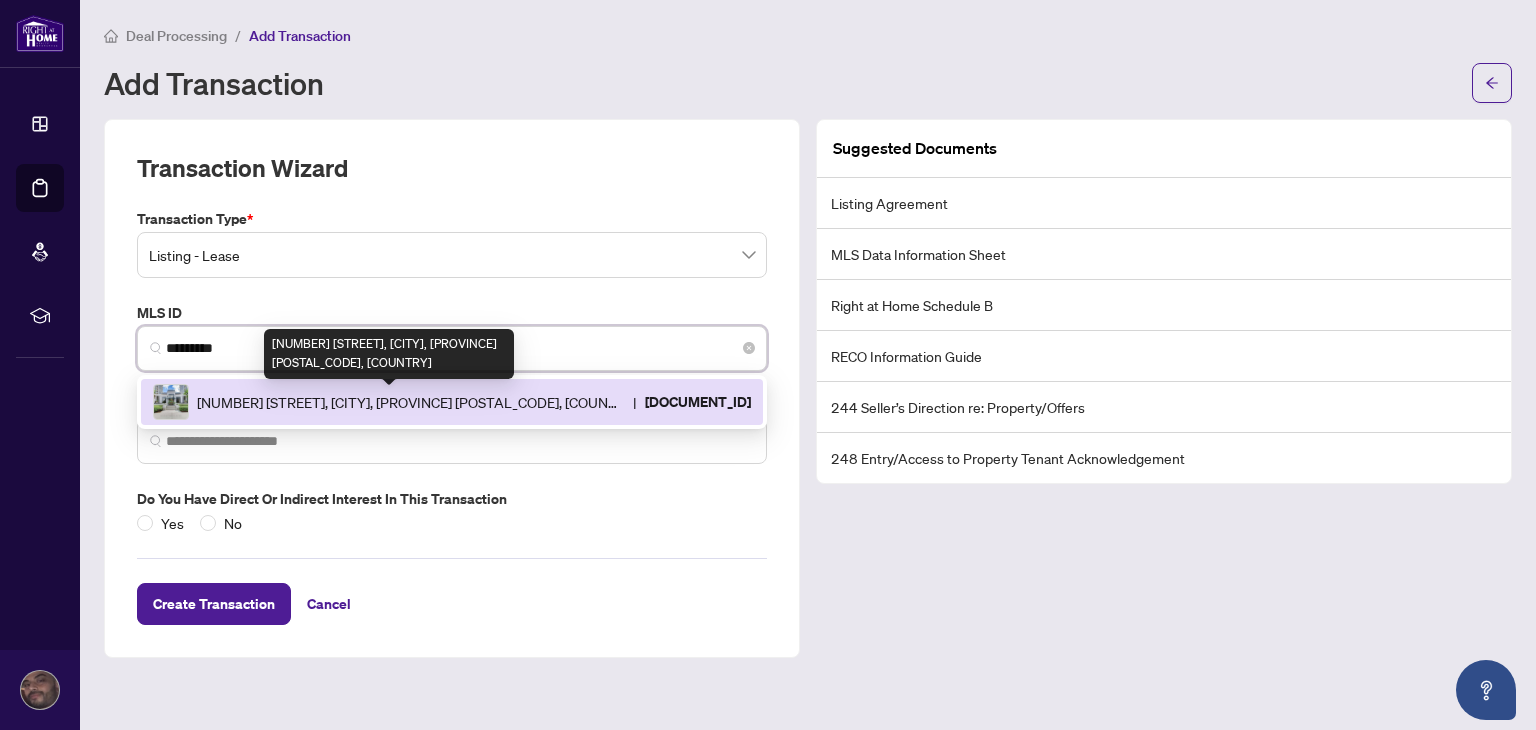 click on "[NUMBER] [STREET], [CITY], [PROVINCE] [POSTAL_CODE], [COUNTRY]" at bounding box center (411, 402) 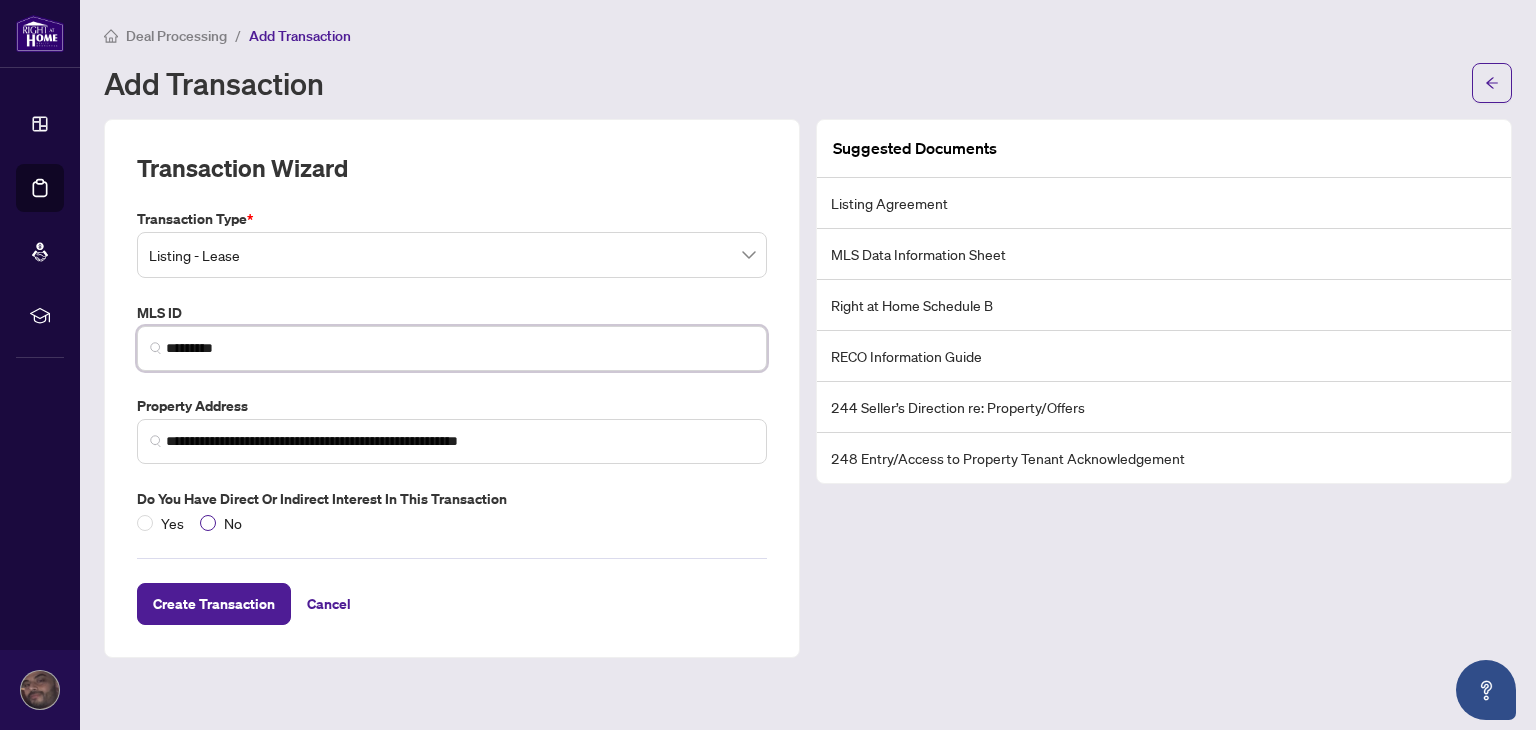 type on "*********" 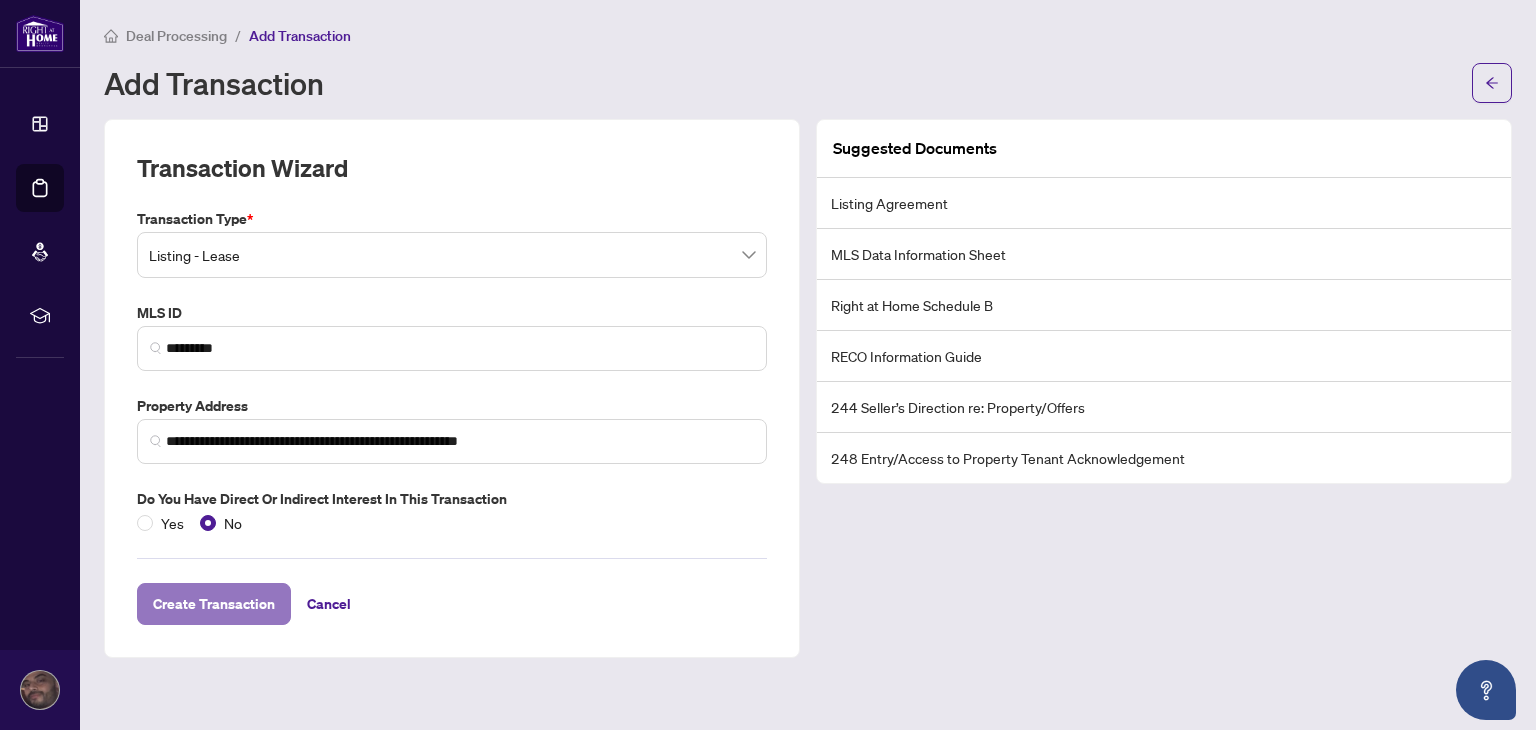 click on "Create Transaction" at bounding box center [214, 604] 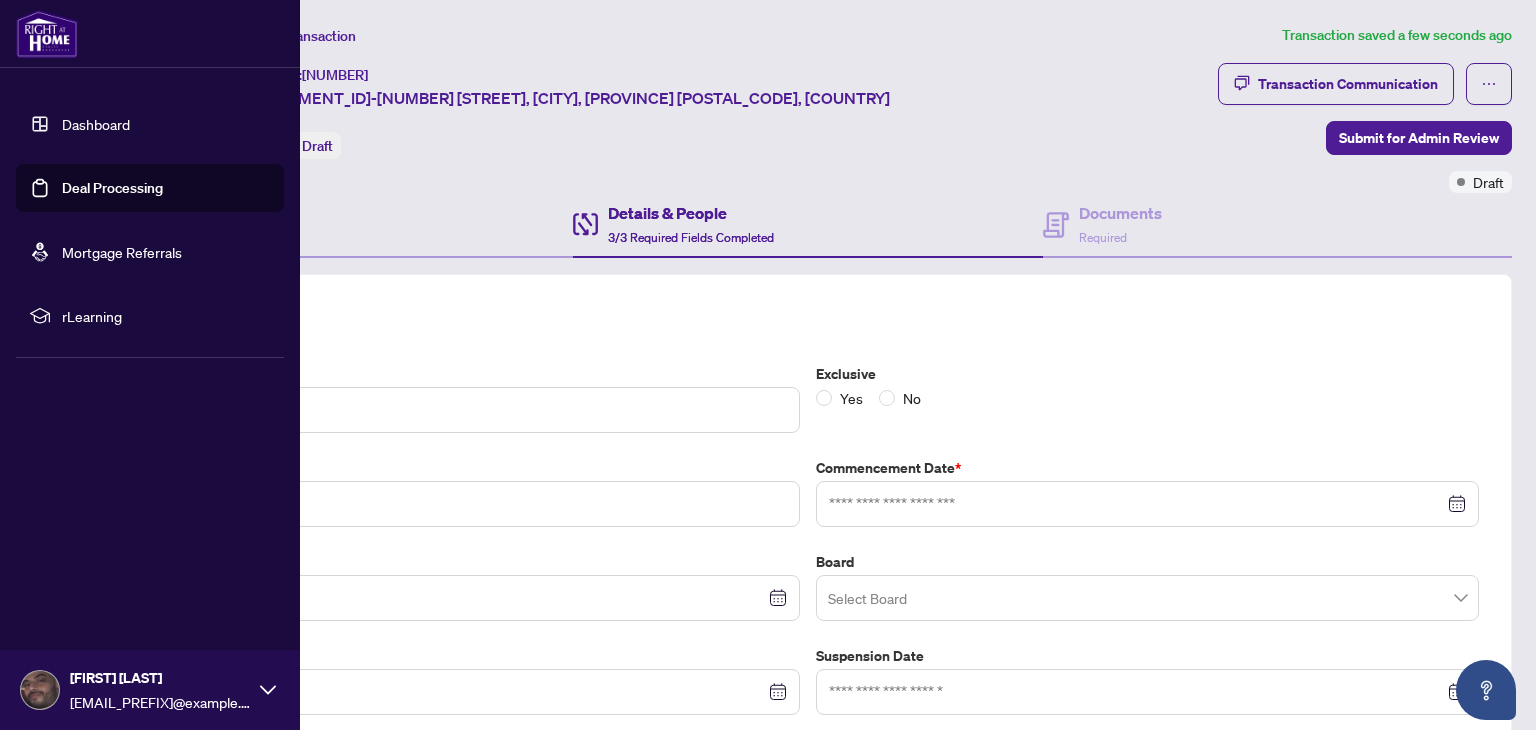 type on "**********" 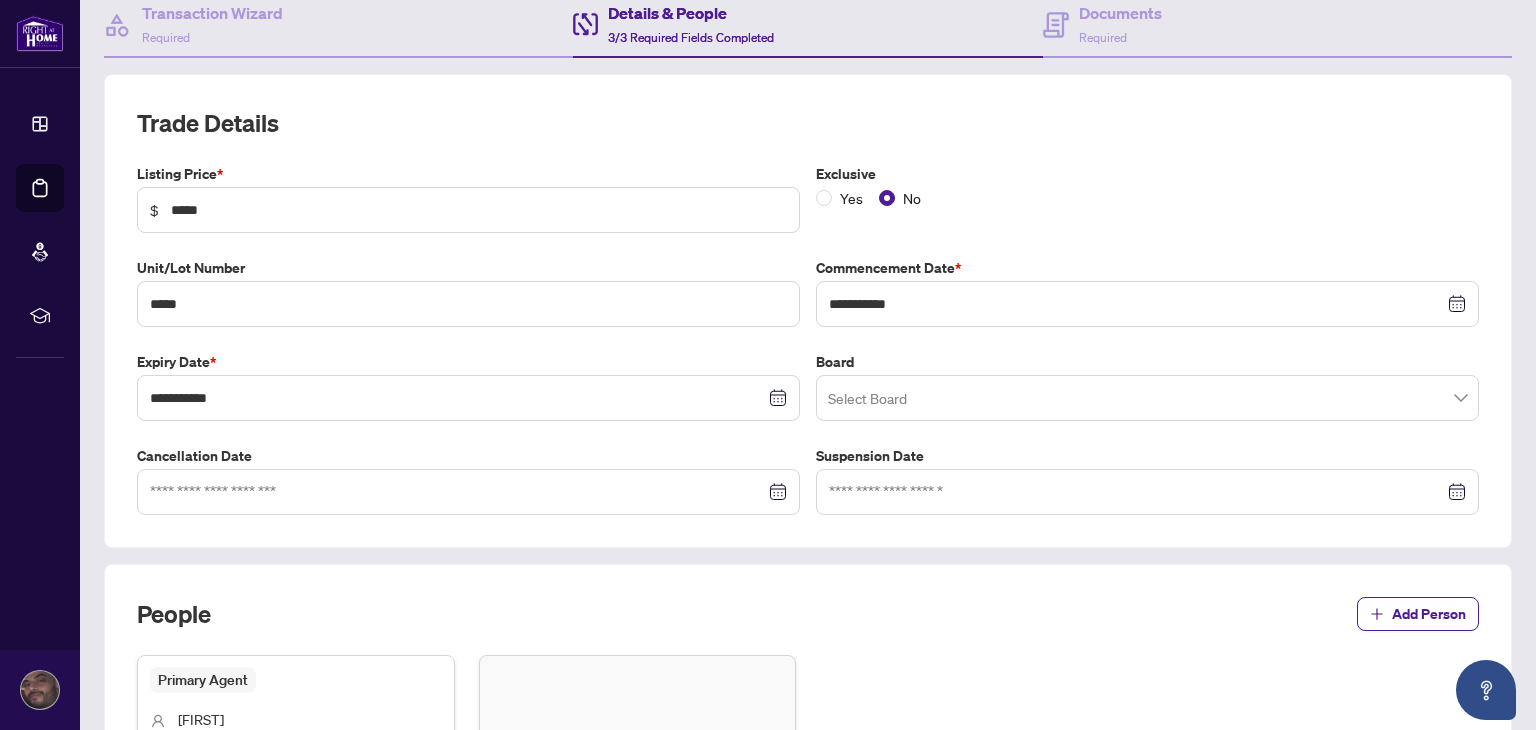 scroll, scrollTop: 240, scrollLeft: 0, axis: vertical 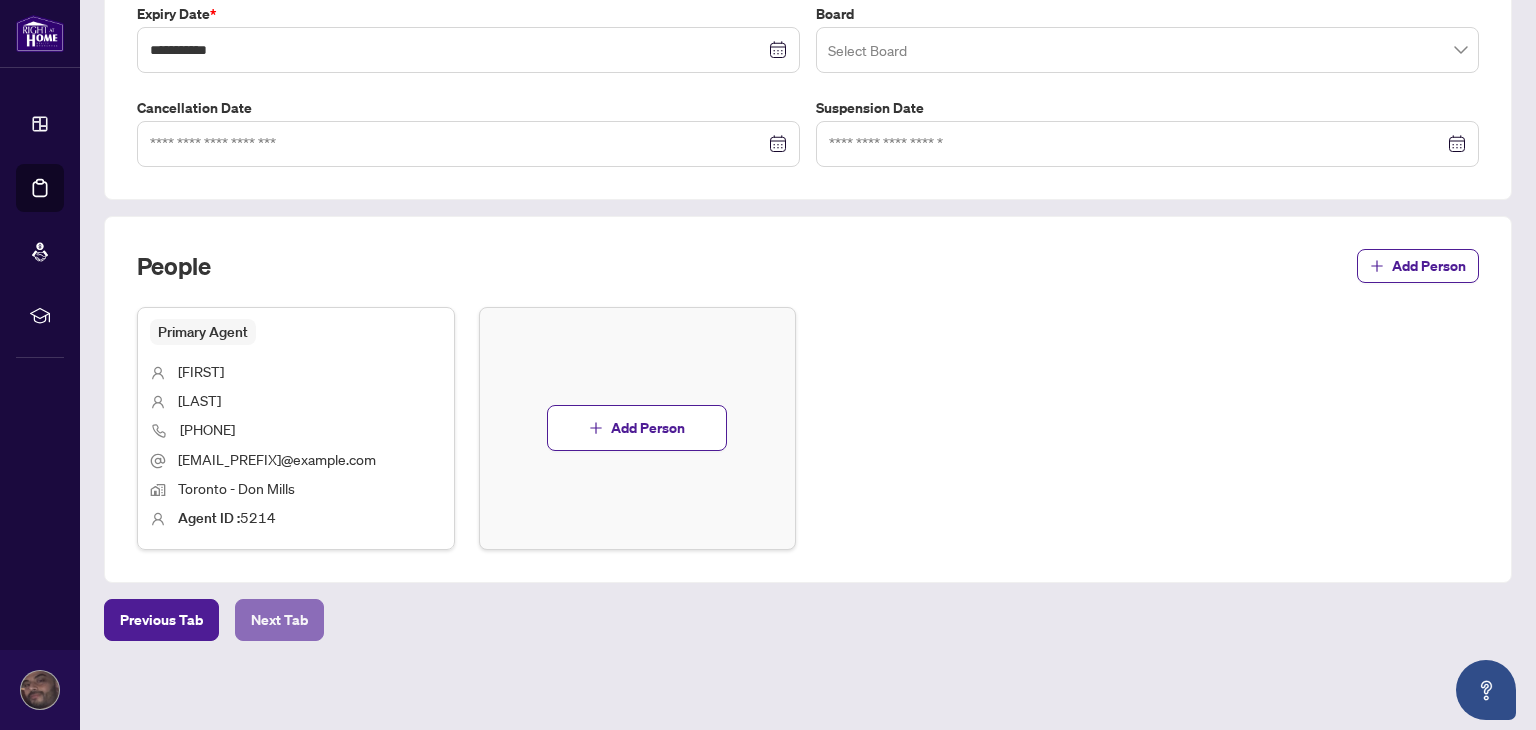 click on "Next Tab" at bounding box center [279, 620] 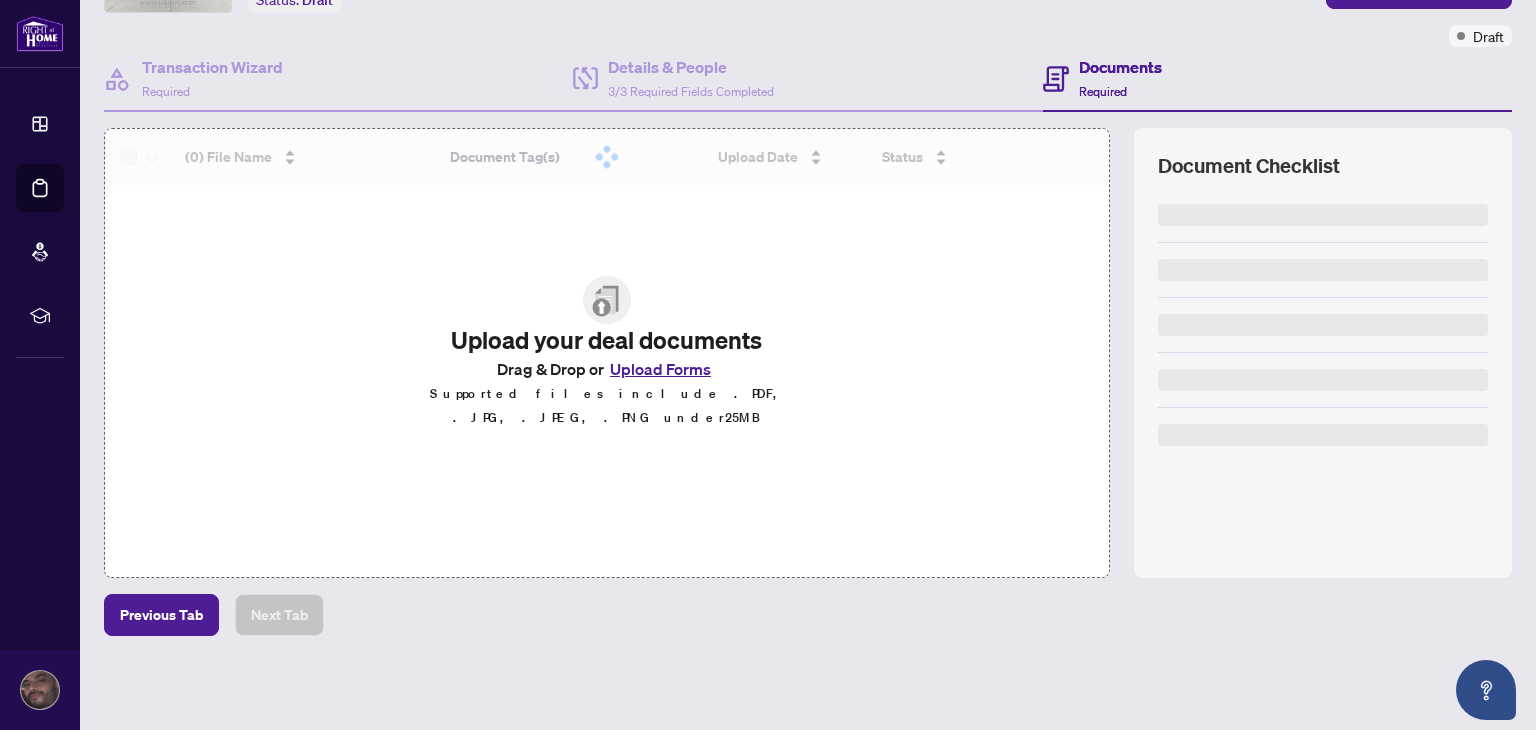 scroll, scrollTop: 0, scrollLeft: 0, axis: both 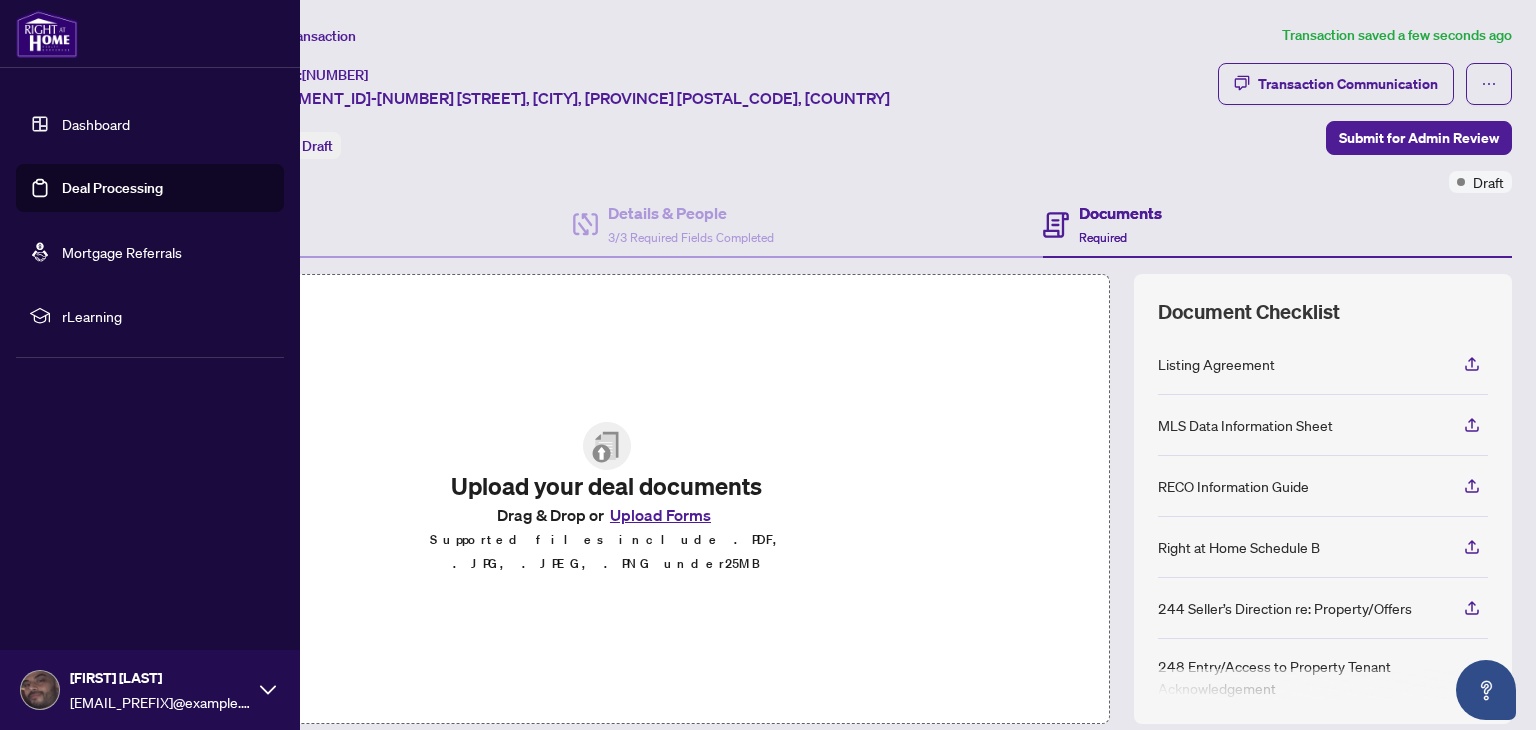 click at bounding box center [40, 690] 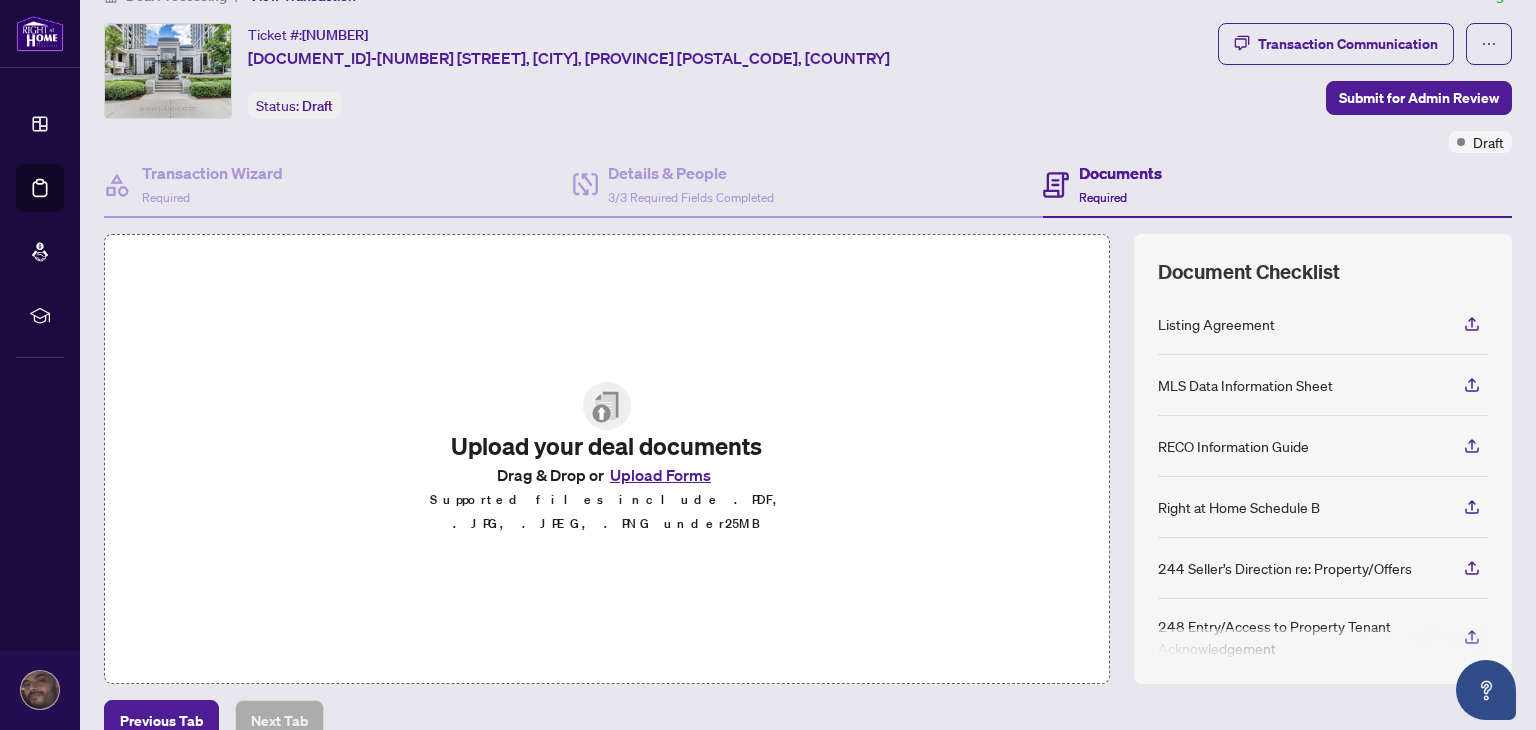 scroll, scrollTop: 80, scrollLeft: 0, axis: vertical 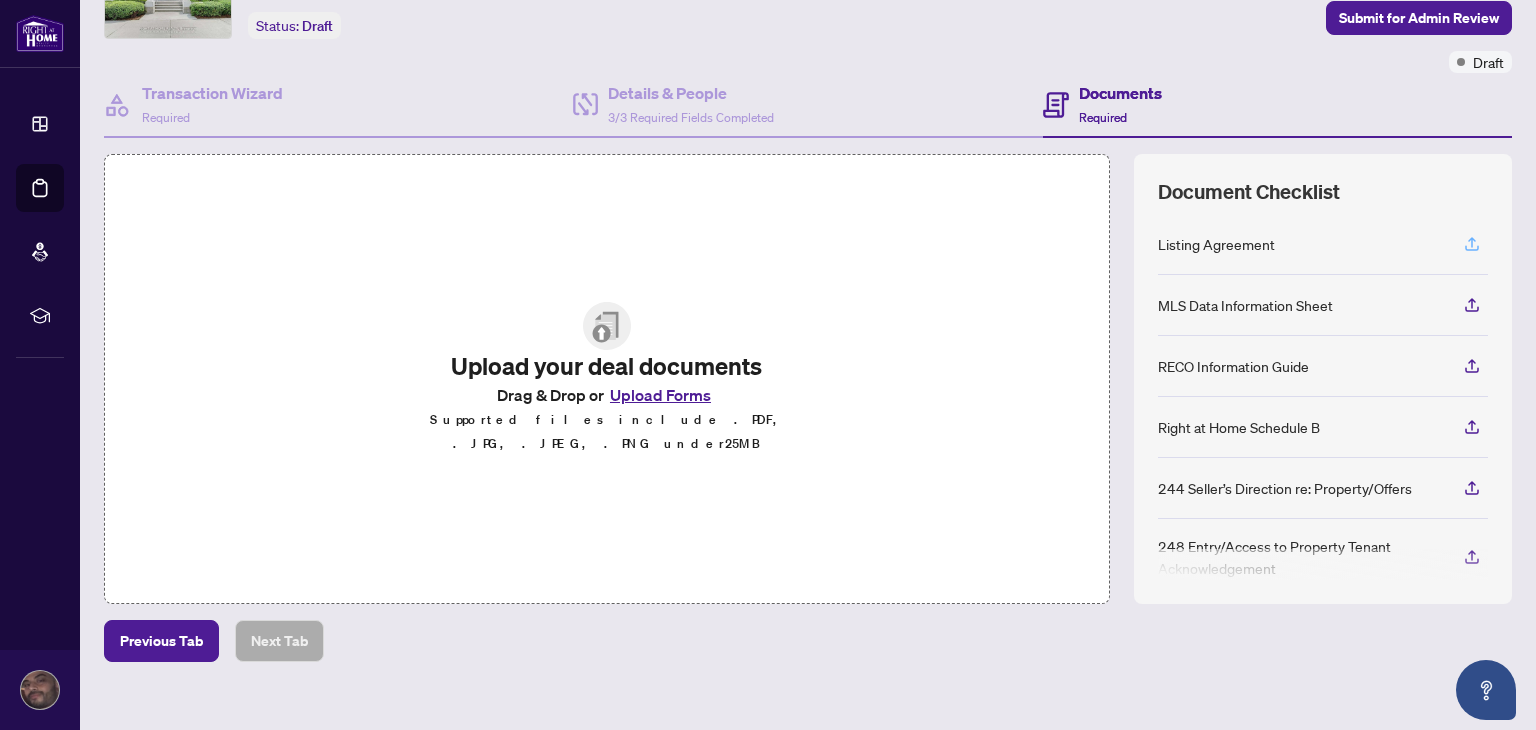 click 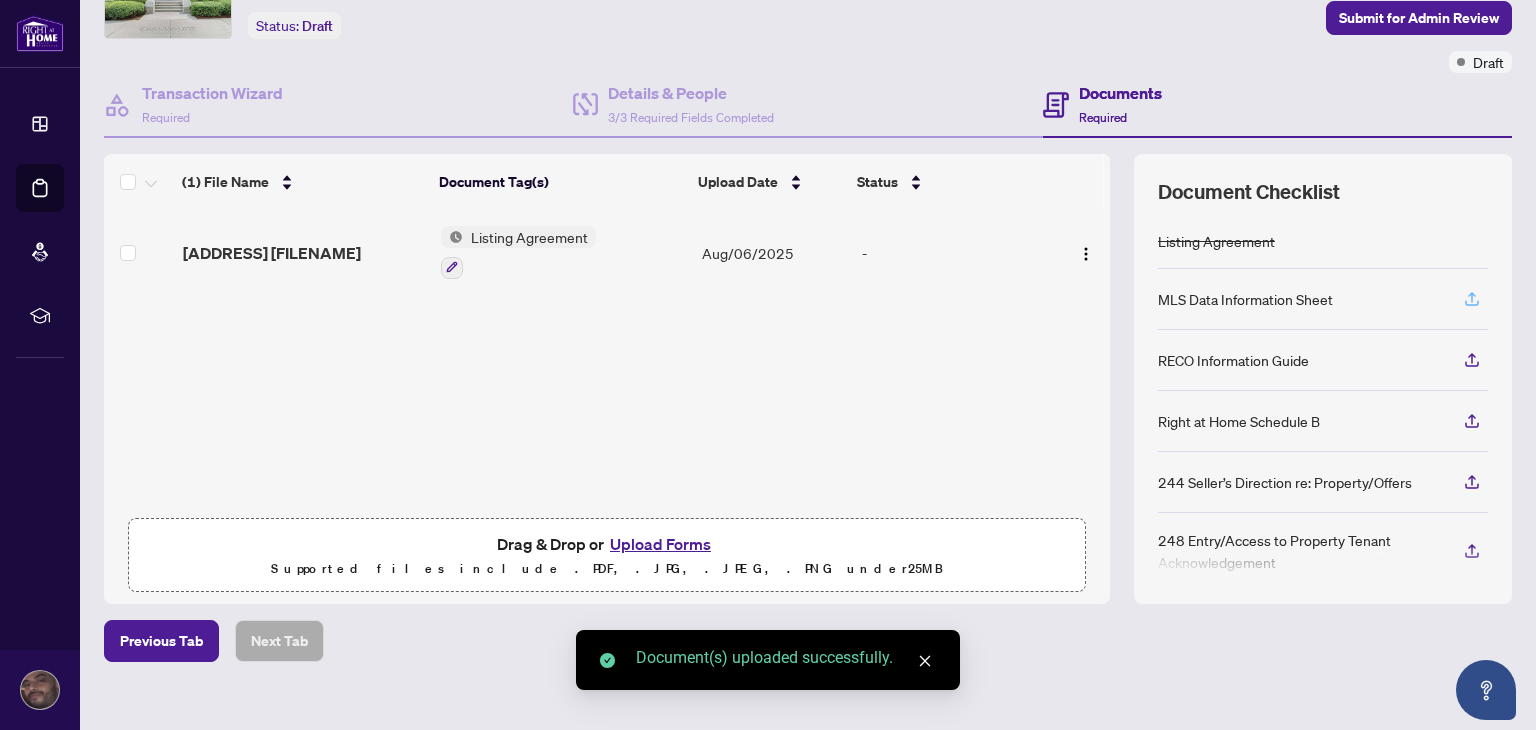 click 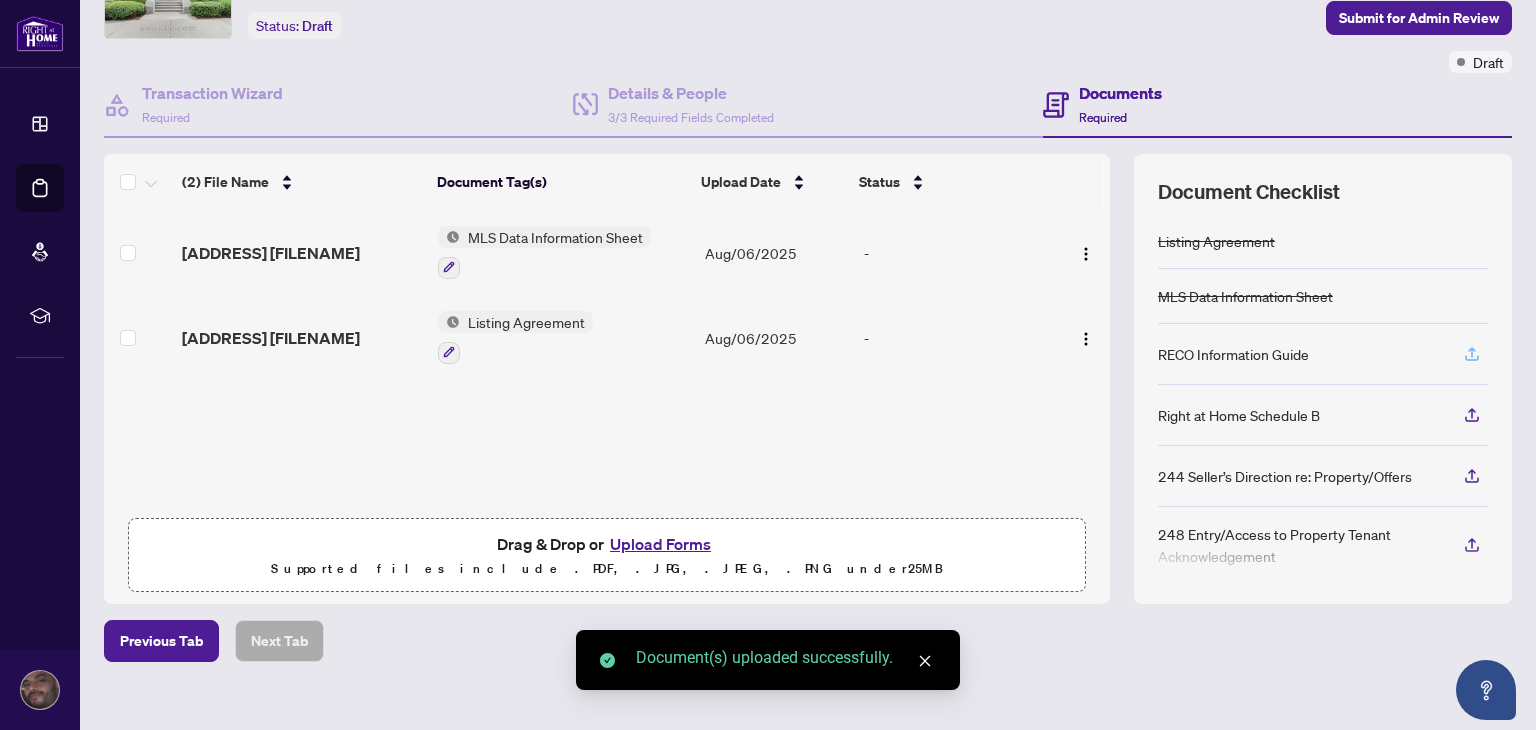 click 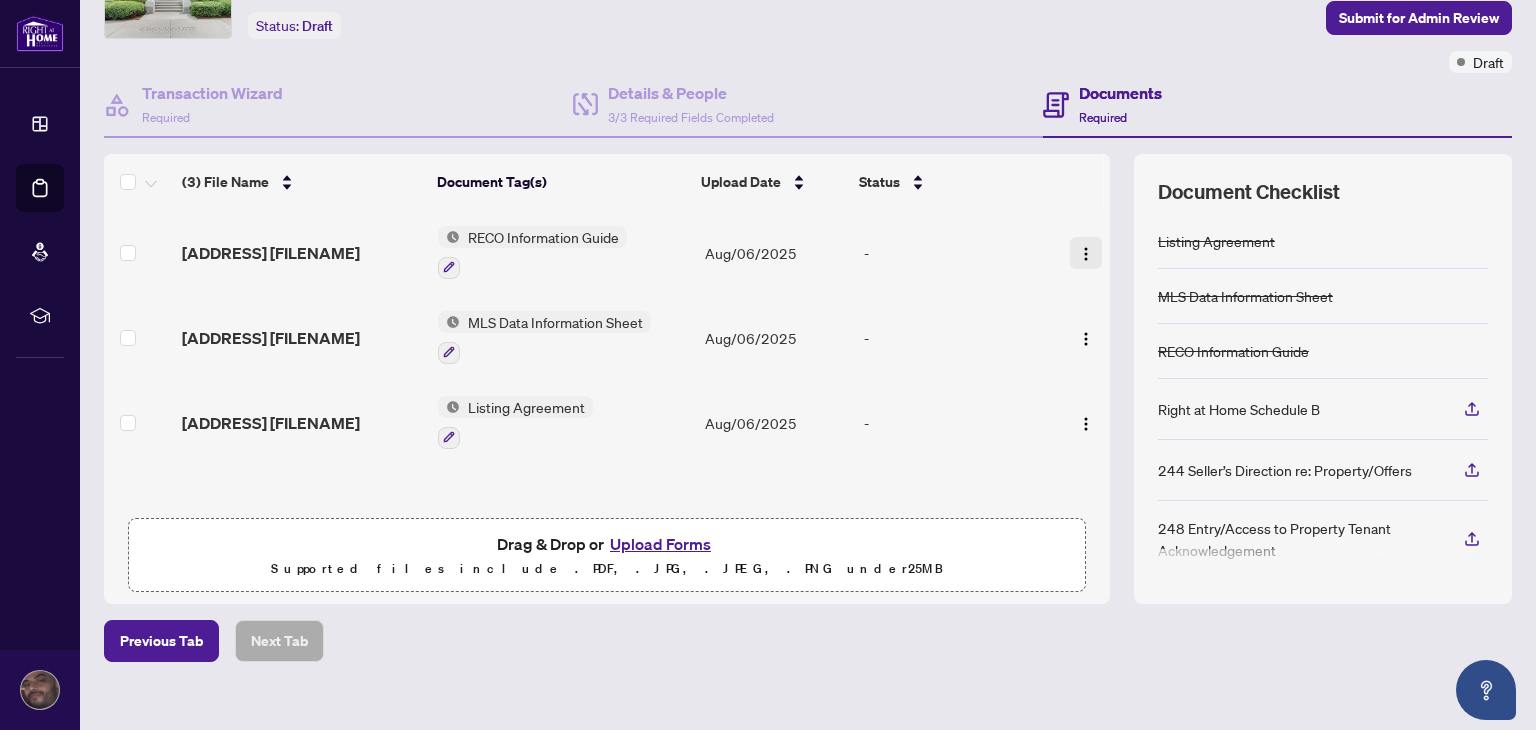 click at bounding box center [1086, 254] 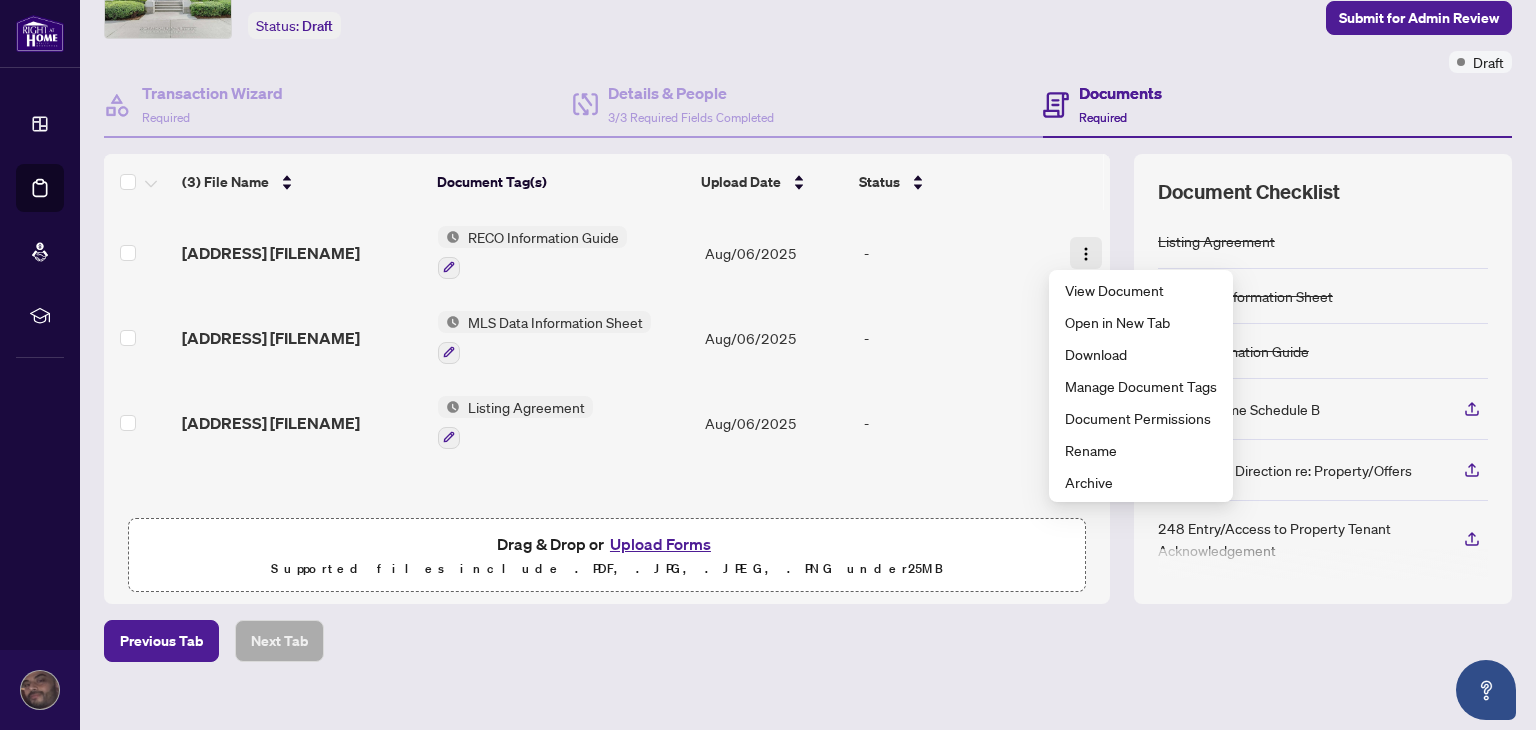 click at bounding box center [1086, 254] 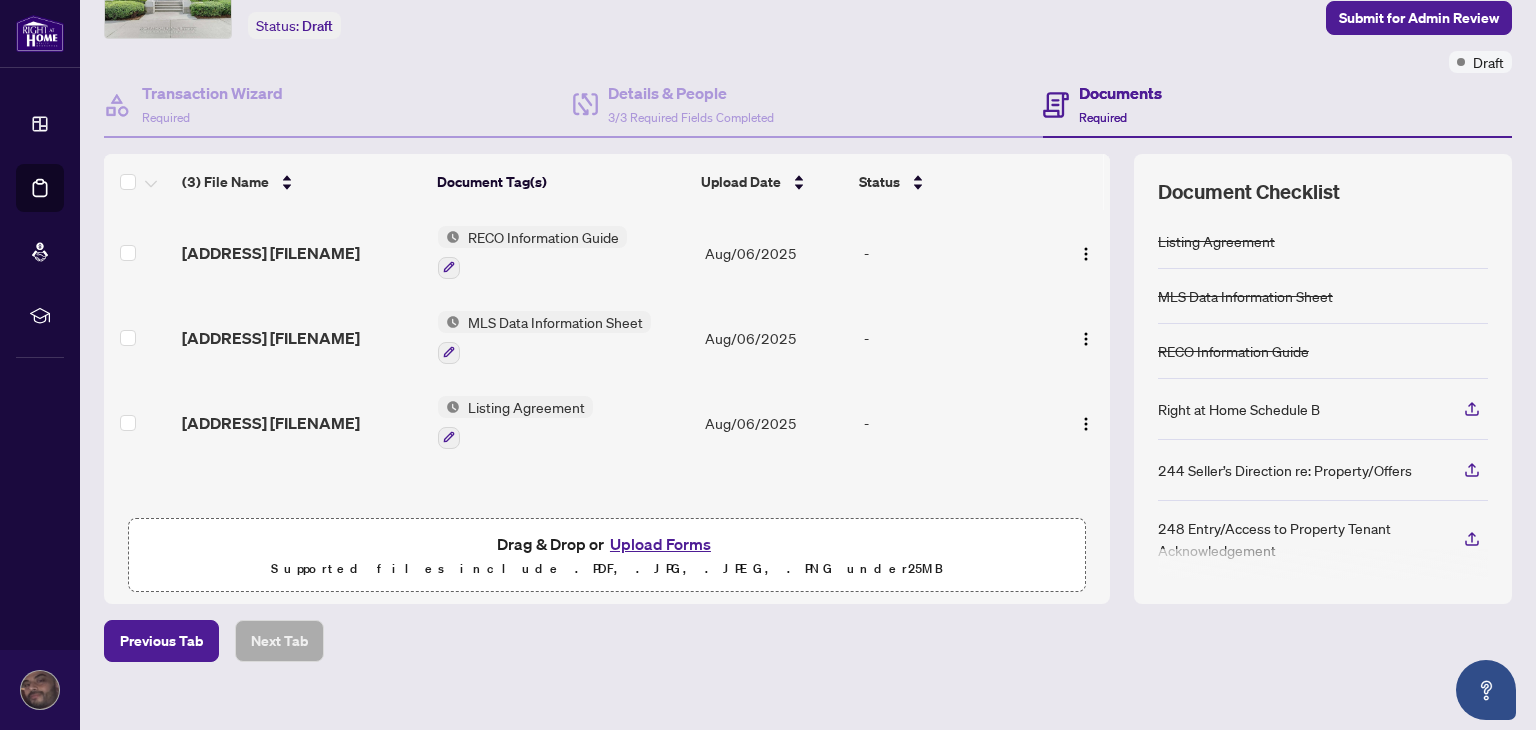 click at bounding box center [1076, 182] 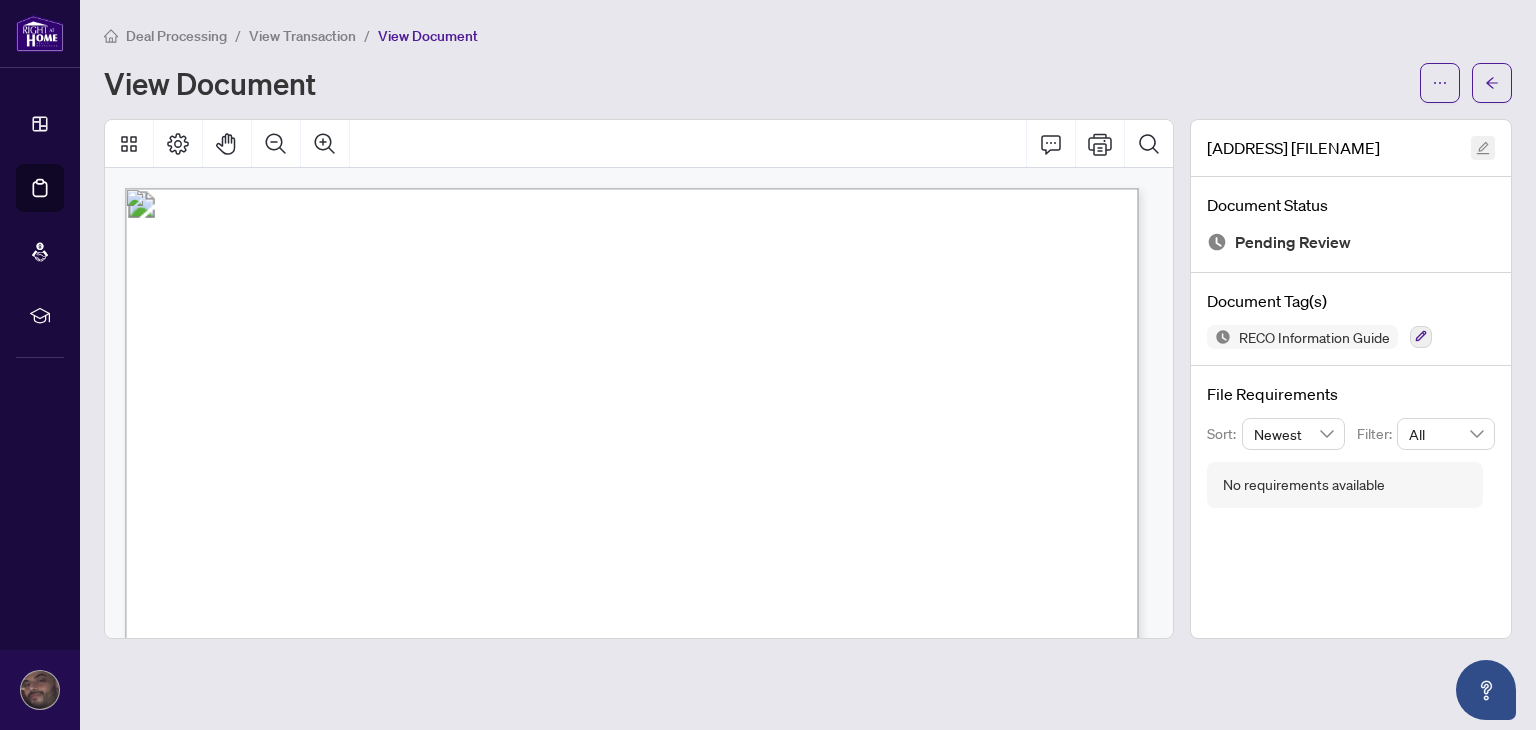 click 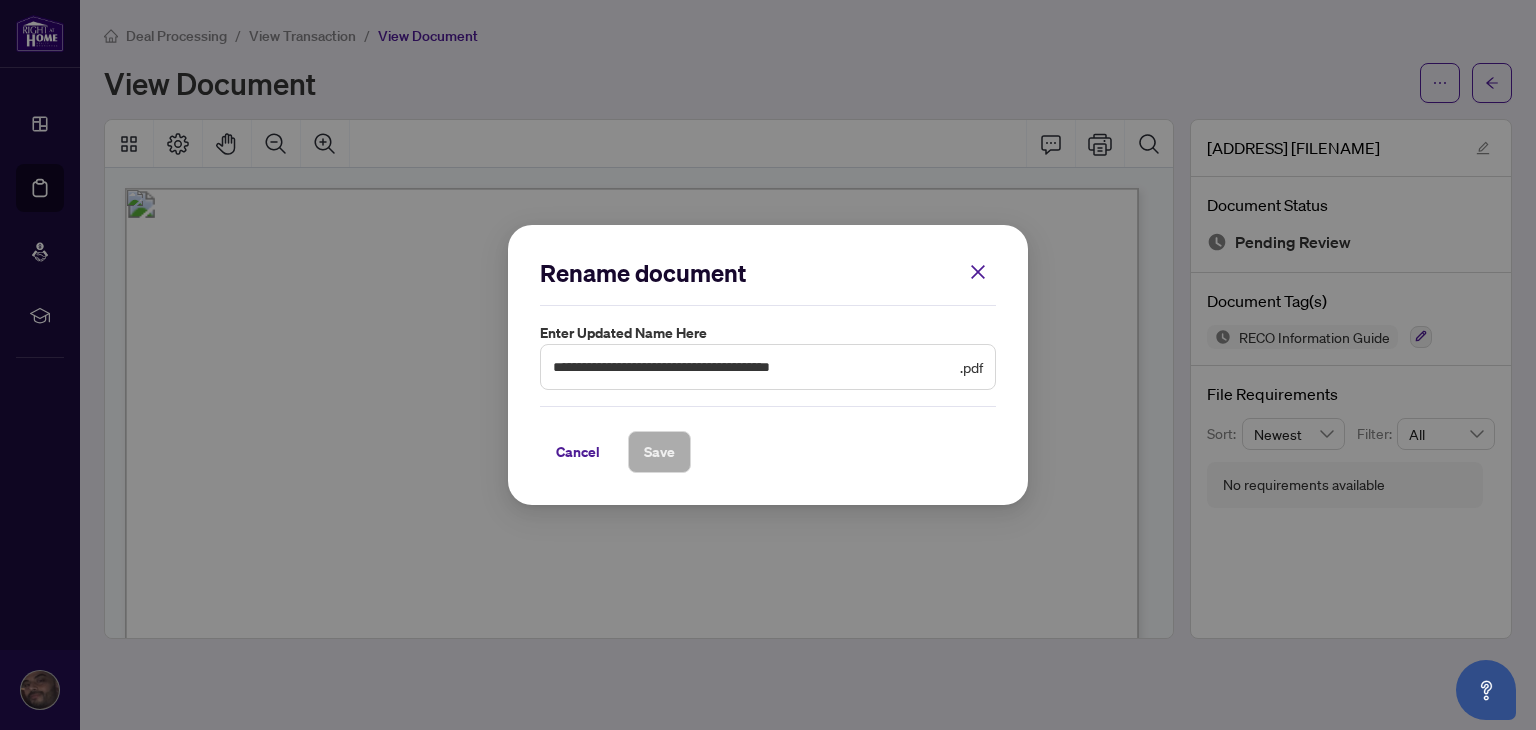 click on "**********" at bounding box center (768, 367) 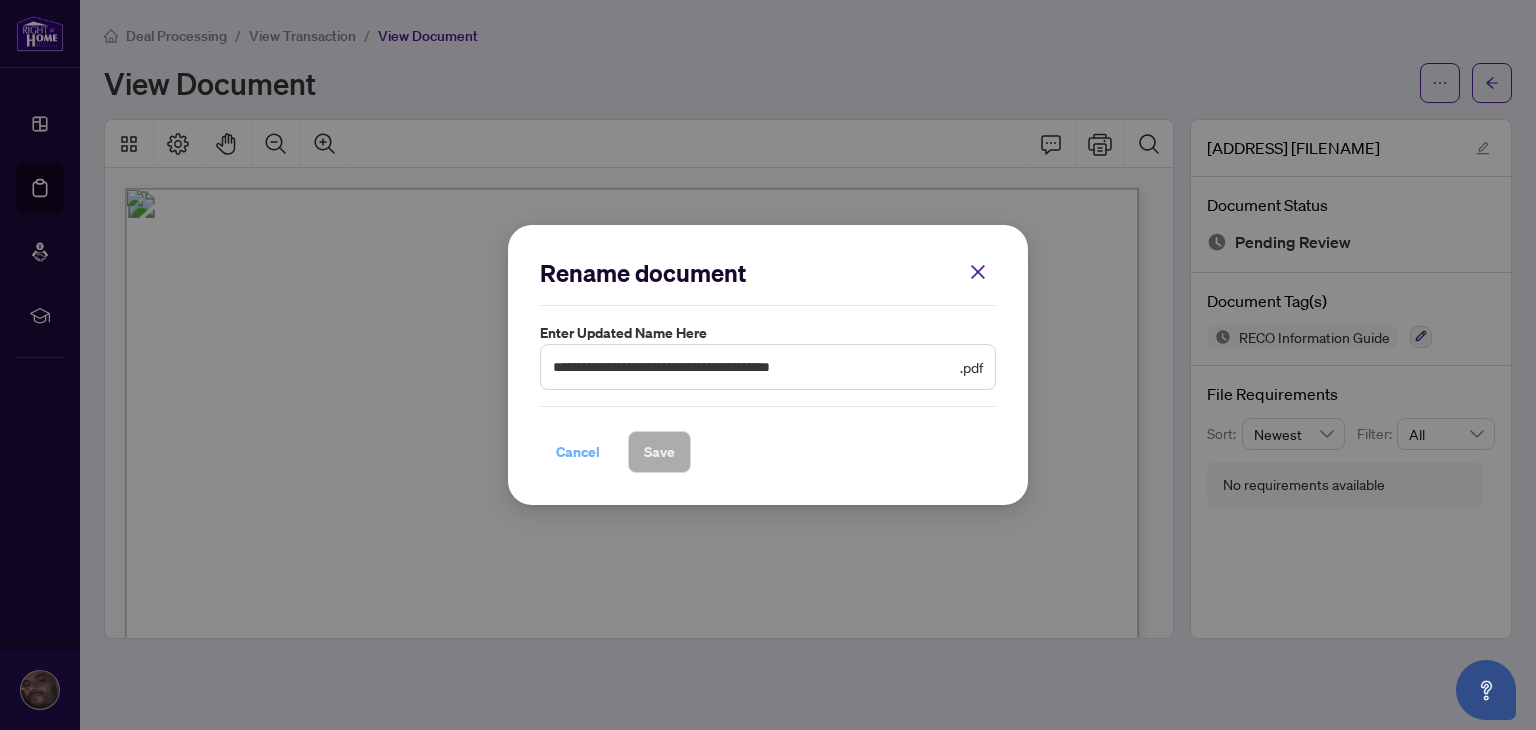 click on "Cancel" at bounding box center [578, 452] 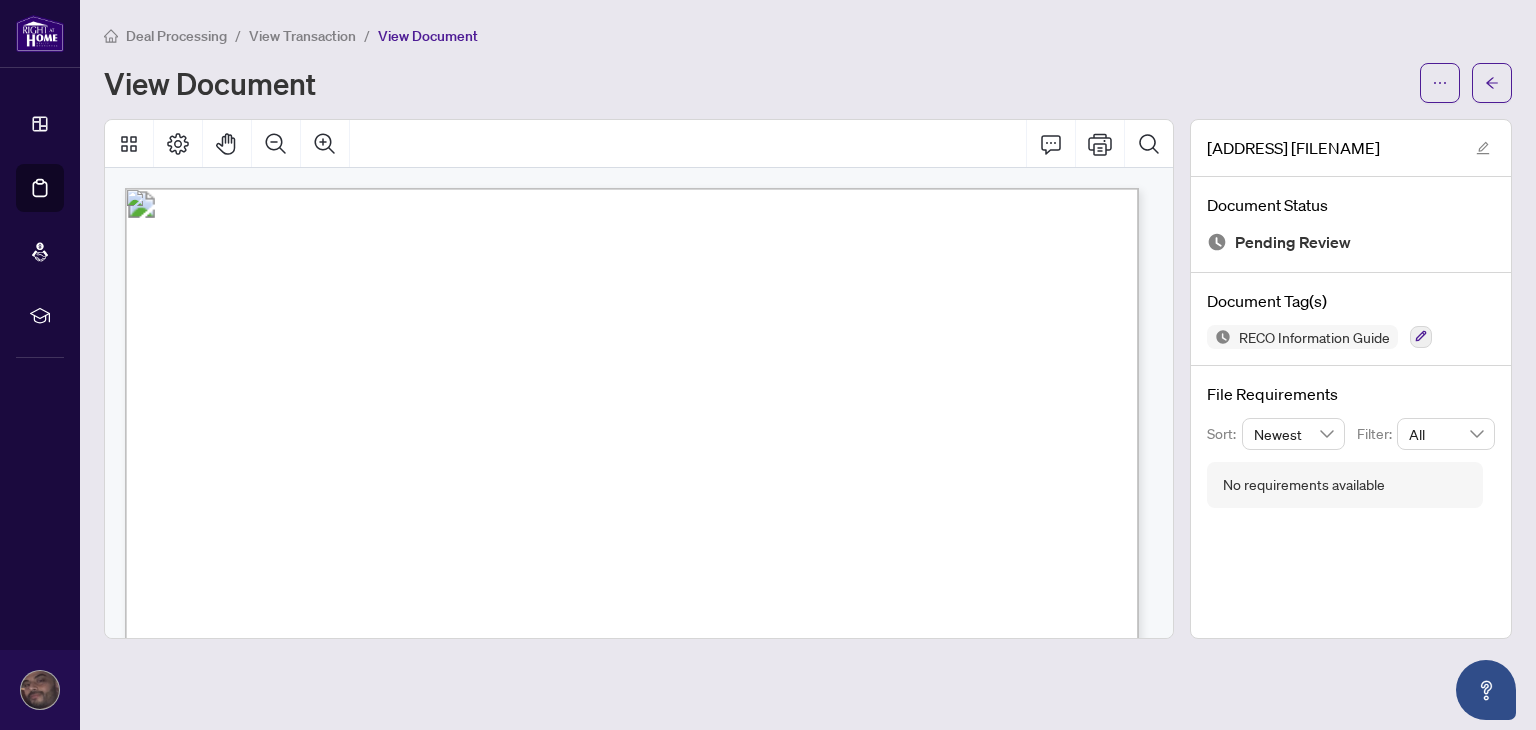 click on "[ADDRESS] [FILENAME]" at bounding box center [1351, 148] 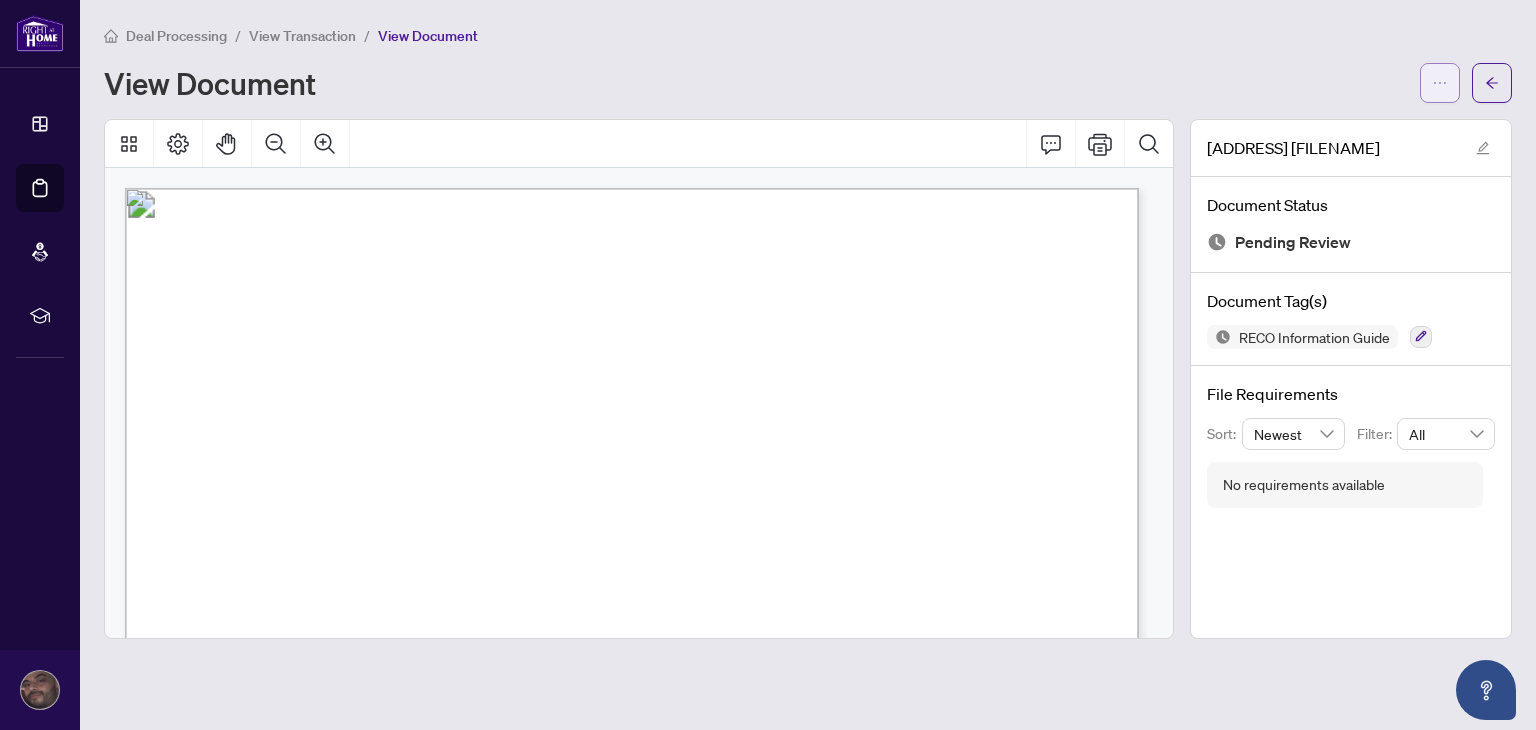 click 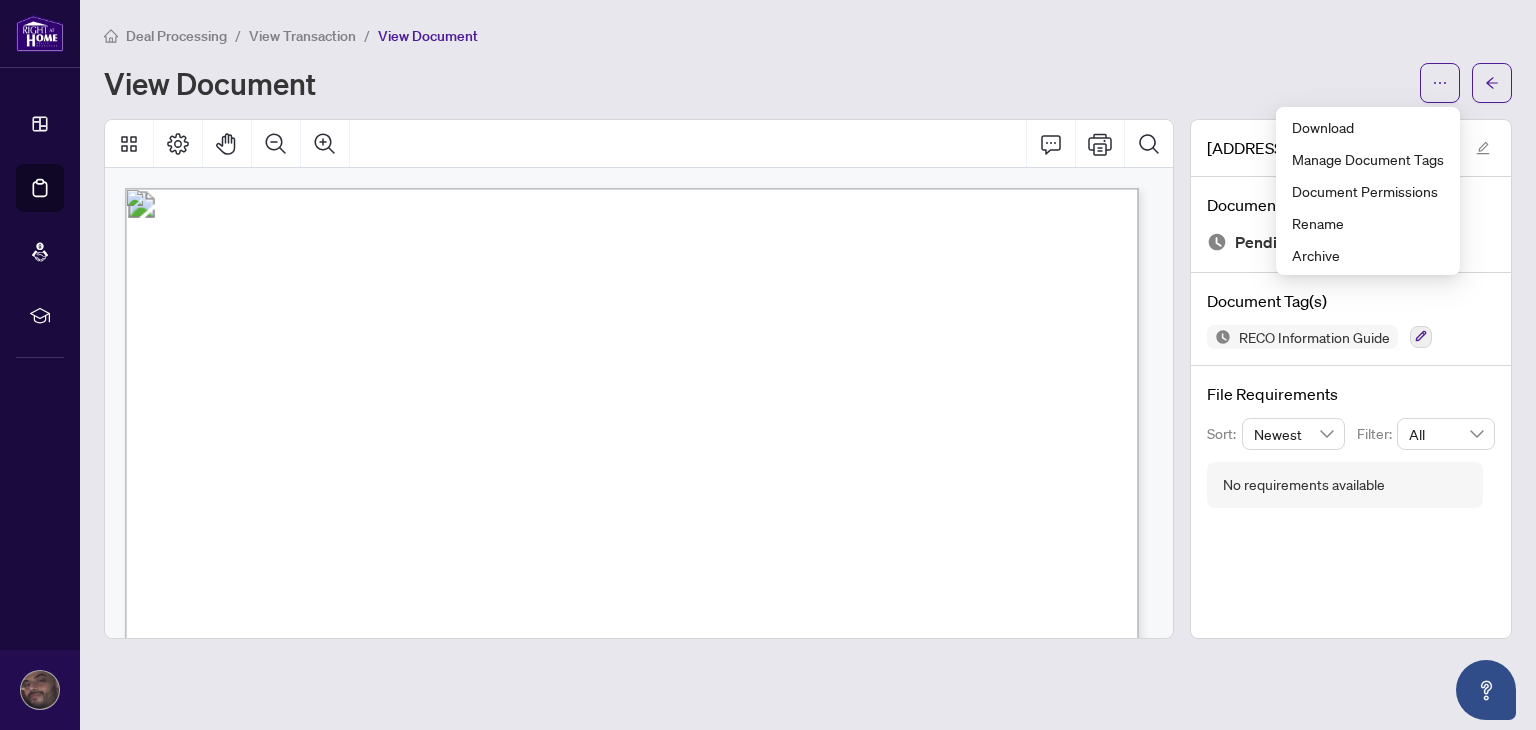 click on "Document Status Pending Review" at bounding box center [1351, 225] 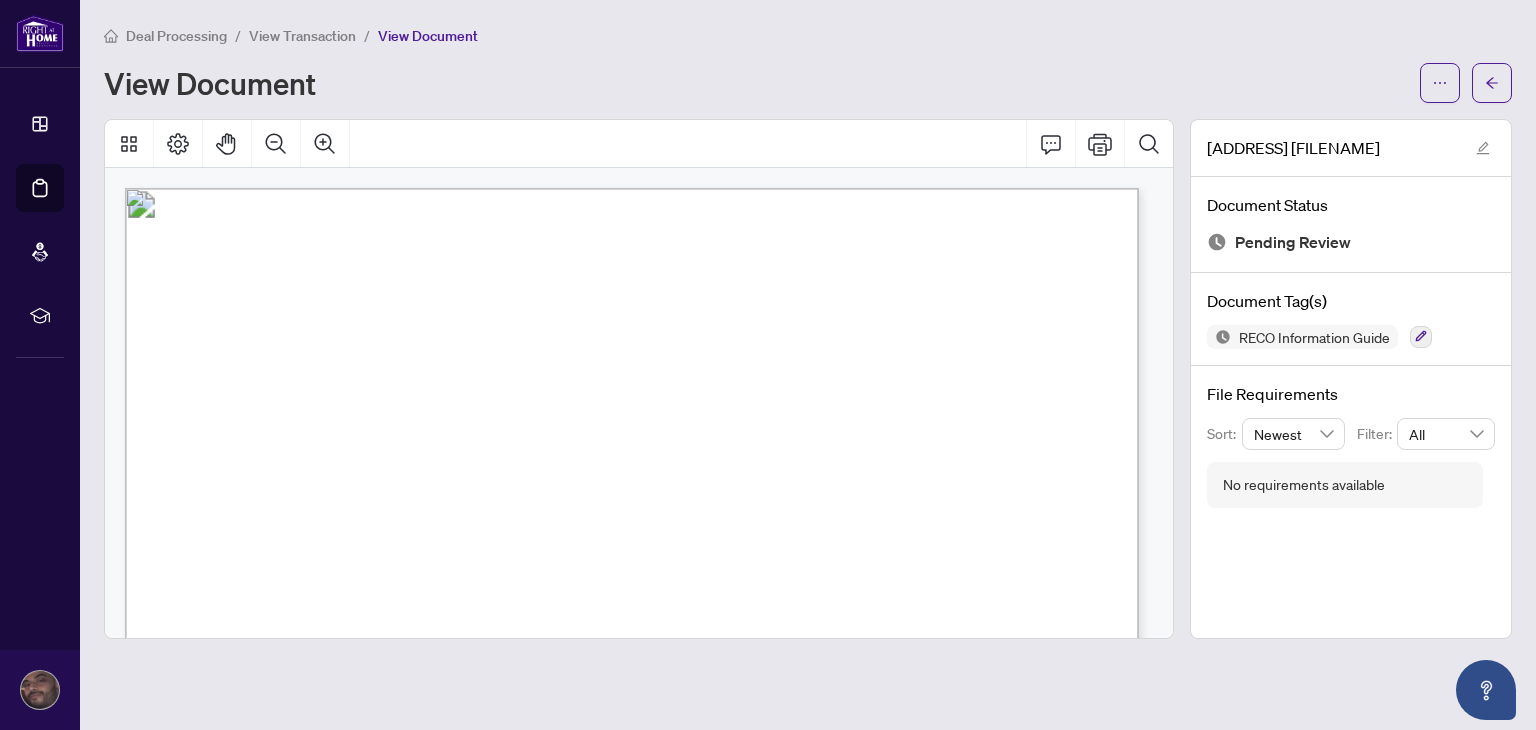 click on "Pending Review" at bounding box center (1293, 242) 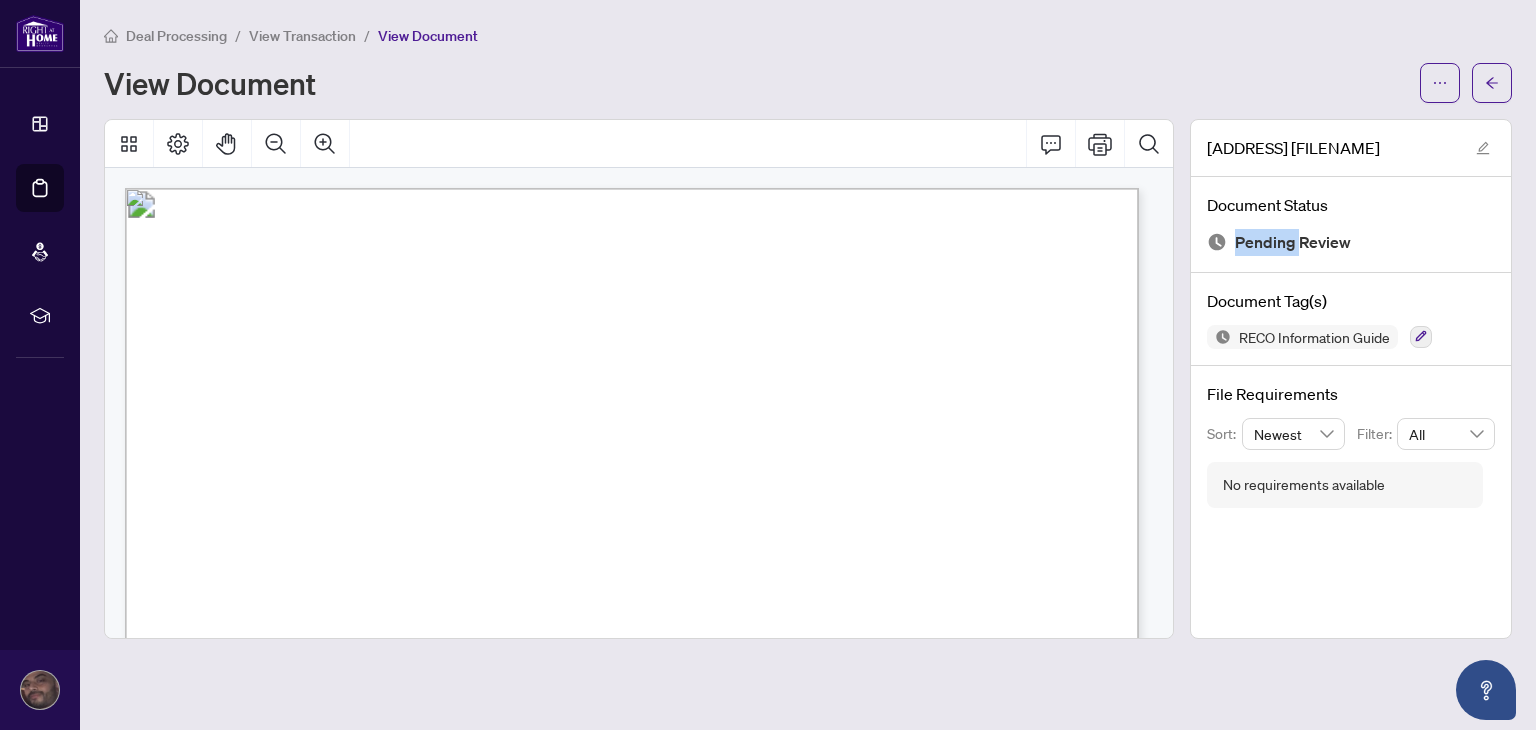 click on "Pending Review" at bounding box center (1293, 242) 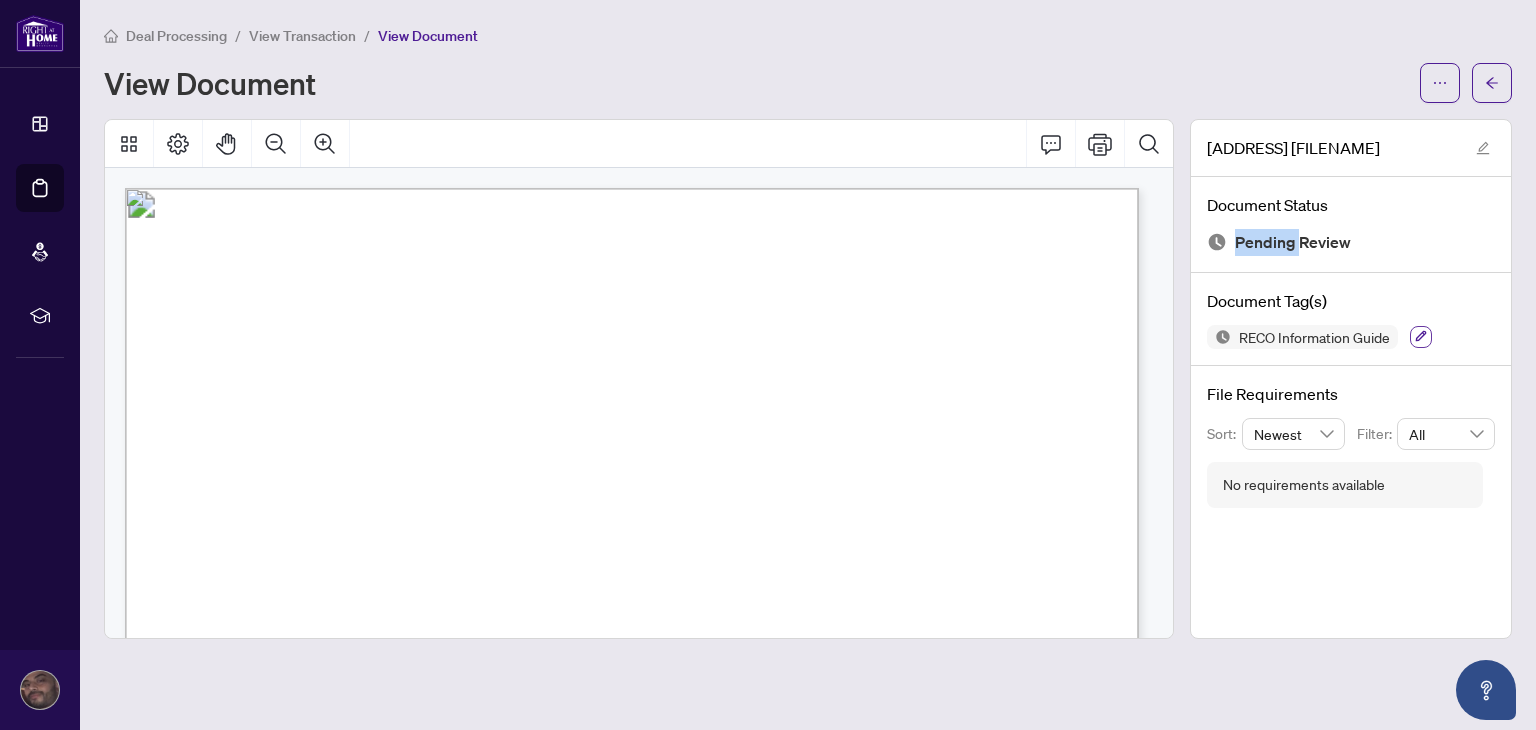 click 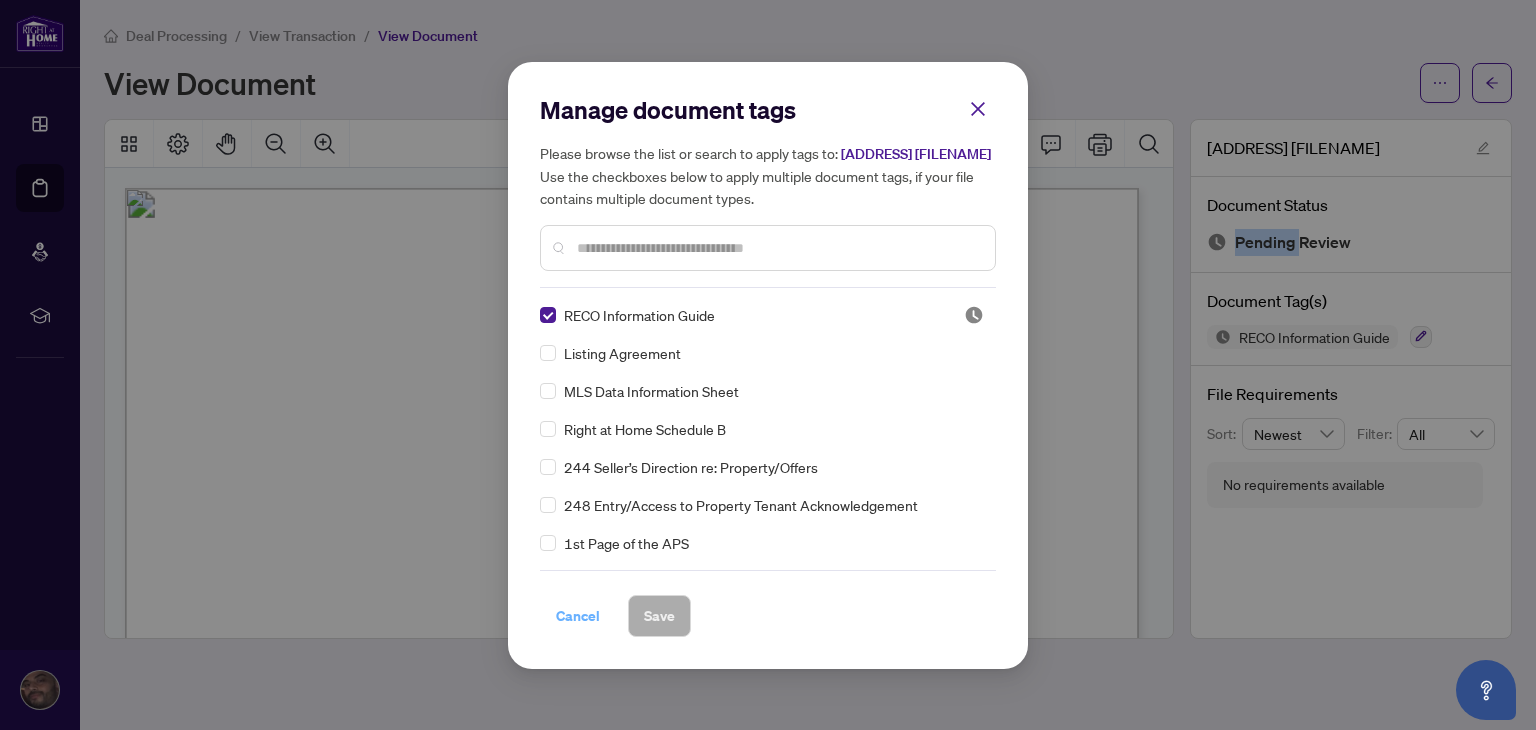 click on "Cancel" at bounding box center [578, 616] 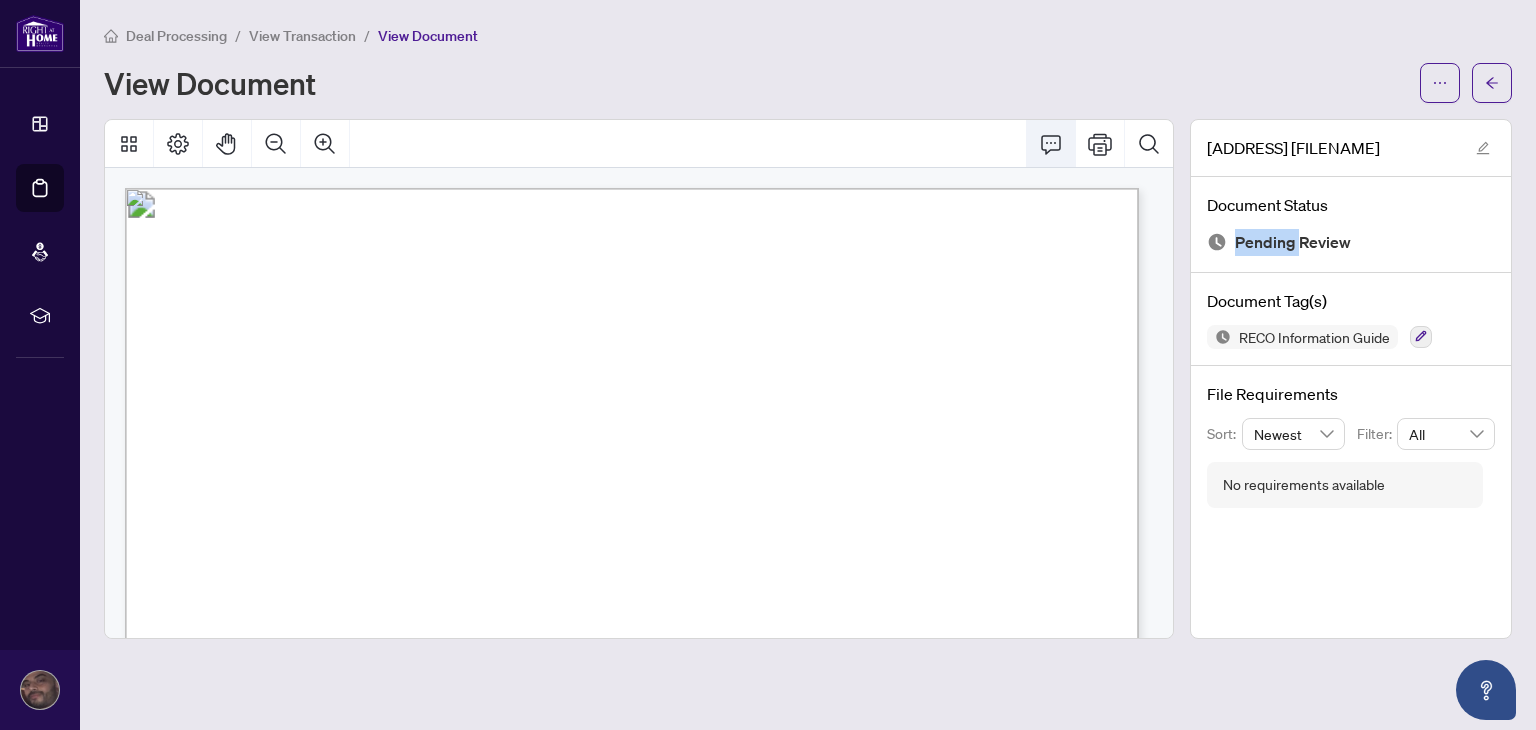 click 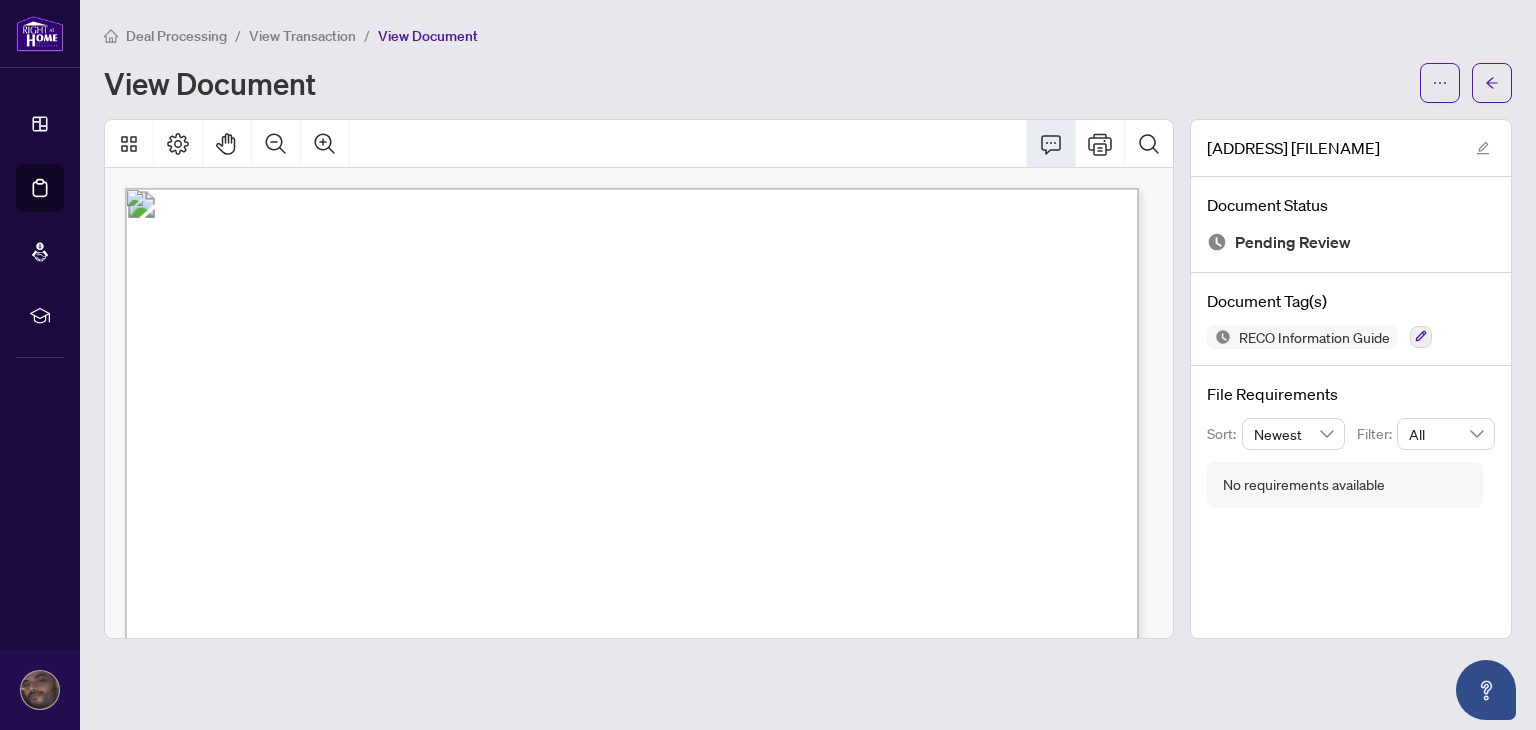 click on "Pending Review" at bounding box center (1293, 242) 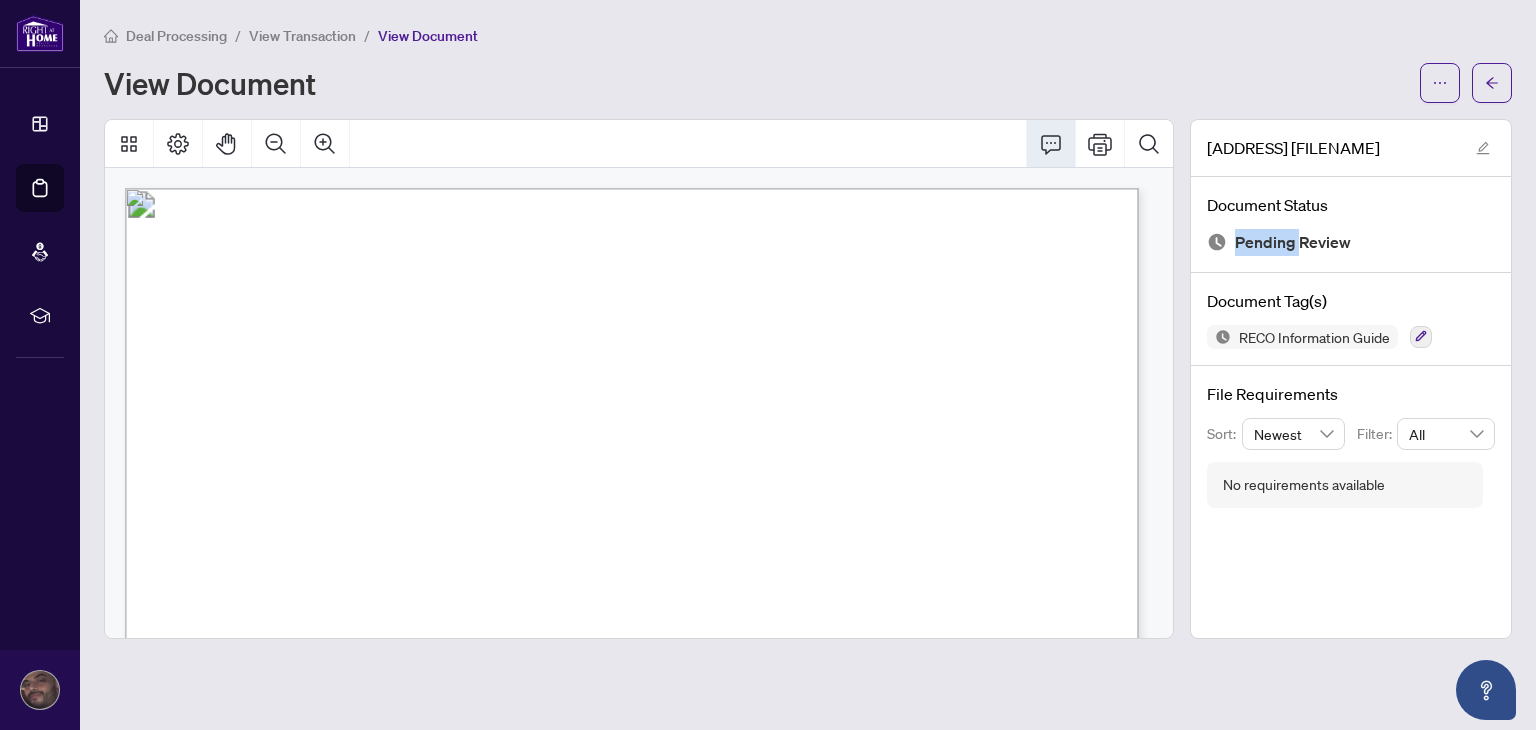 click on "Pending Review" at bounding box center (1293, 242) 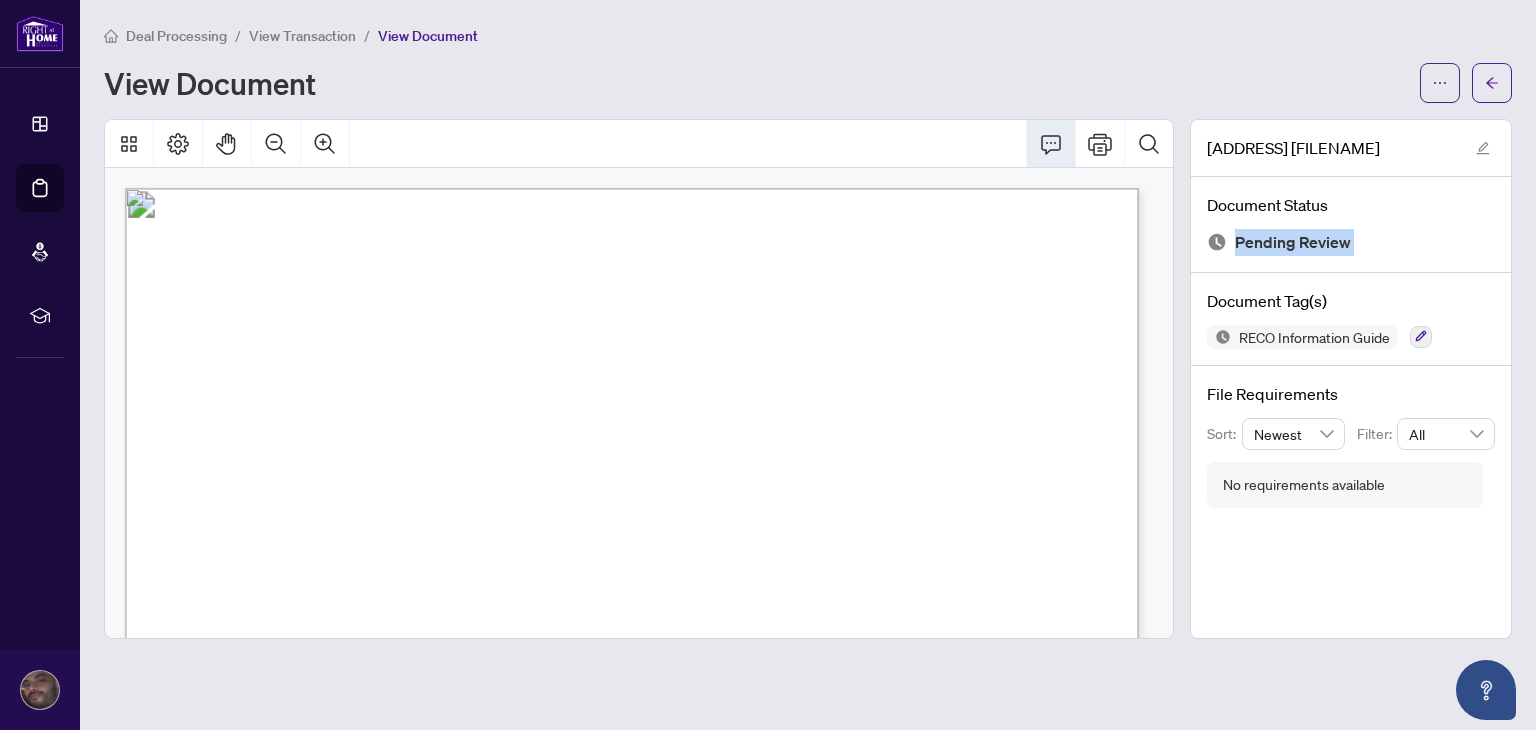 click on "Pending Review" at bounding box center [1293, 242] 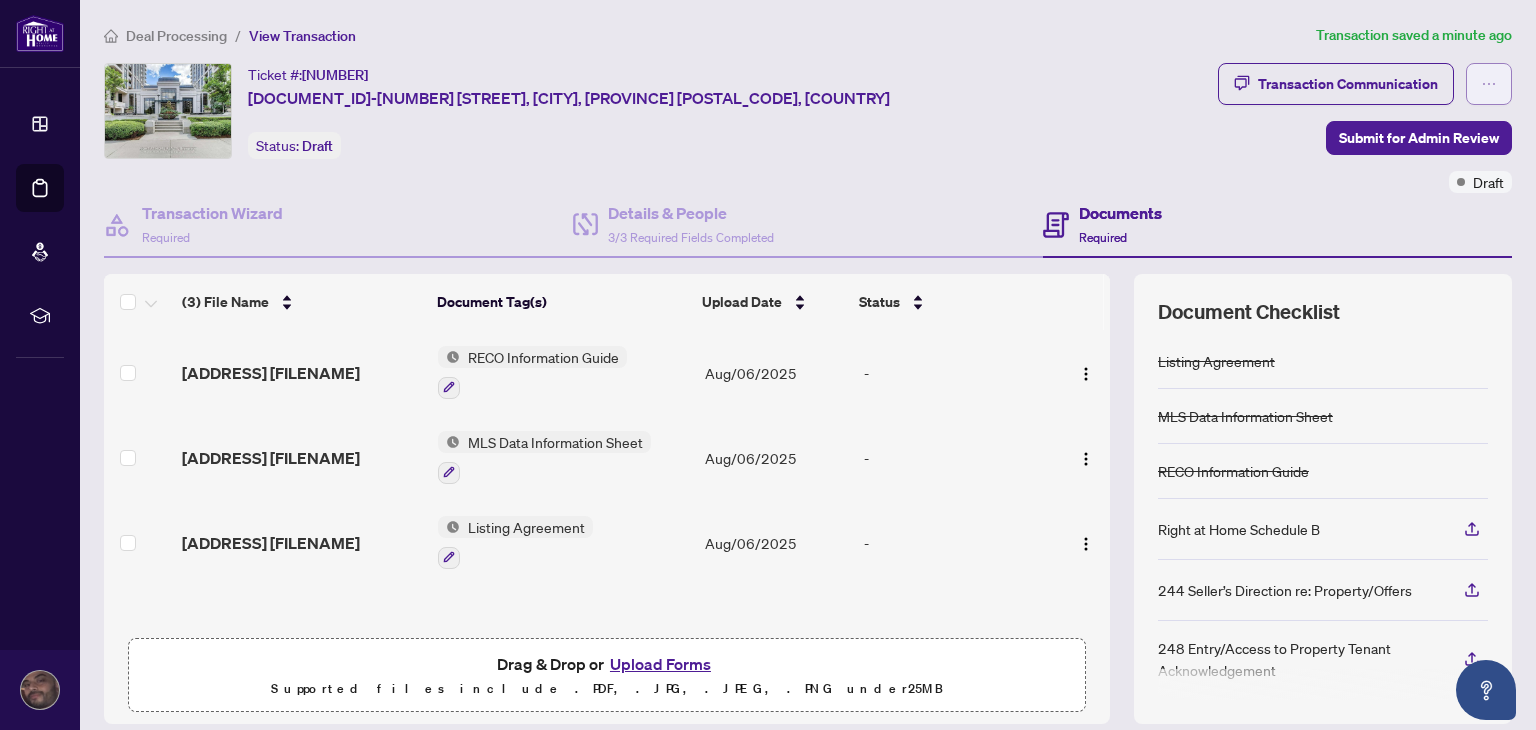 click 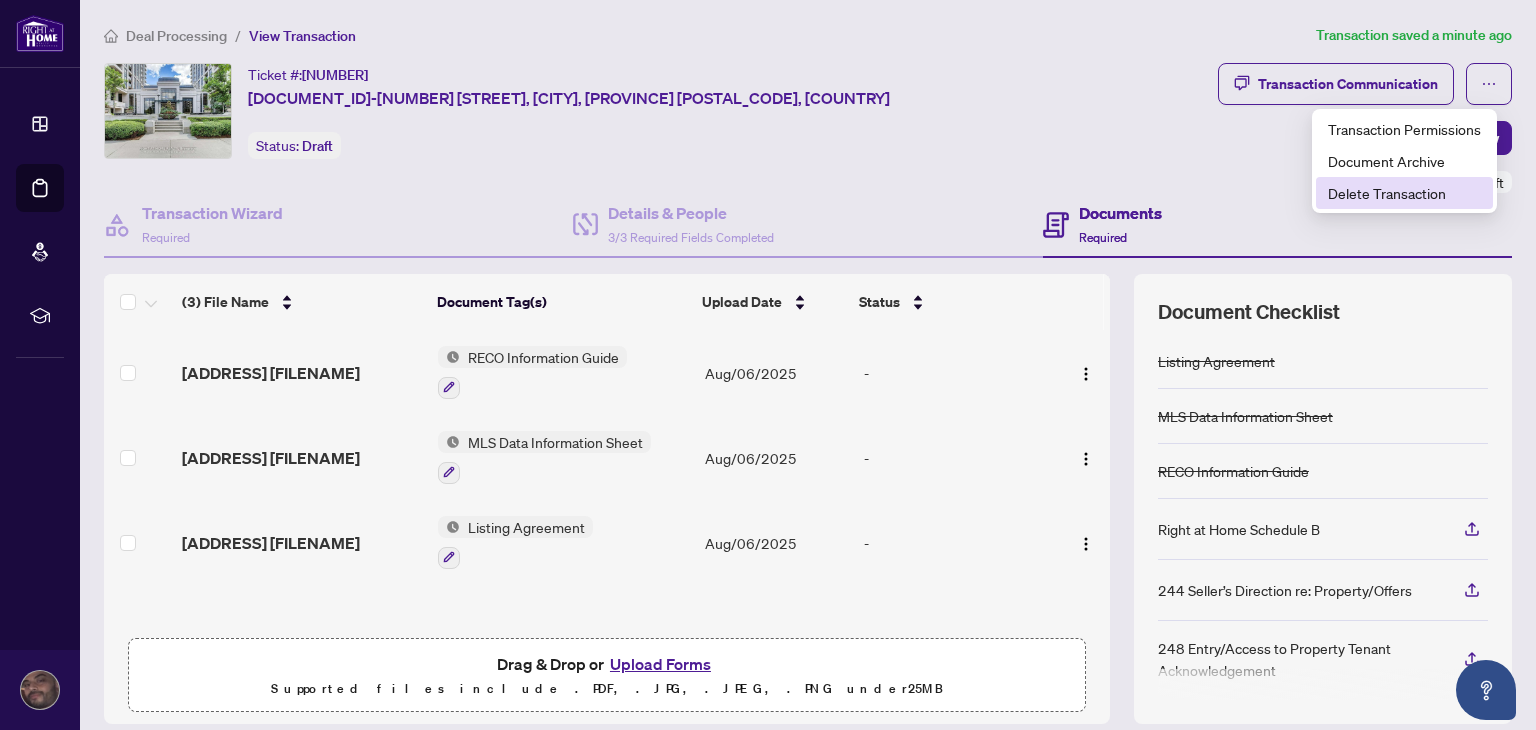 click on "Delete Transaction" at bounding box center [1404, 193] 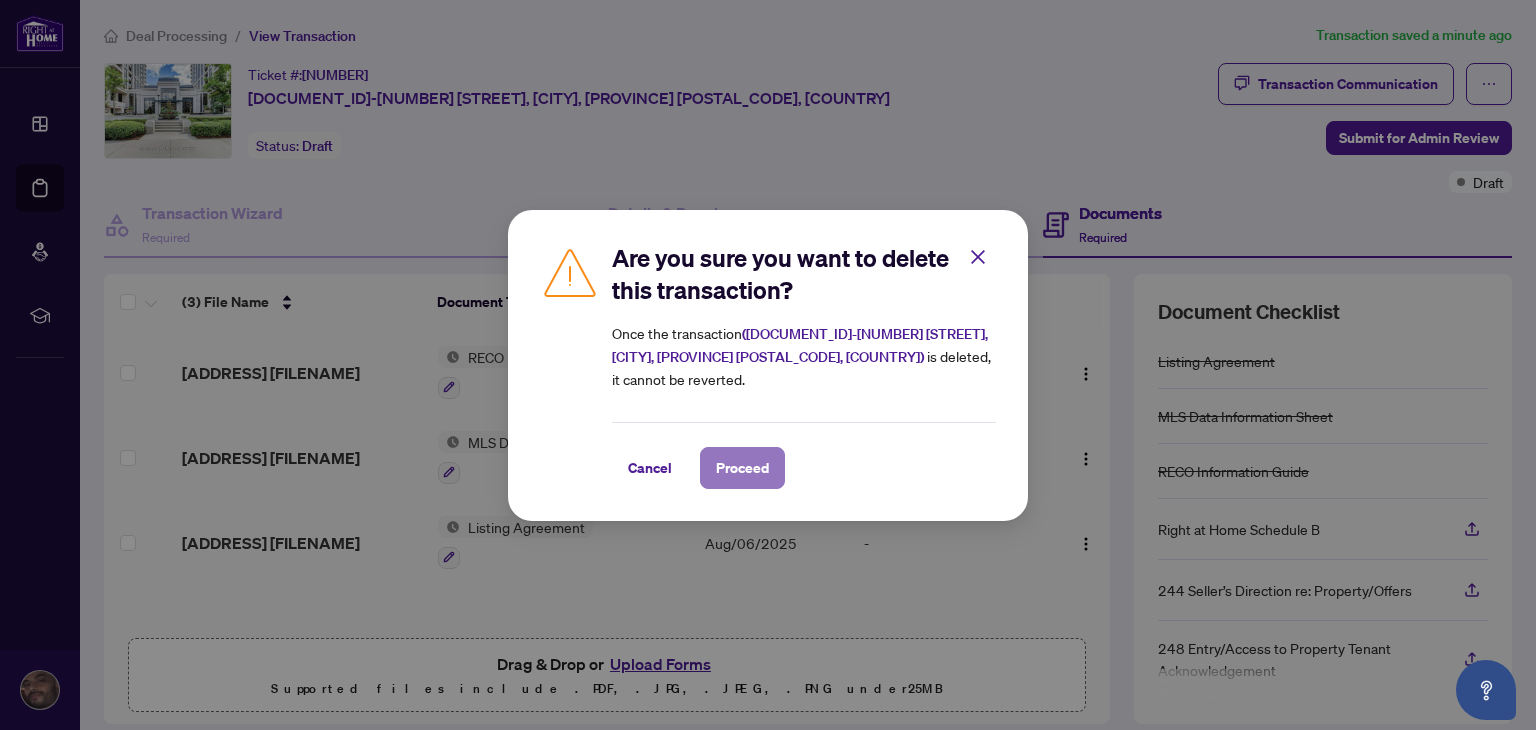 click on "Proceed" at bounding box center [742, 468] 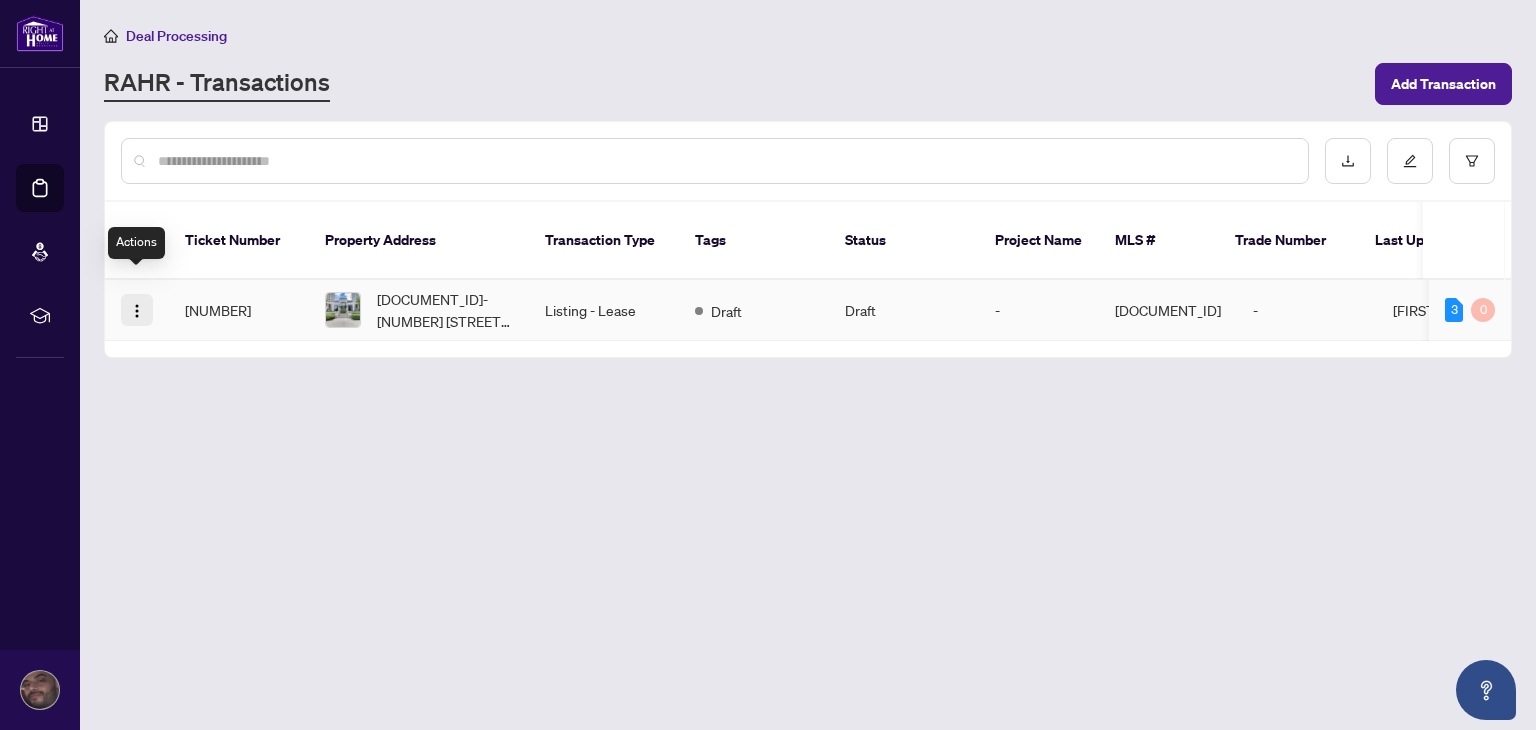 click at bounding box center [137, 310] 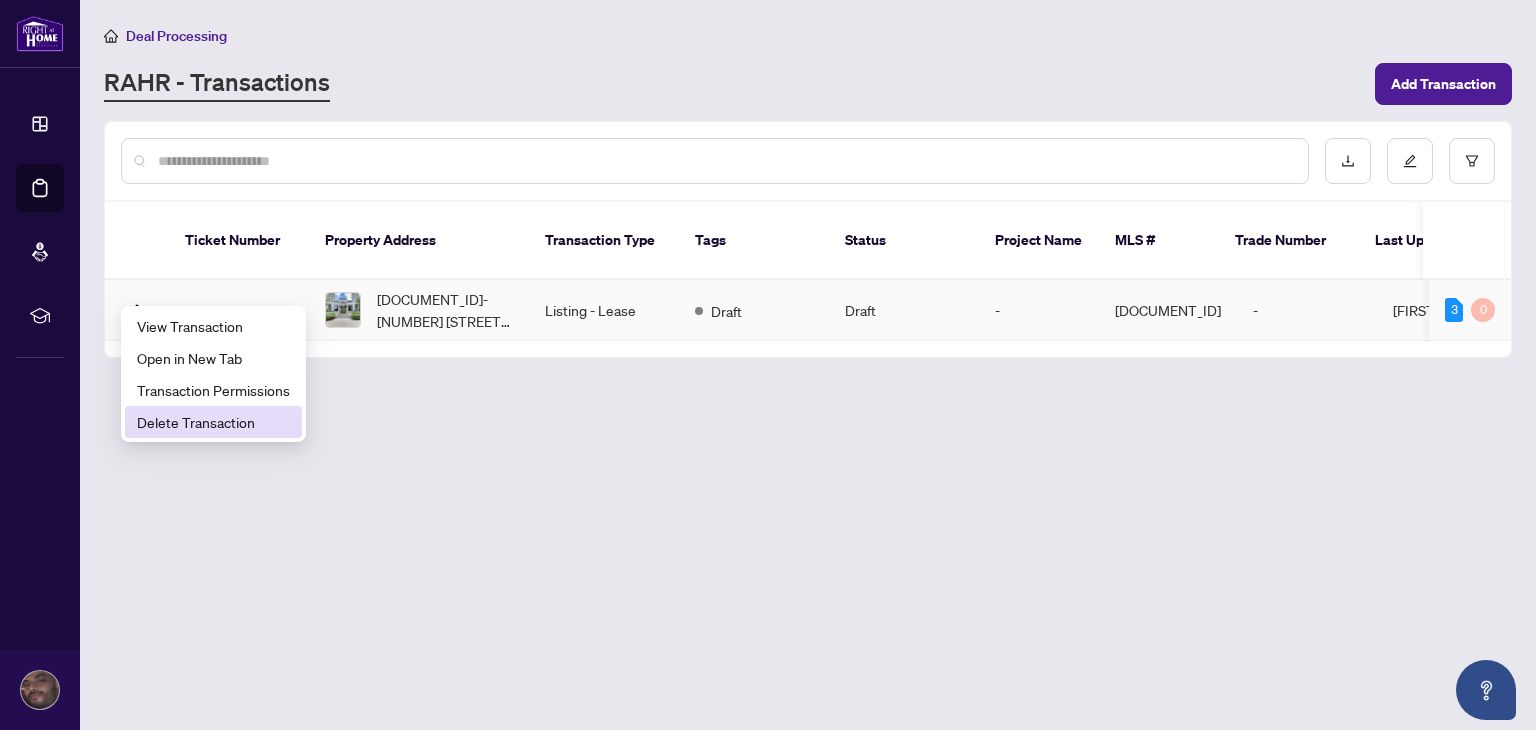 click on "Delete Transaction" at bounding box center (213, 422) 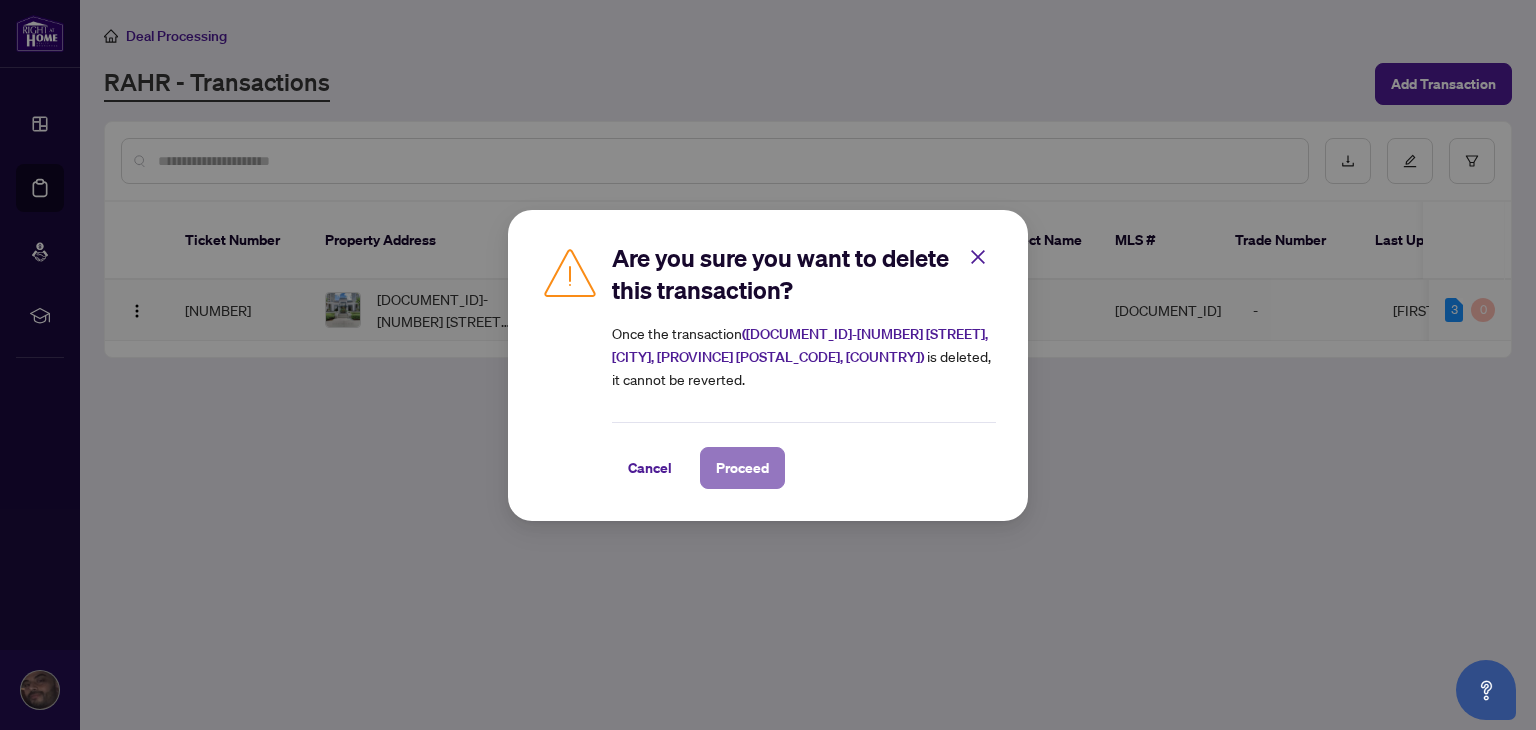 click on "Proceed" at bounding box center [742, 468] 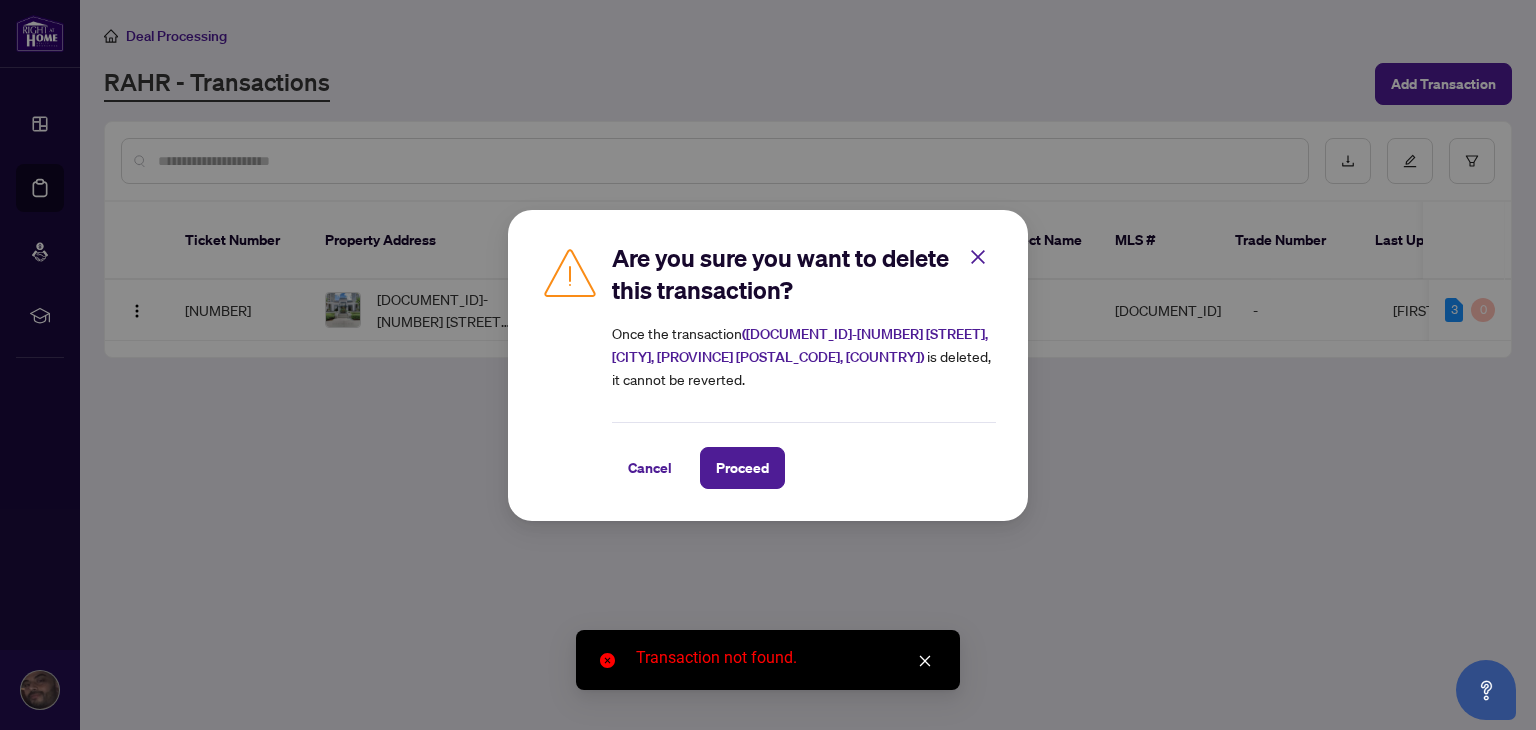 click 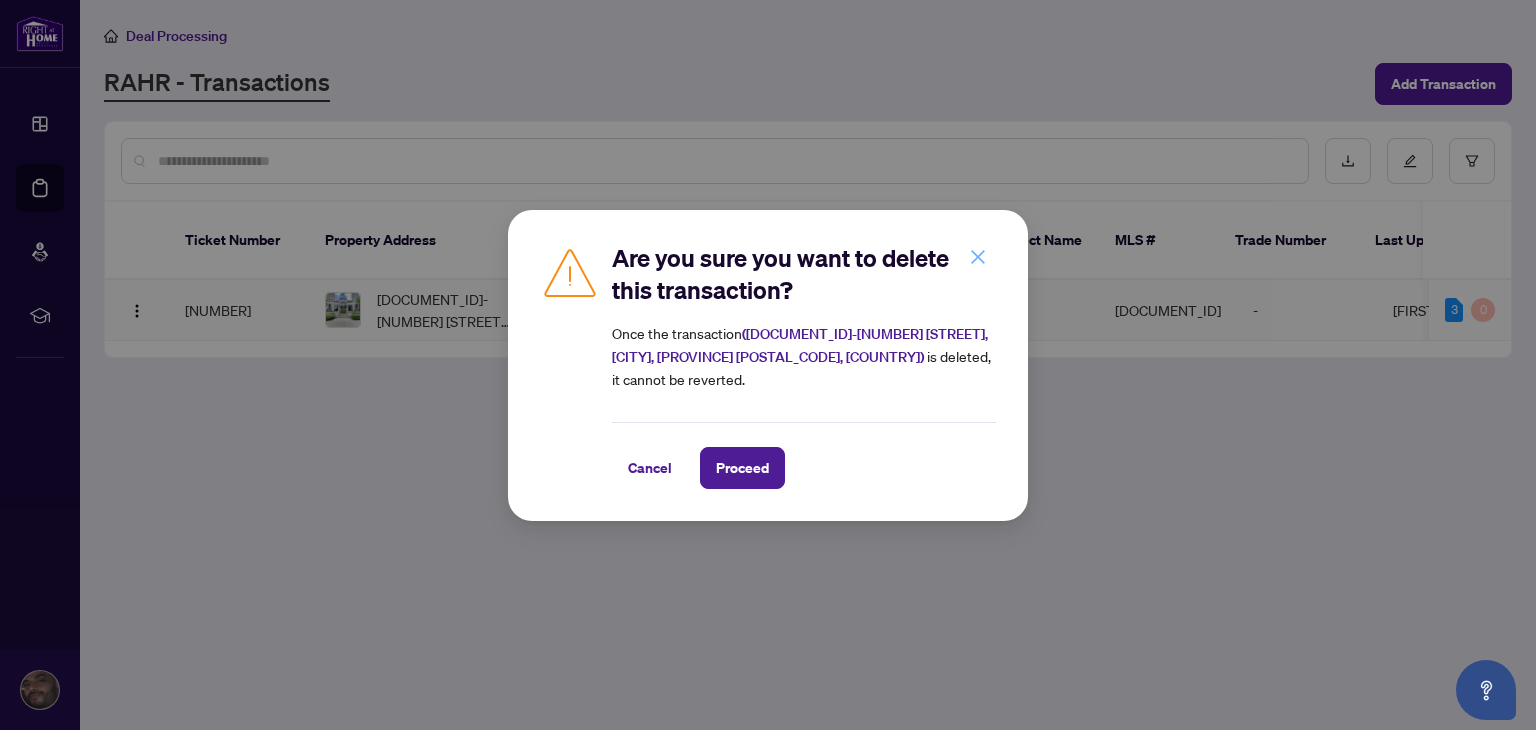 click 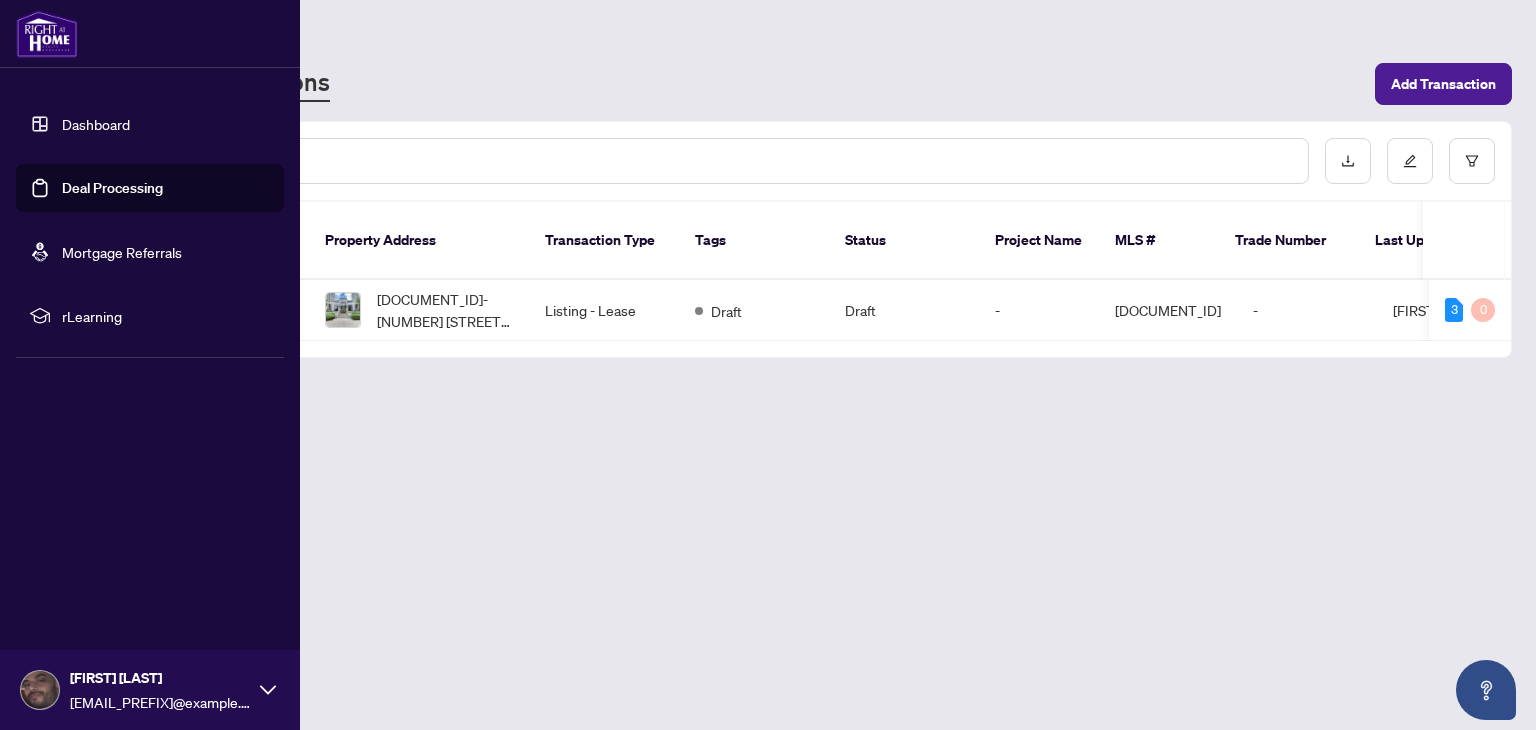click on "Dashboard" at bounding box center [96, 124] 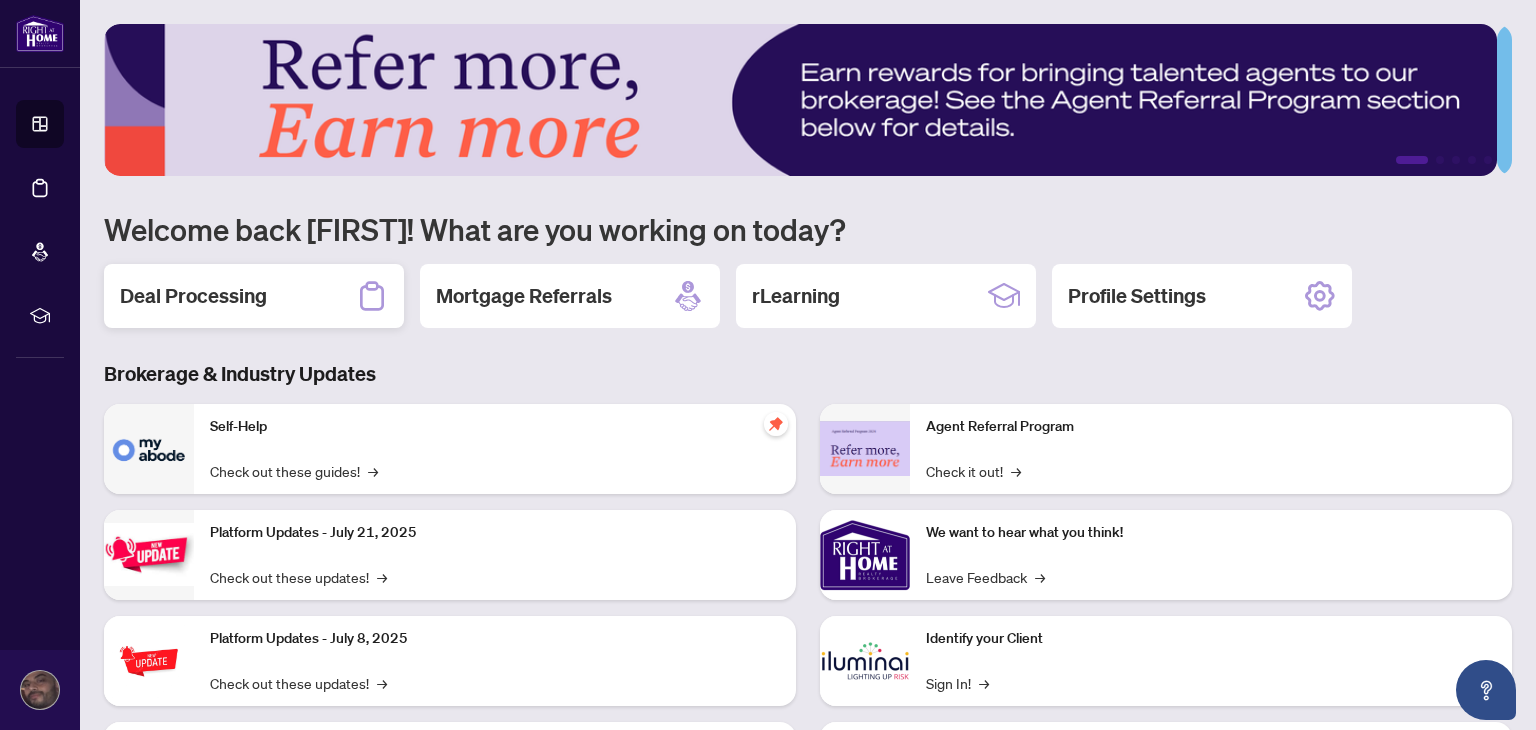 click on "Deal Processing" at bounding box center [193, 296] 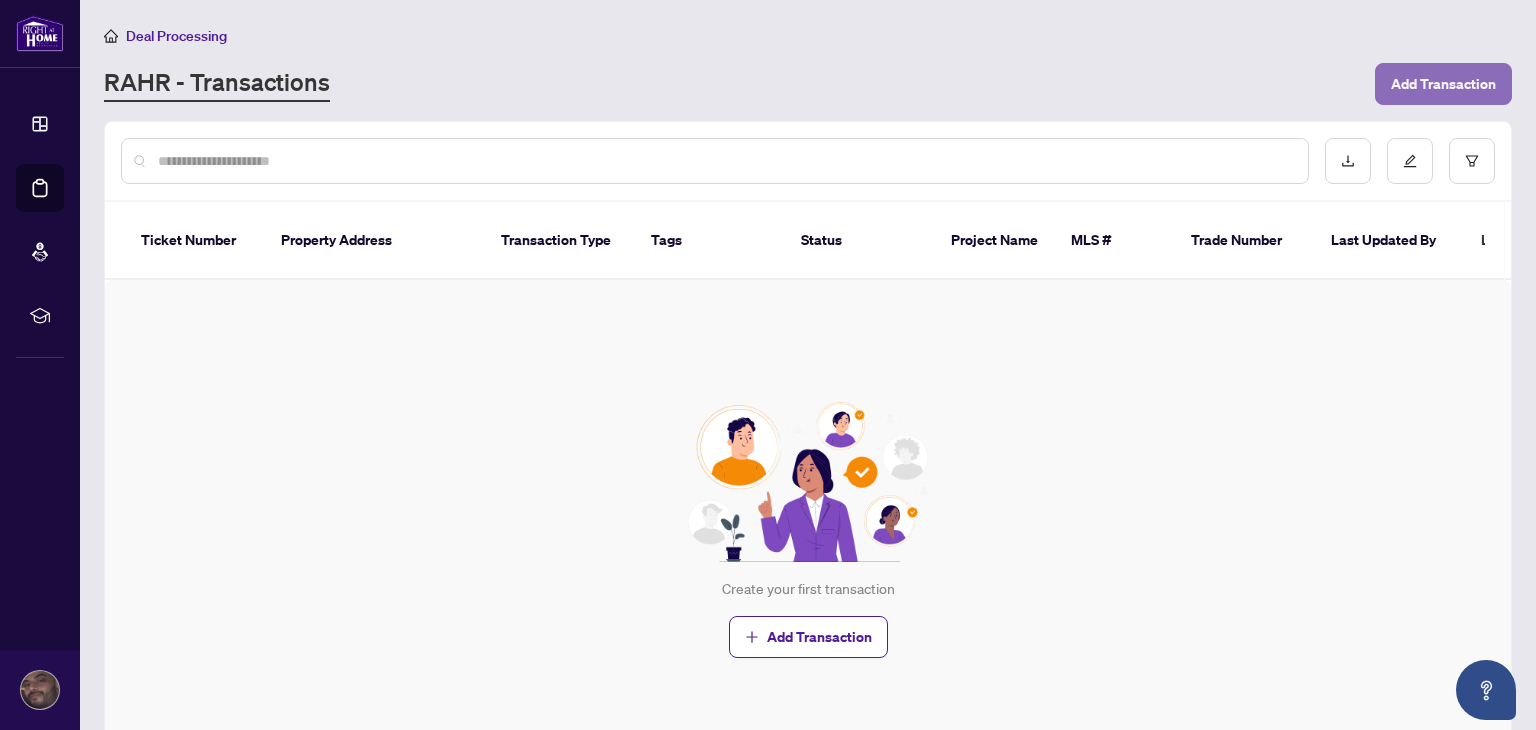 click on "Add Transaction" at bounding box center (1443, 84) 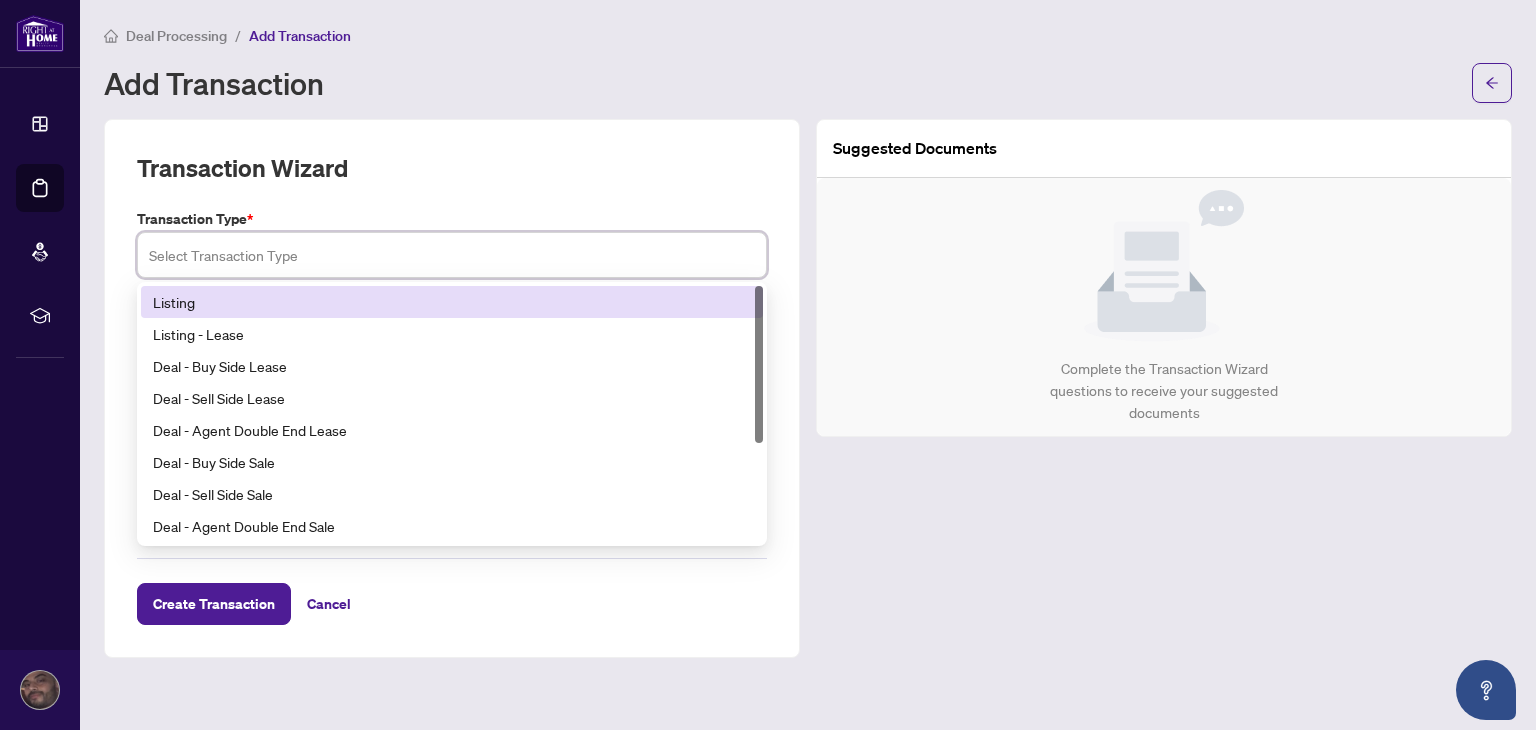 click at bounding box center [452, 255] 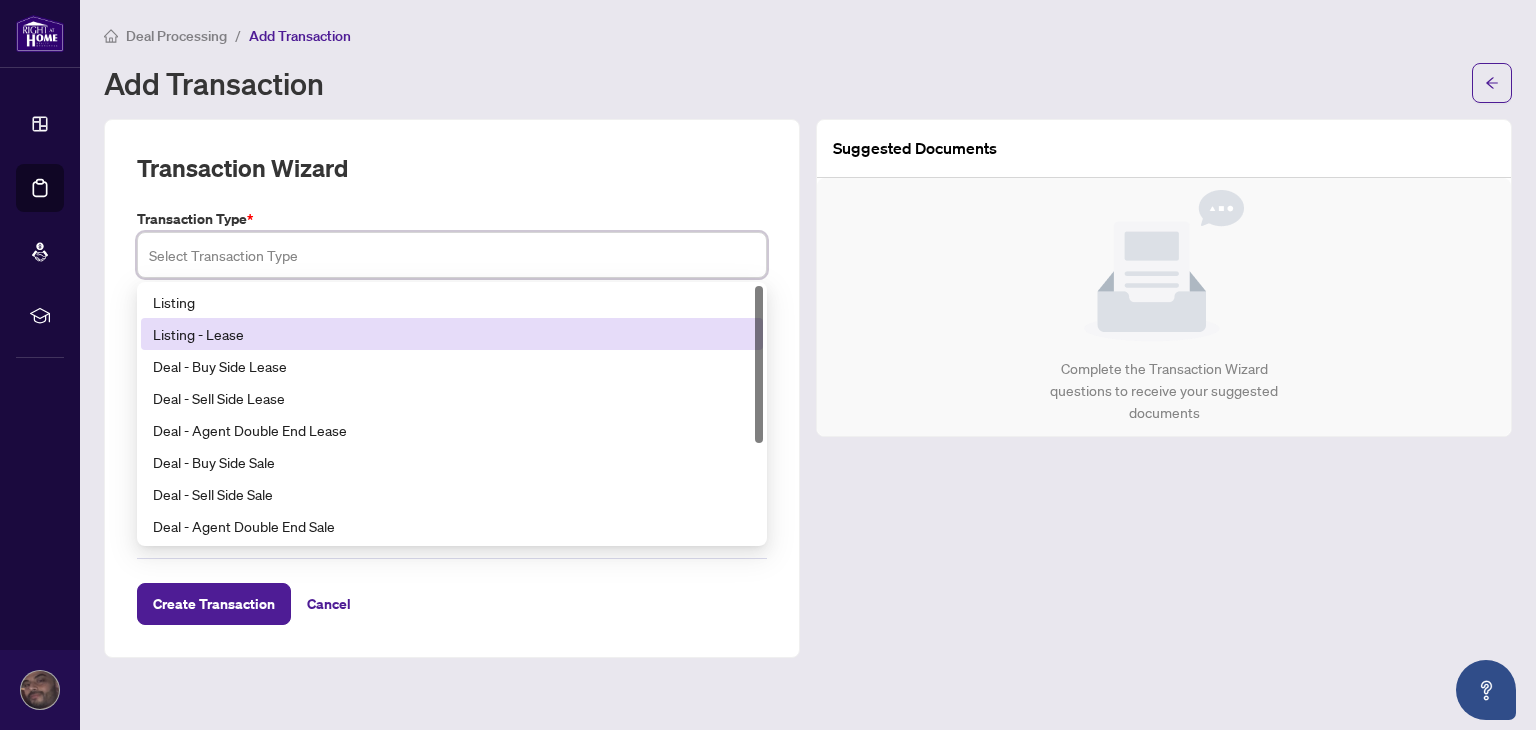 click on "Listing - Lease" at bounding box center [452, 334] 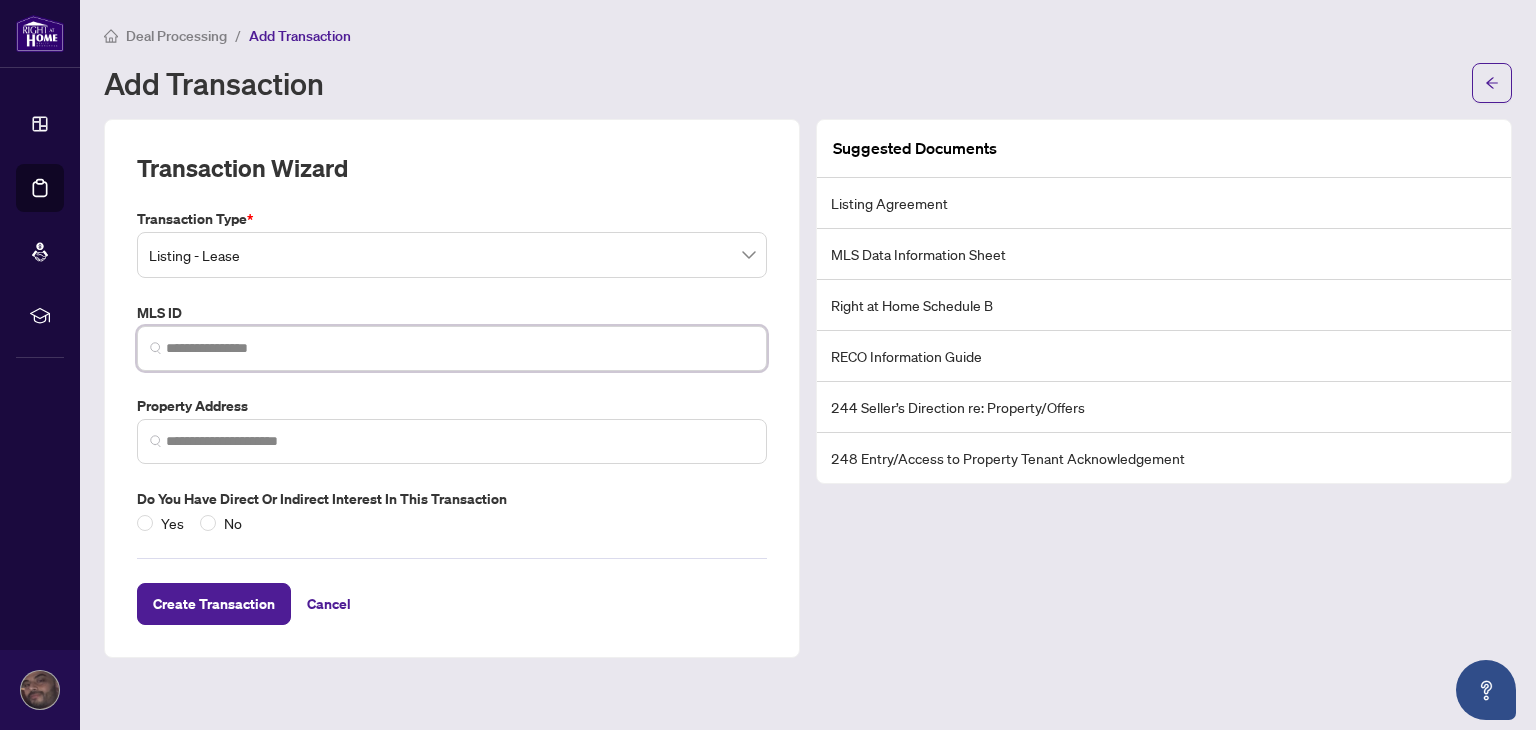 click at bounding box center (460, 348) 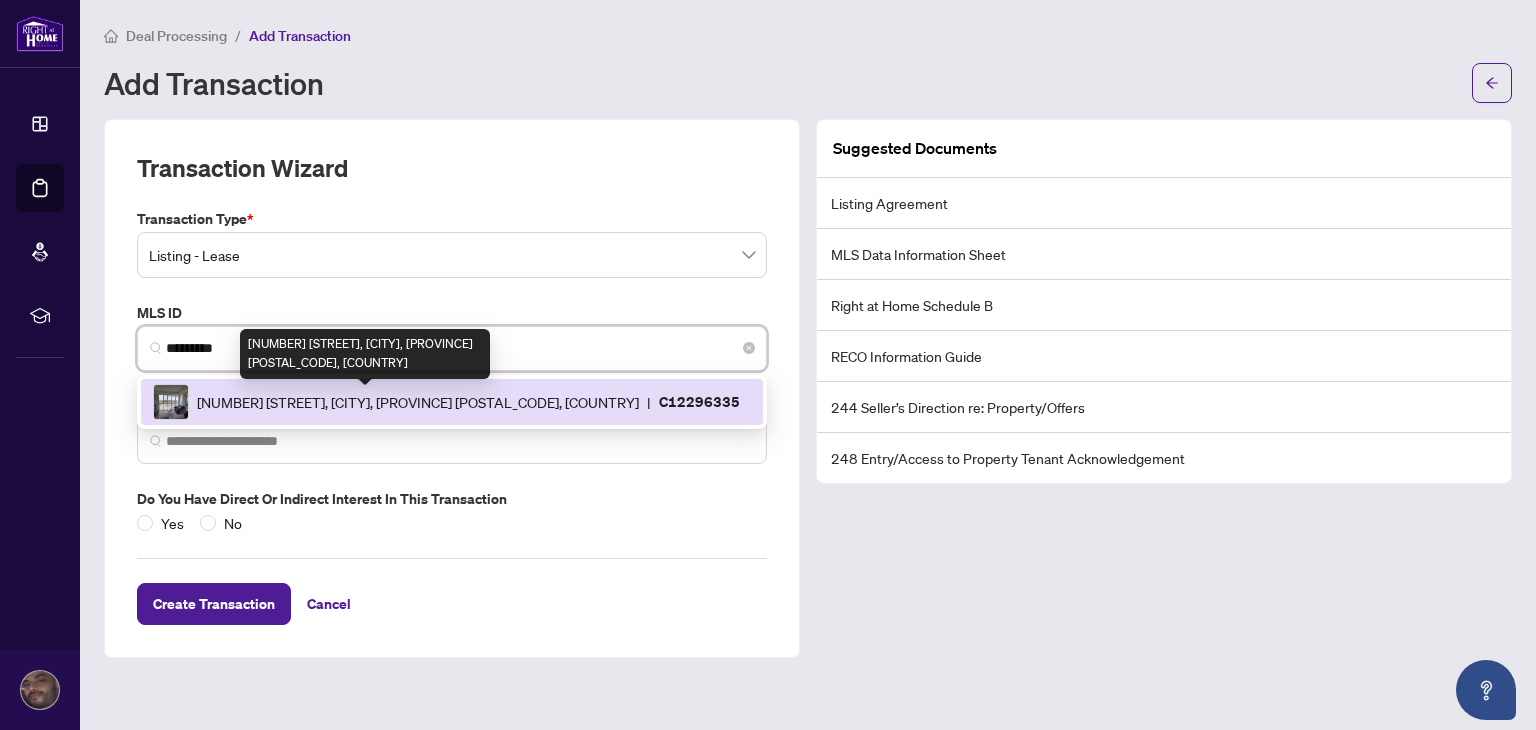 click on "[NUMBER] [STREET], [CITY], [PROVINCE] [POSTAL_CODE], [COUNTRY]" at bounding box center [418, 402] 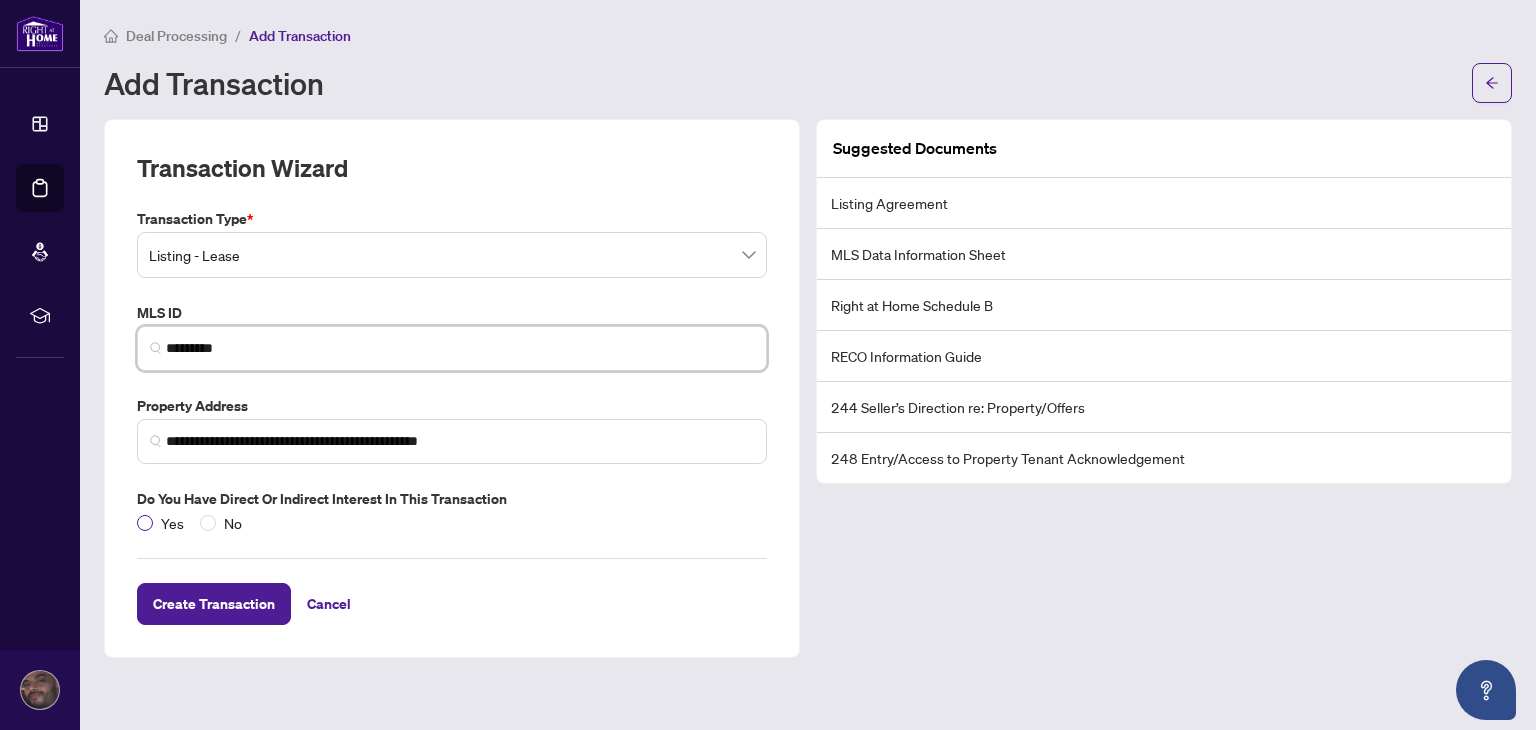 type on "*********" 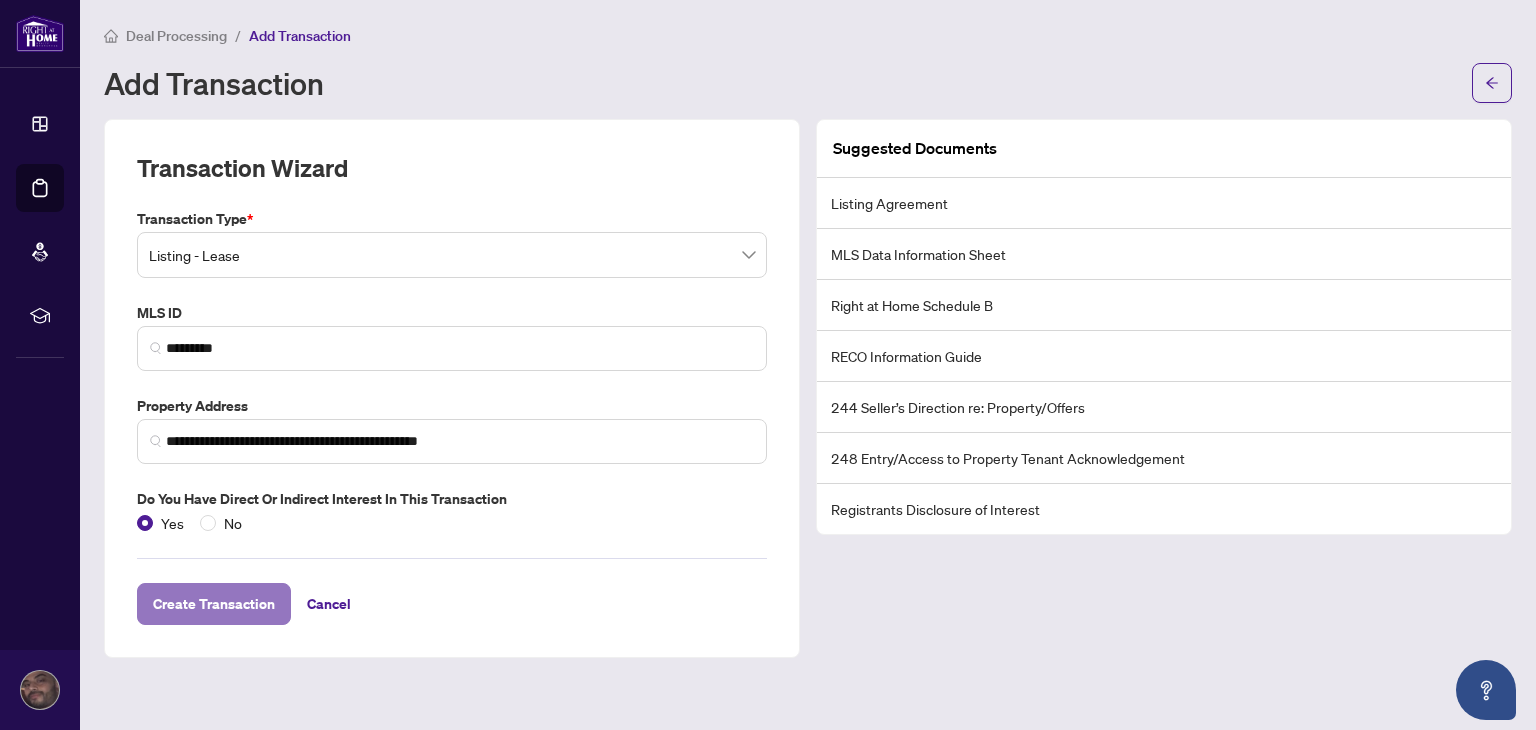 click on "Create Transaction" at bounding box center [214, 604] 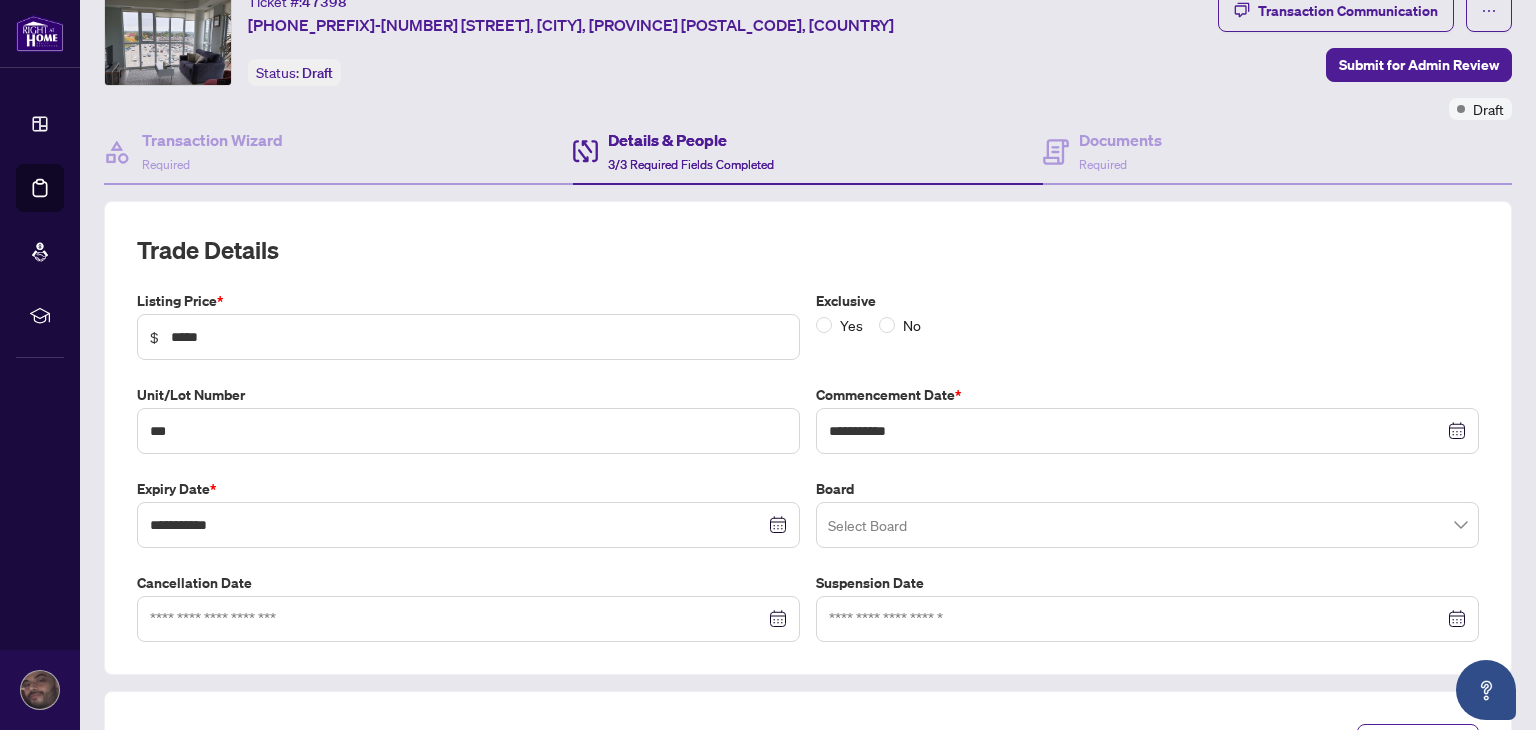 scroll, scrollTop: 80, scrollLeft: 0, axis: vertical 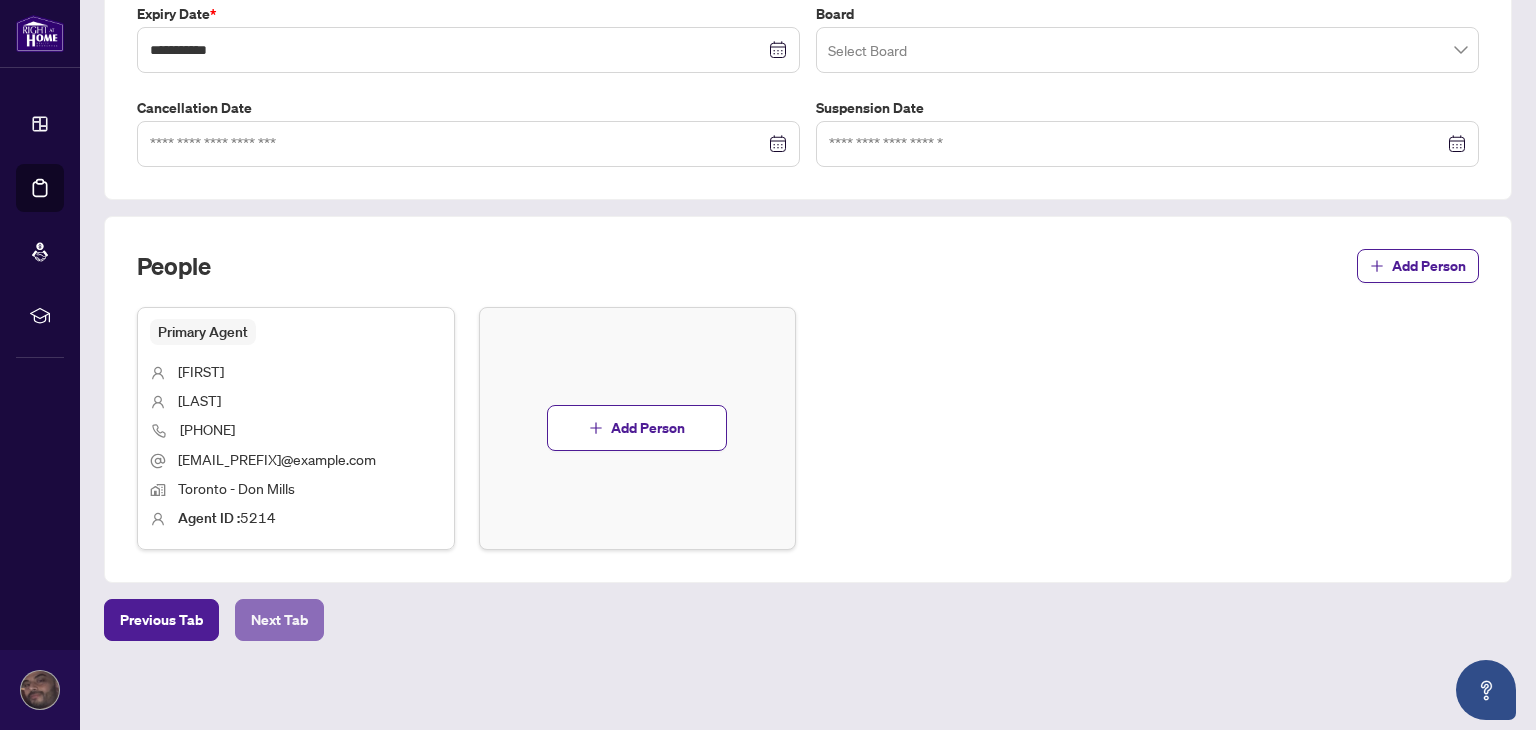 click on "Next Tab" at bounding box center [279, 620] 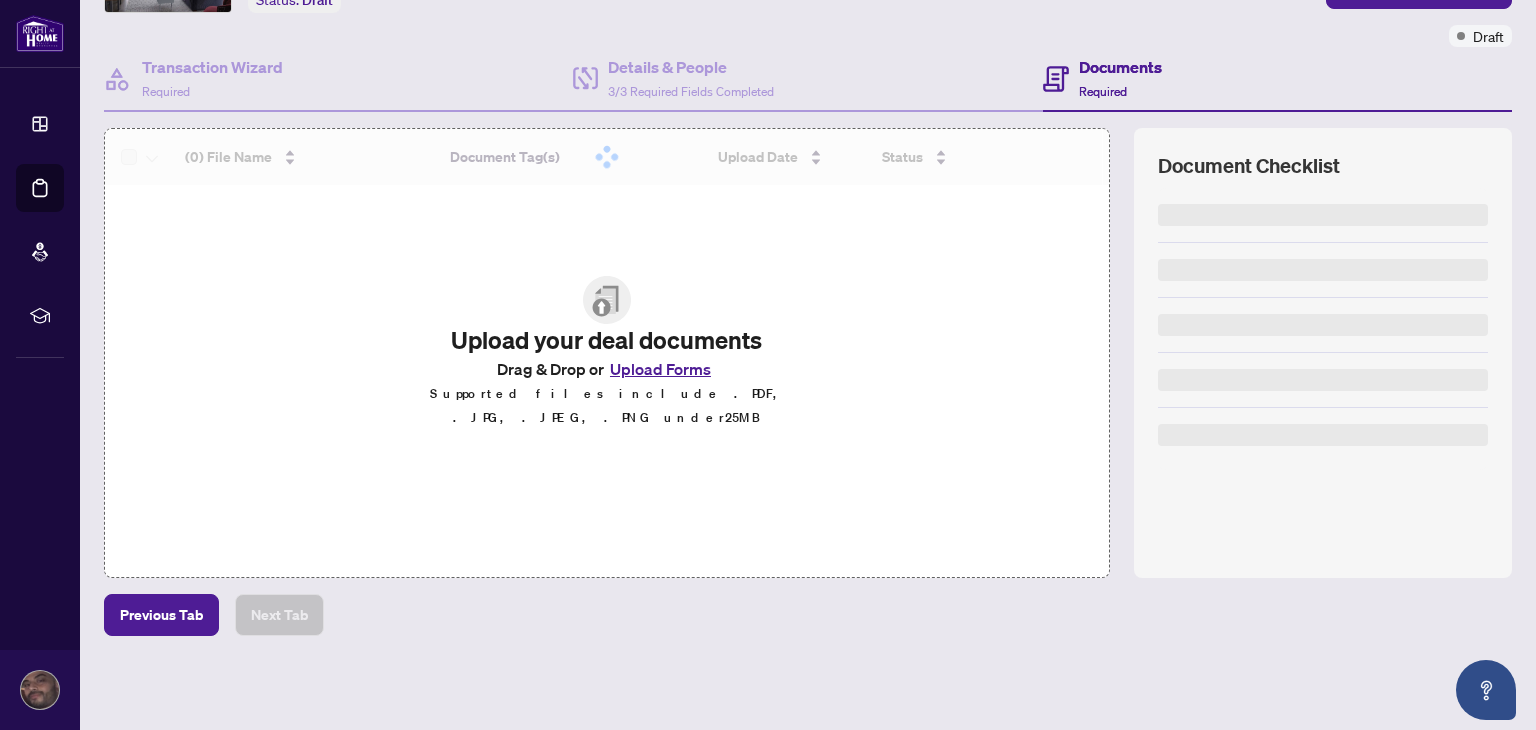 scroll, scrollTop: 0, scrollLeft: 0, axis: both 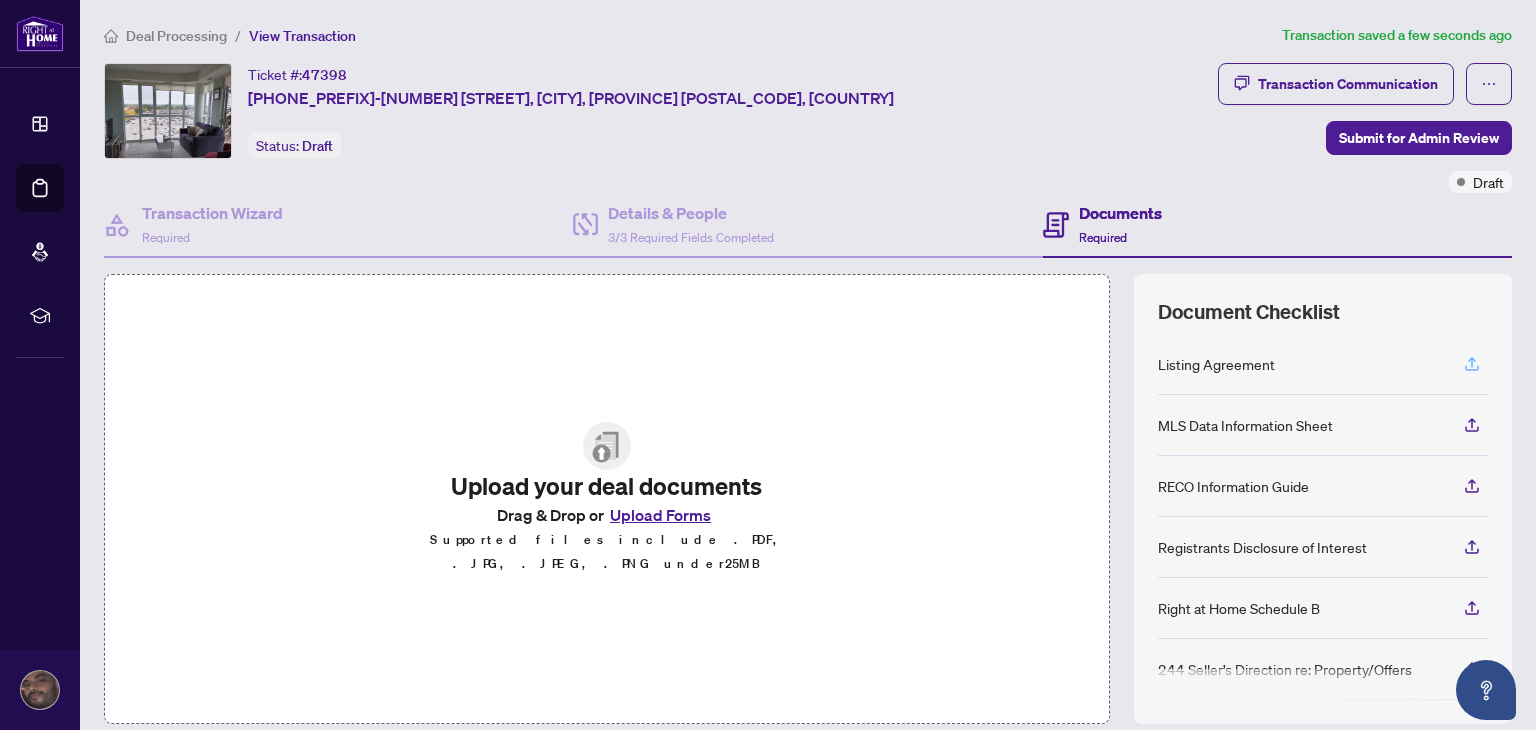 click 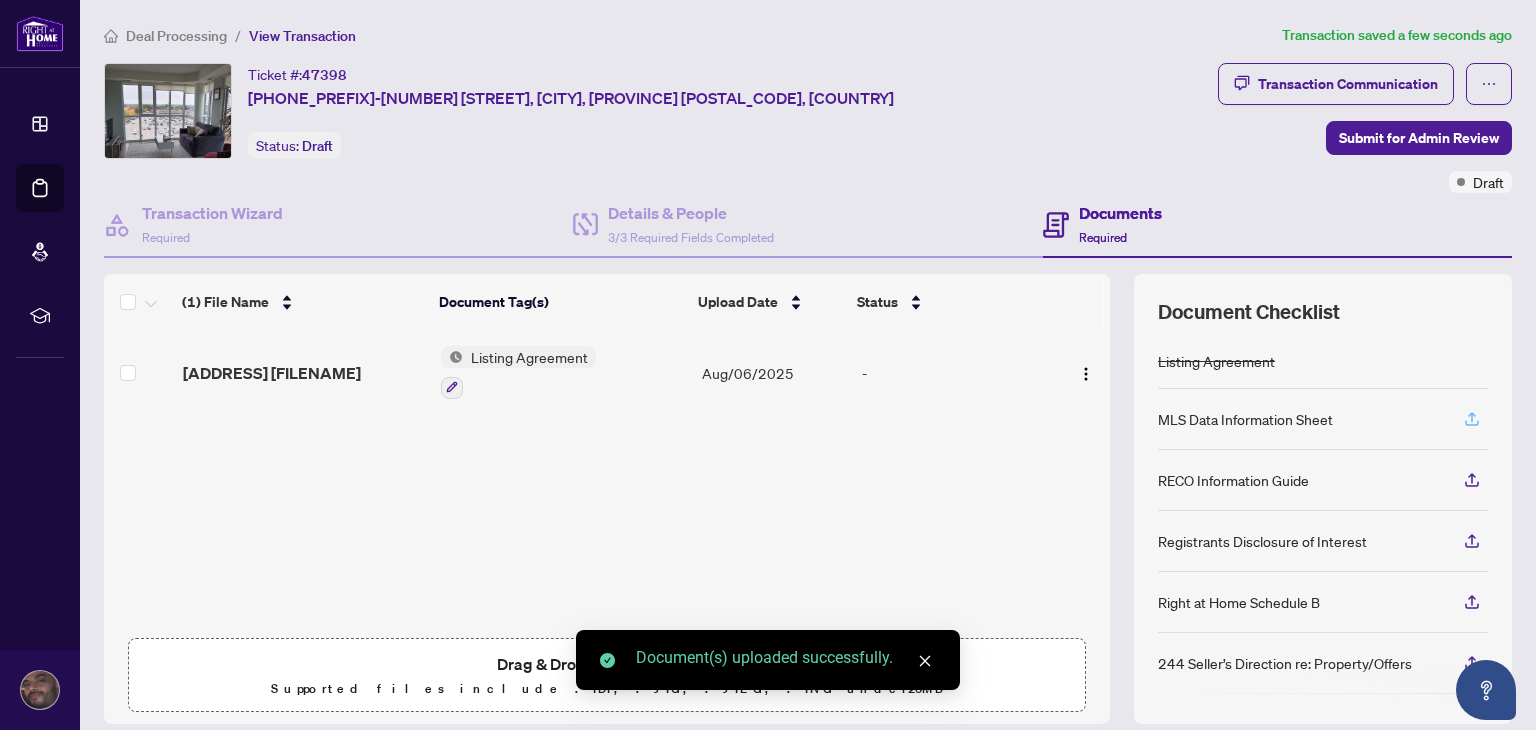 click 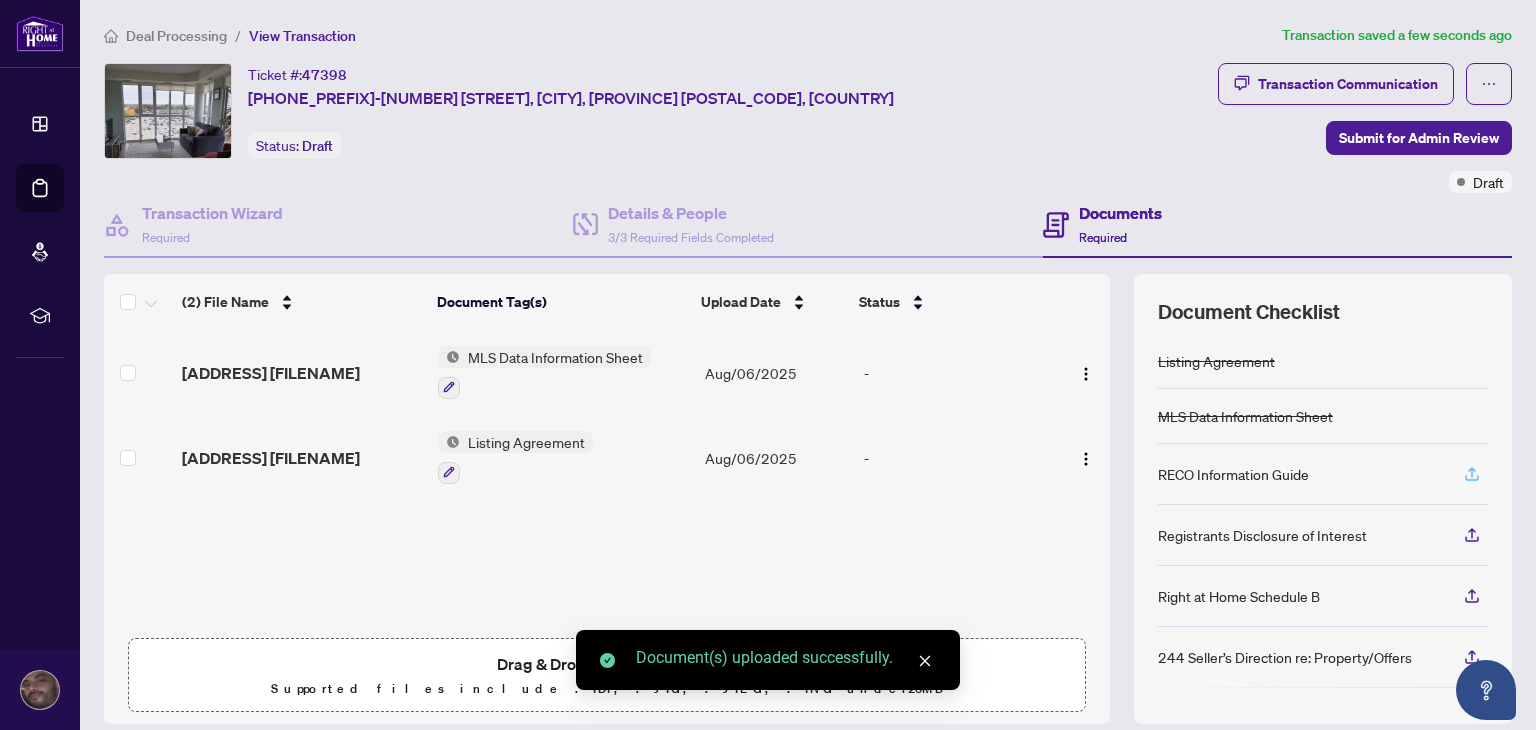 click 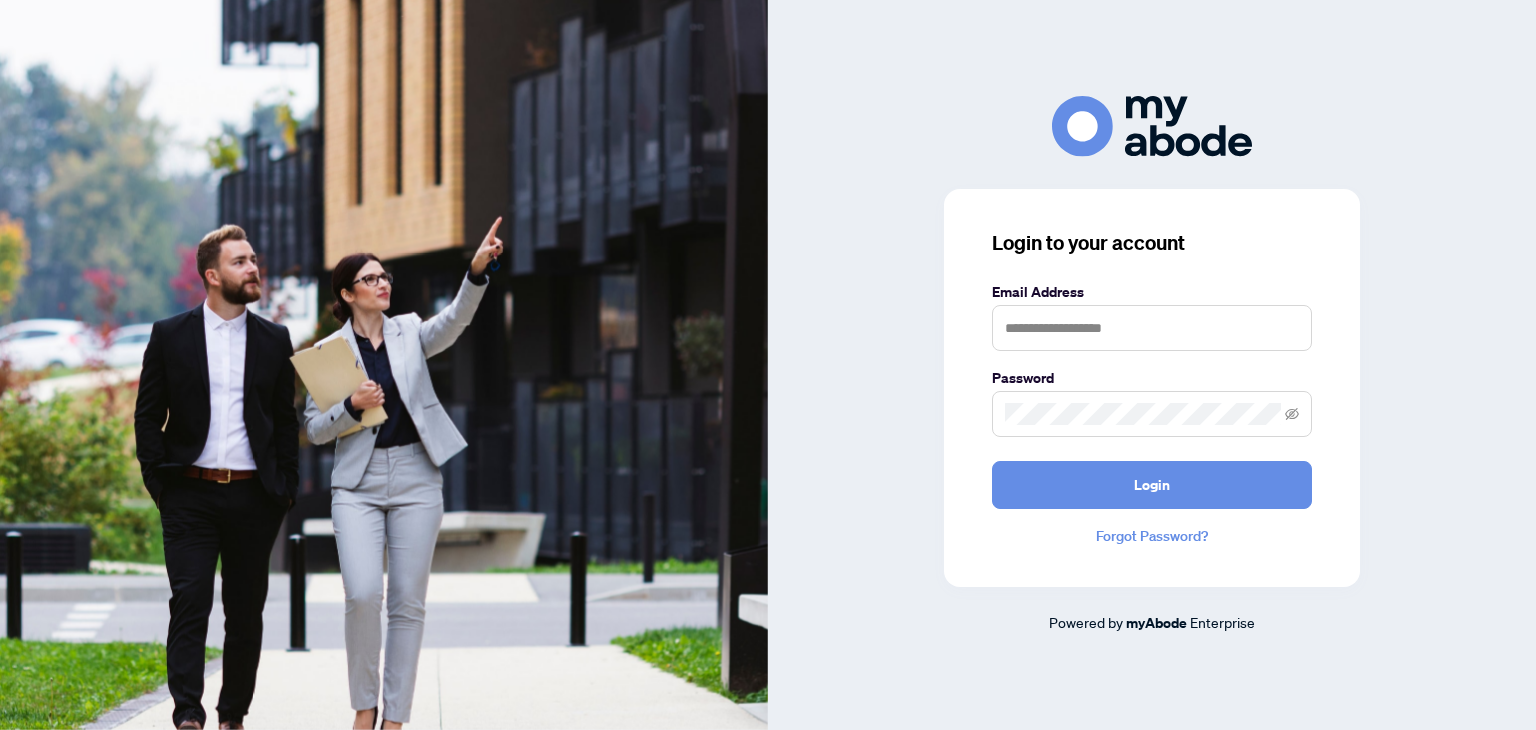 scroll, scrollTop: 0, scrollLeft: 0, axis: both 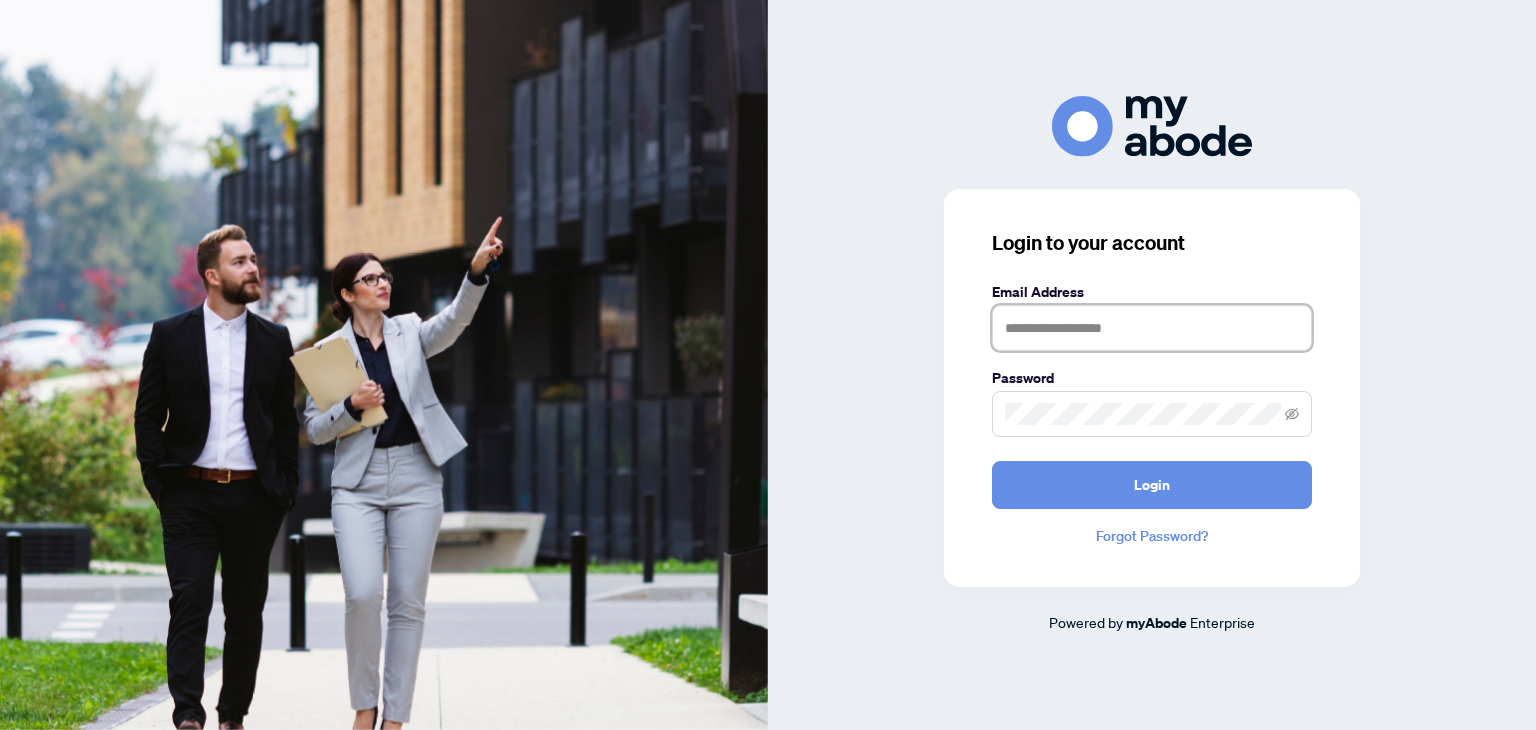 click at bounding box center [1152, 328] 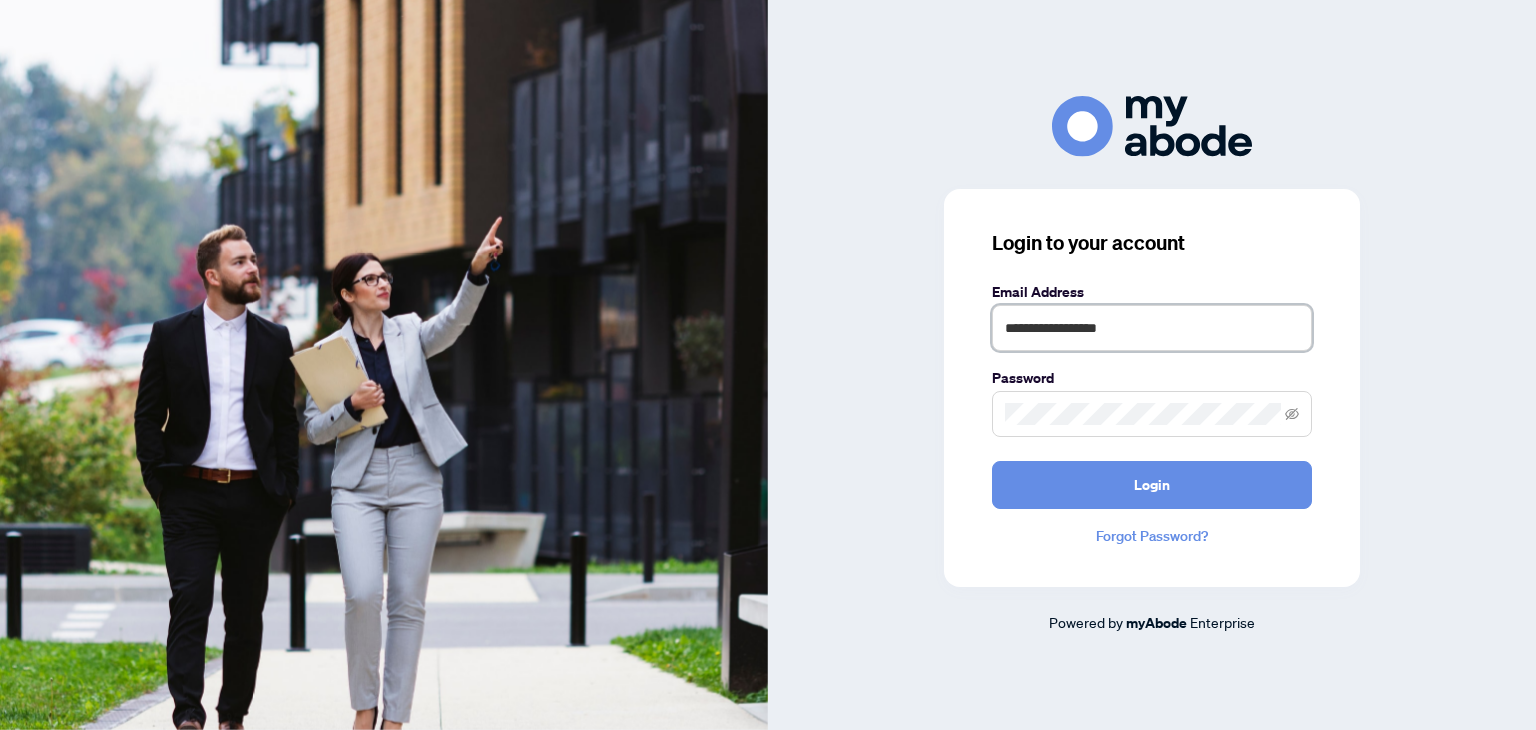 type on "**********" 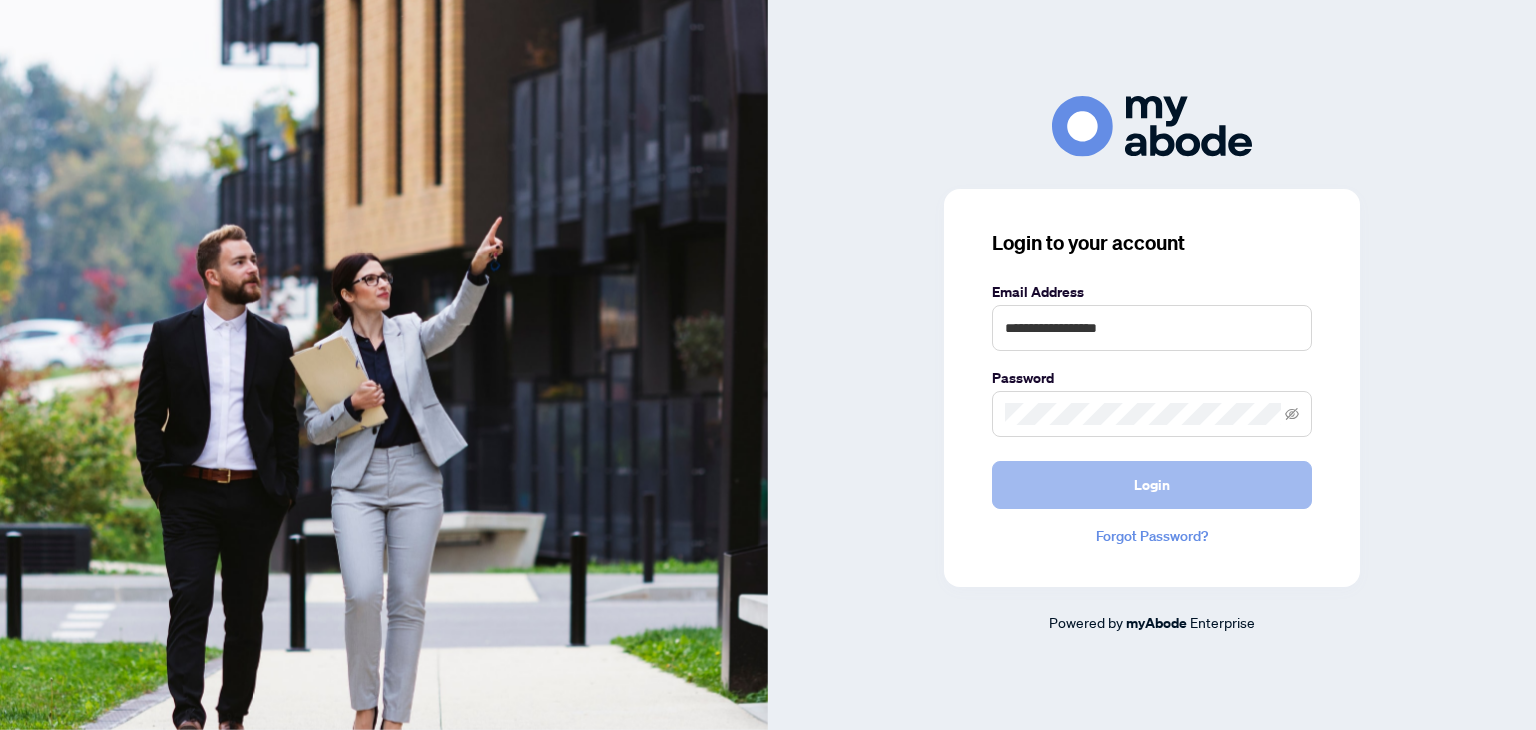 click on "Login" at bounding box center [1152, 485] 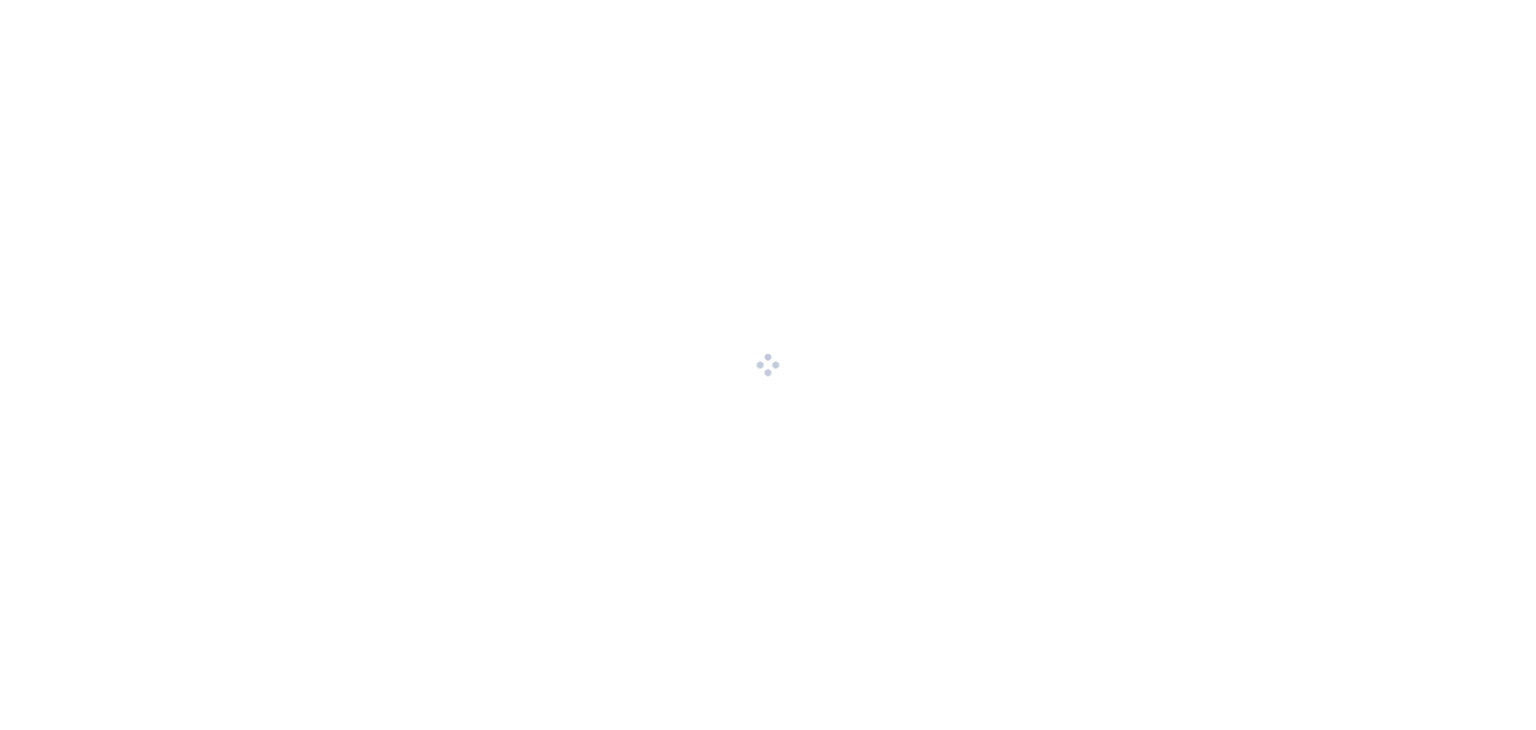 scroll, scrollTop: 0, scrollLeft: 0, axis: both 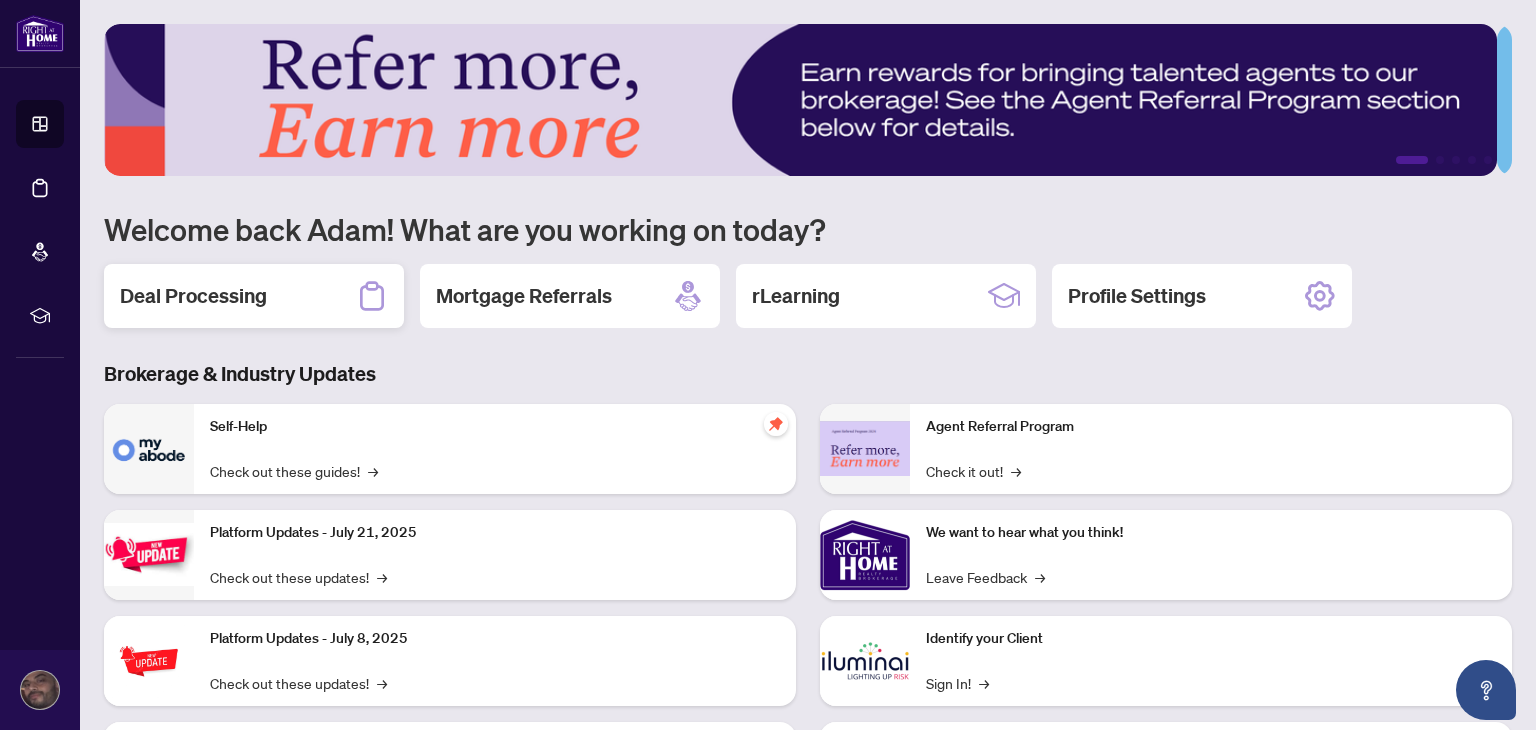 click on "Deal Processing" at bounding box center (193, 296) 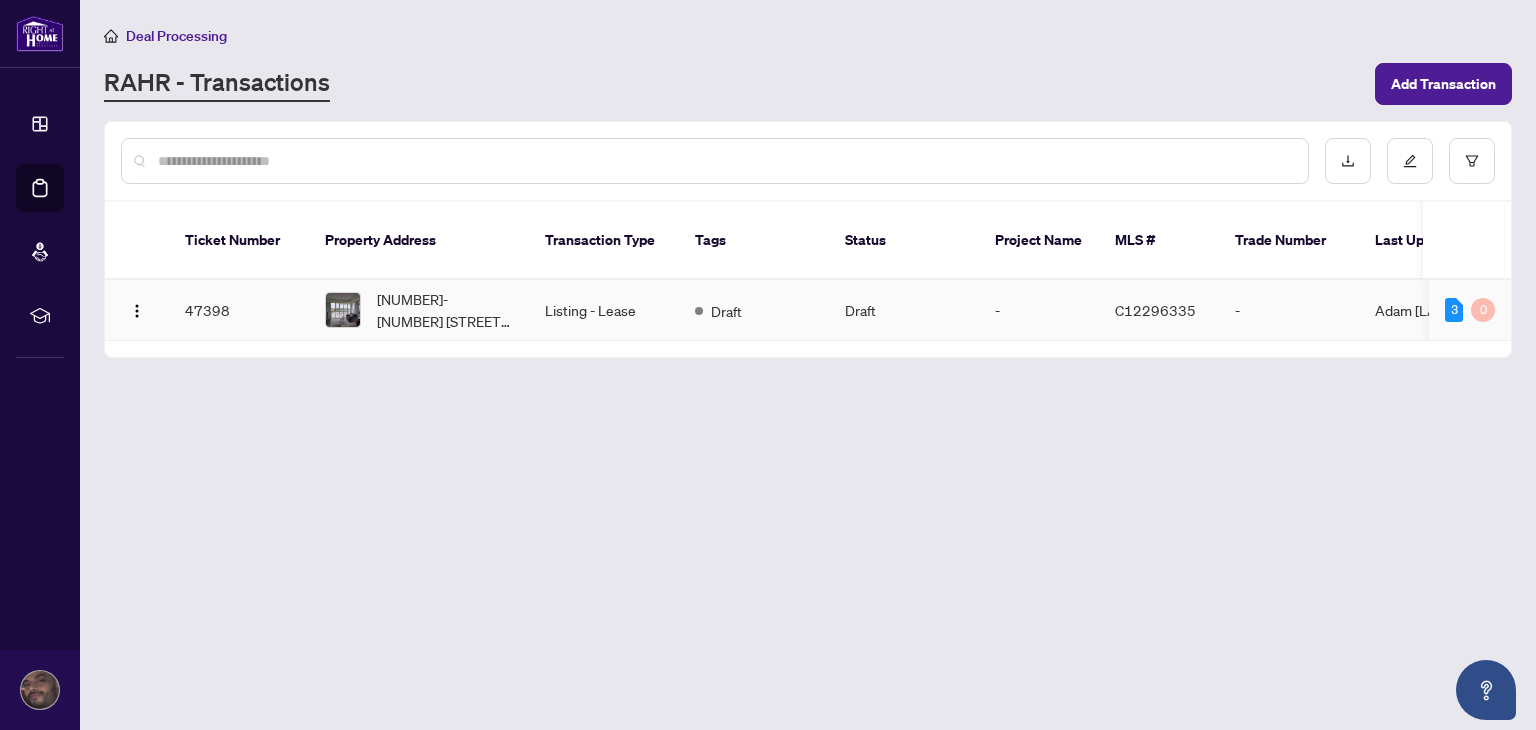 click on "Listing - Lease" at bounding box center [604, 310] 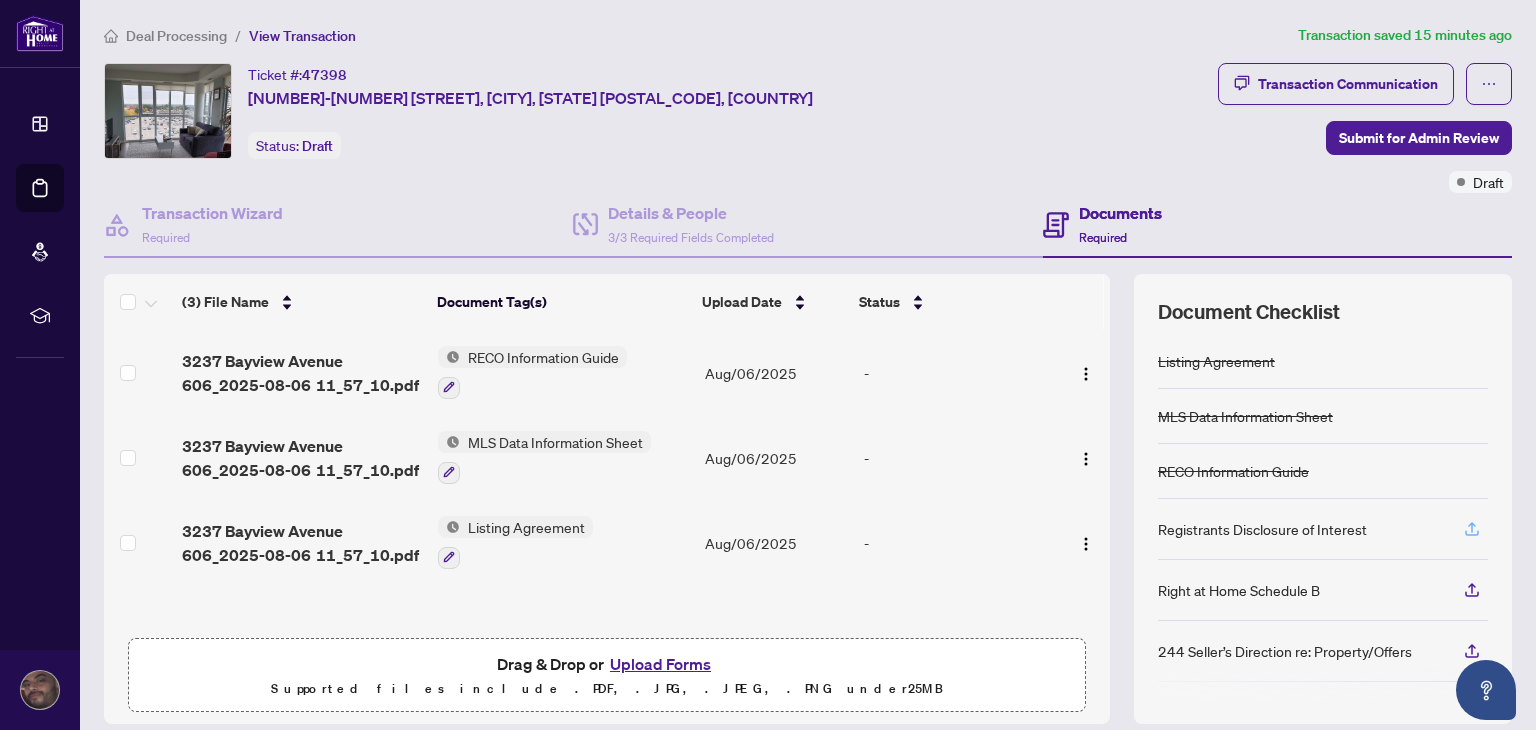 click 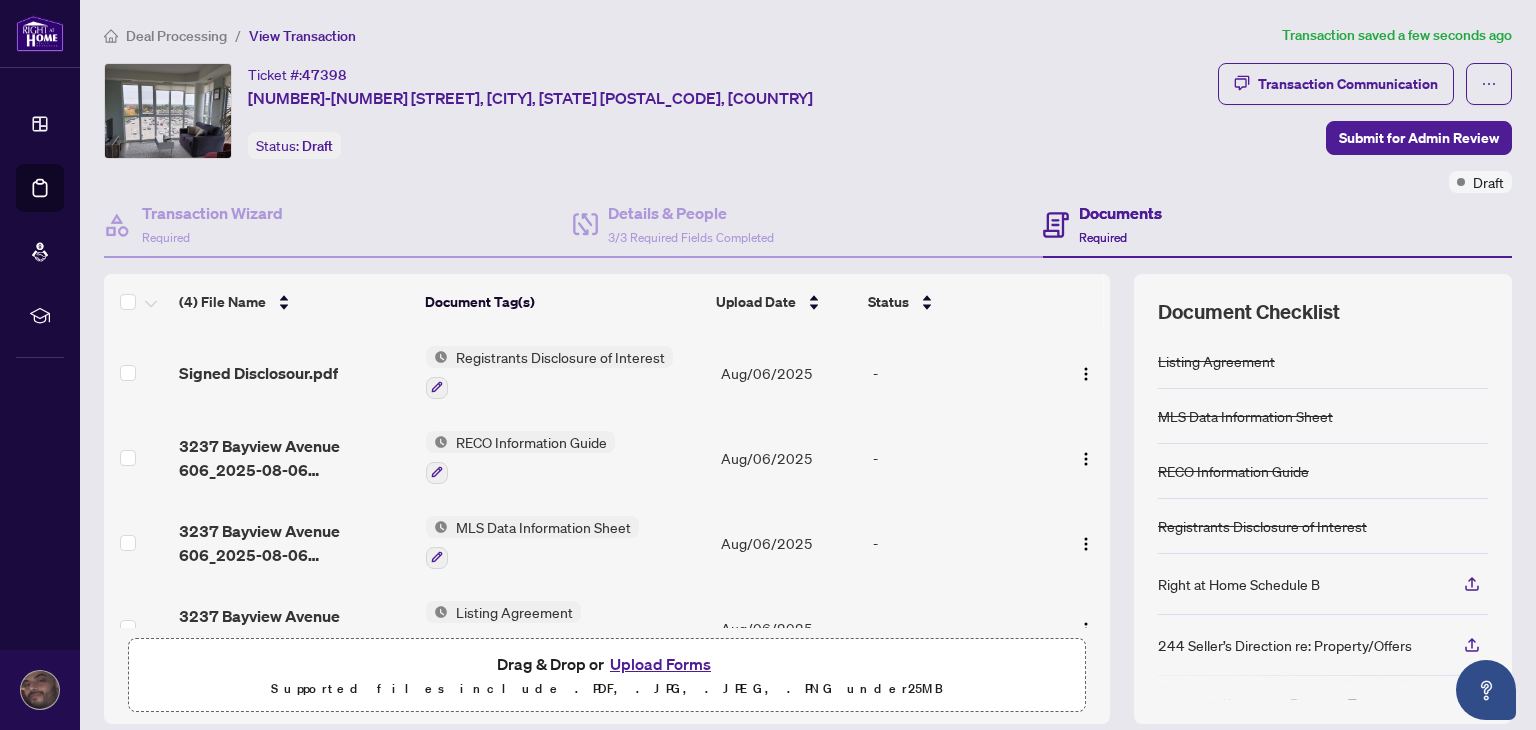 scroll, scrollTop: 45, scrollLeft: 0, axis: vertical 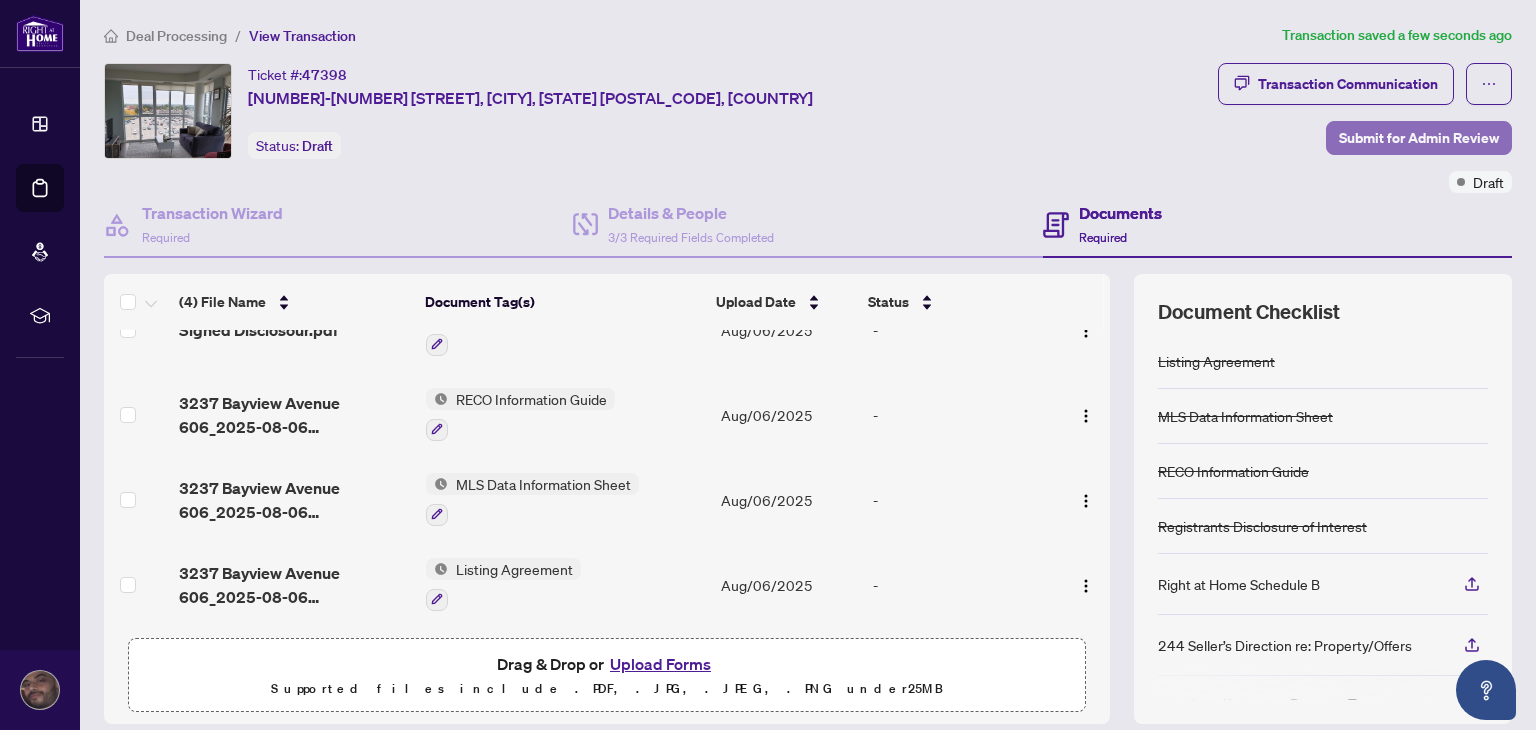 click on "Submit for Admin Review" at bounding box center (1419, 138) 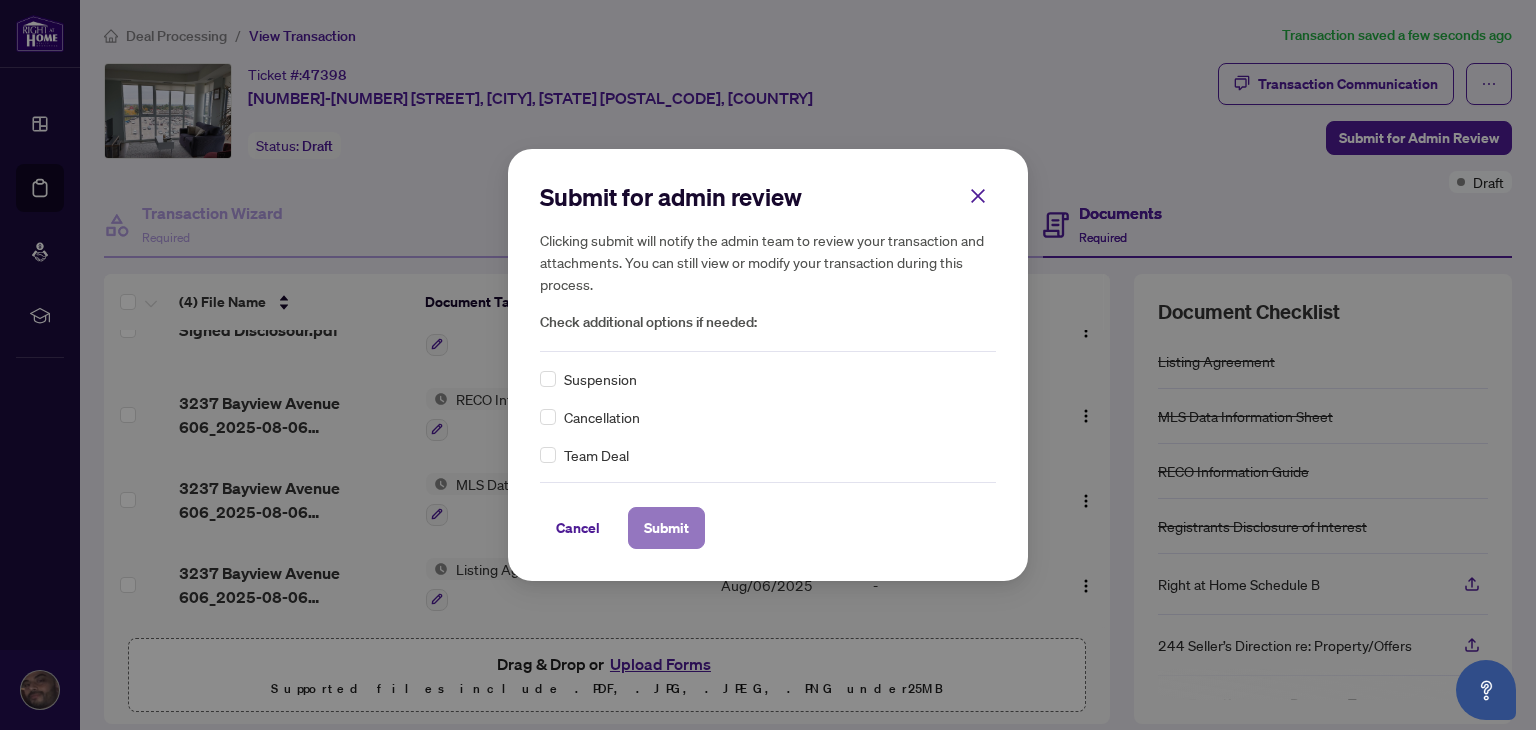 click on "Submit" at bounding box center [666, 528] 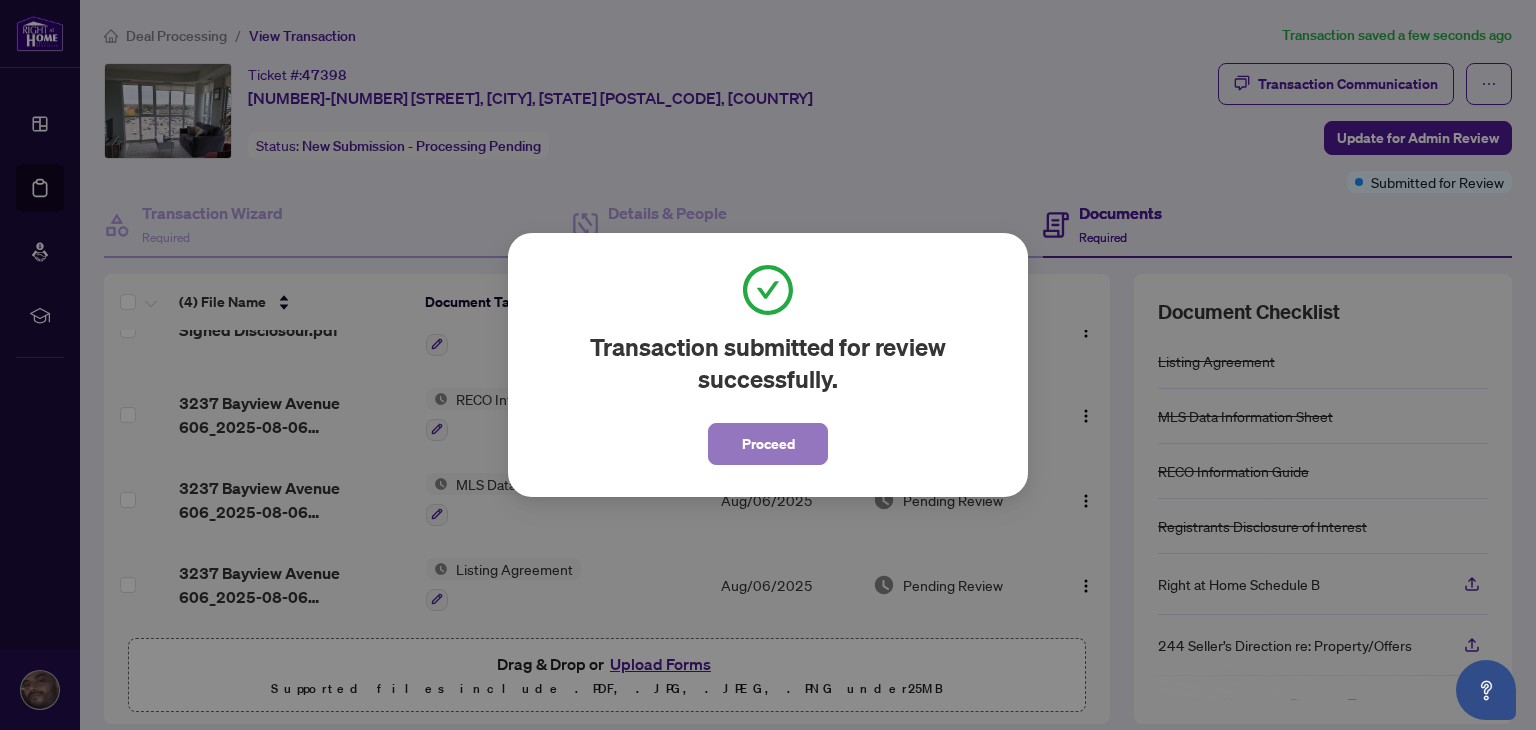 click on "Proceed" at bounding box center [768, 444] 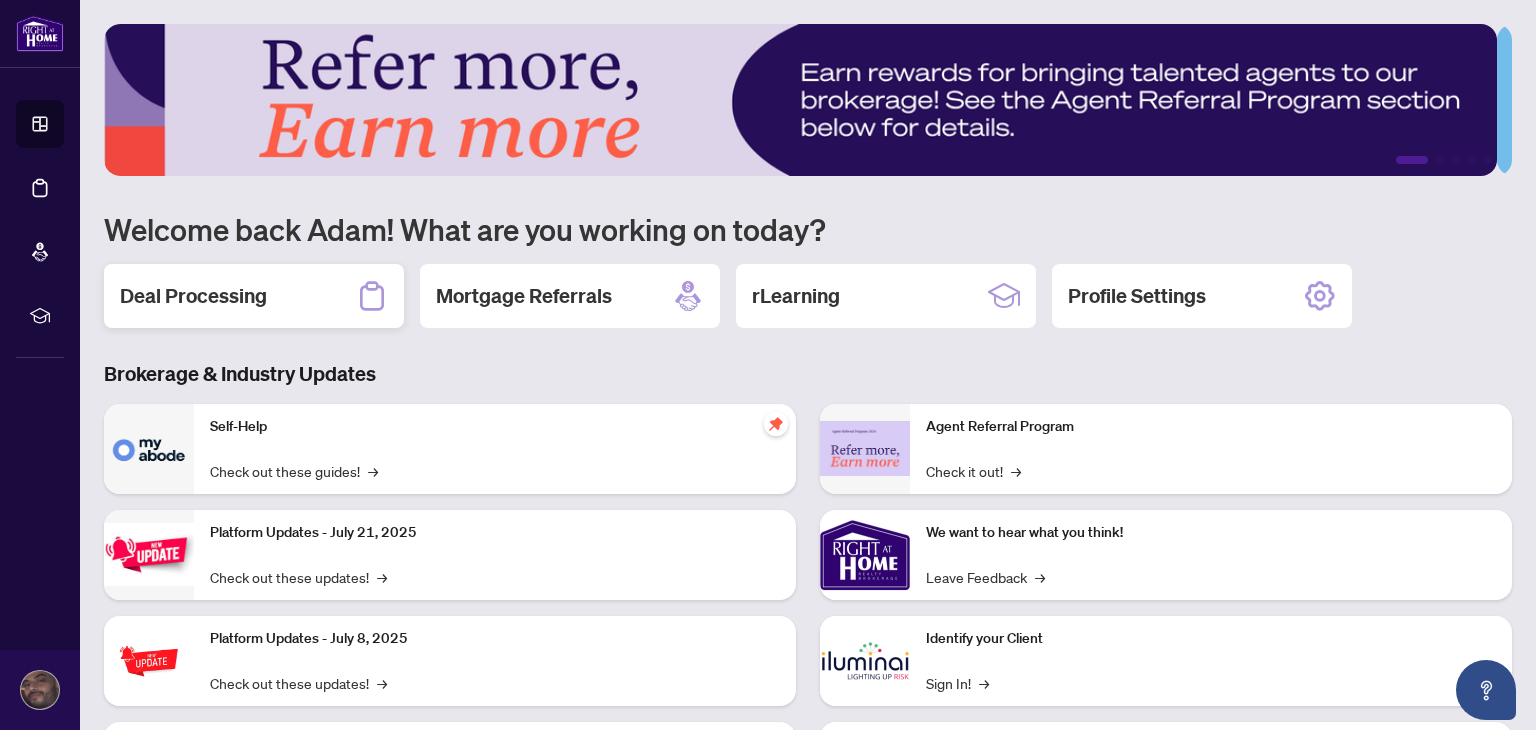click on "Deal Processing" at bounding box center [193, 296] 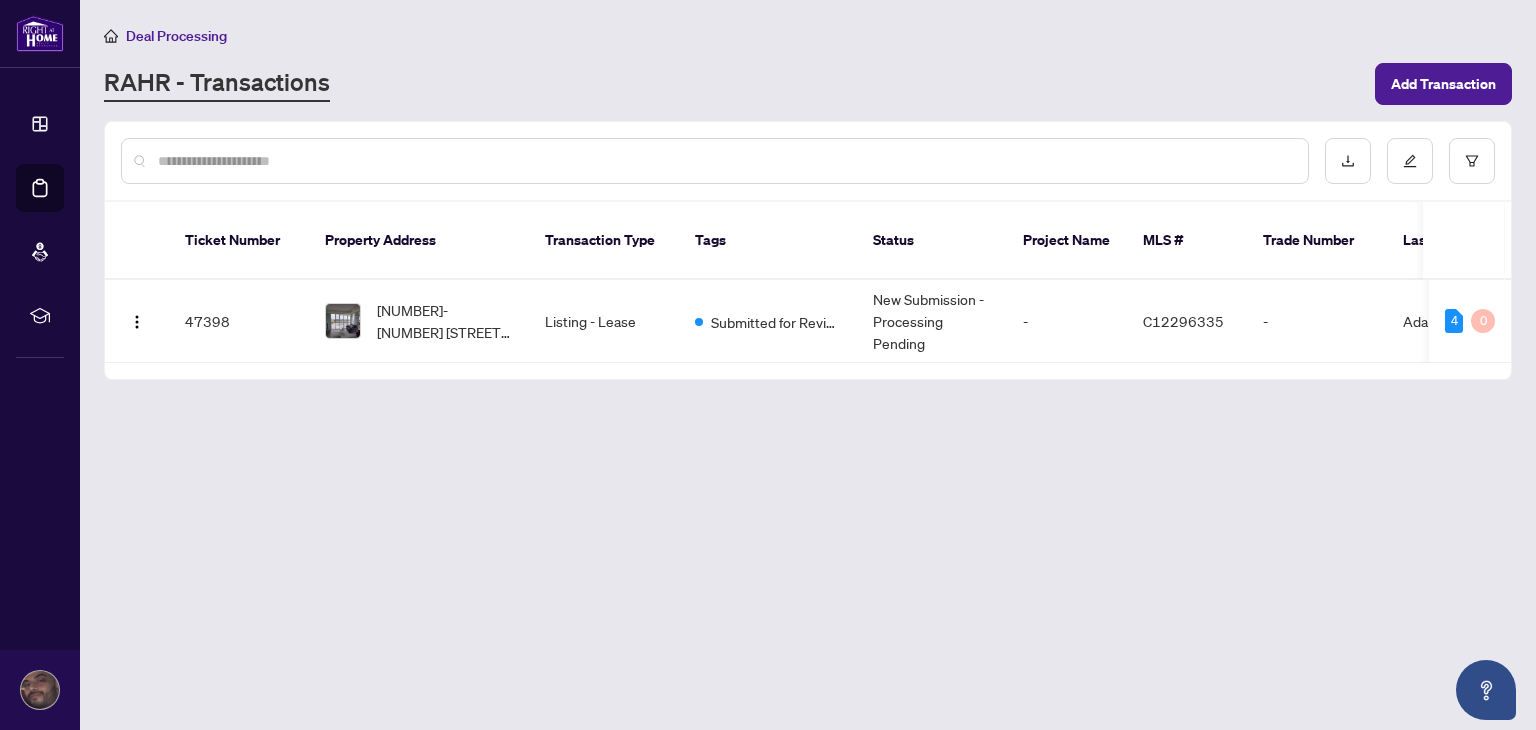 click at bounding box center (725, 161) 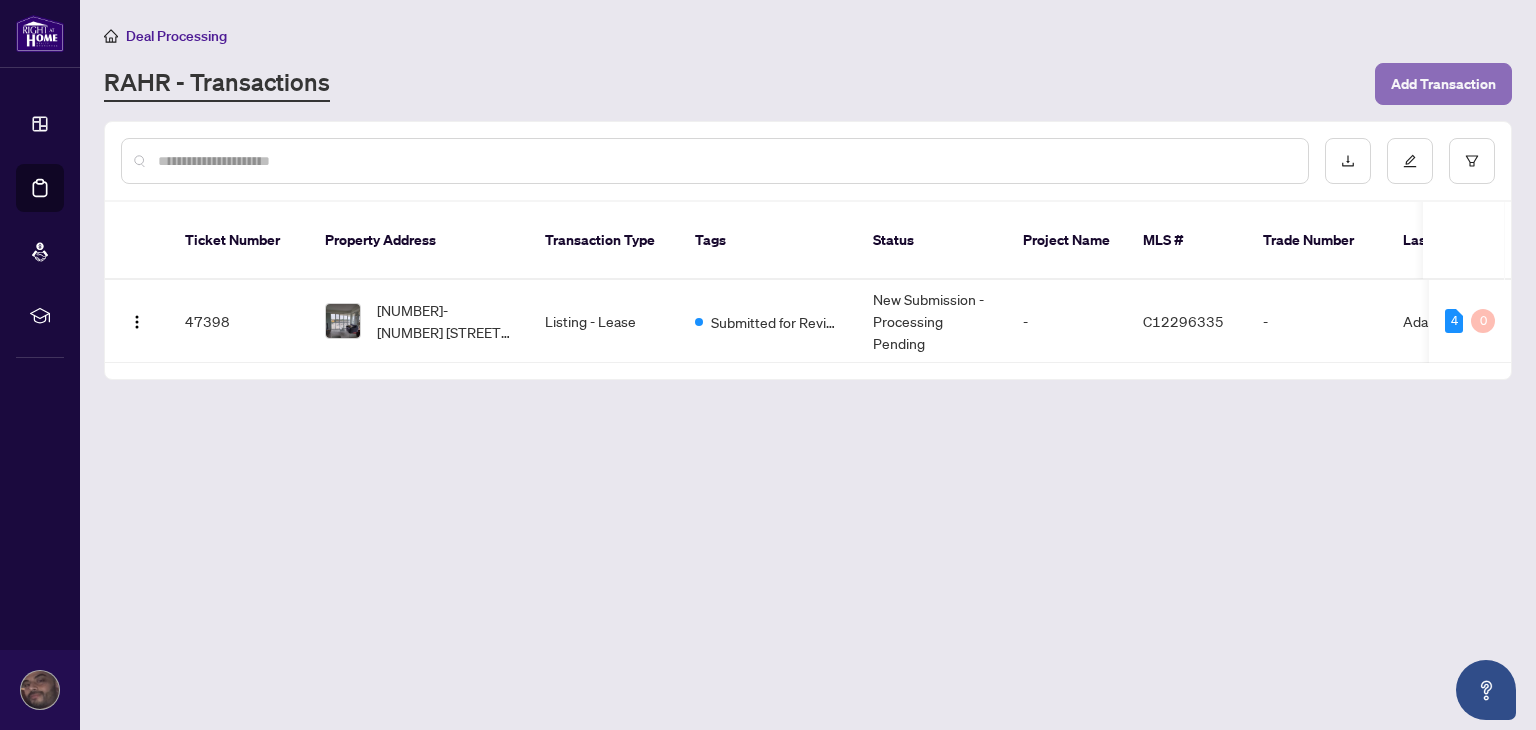 click on "Add Transaction" at bounding box center [1443, 84] 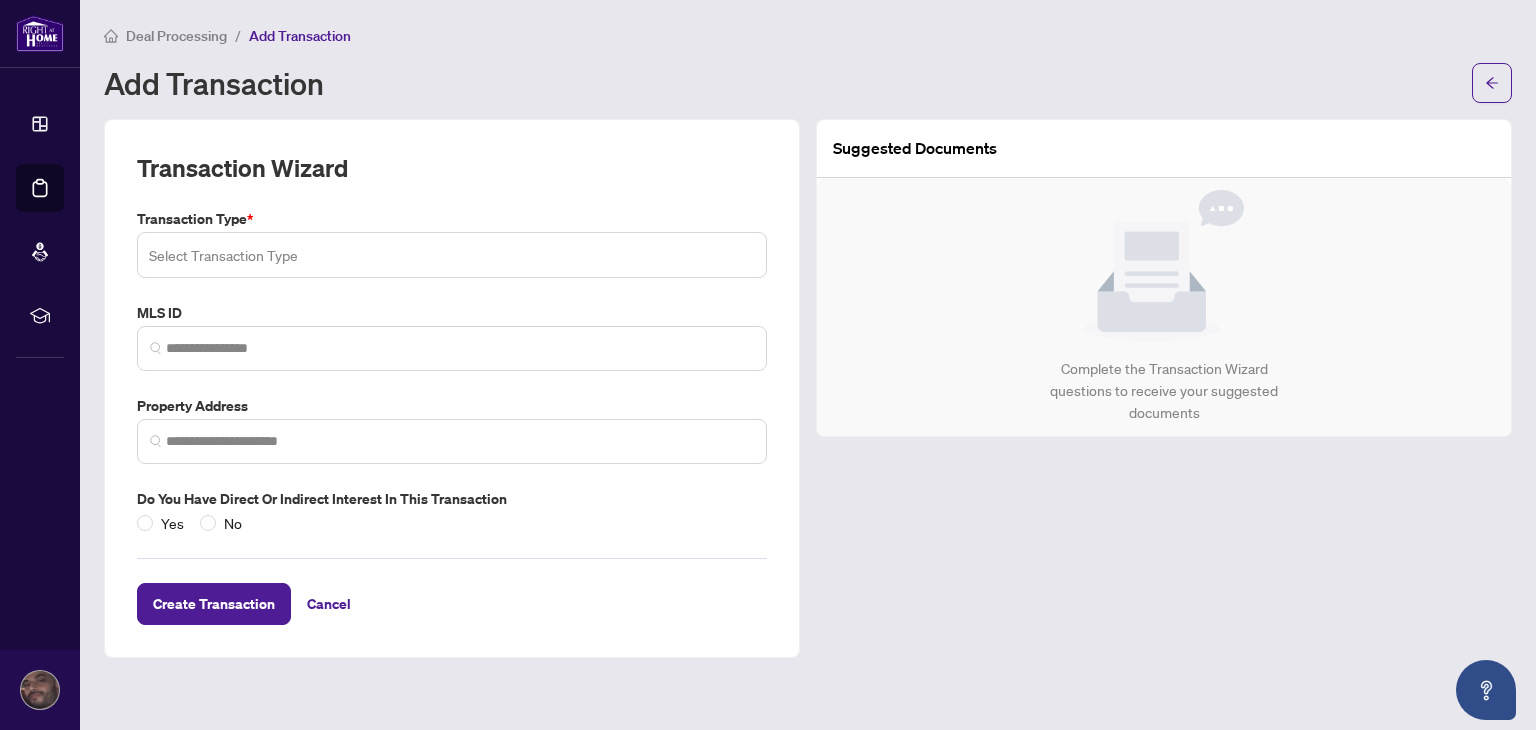 click at bounding box center [452, 255] 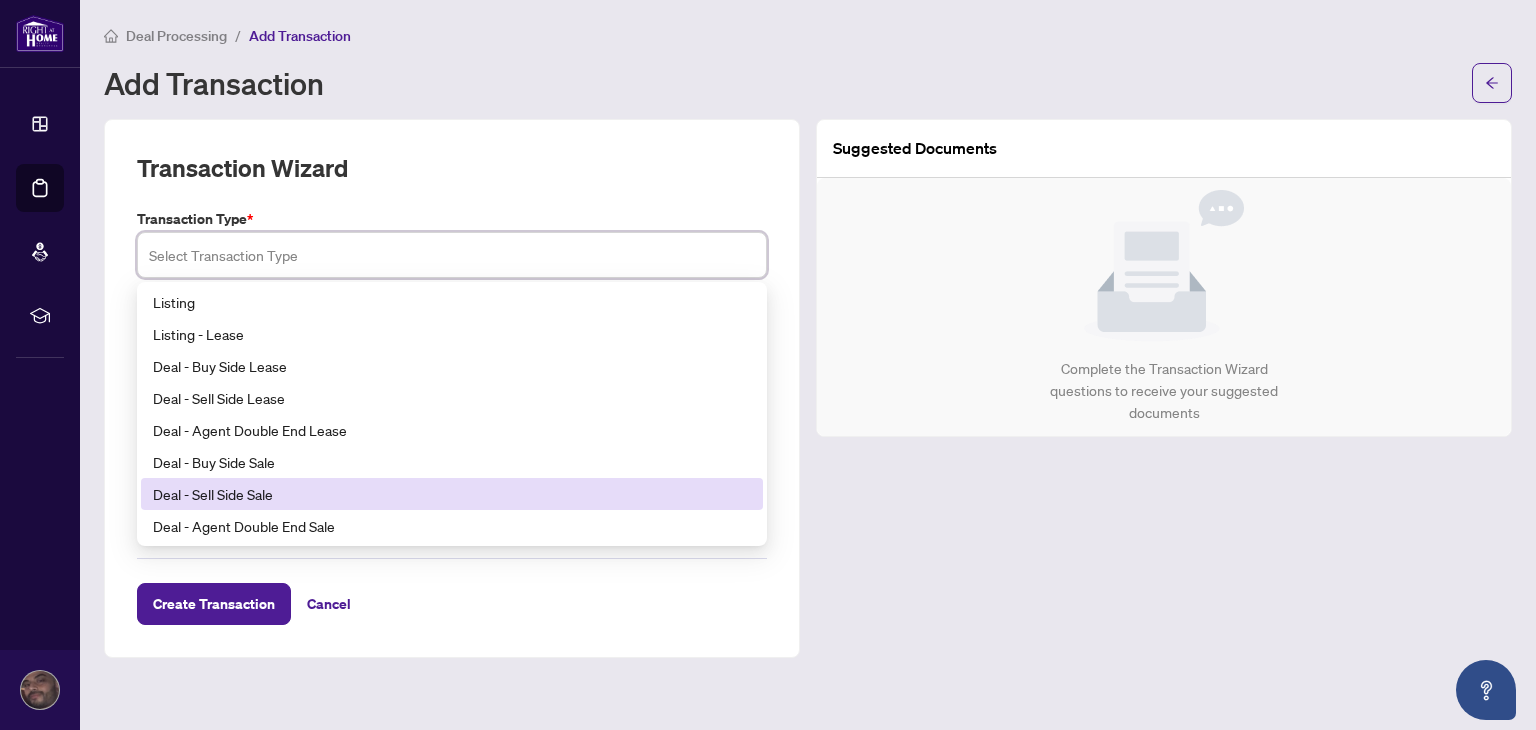 click on "Deal - Sell Side Sale" at bounding box center (452, 494) 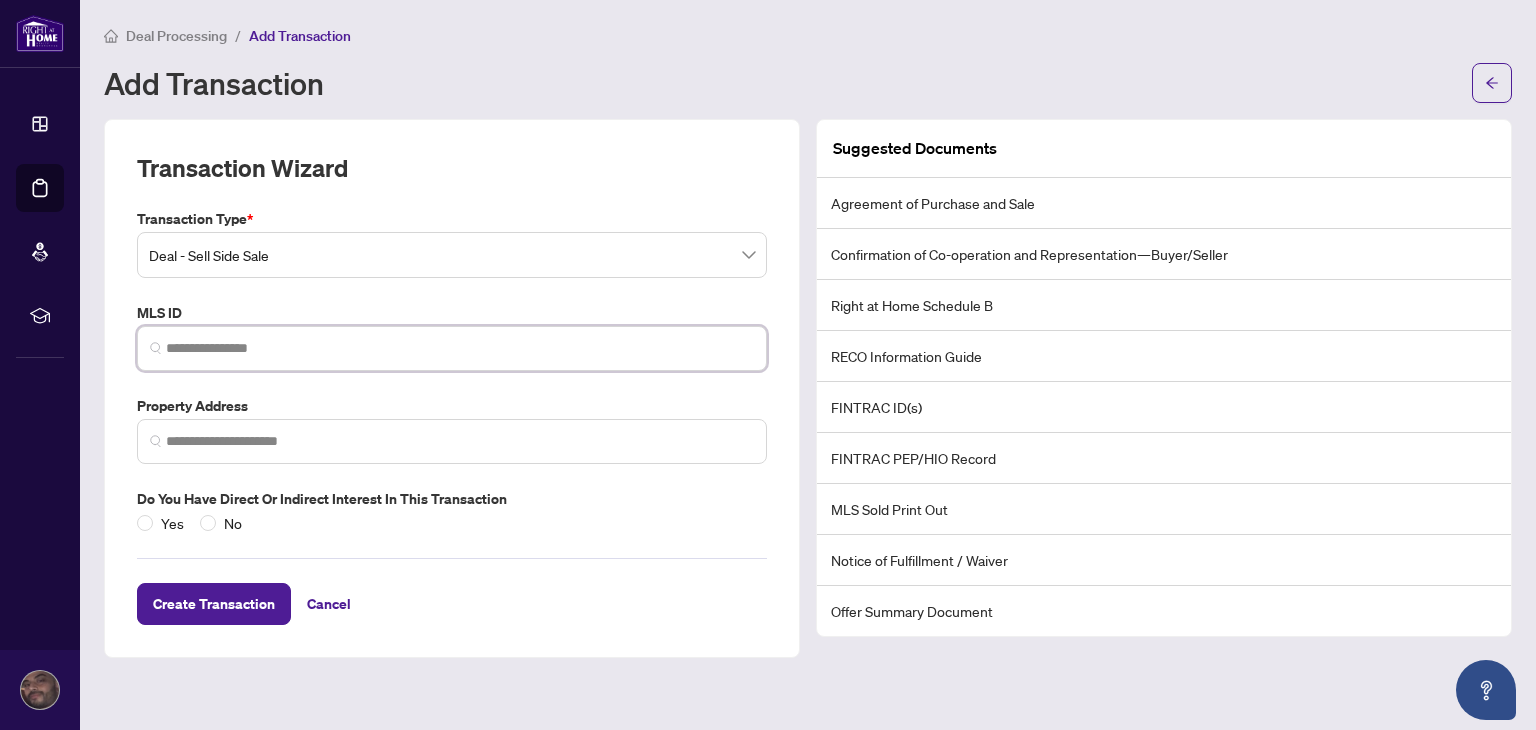 click at bounding box center [460, 348] 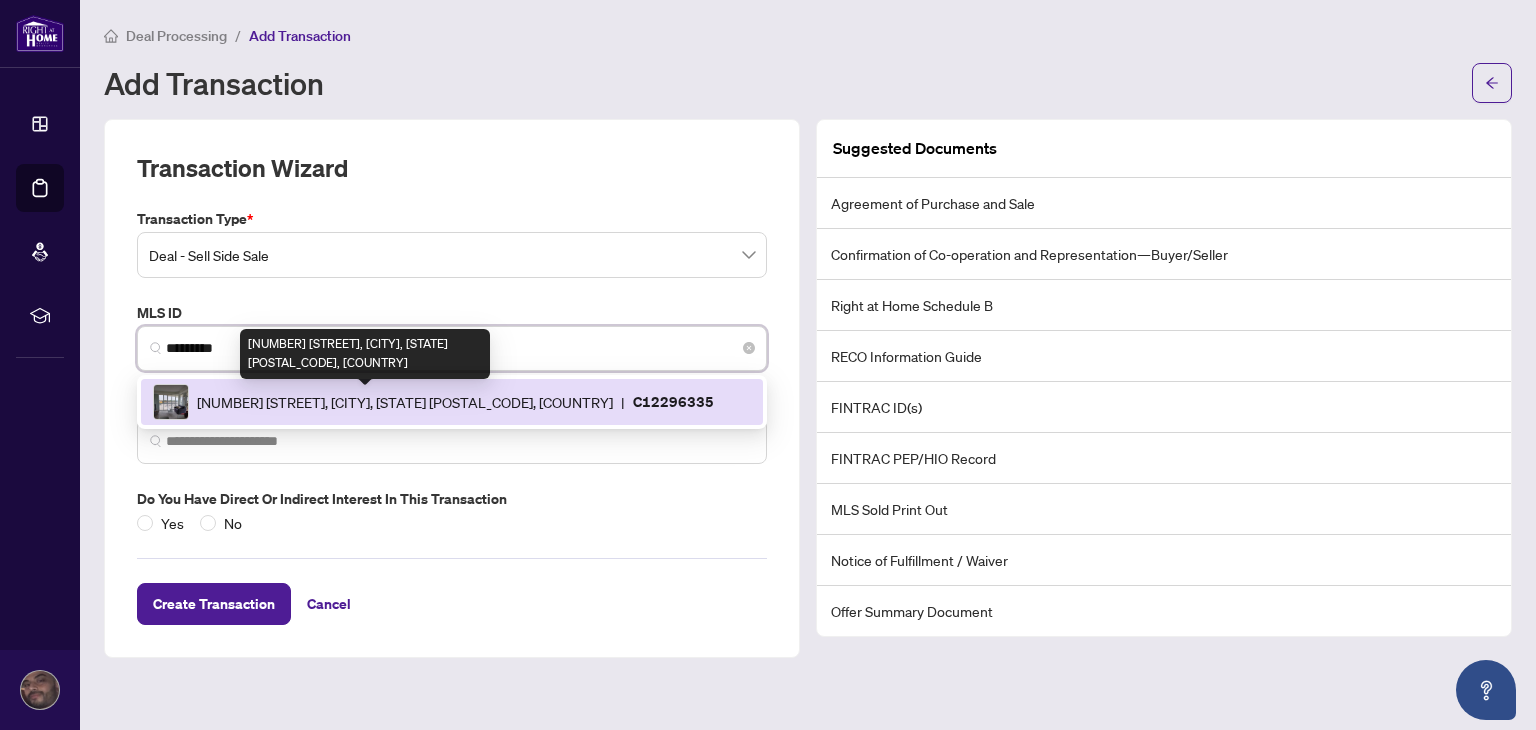 click on "[NUMBER] [STREET], [CITY], [PROVINCE] [POSTAL_CODE], [COUNTRY]" at bounding box center [405, 402] 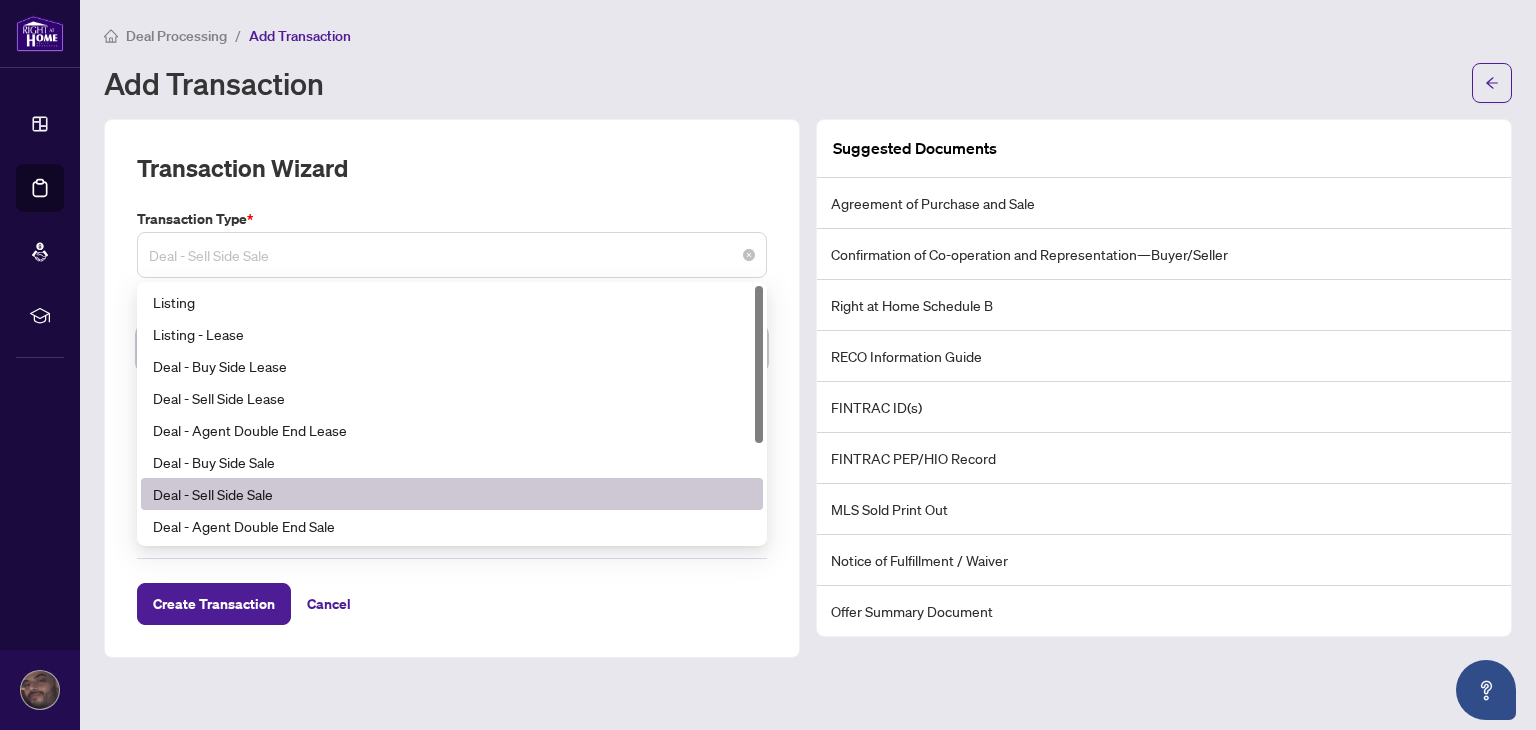 click on "Deal - Sell Side Sale" at bounding box center (452, 255) 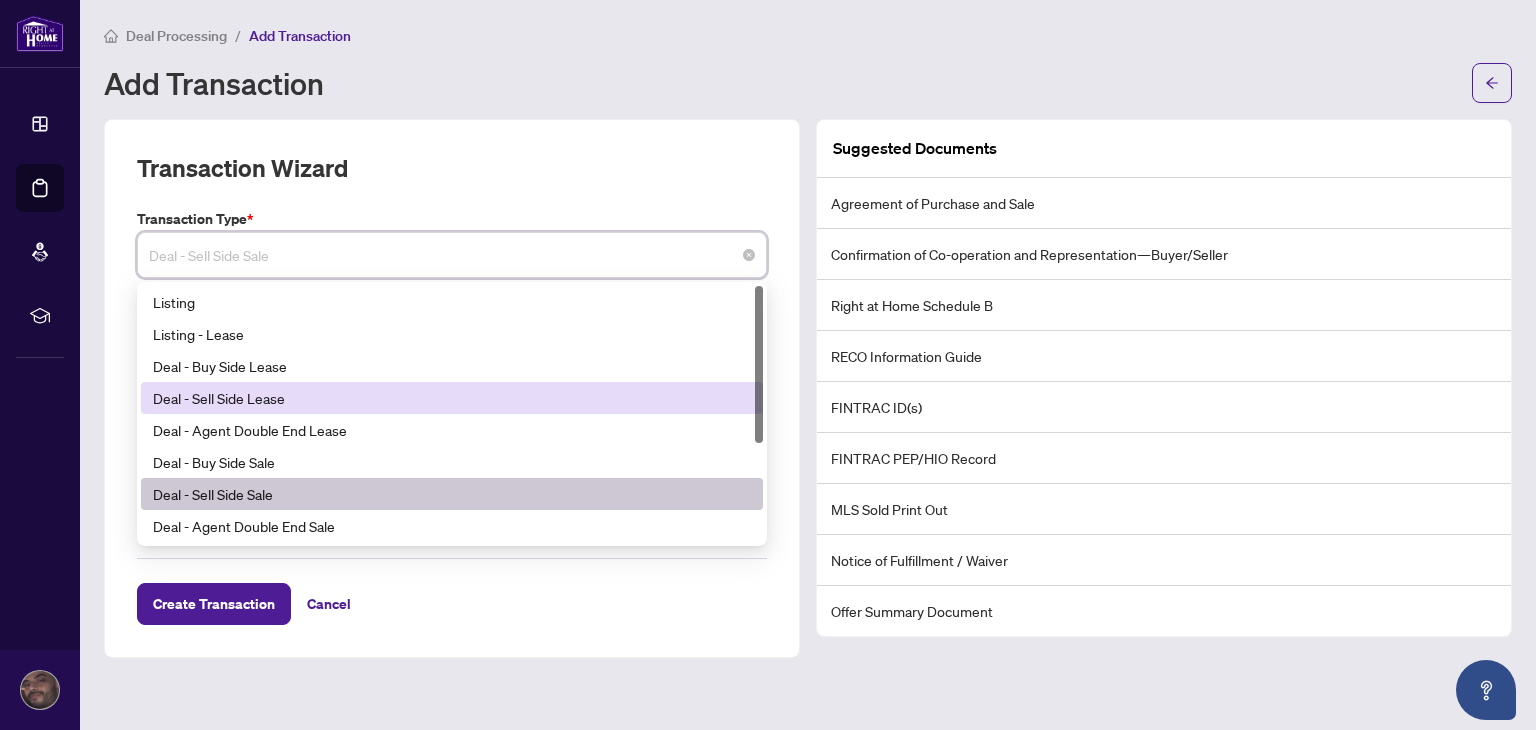 click on "Deal - Sell Side Lease" at bounding box center [452, 398] 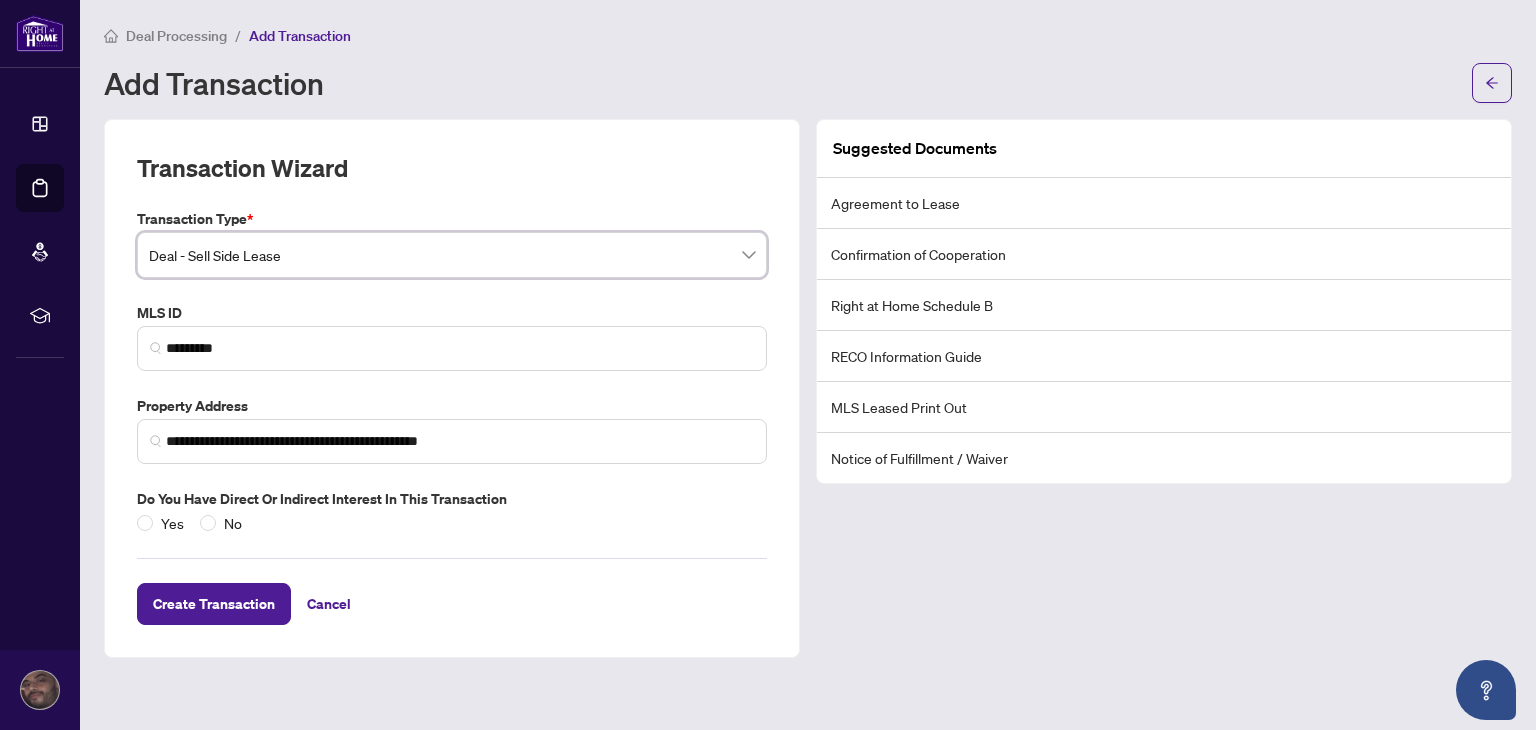 click on "Agreement to Lease" at bounding box center [1164, 203] 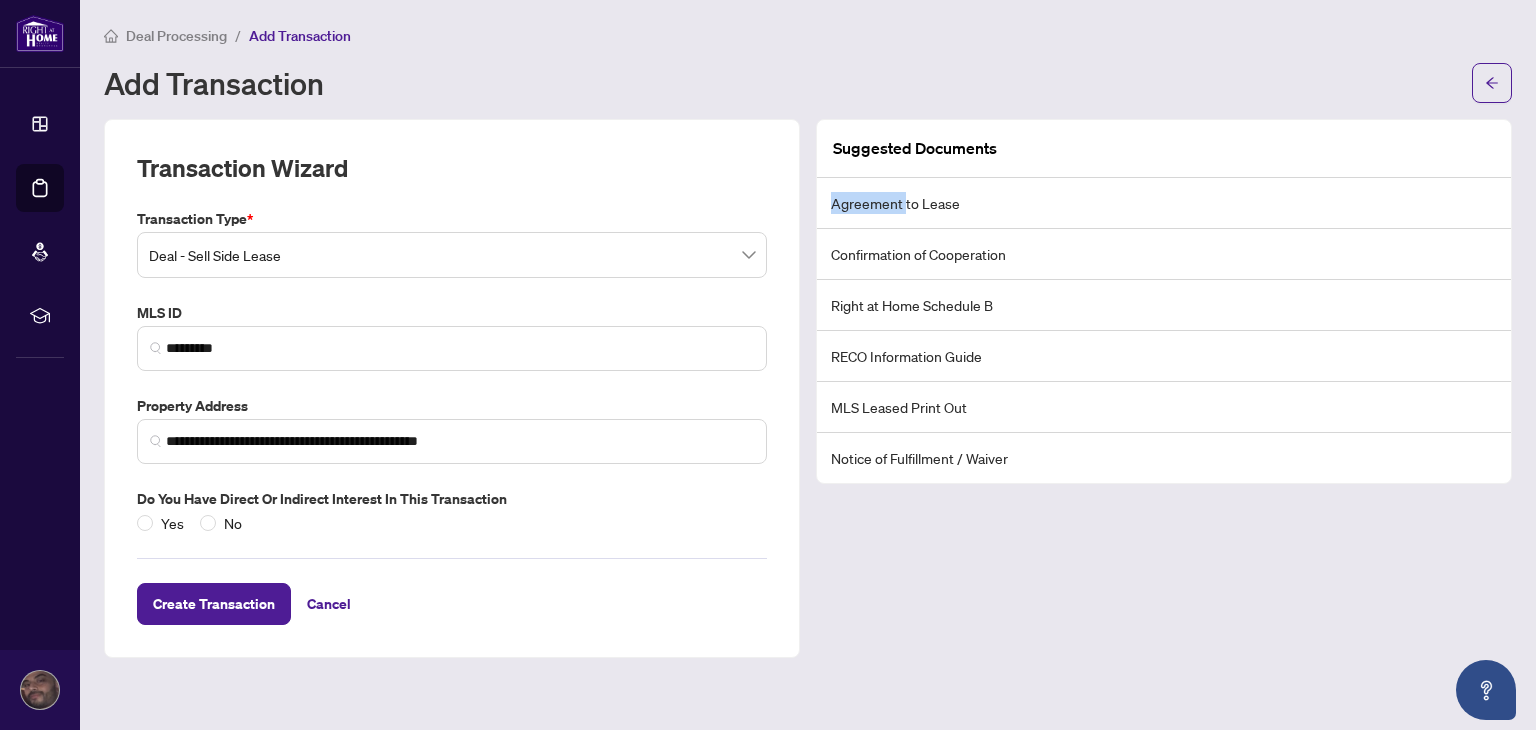 click on "Agreement to Lease" at bounding box center [1164, 203] 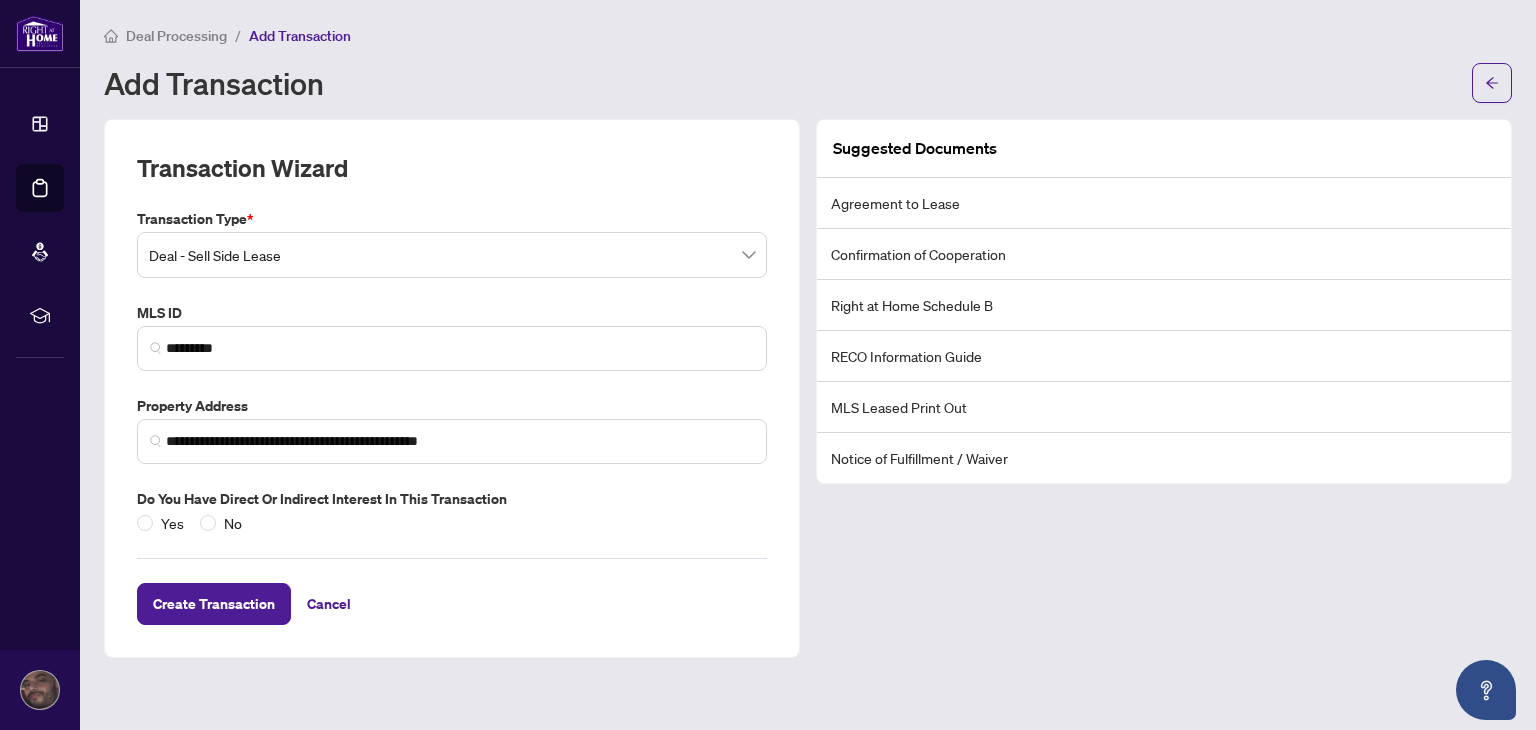 click on "Agreement to Lease" at bounding box center [1164, 203] 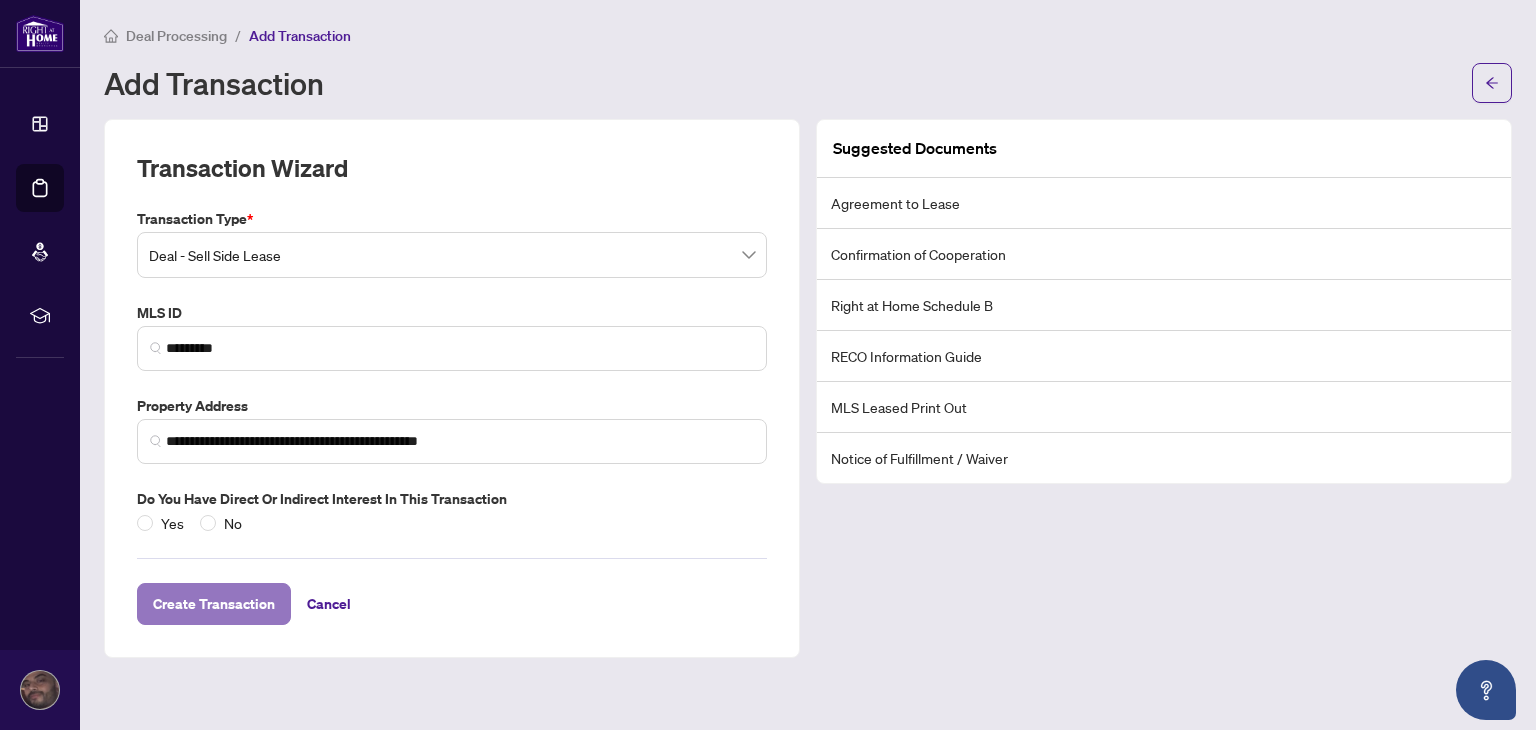 click on "Create Transaction" at bounding box center (214, 604) 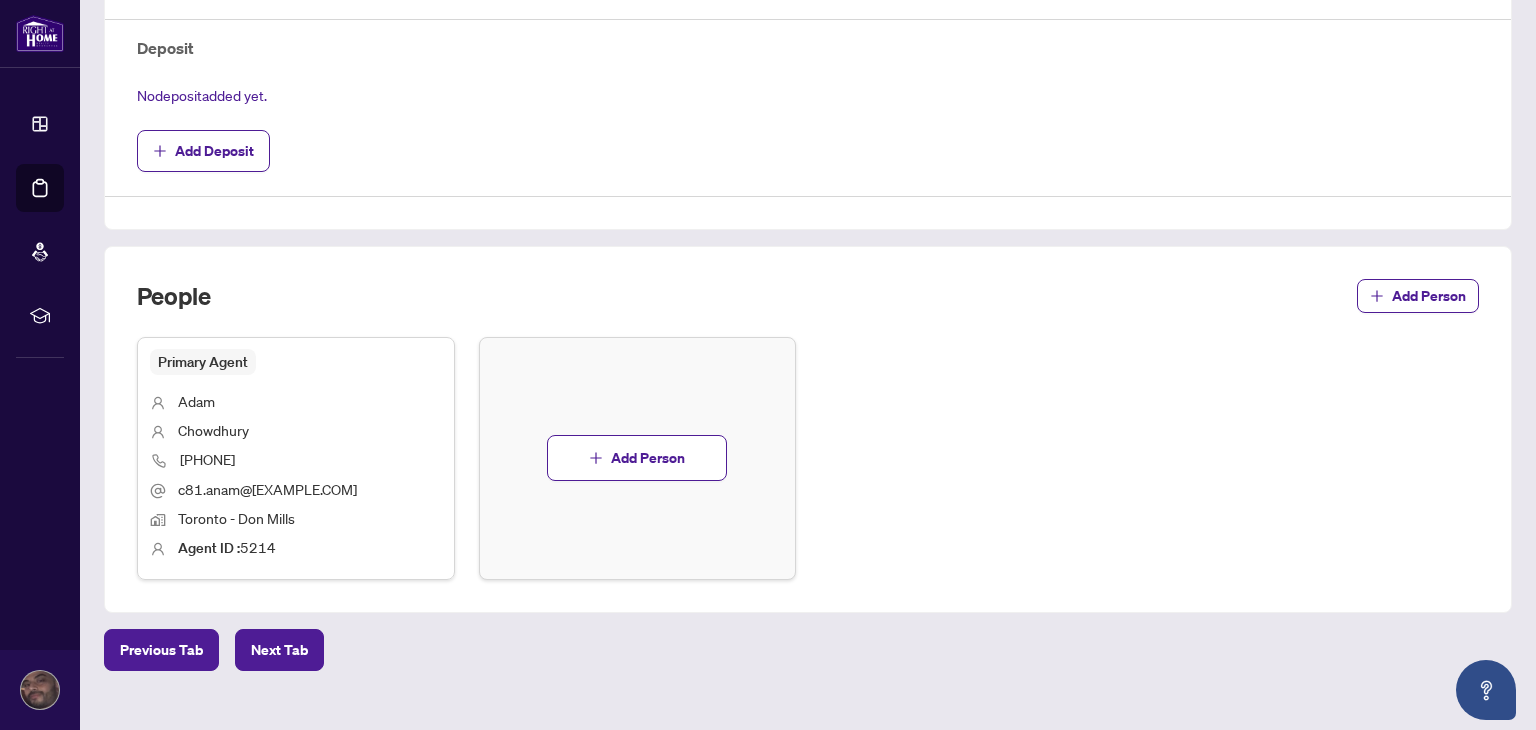 scroll, scrollTop: 748, scrollLeft: 0, axis: vertical 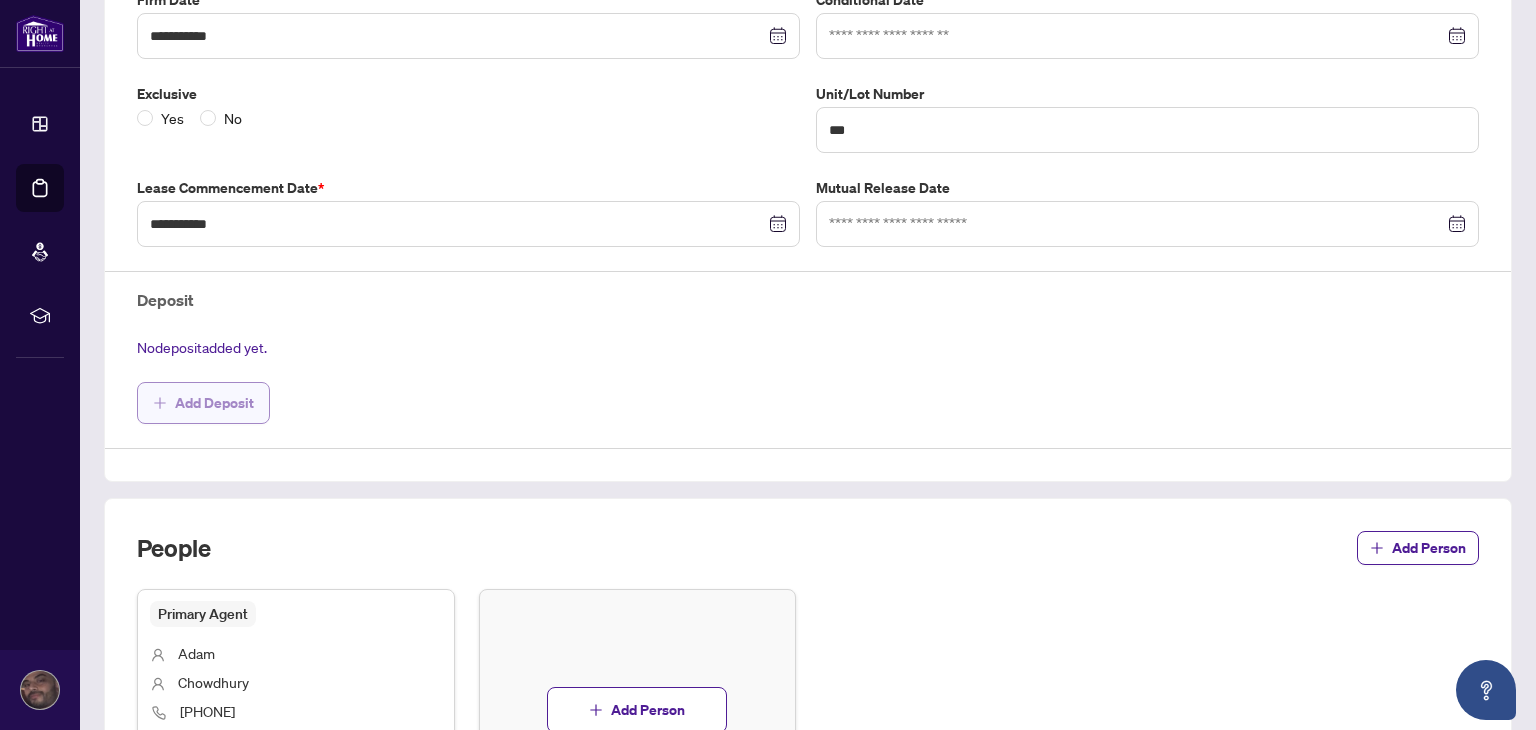 click on "Add Deposit" at bounding box center [214, 403] 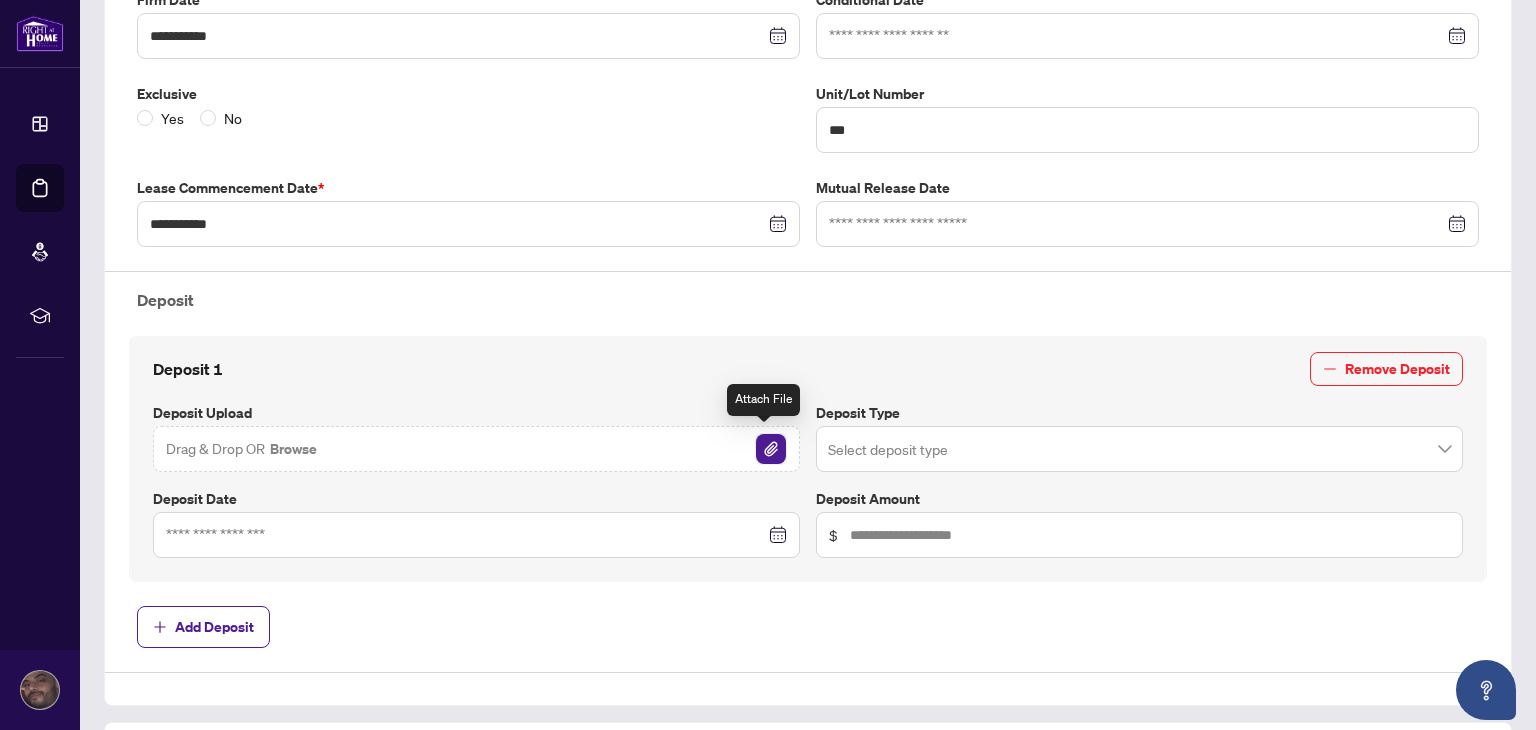 click at bounding box center (771, 449) 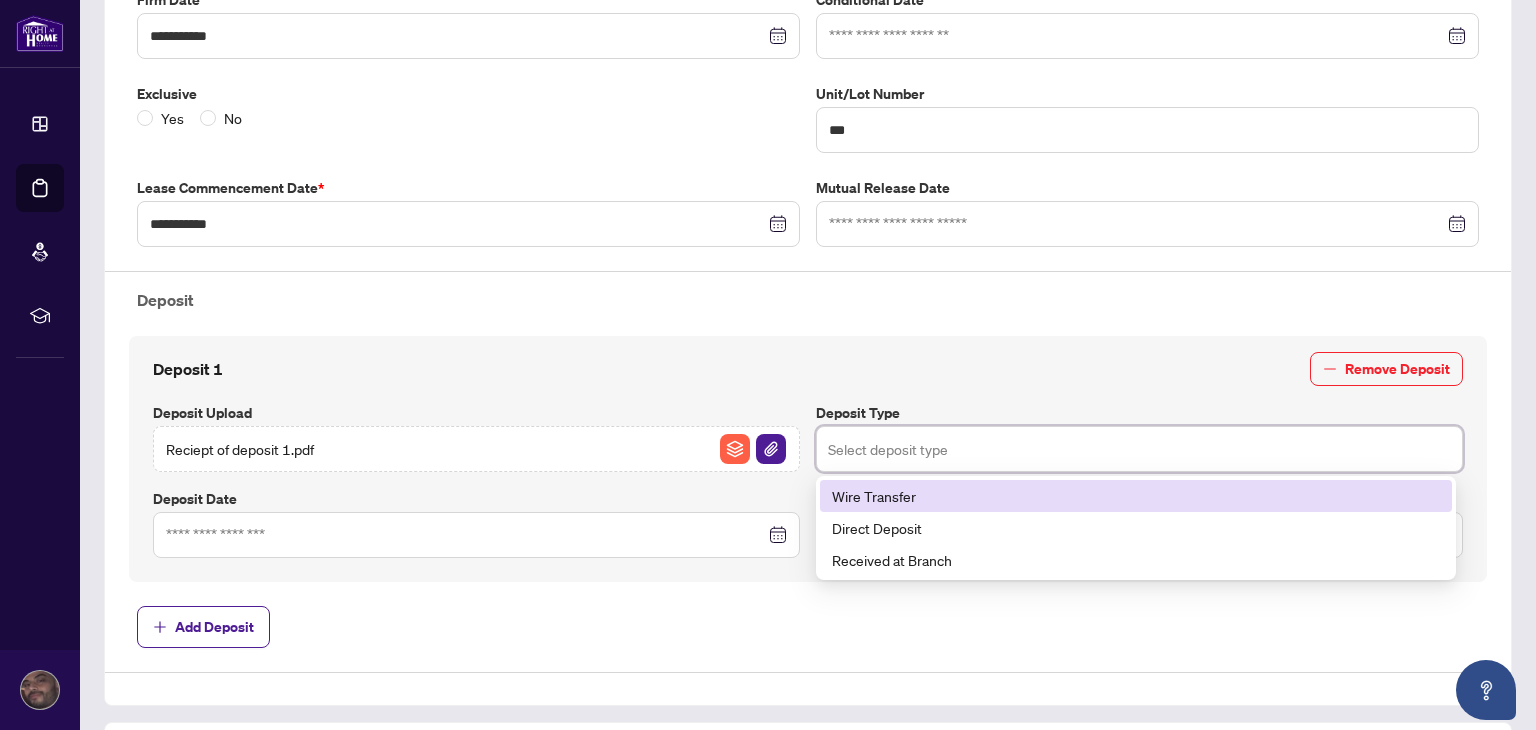 click at bounding box center [1139, 449] 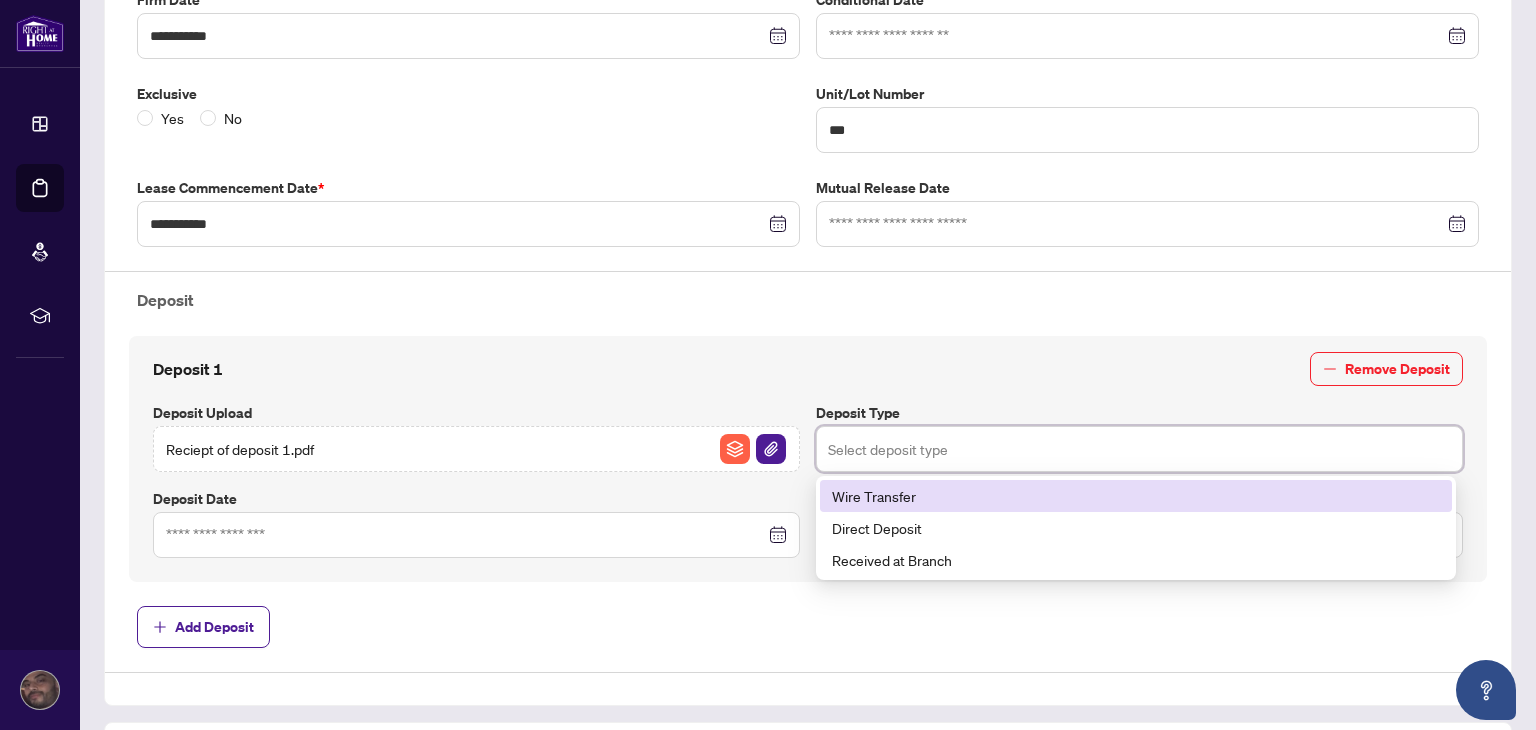 click on "Wire Transfer" at bounding box center (1136, 496) 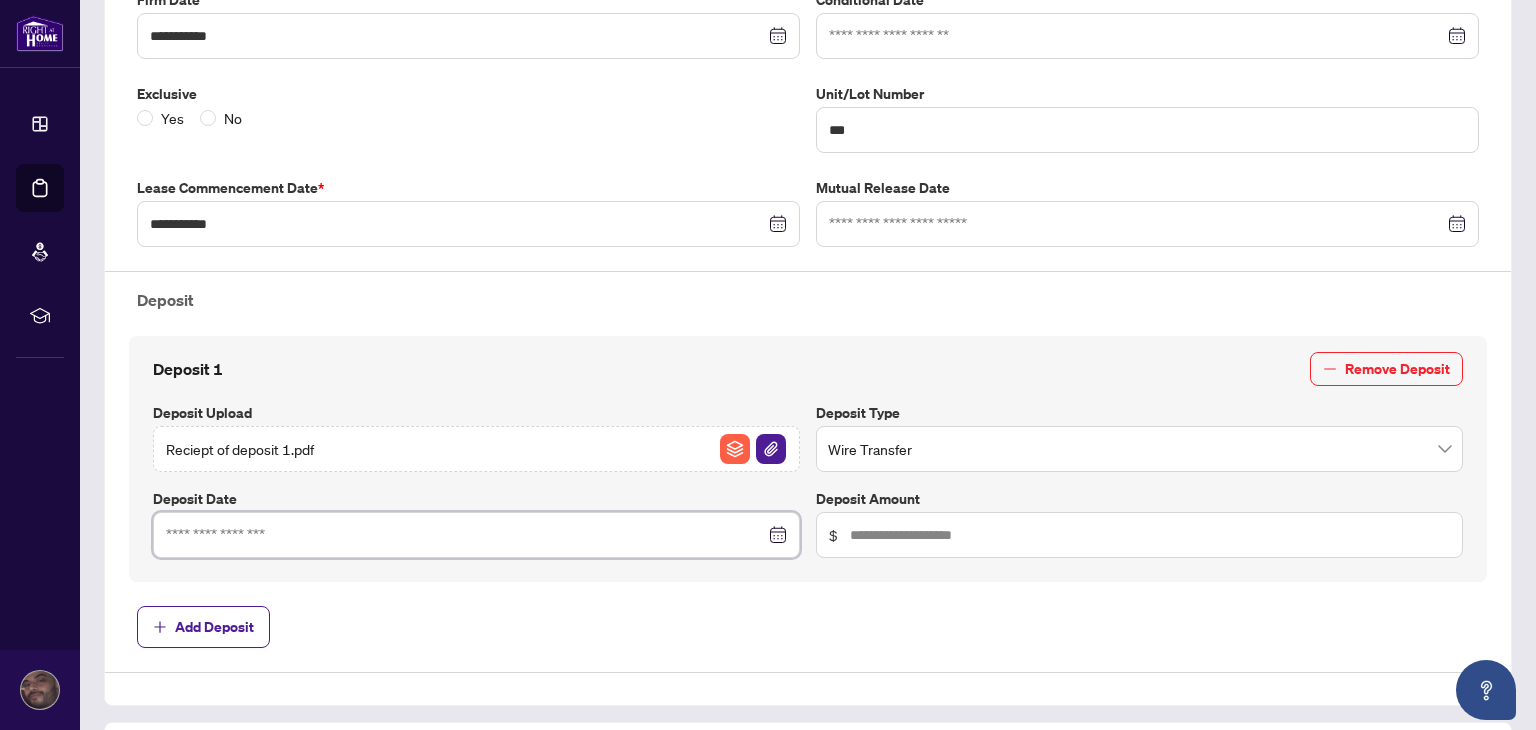 click at bounding box center [465, 535] 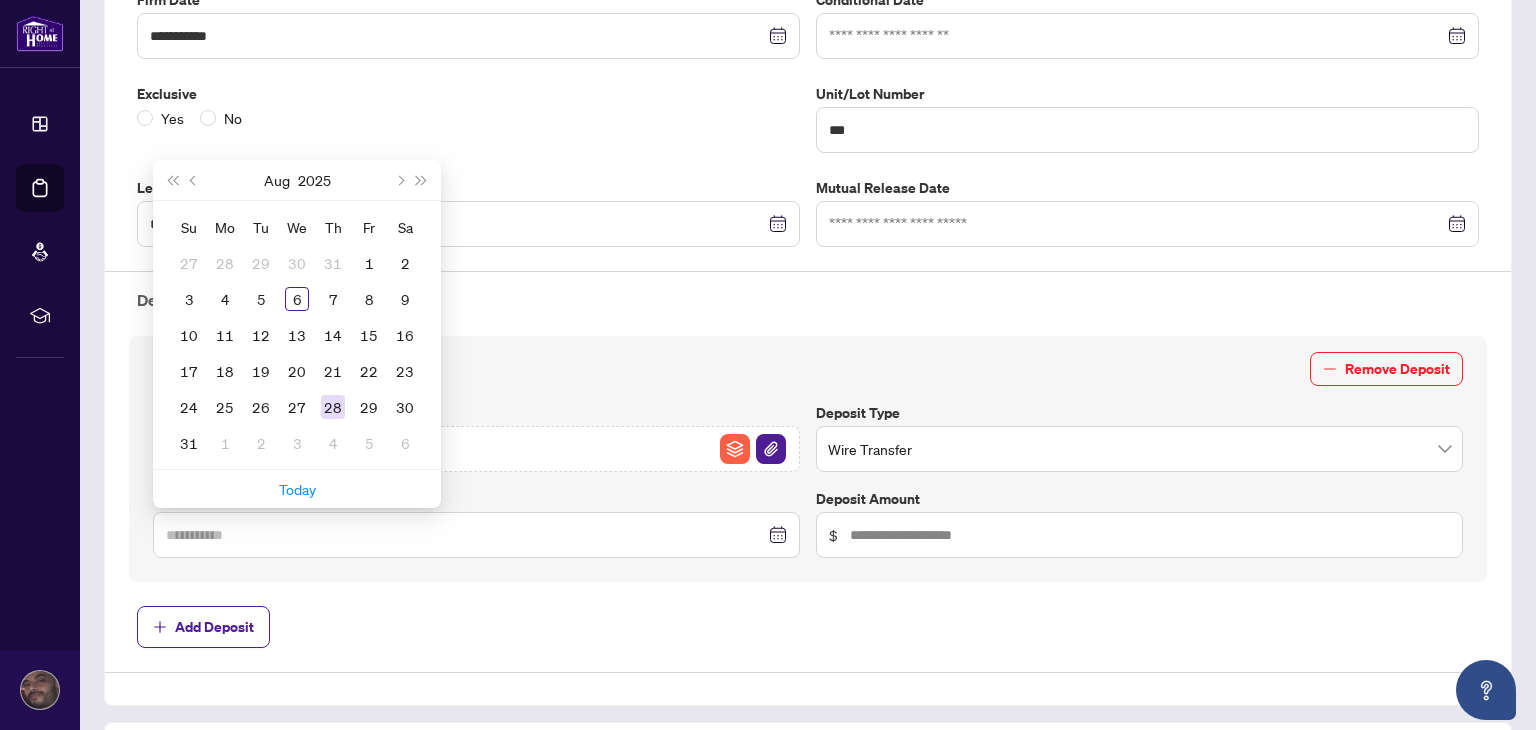 click on "28" at bounding box center (333, 407) 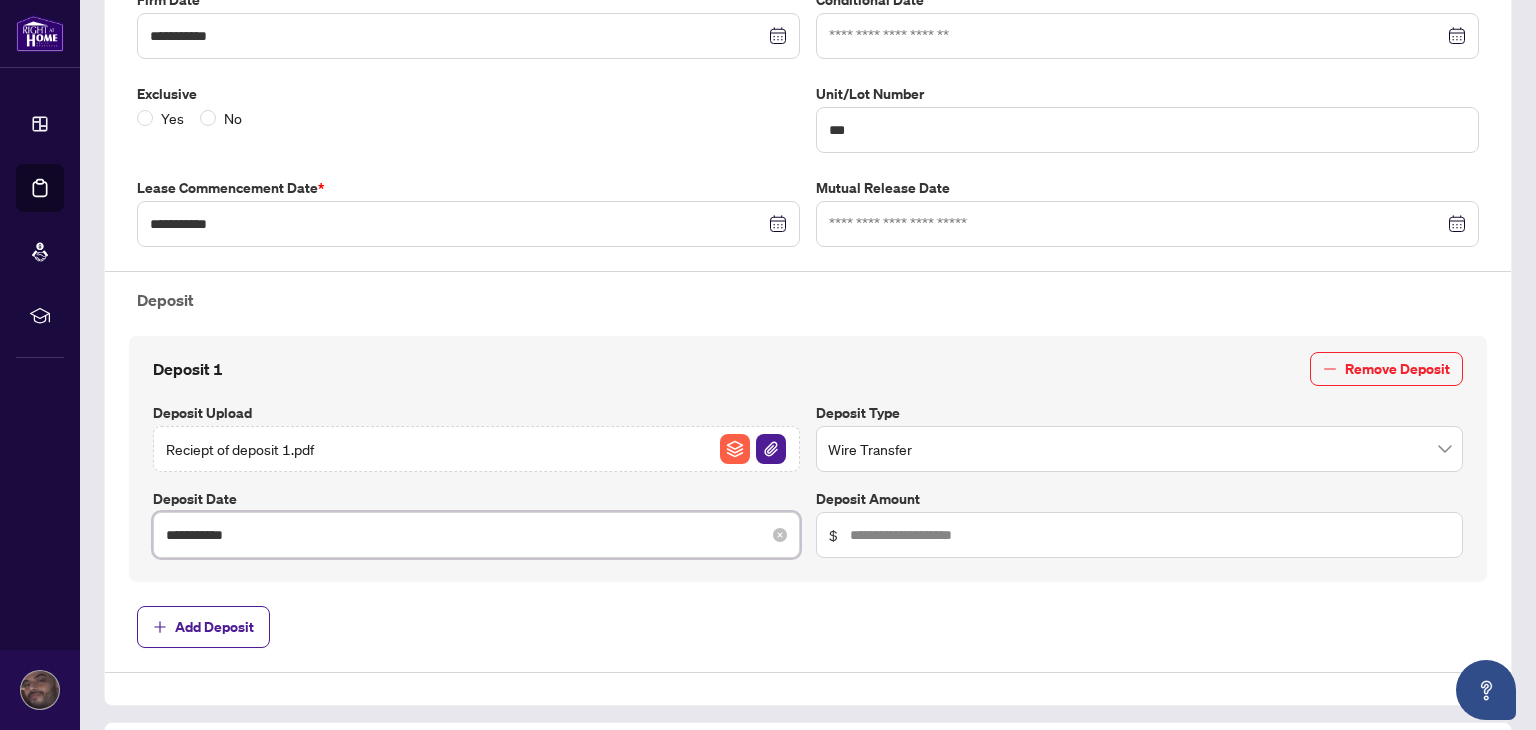 click on "**********" at bounding box center [465, 535] 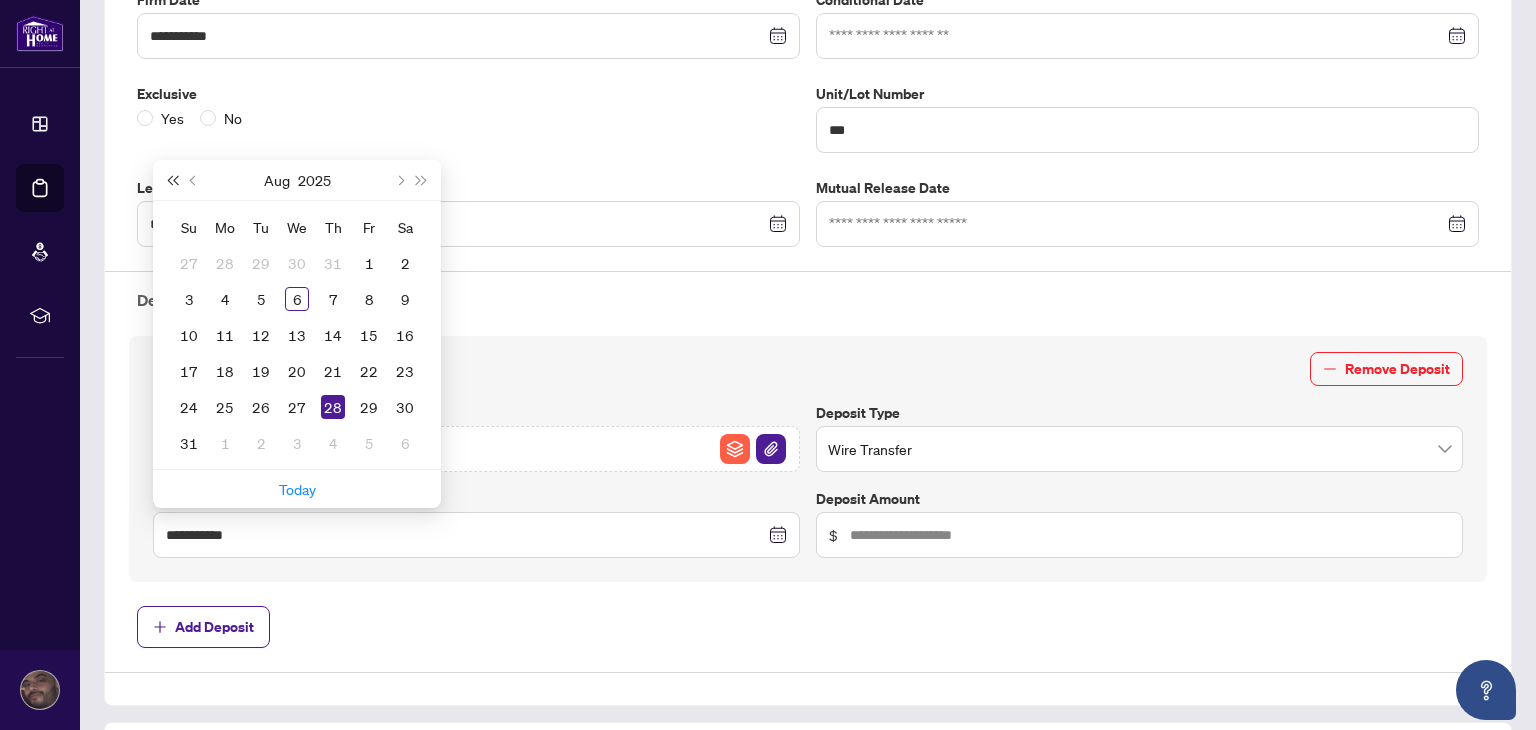 click at bounding box center (172, 180) 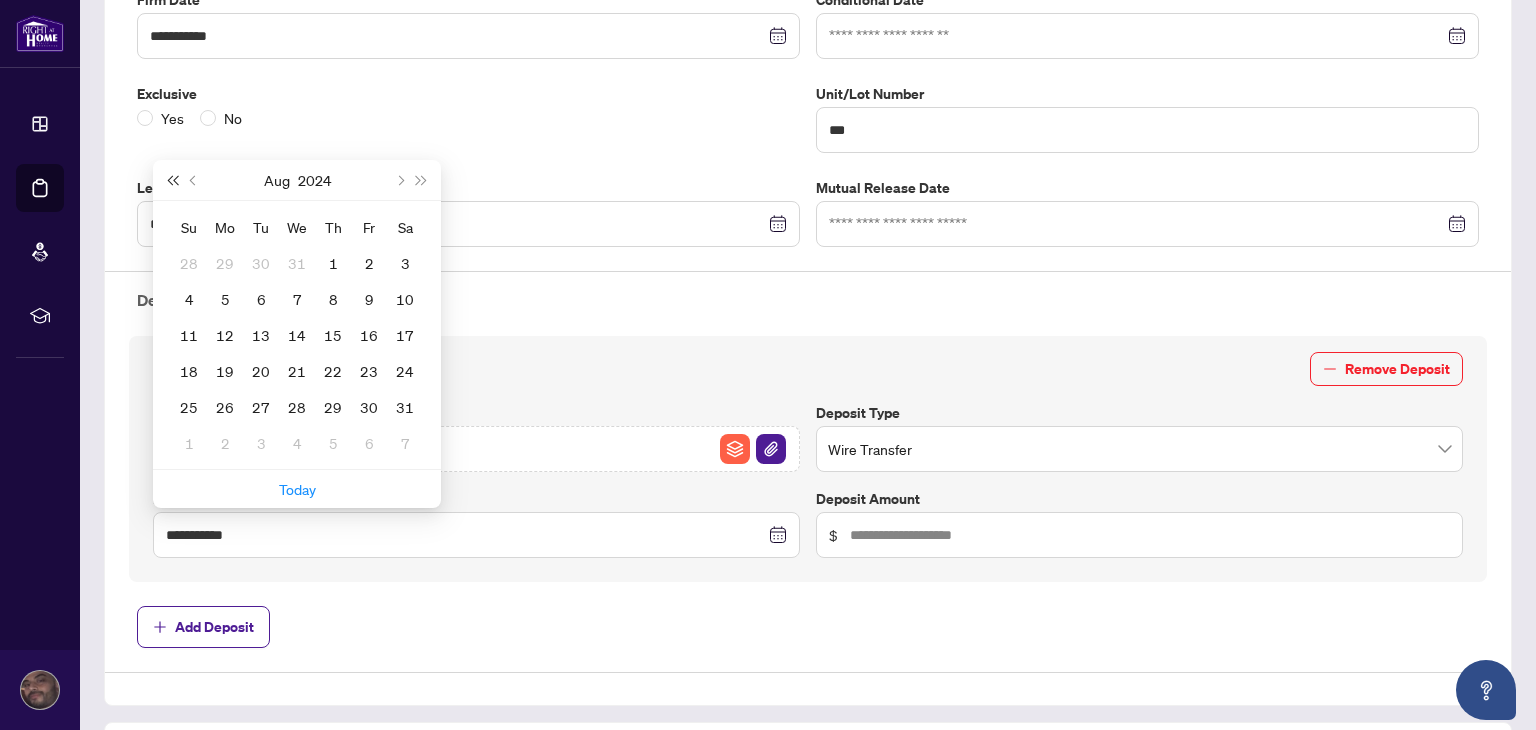 click at bounding box center (172, 180) 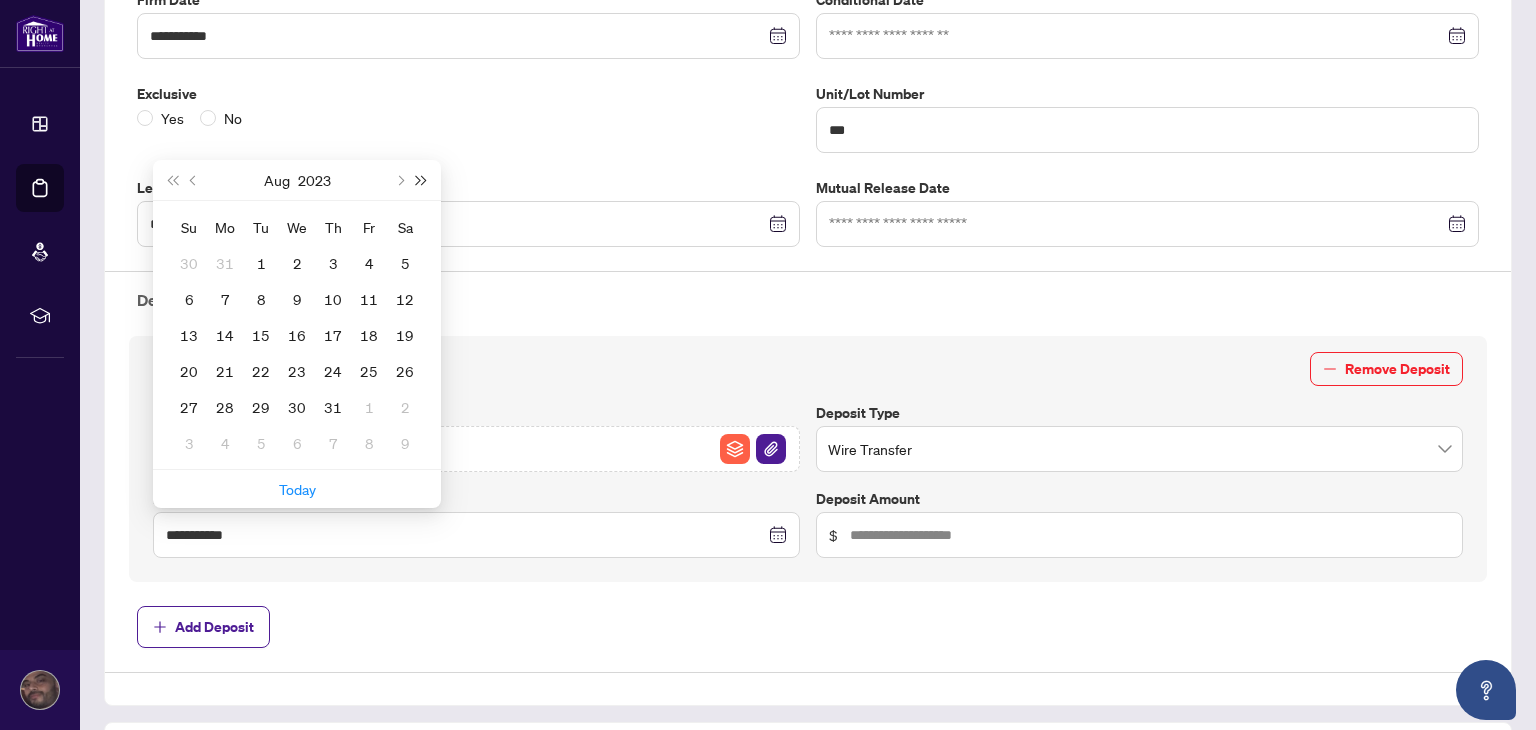 click at bounding box center [422, 180] 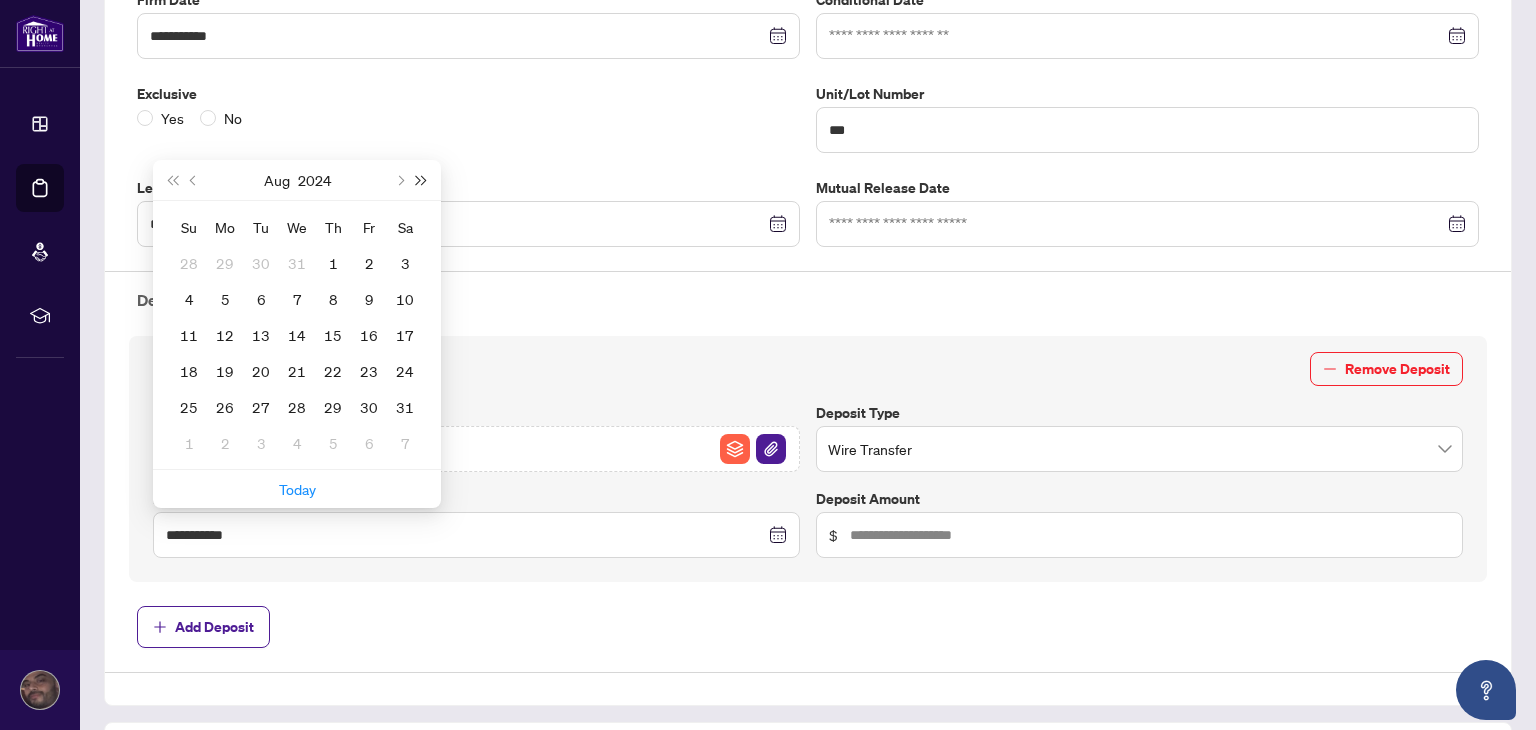 click at bounding box center [422, 180] 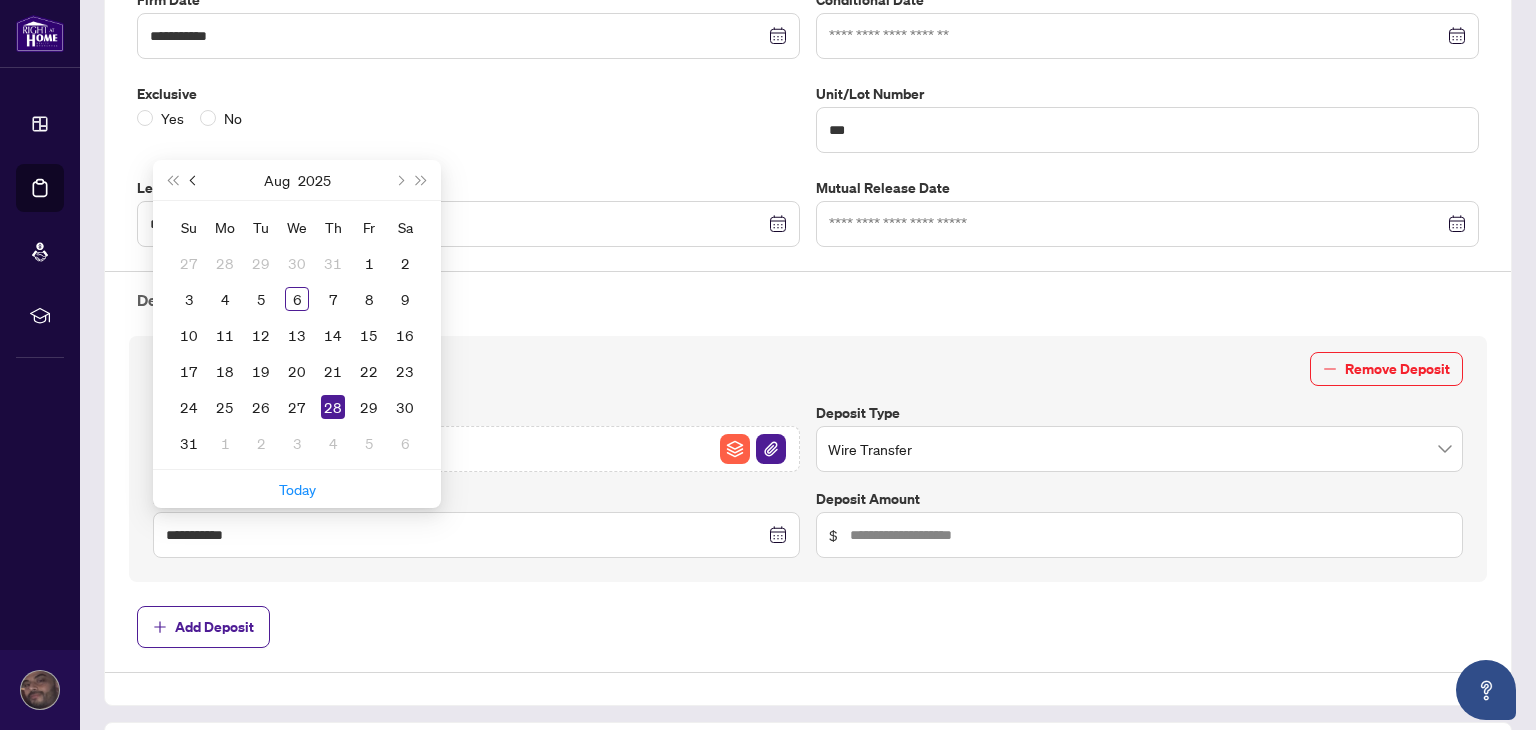 click at bounding box center [194, 180] 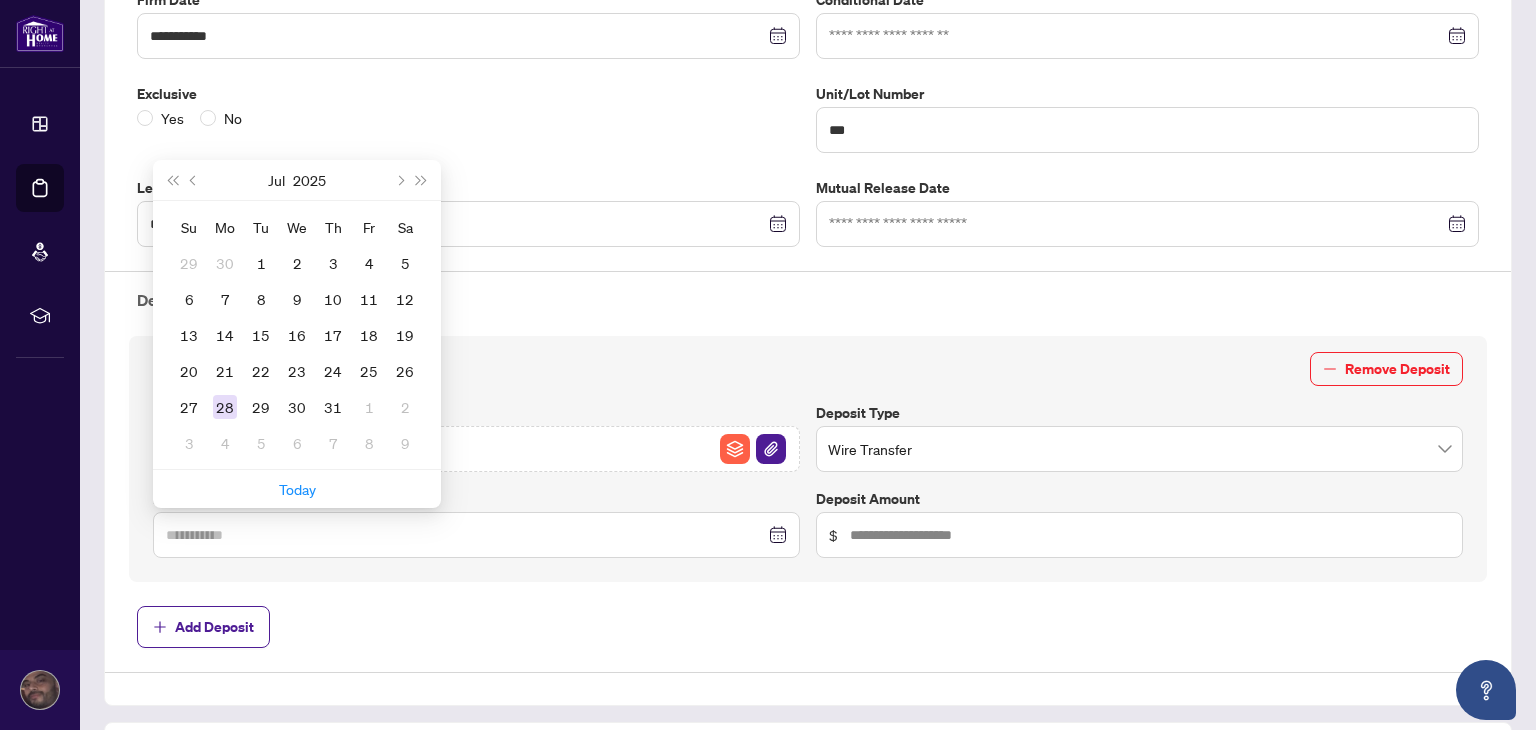 type on "**********" 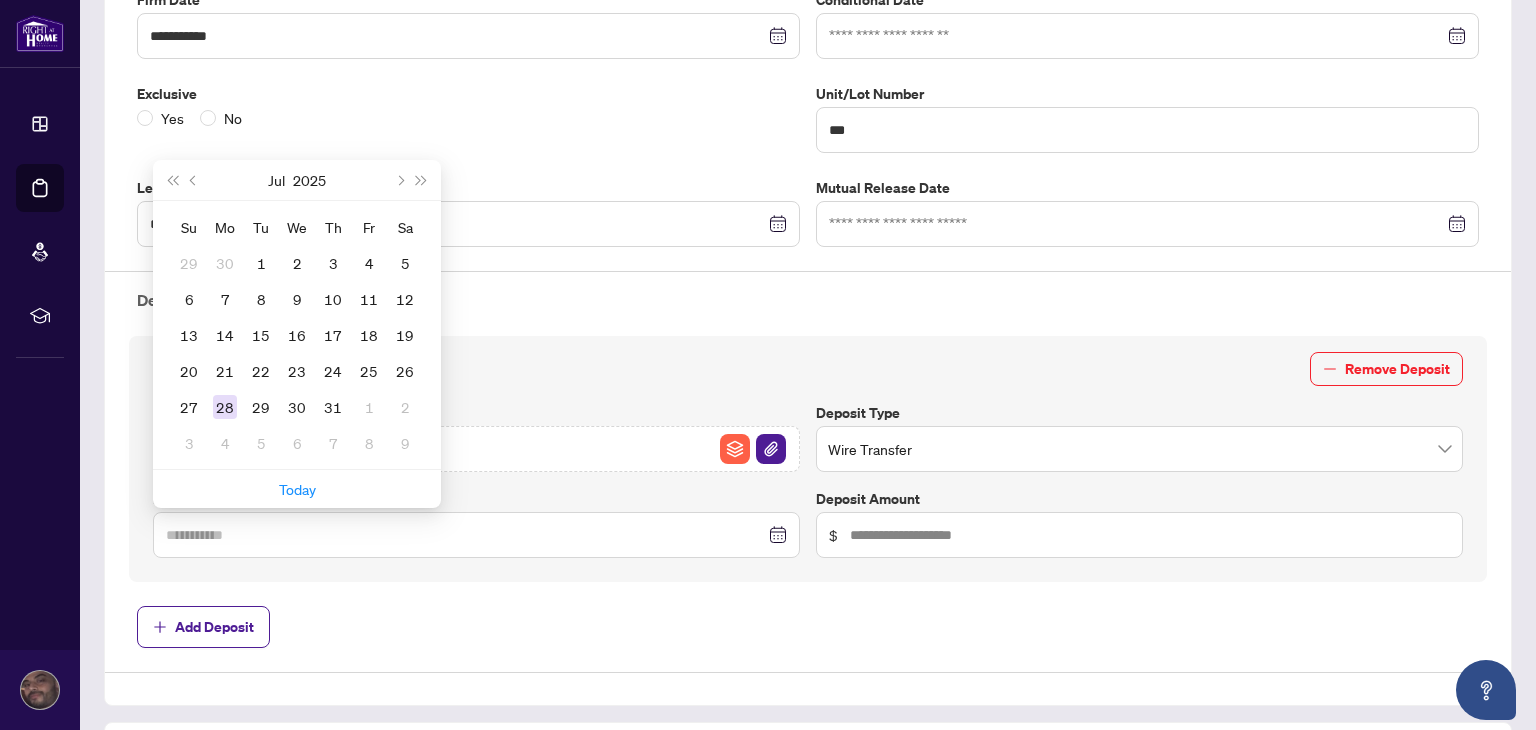 click on "28" at bounding box center (225, 407) 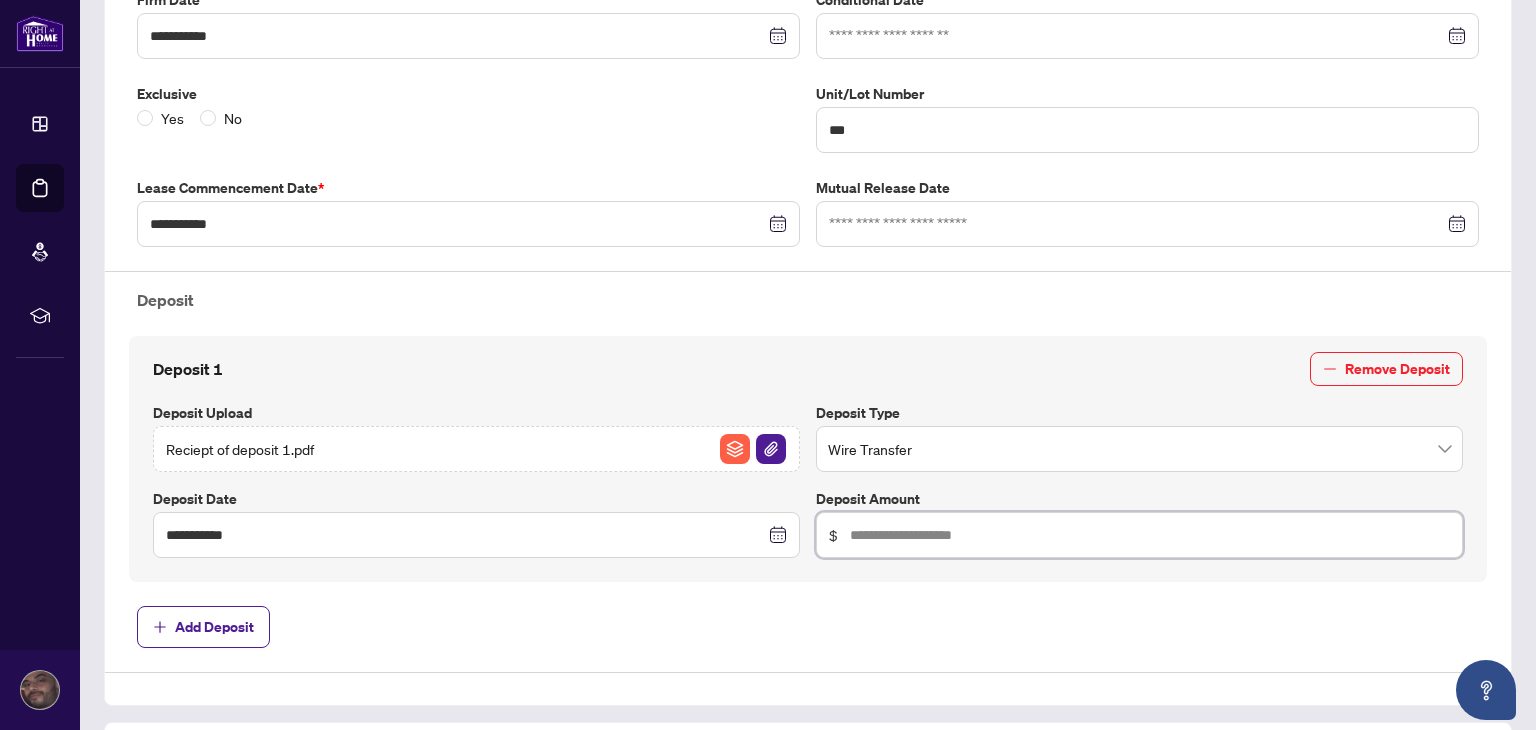 click at bounding box center (1150, 535) 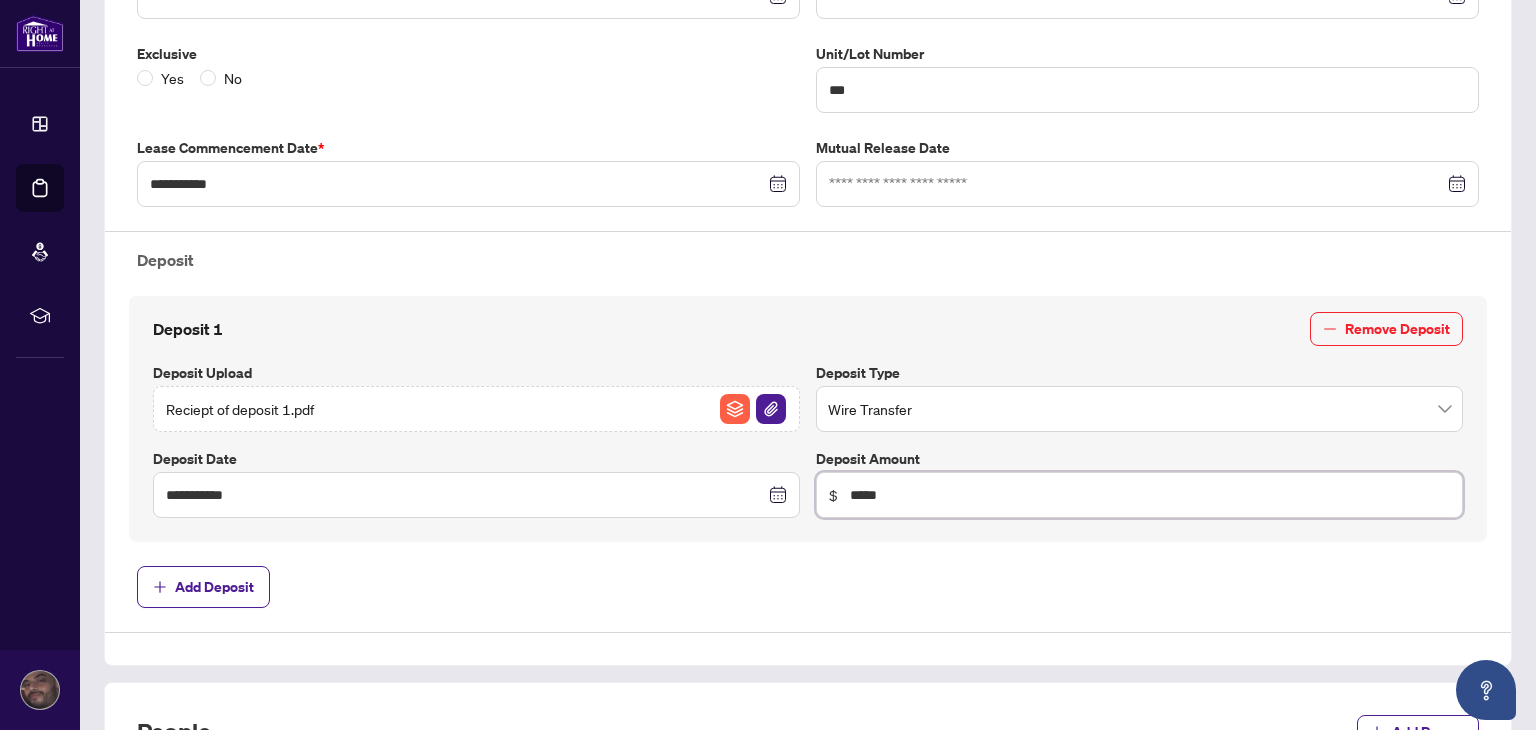 scroll, scrollTop: 682, scrollLeft: 0, axis: vertical 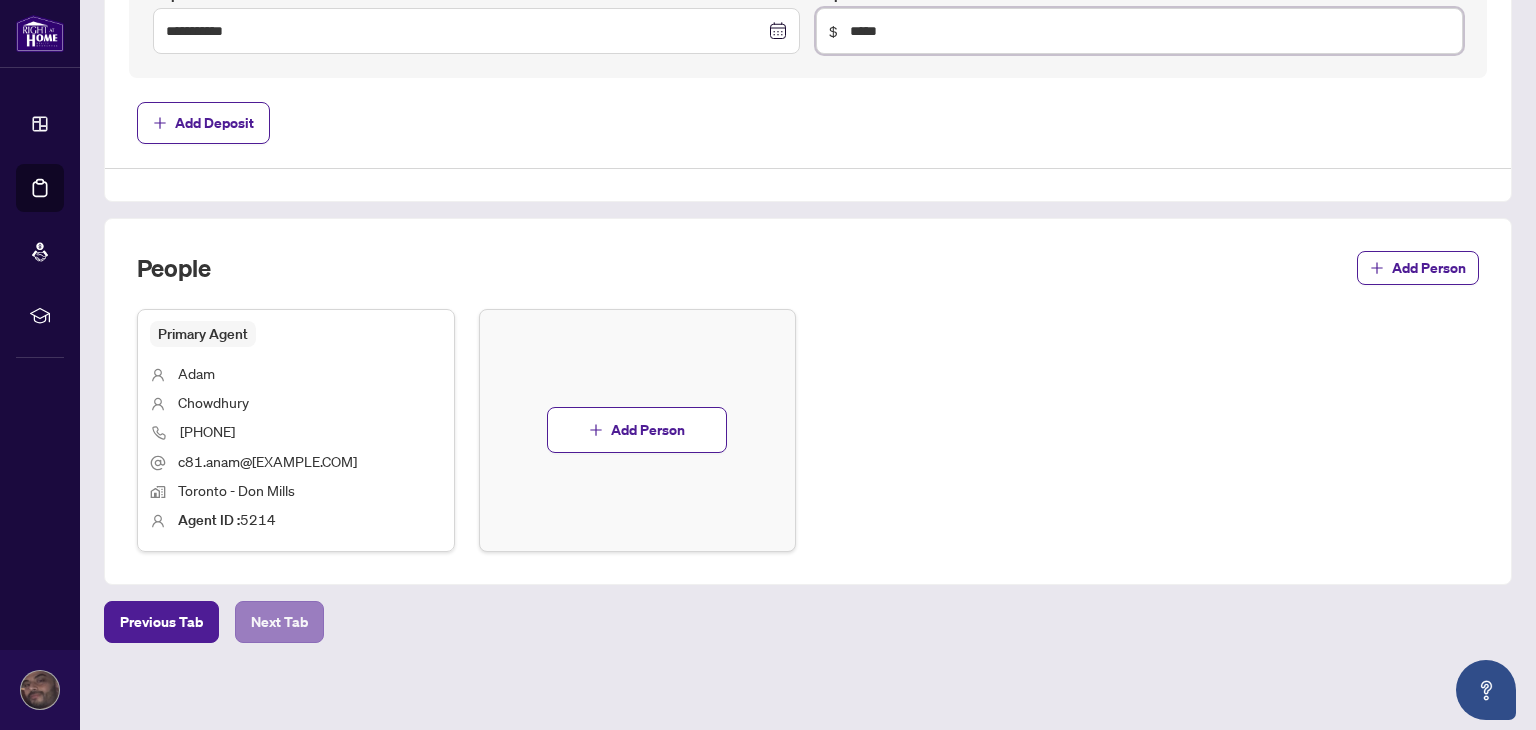 type on "*****" 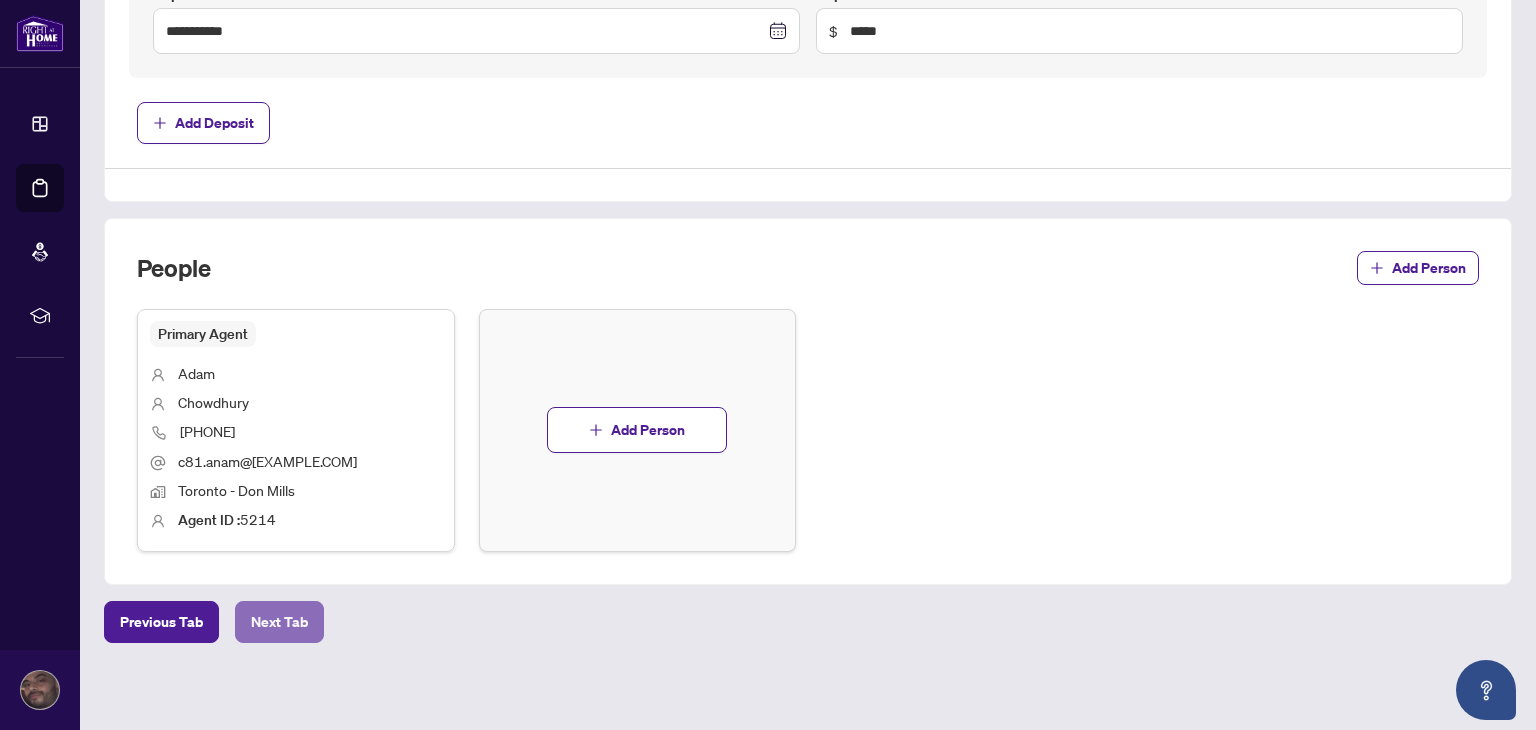 click on "Next Tab" at bounding box center [279, 622] 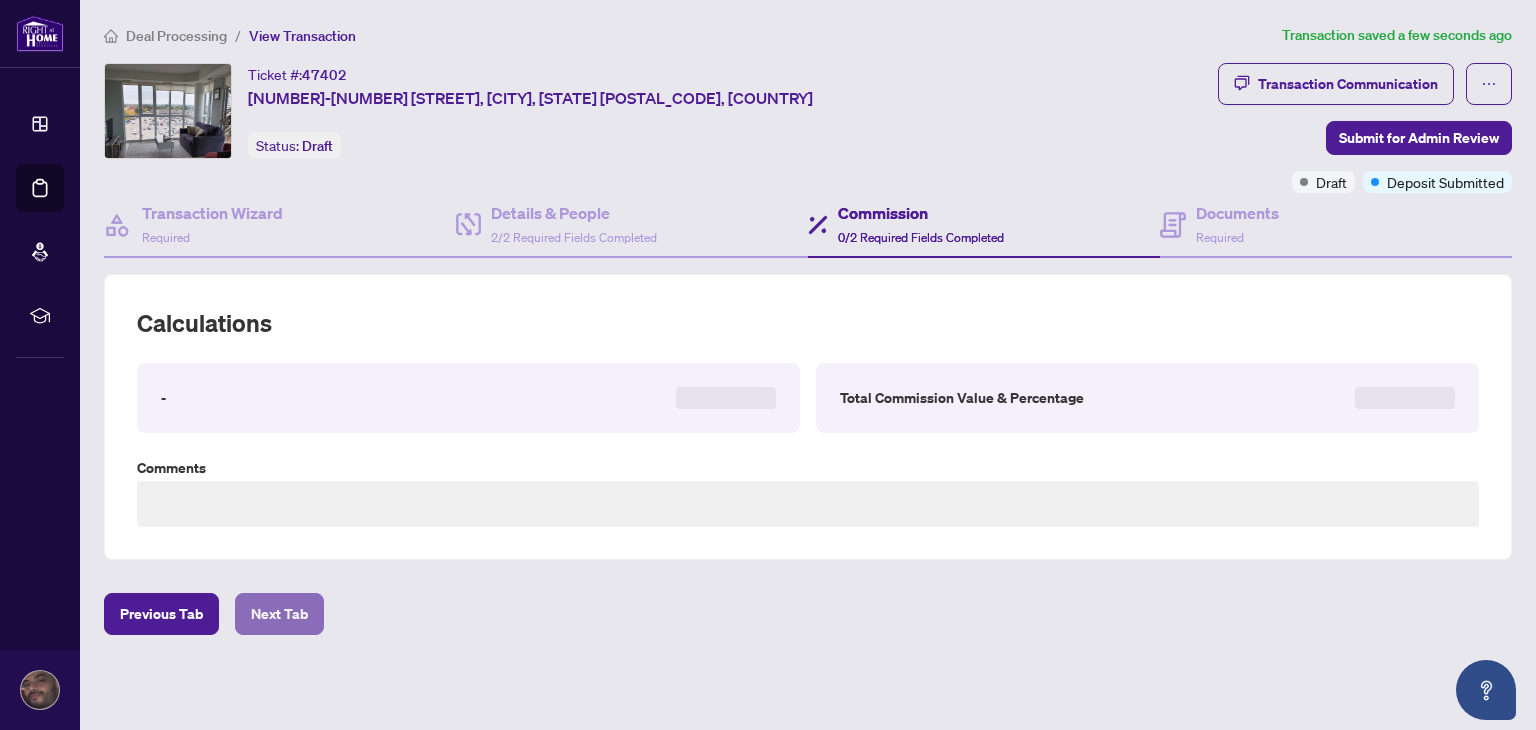 scroll, scrollTop: 0, scrollLeft: 0, axis: both 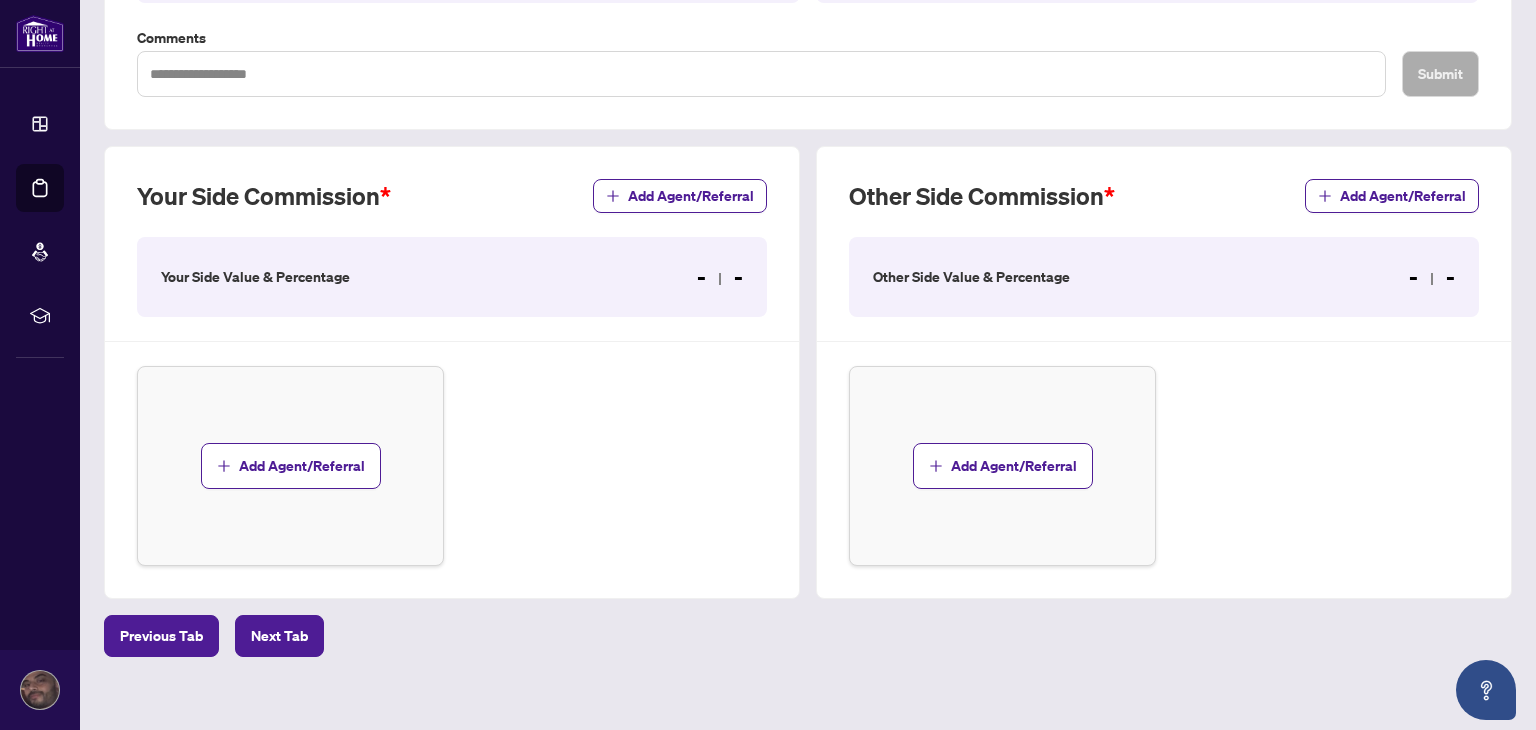 click on "Your Side Value & Percentage -     -" at bounding box center (452, 277) 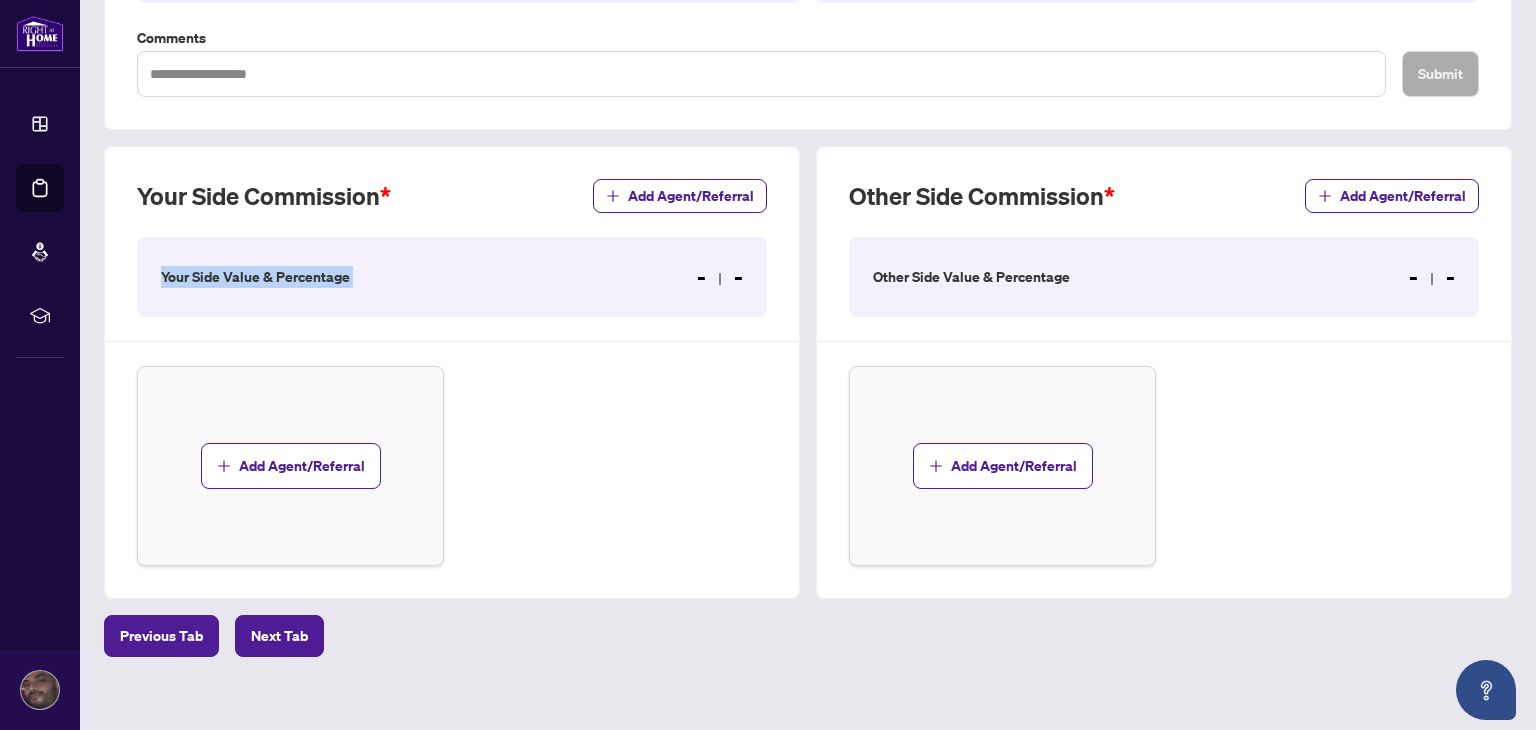 click on "Your Side Value & Percentage -     -" at bounding box center [452, 277] 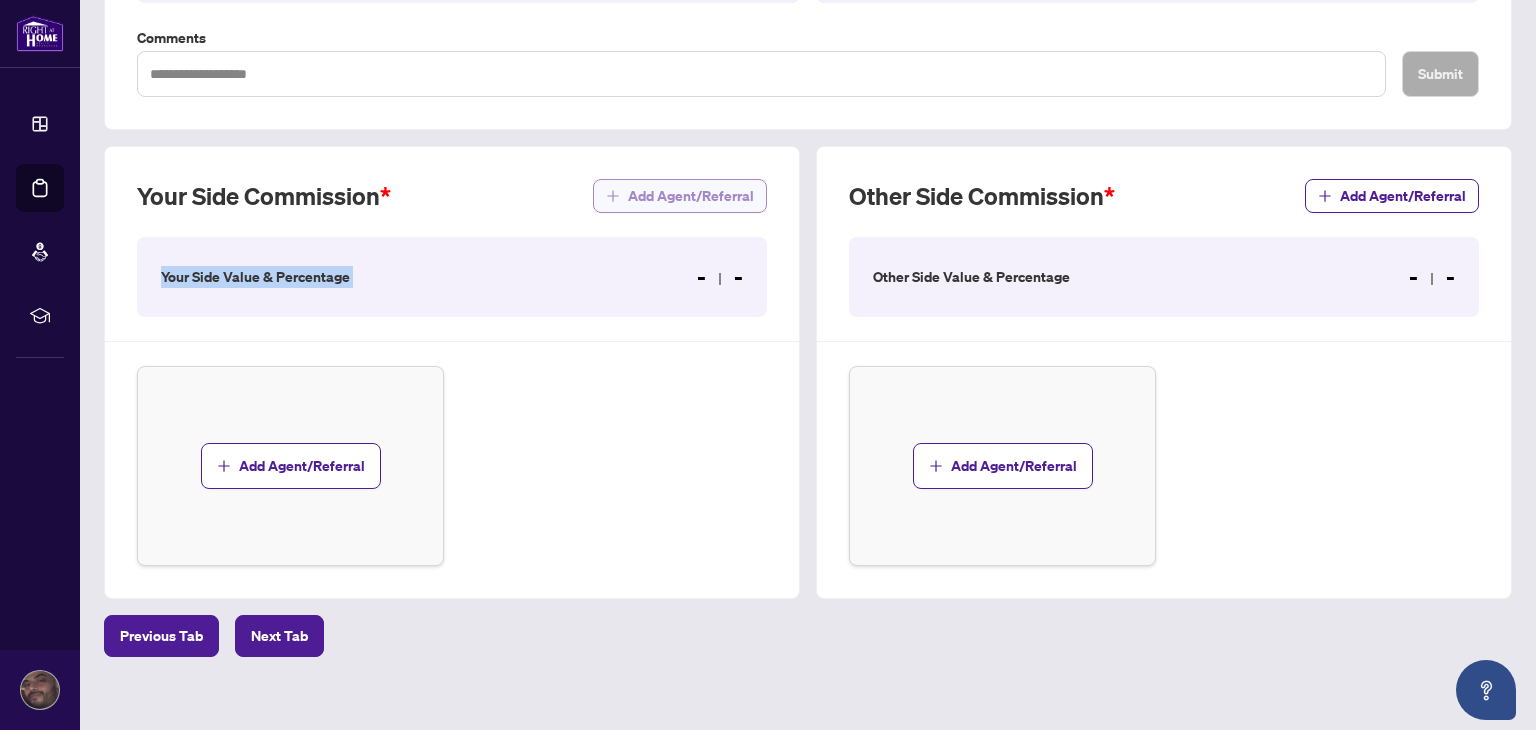 click on "Add Agent/Referral" at bounding box center (691, 196) 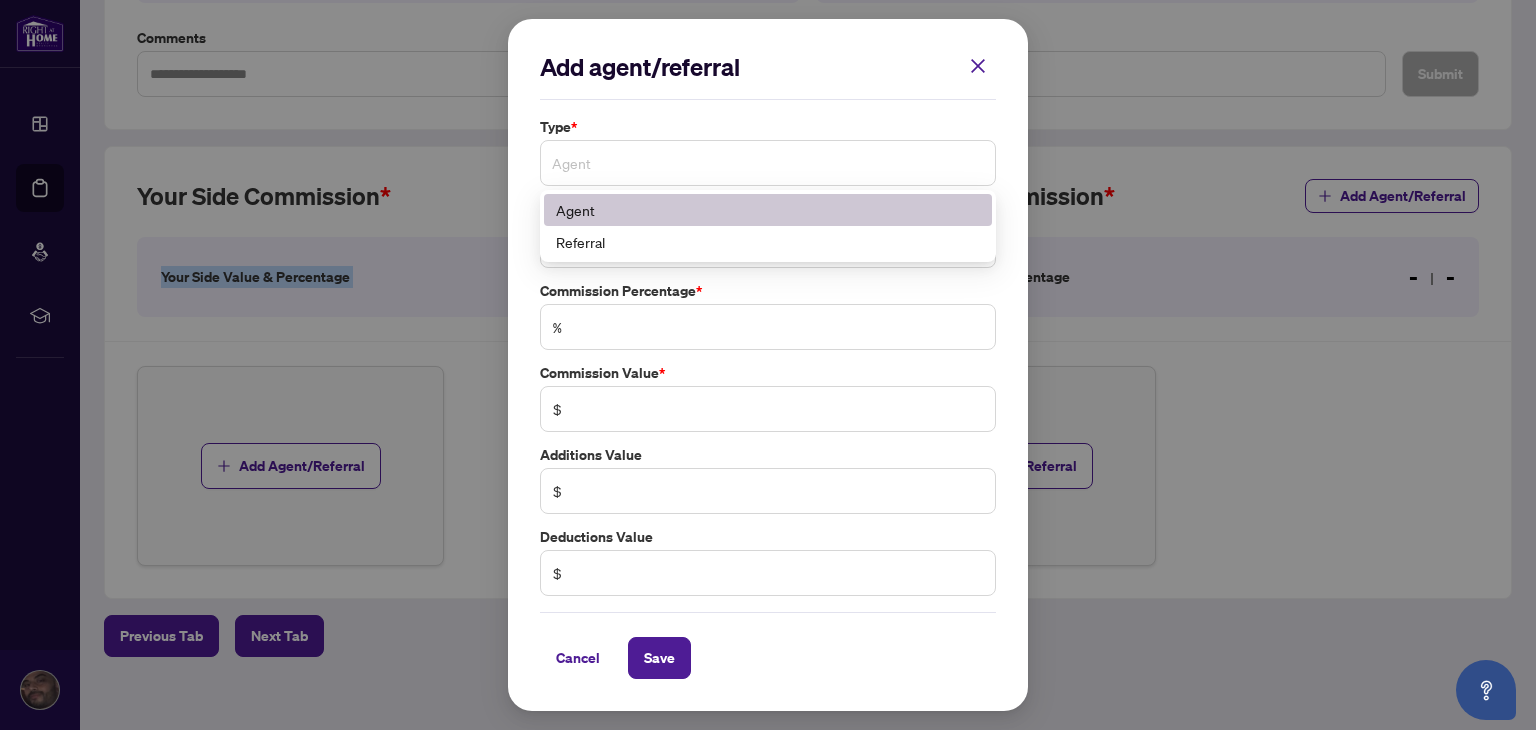 click on "Agent" at bounding box center (768, 163) 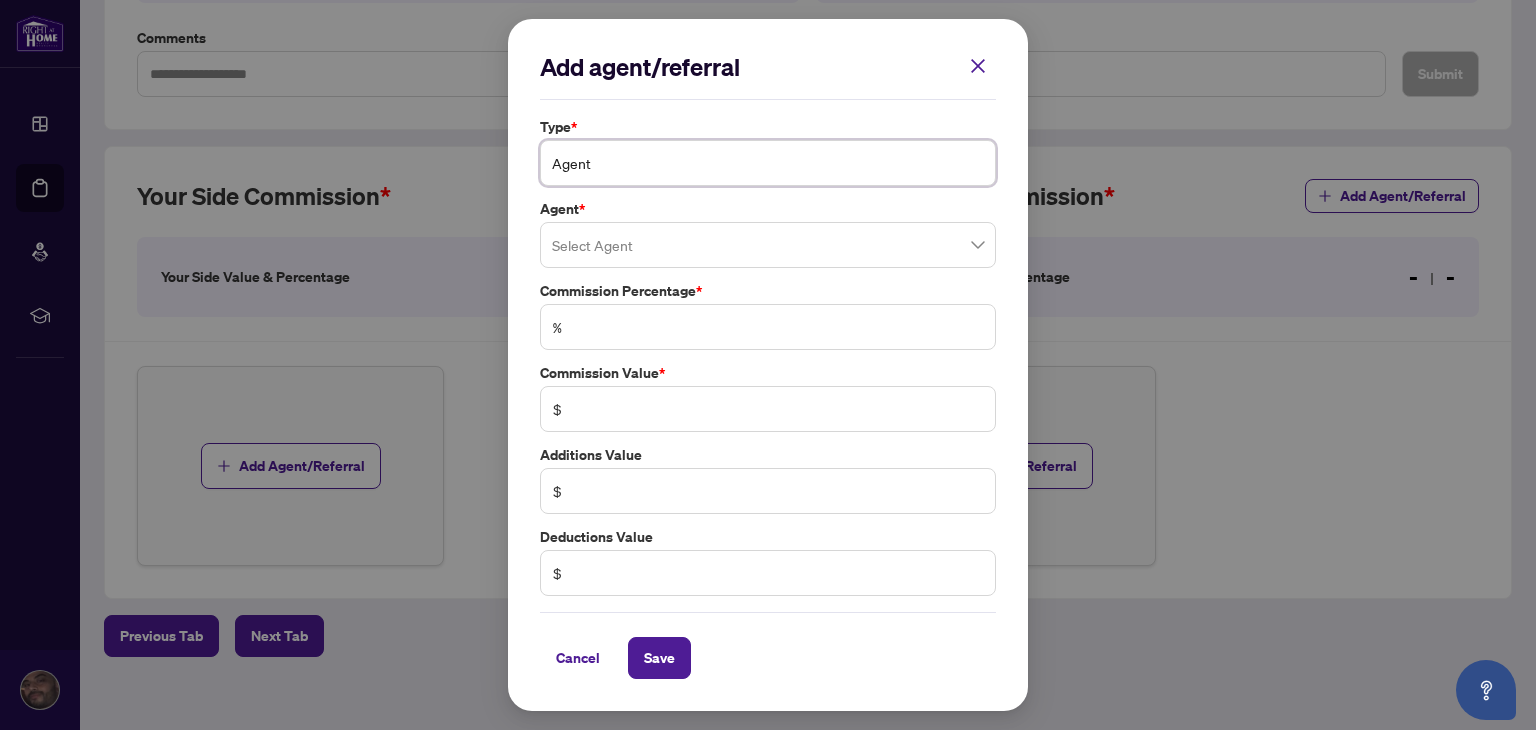 click on "Agent" at bounding box center (768, 163) 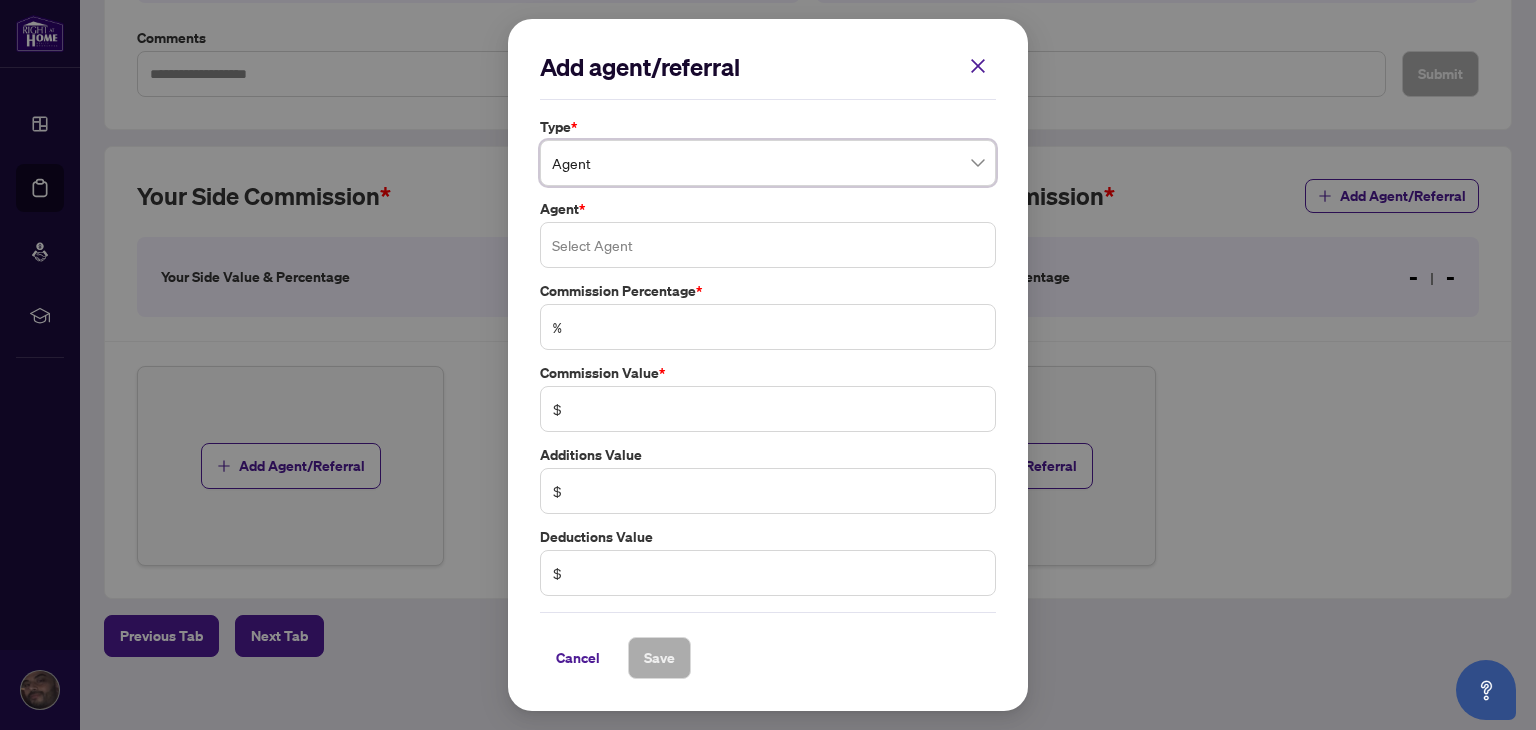 click at bounding box center [768, 245] 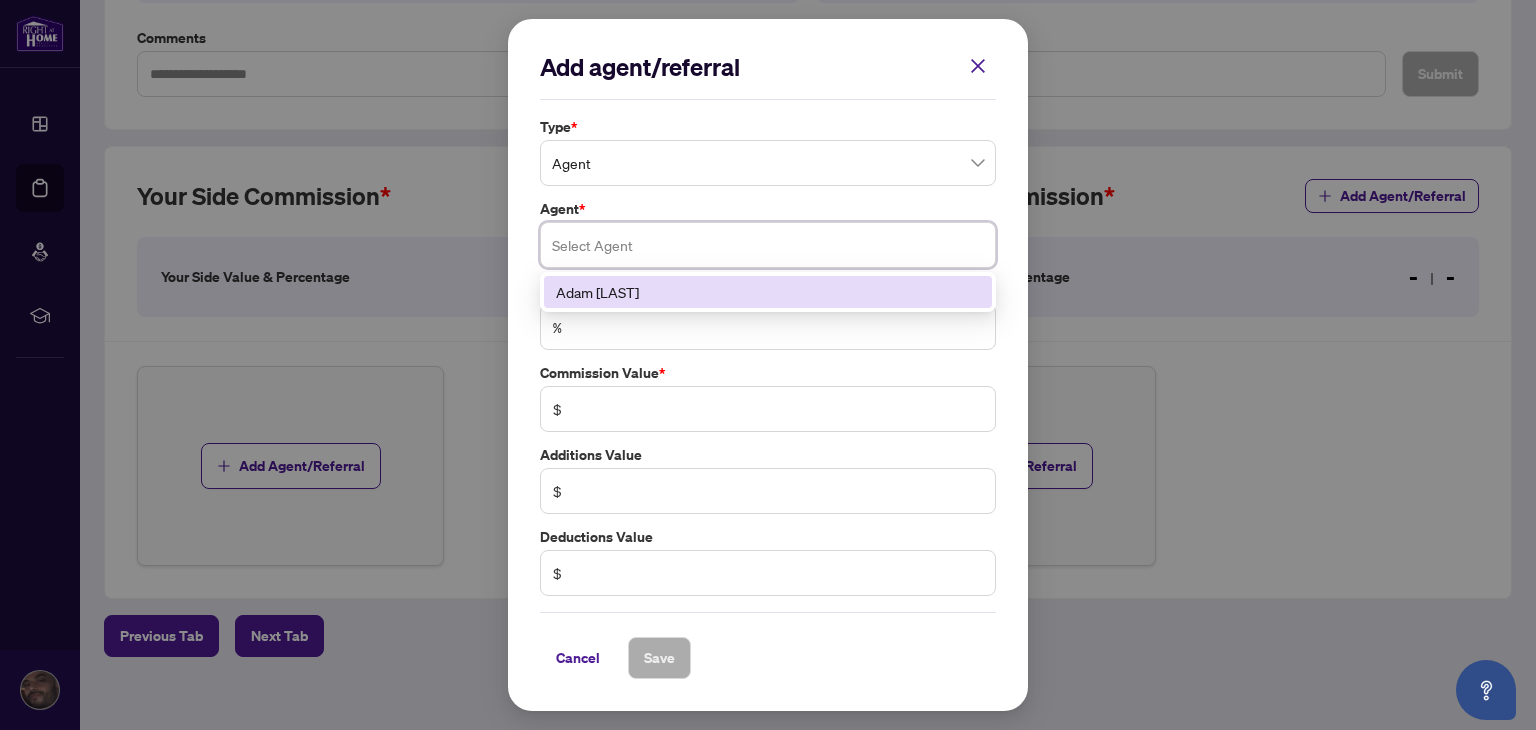 click on "[FIRST] [LAST]" at bounding box center (768, 292) 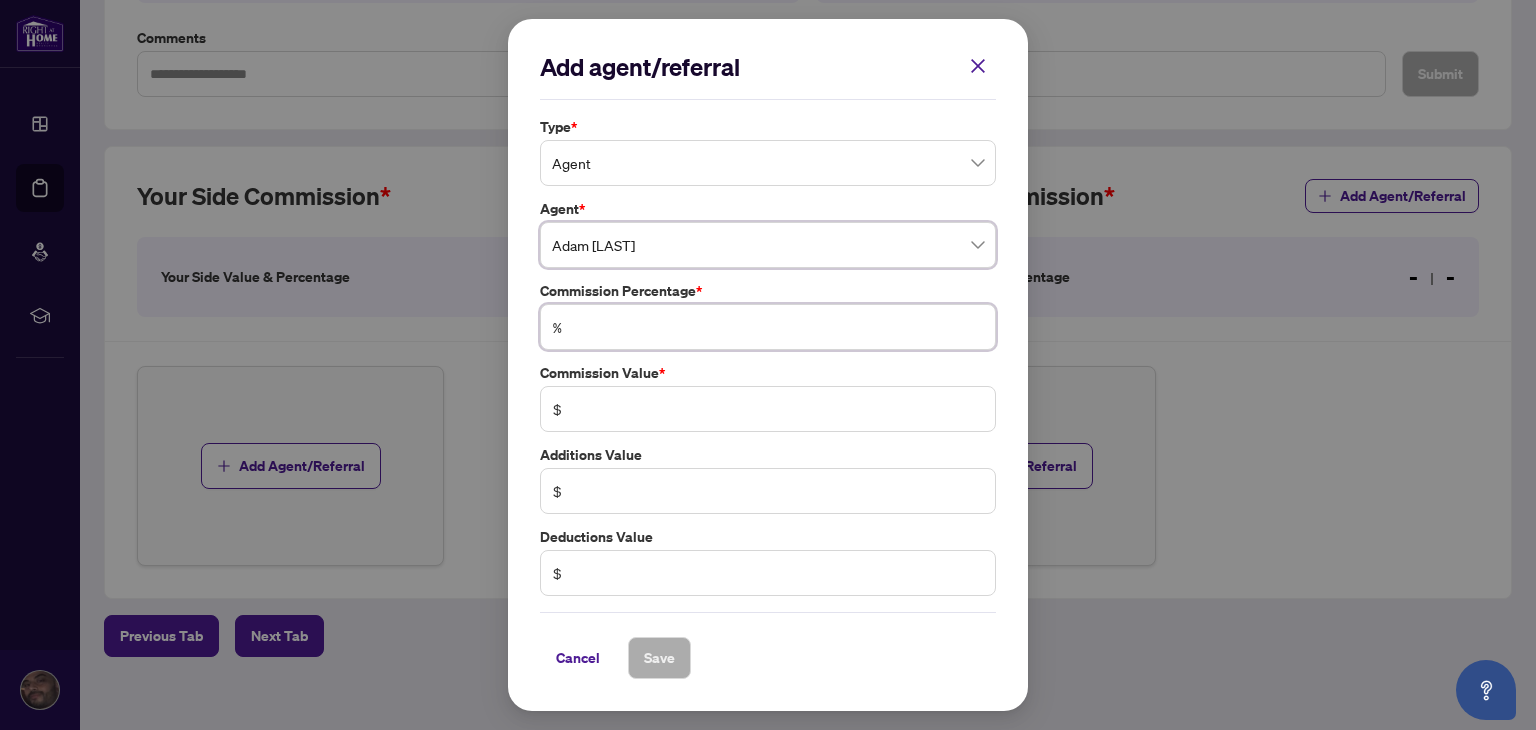 click at bounding box center [778, 327] 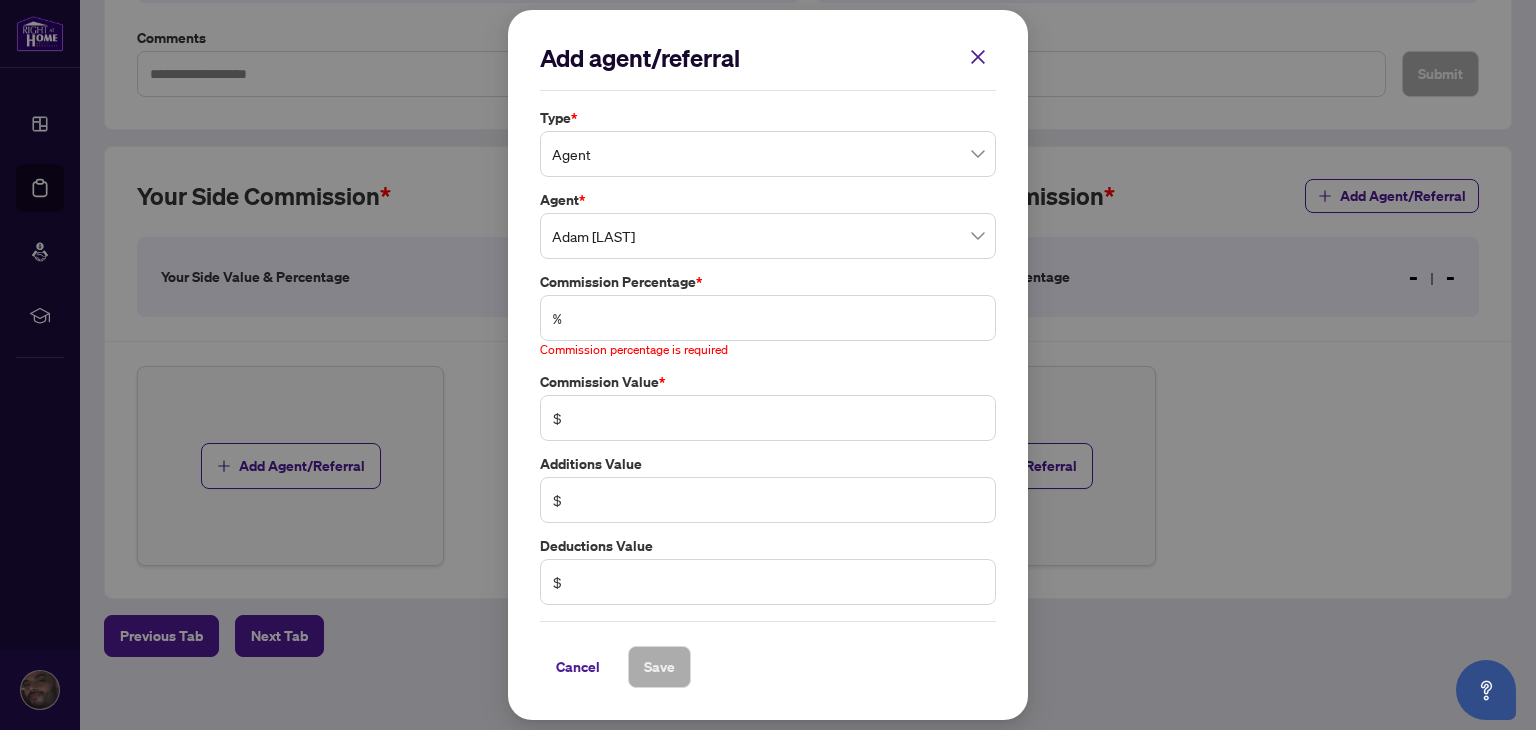 click on "%" at bounding box center (768, 318) 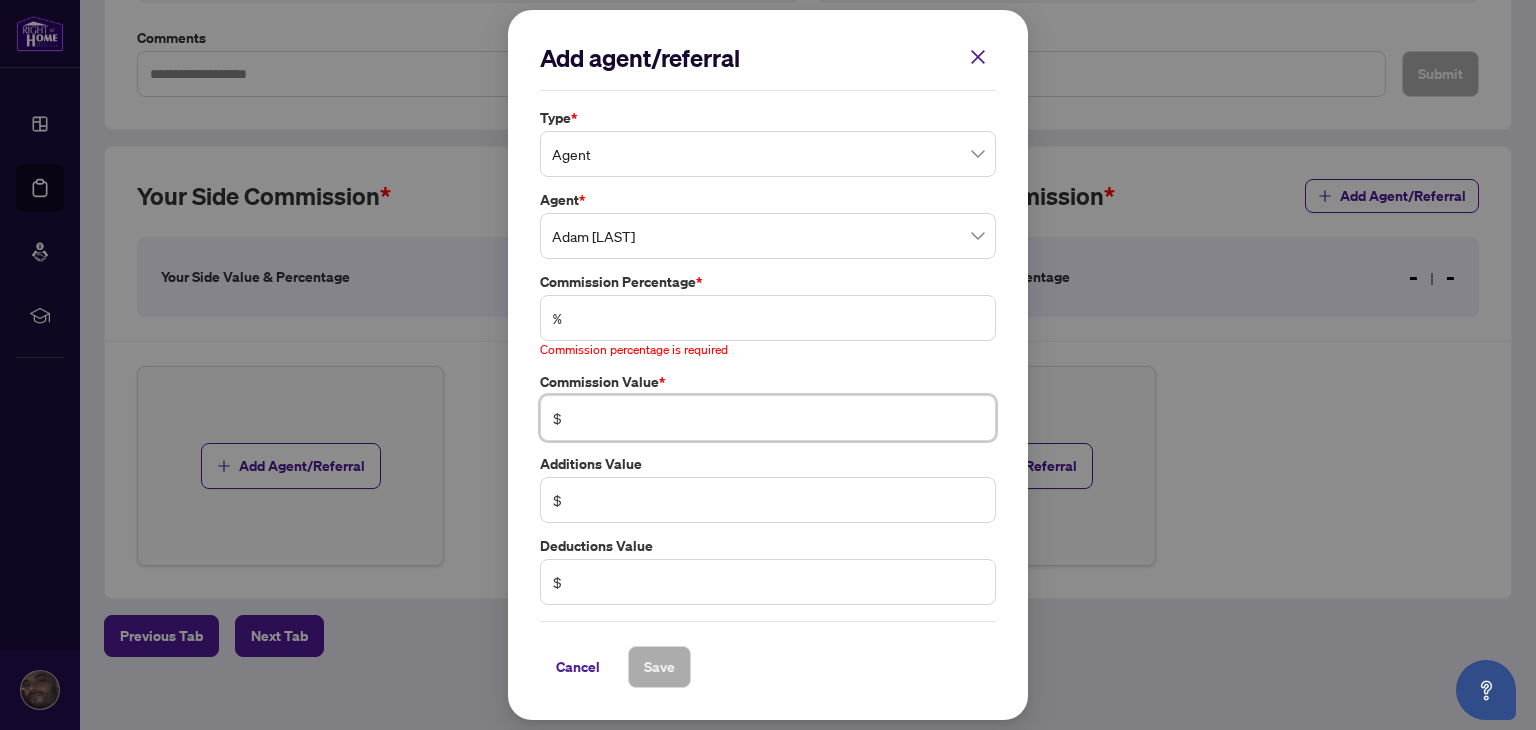 click at bounding box center (778, 418) 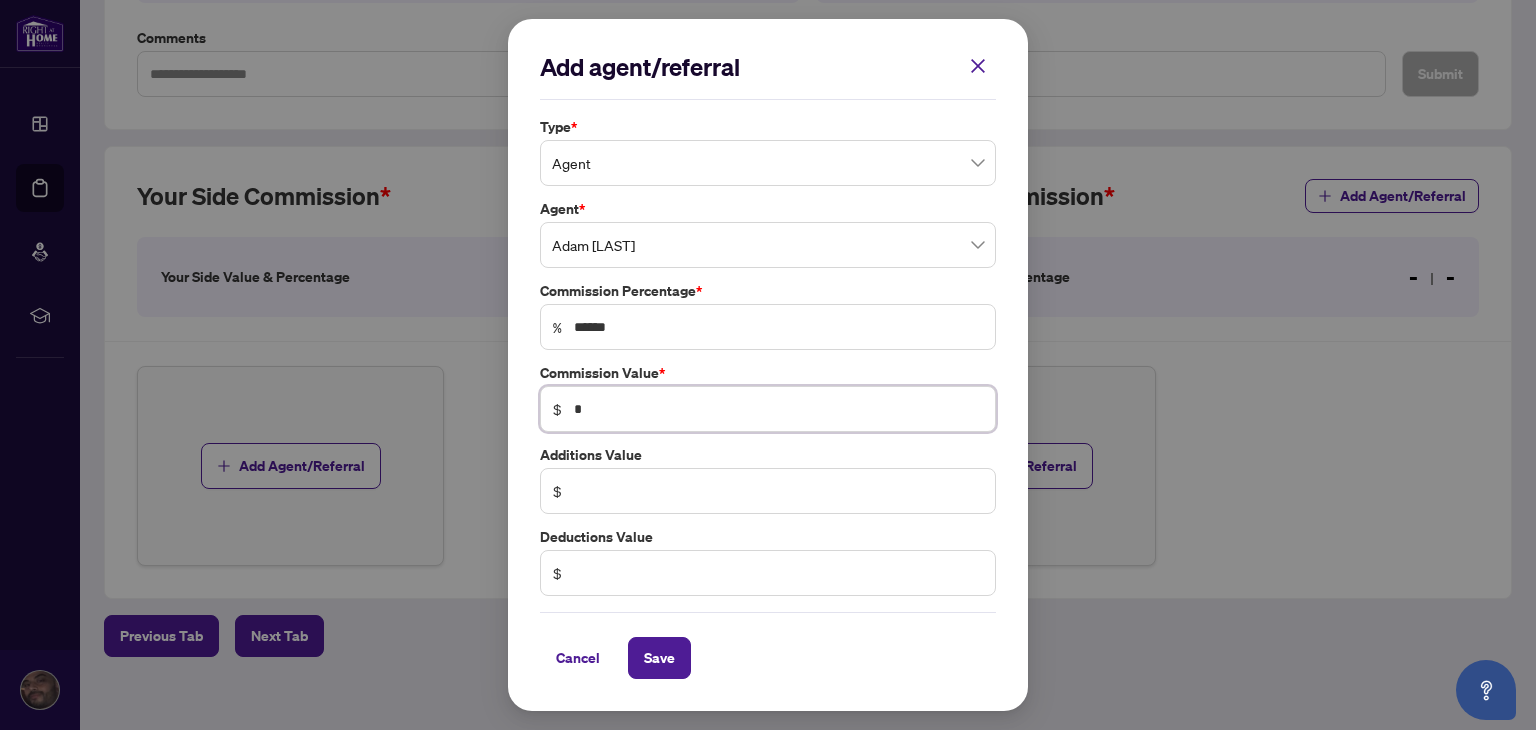 type on "******" 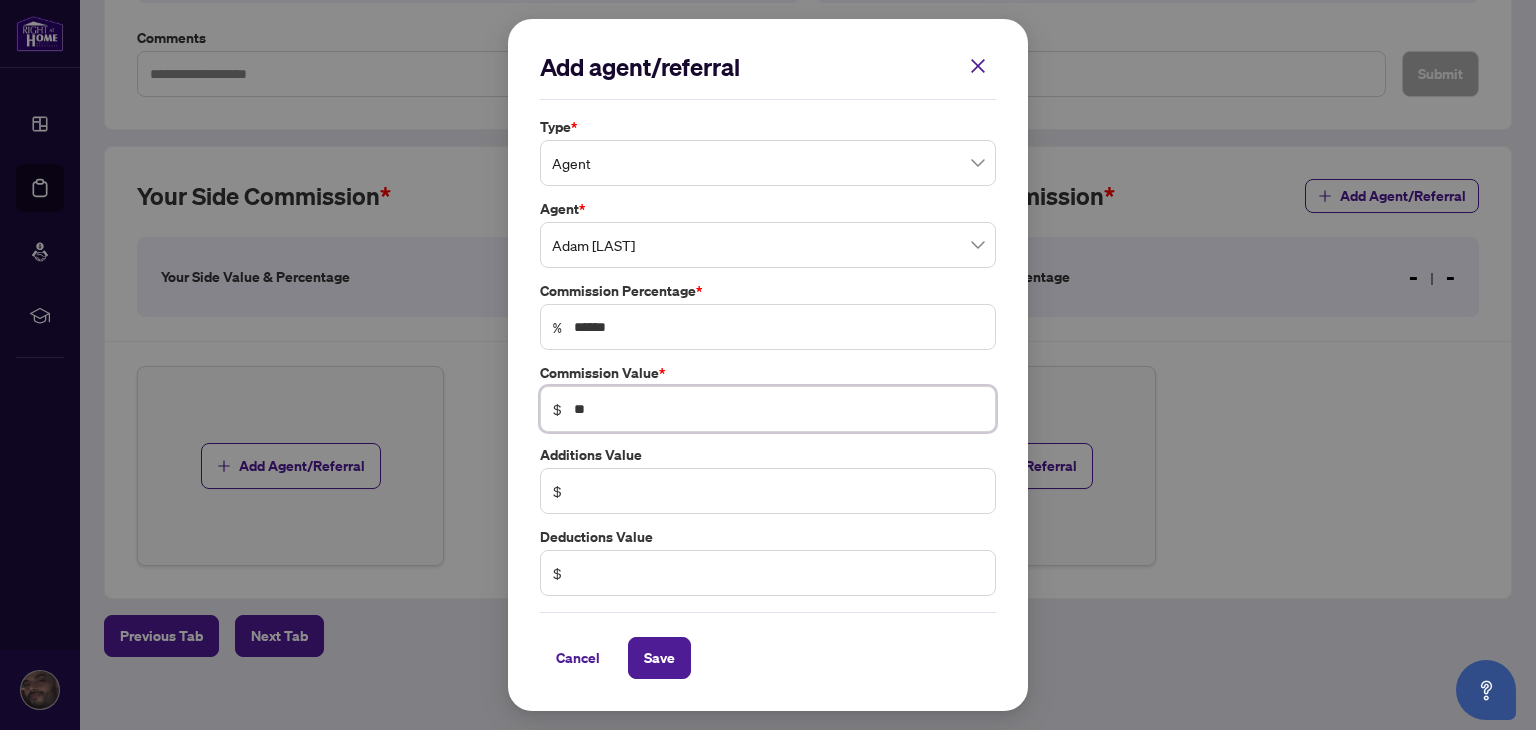 type on "******" 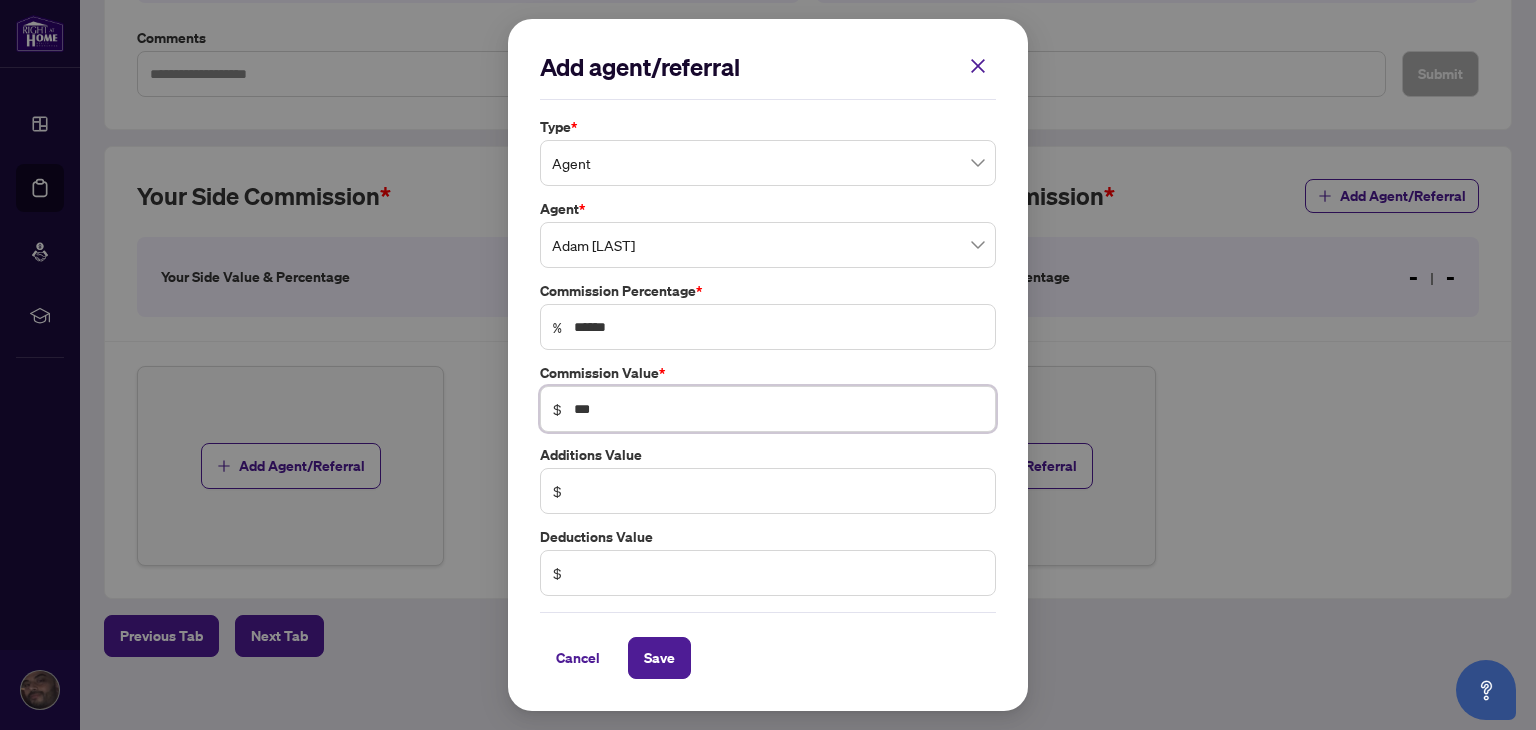 type on "*******" 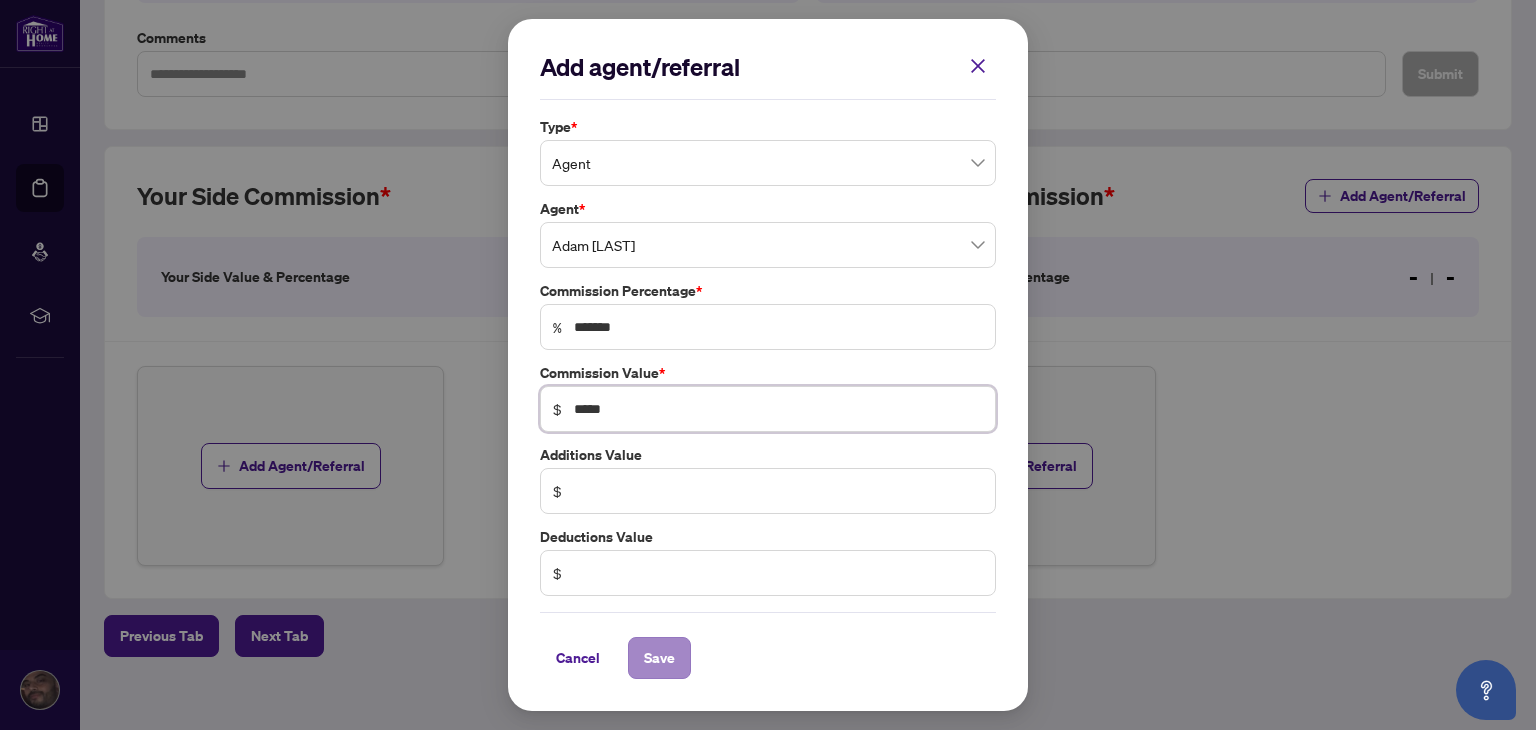 type on "*****" 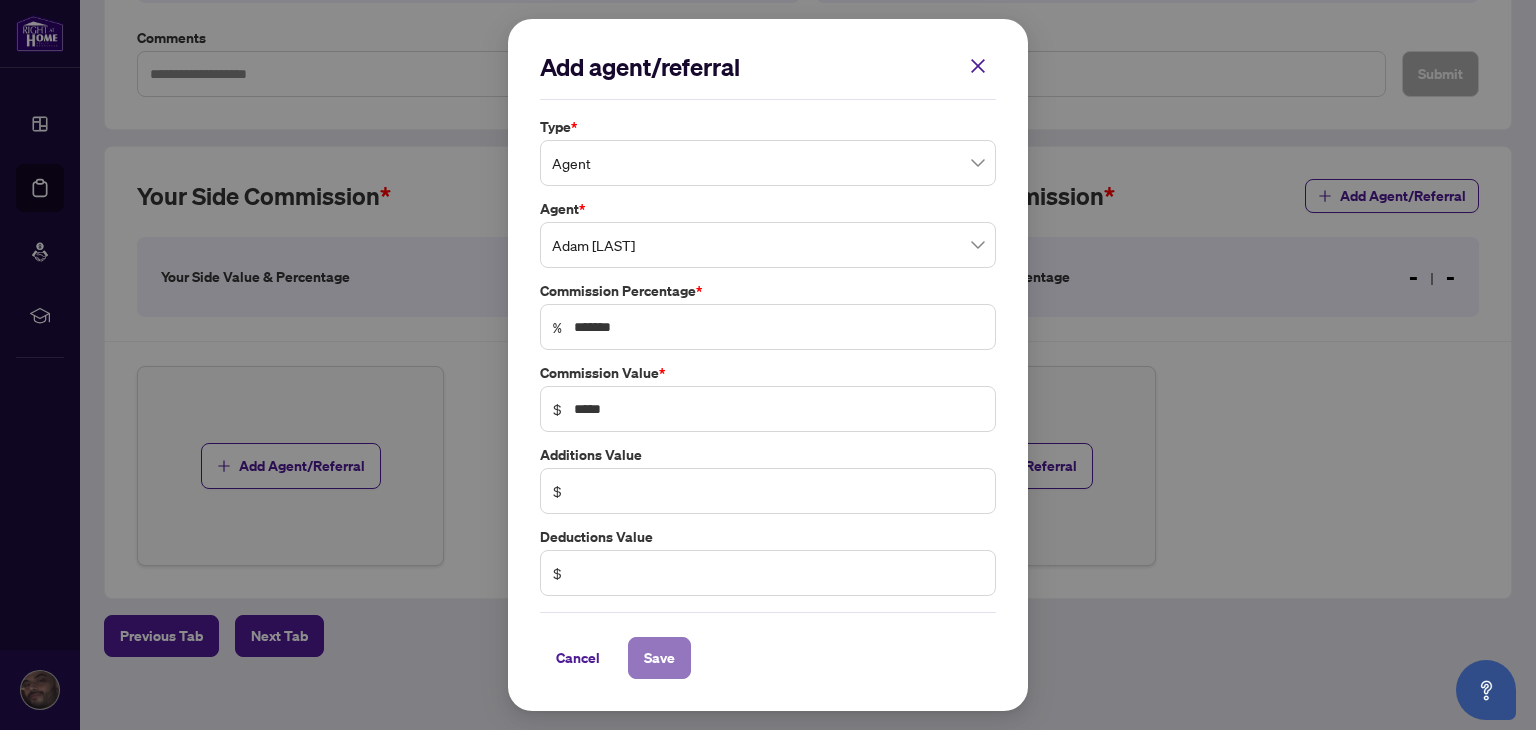 click on "Save" at bounding box center (659, 658) 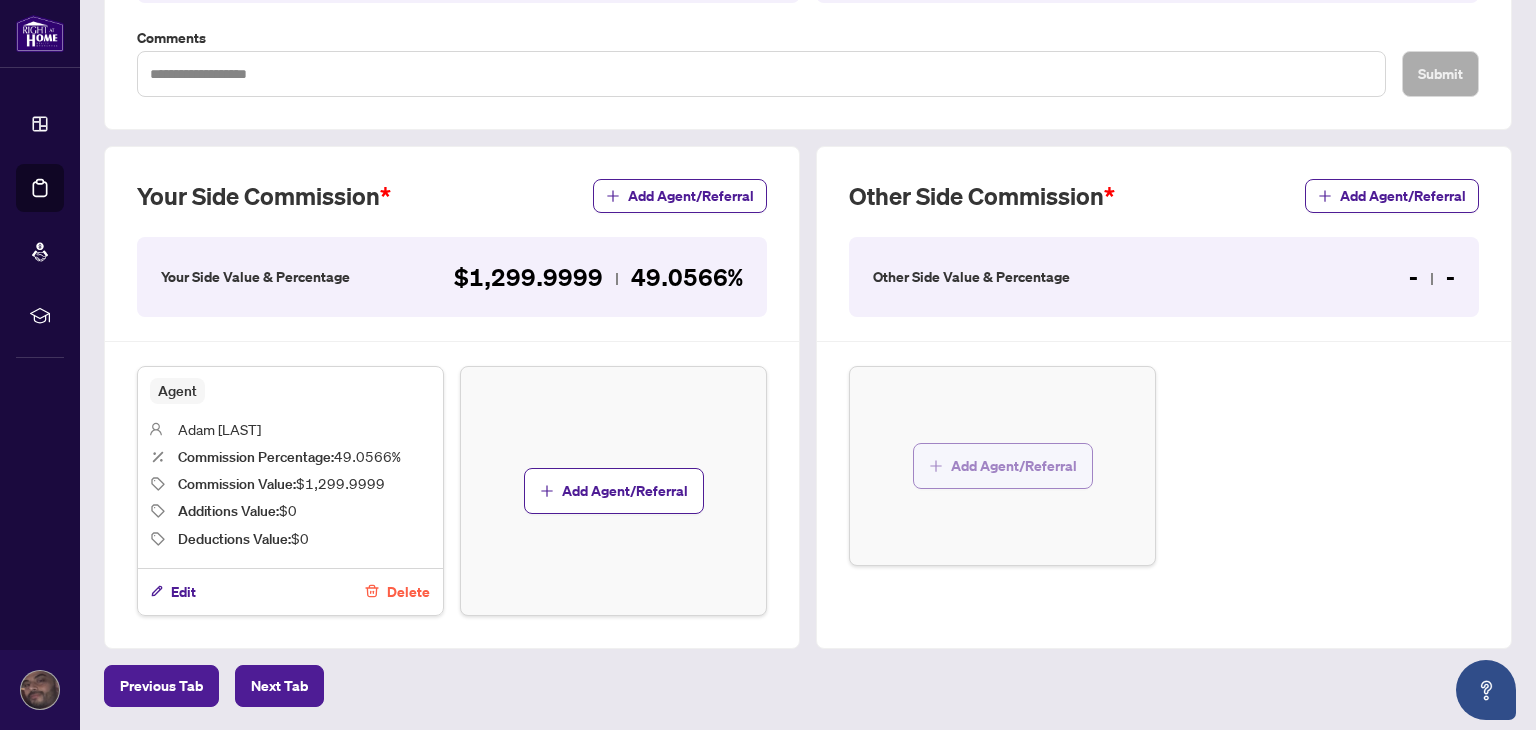 click on "Add Agent/Referral" at bounding box center [1014, 466] 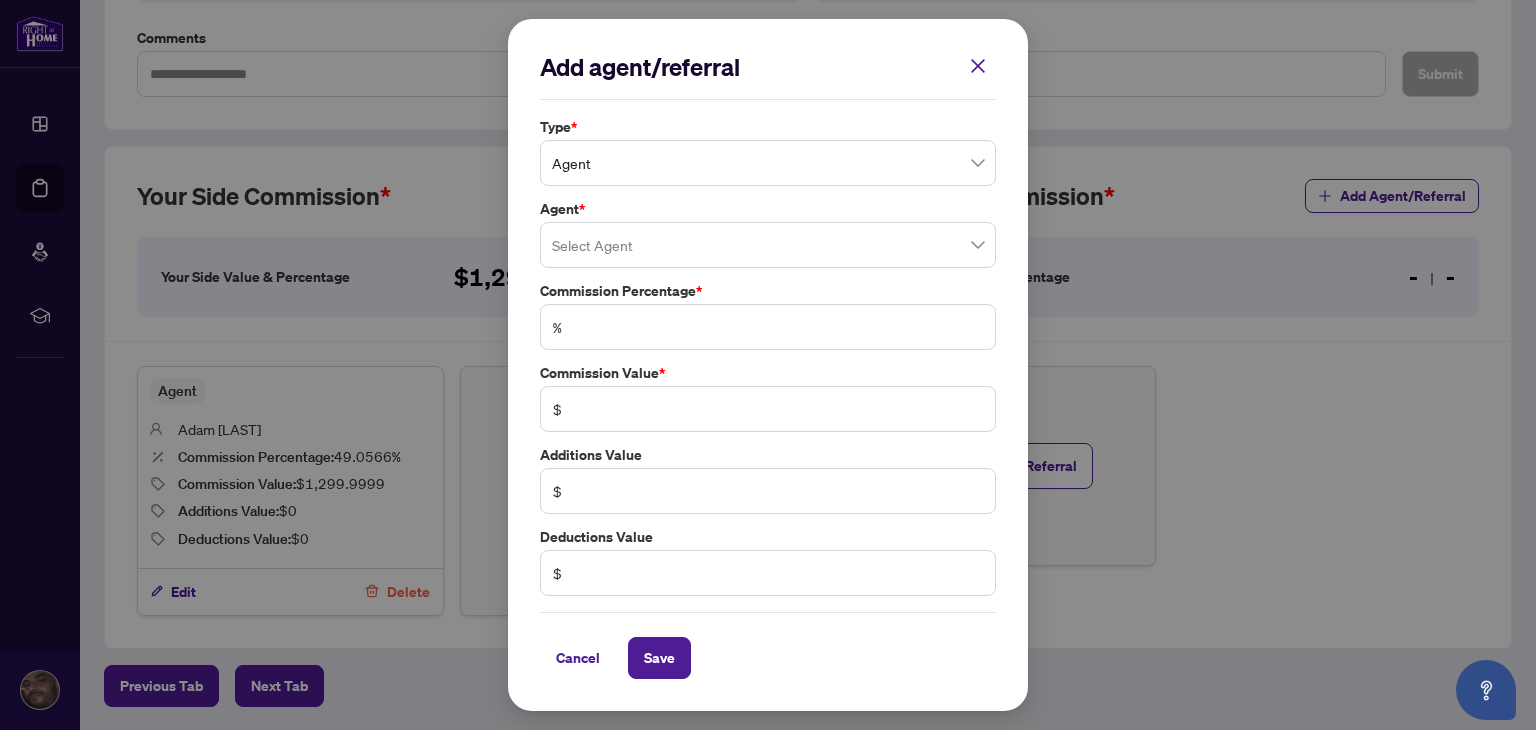click on "Add agent/referral Type * Agent Agent * Select Agent Commission Percentage * % Commission Value * $ Additions Value $ Deductions Value $ Cancel Save Cancel OK" at bounding box center [768, 365] 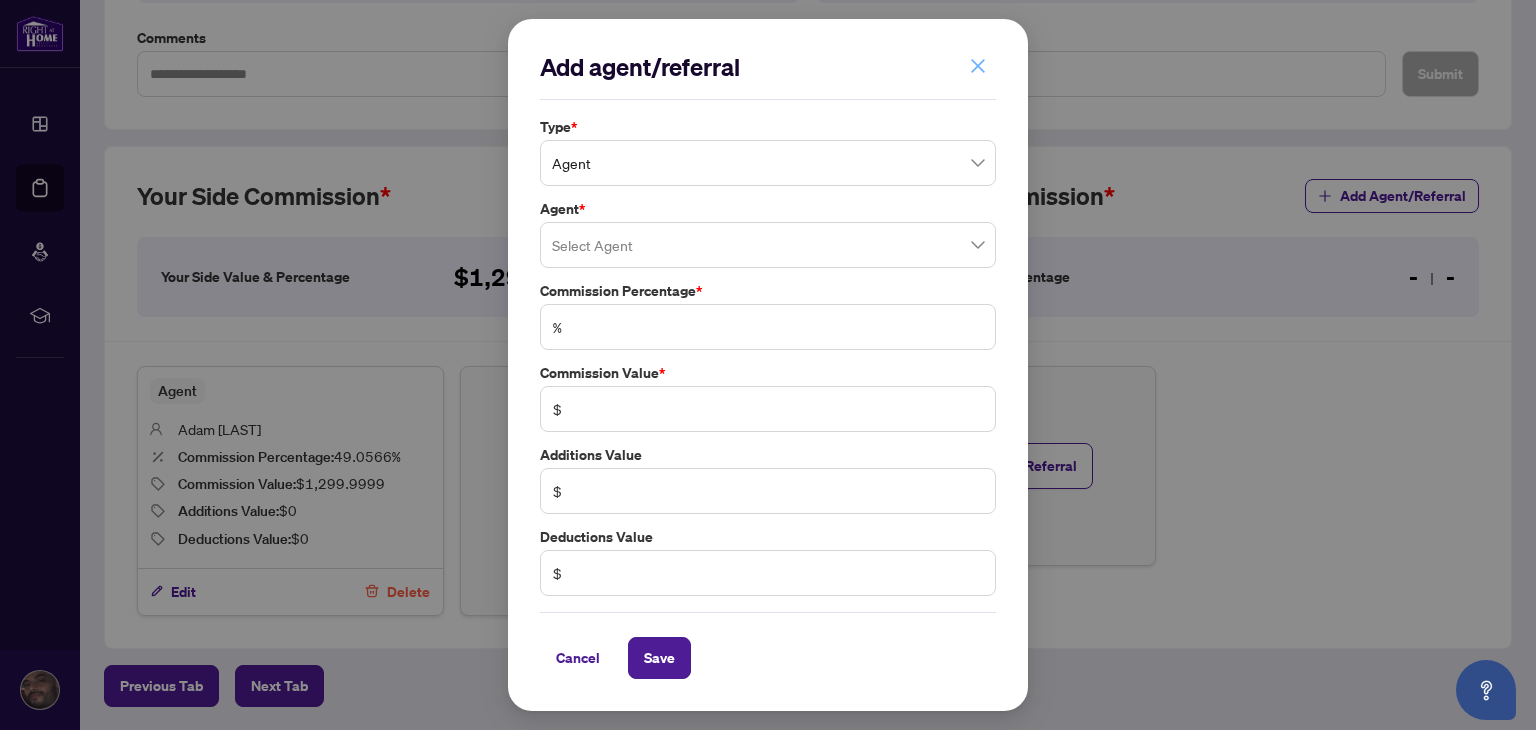 click 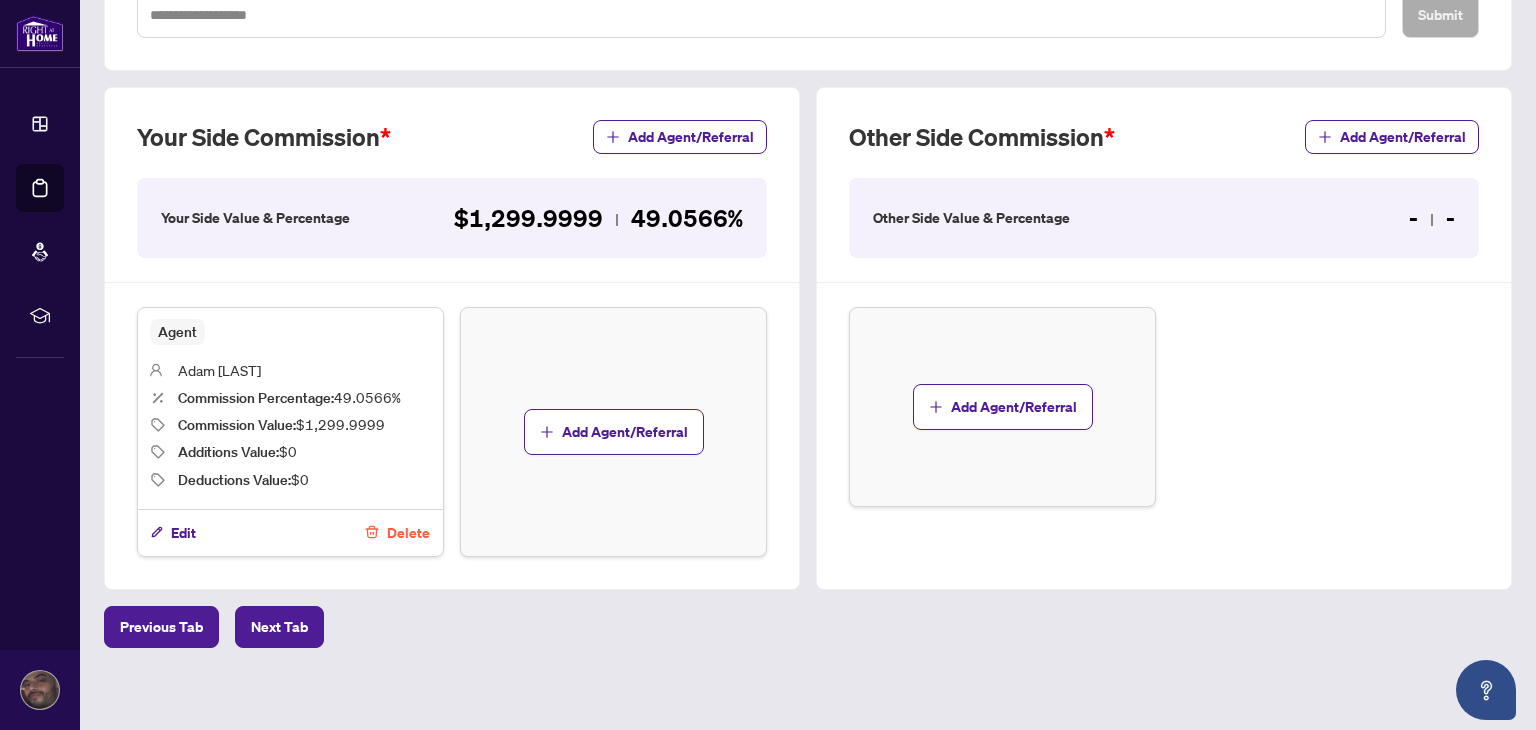 scroll, scrollTop: 504, scrollLeft: 0, axis: vertical 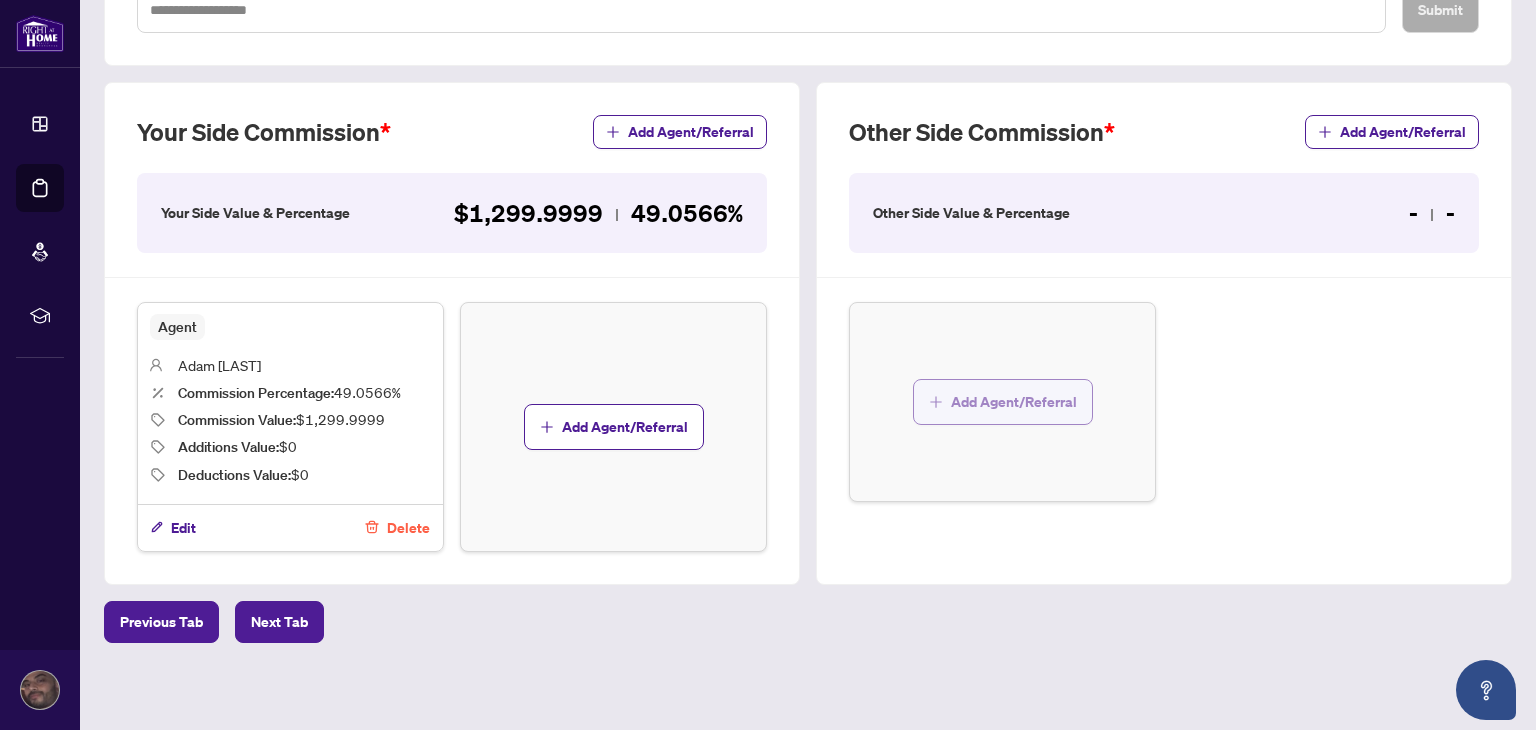 click on "Add Agent/Referral" at bounding box center (1014, 402) 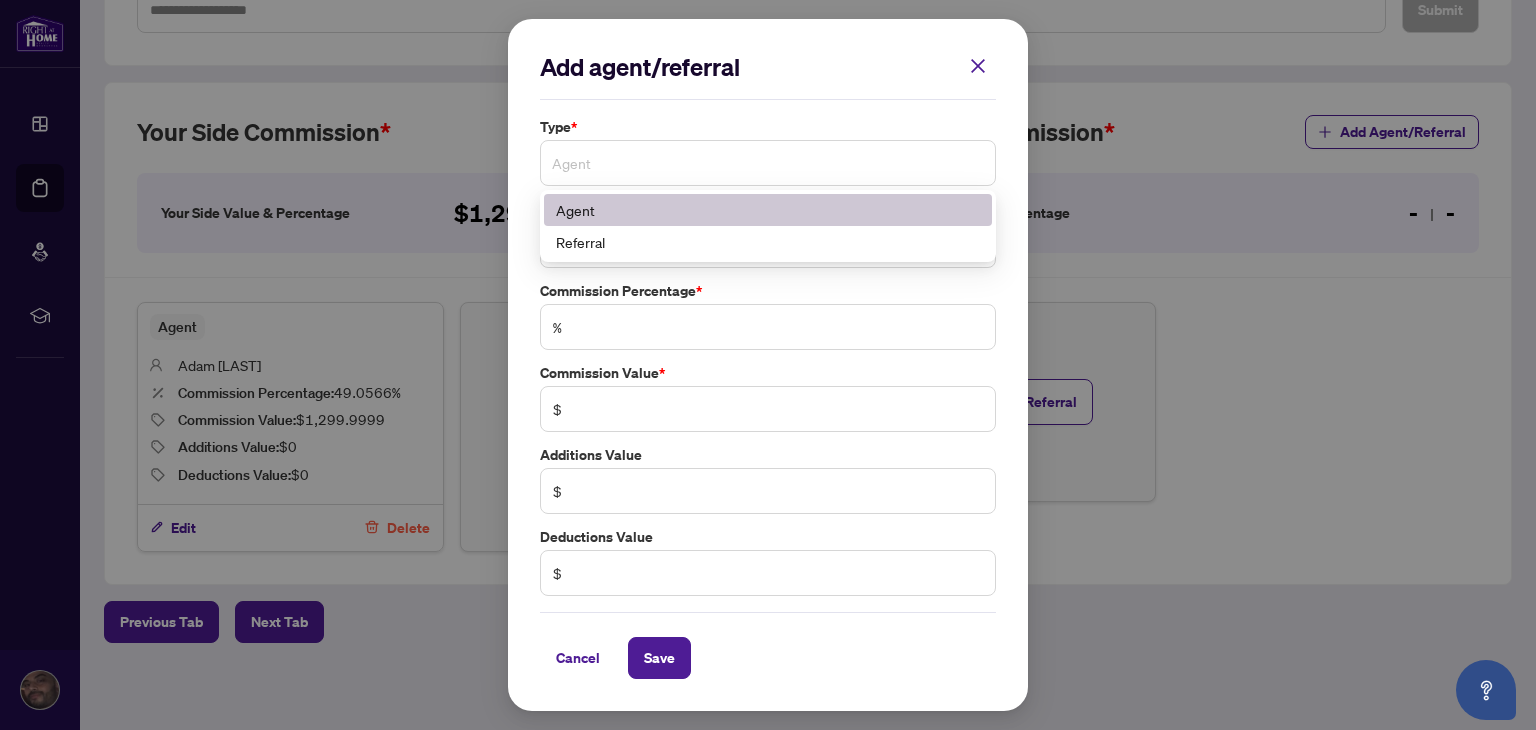 click on "Agent" at bounding box center [768, 163] 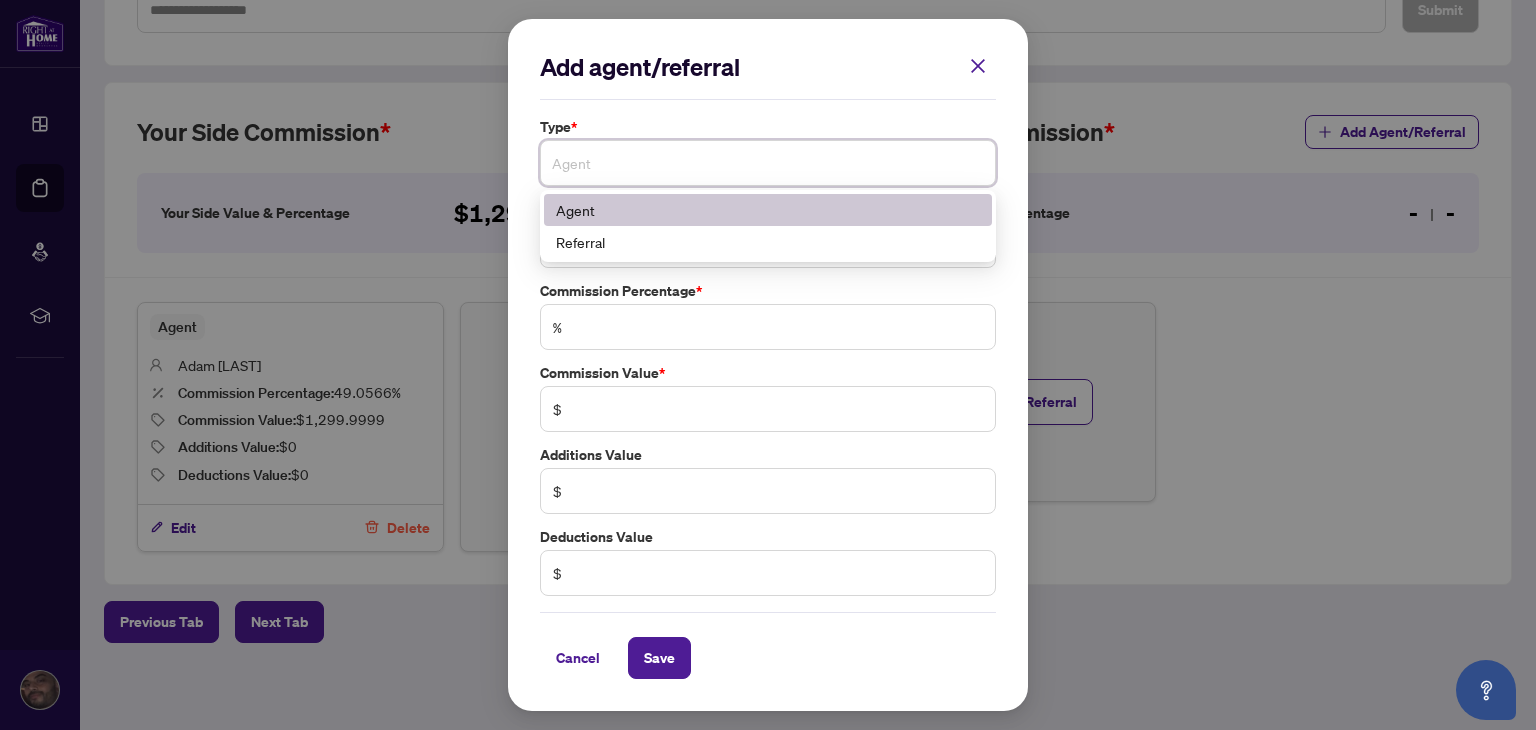 click on "Agent" at bounding box center (768, 210) 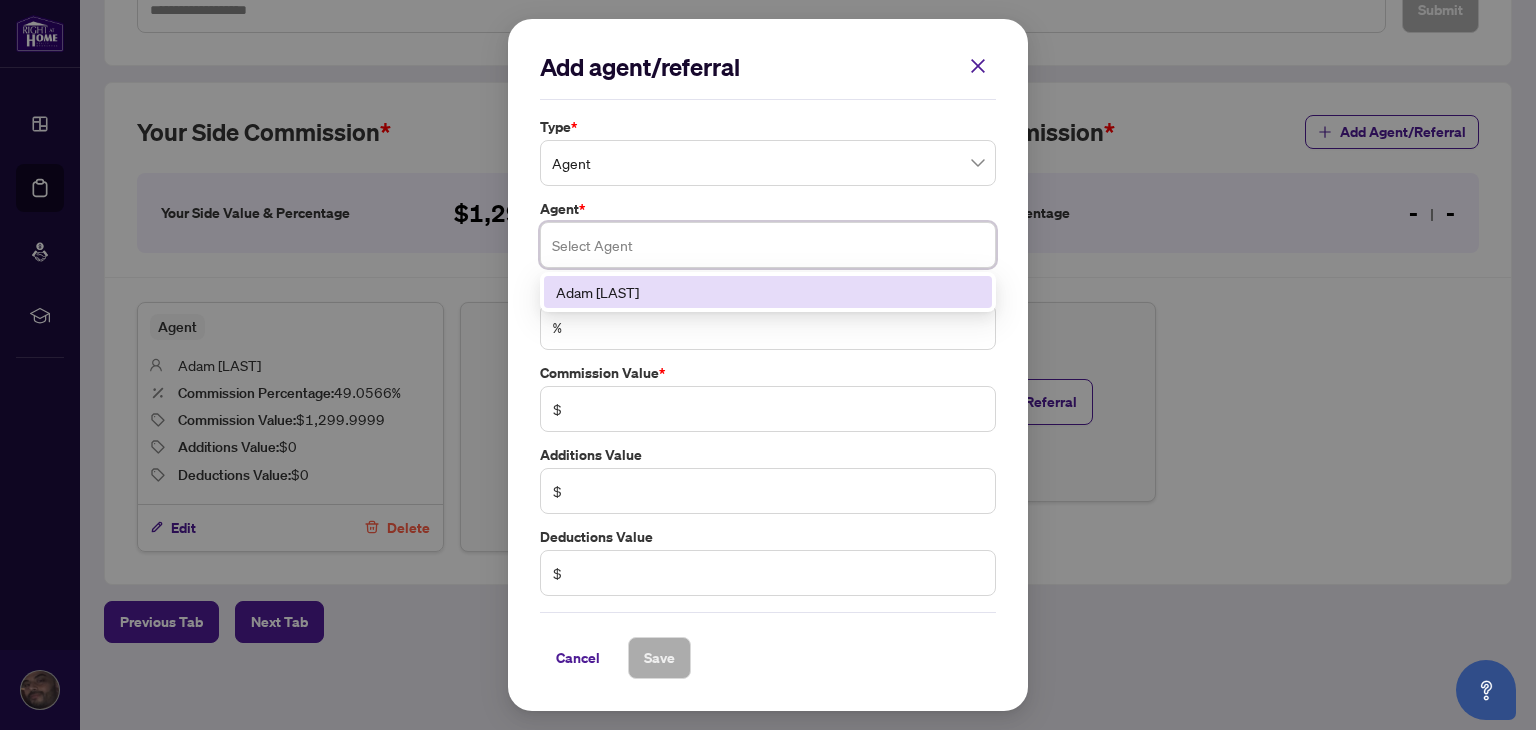 click at bounding box center (768, 245) 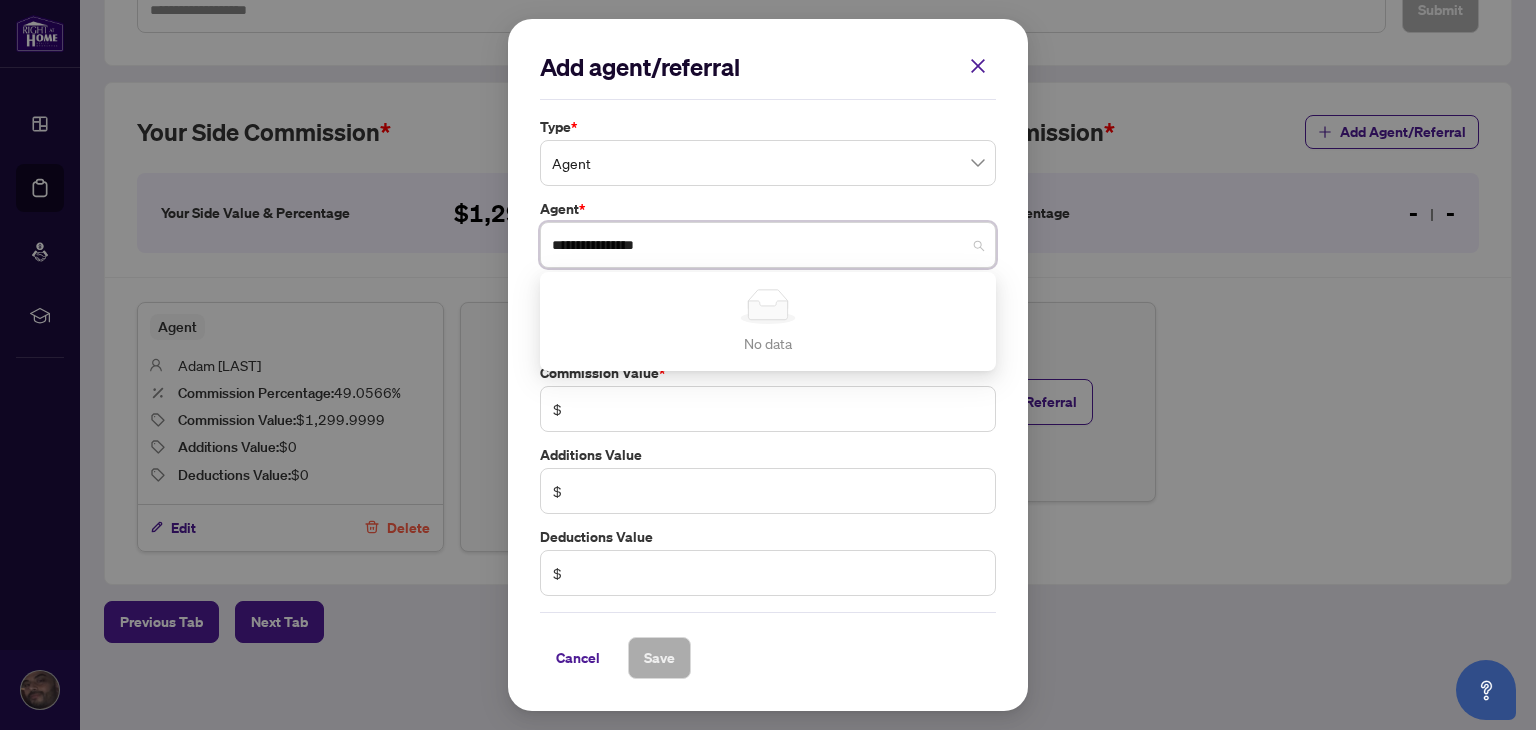 type on "**********" 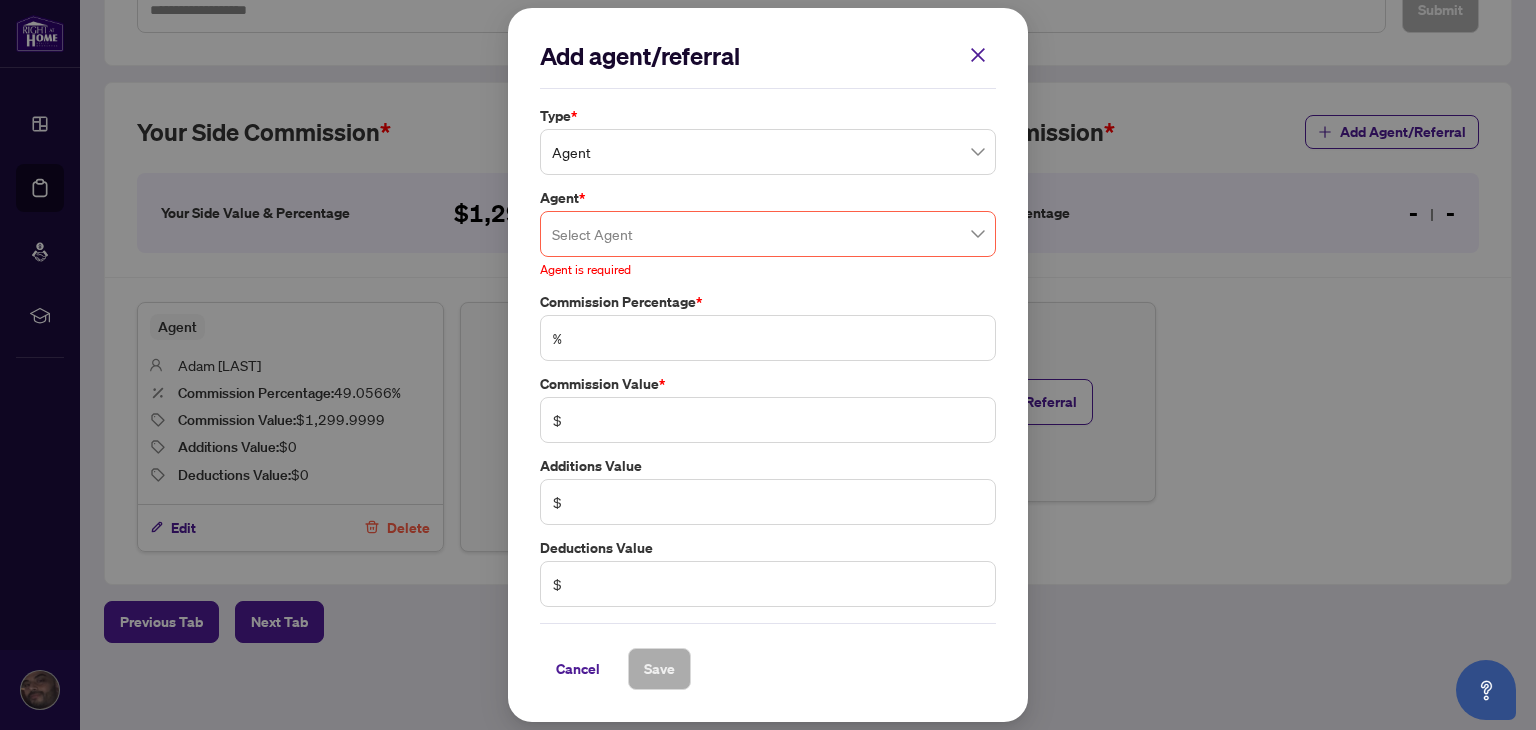 click on "Agent *" at bounding box center [768, 198] 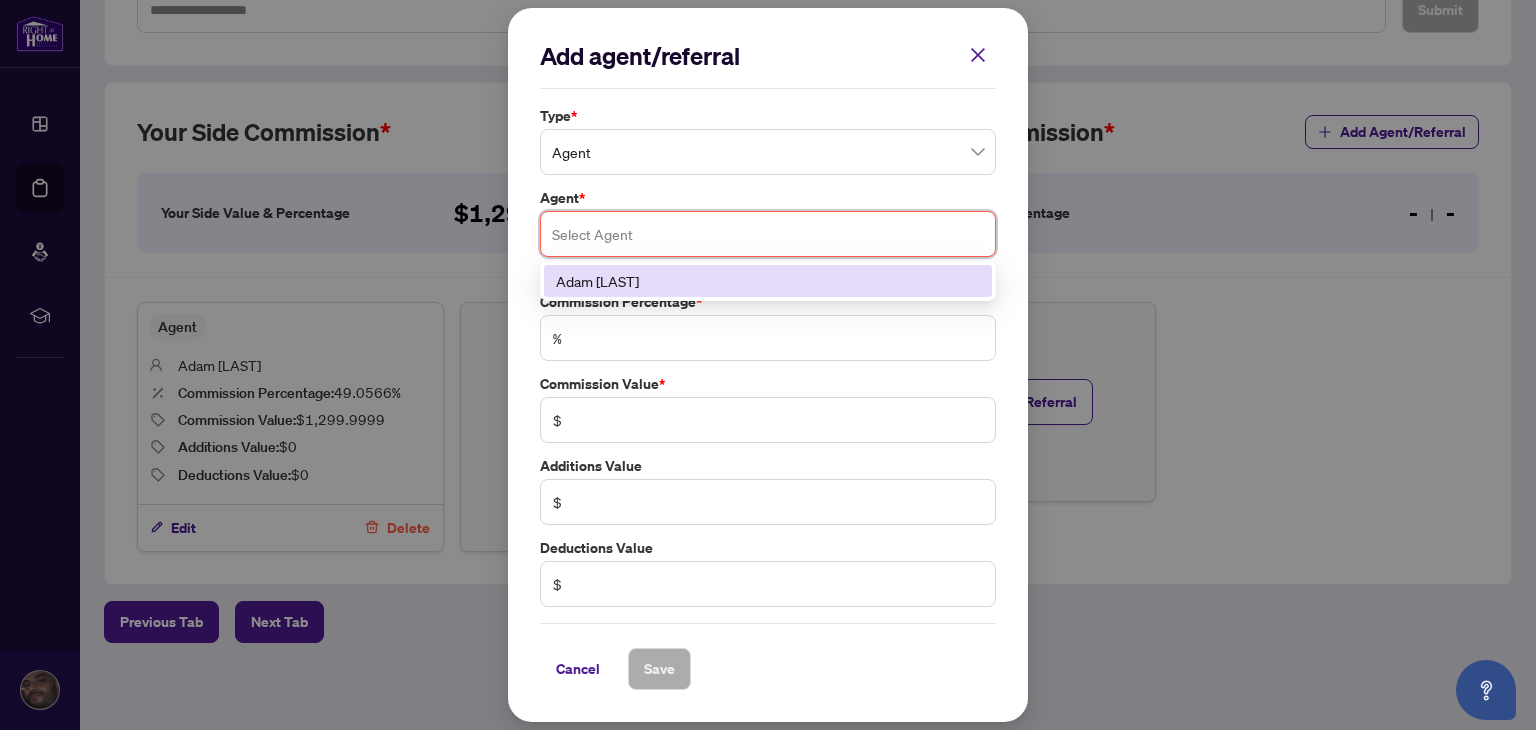 click at bounding box center [768, 234] 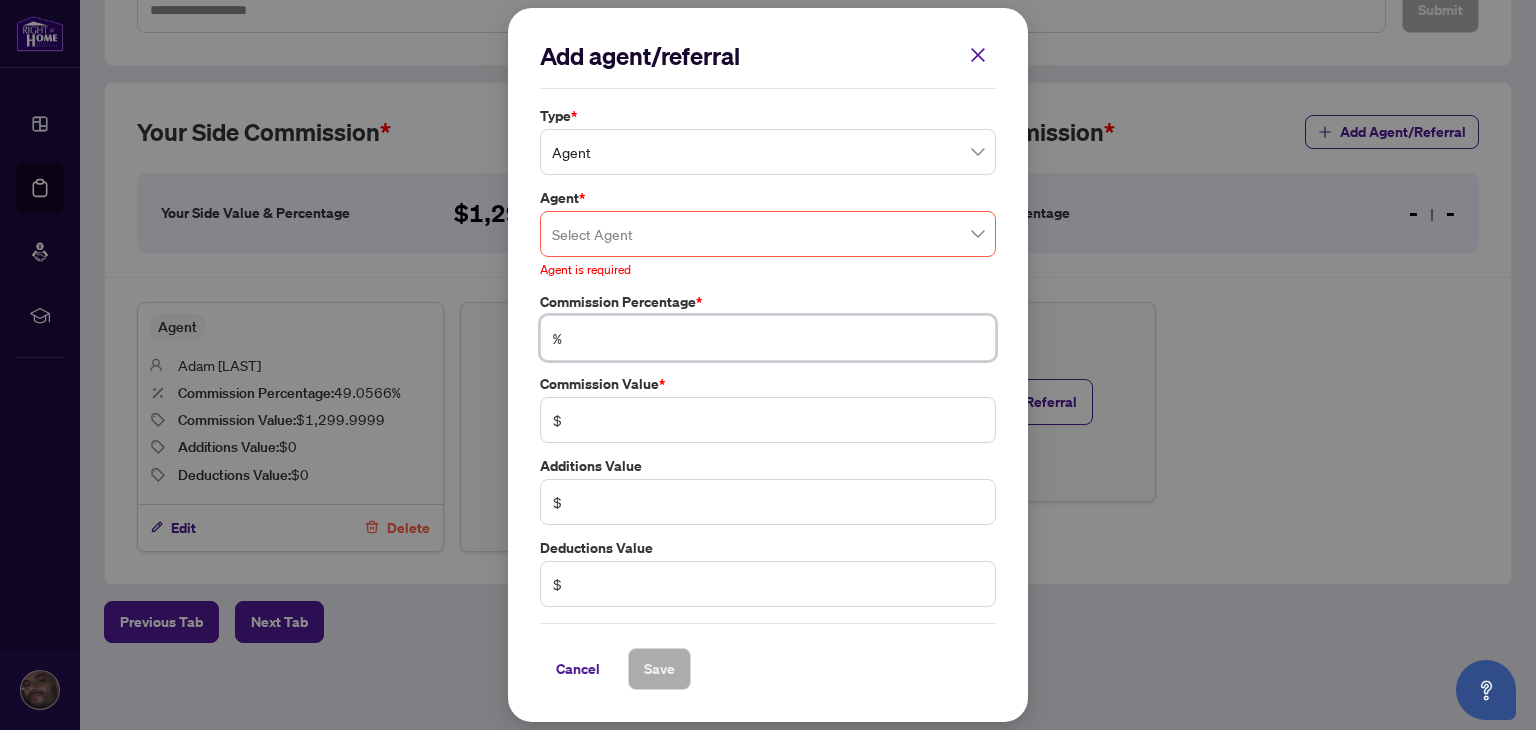 click at bounding box center (778, 338) 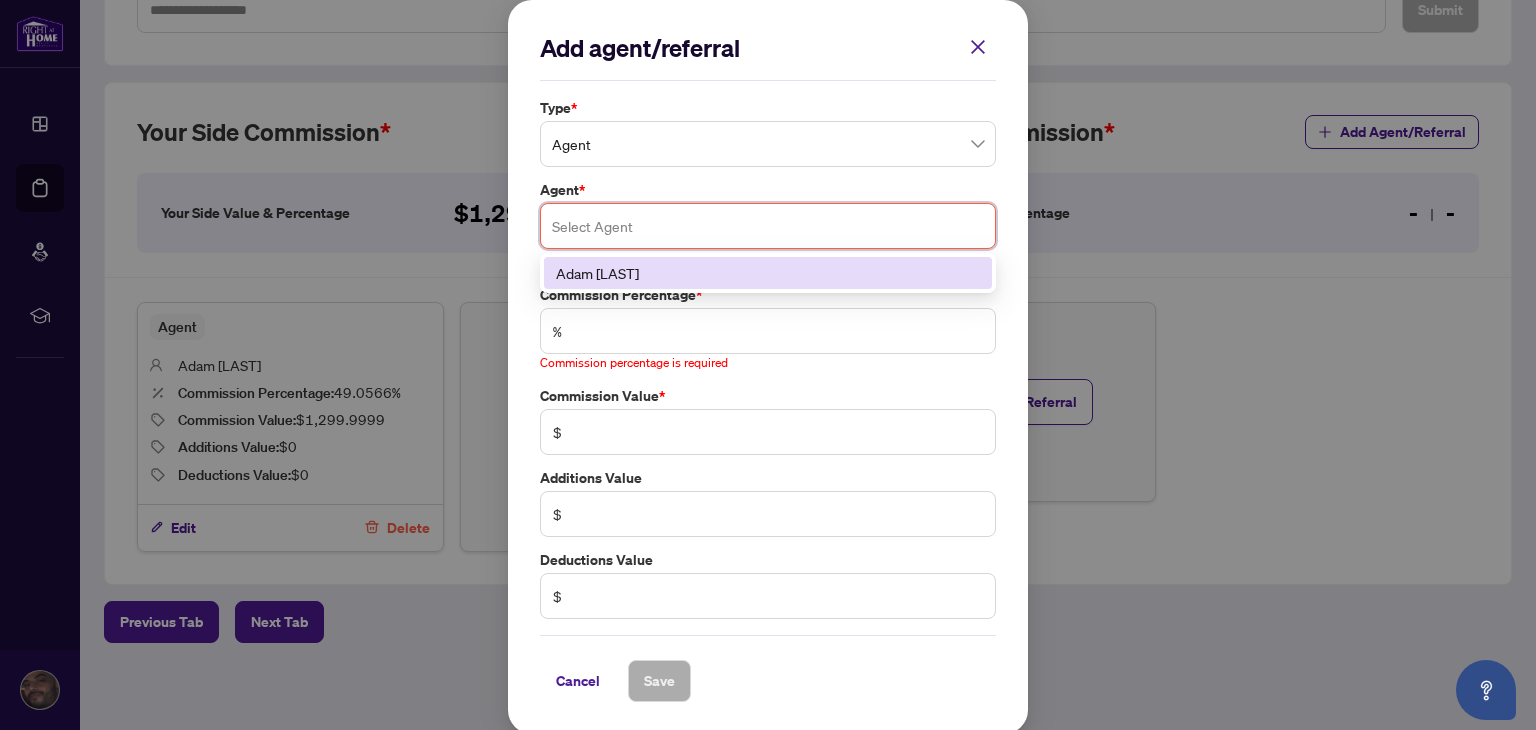 click at bounding box center (768, 226) 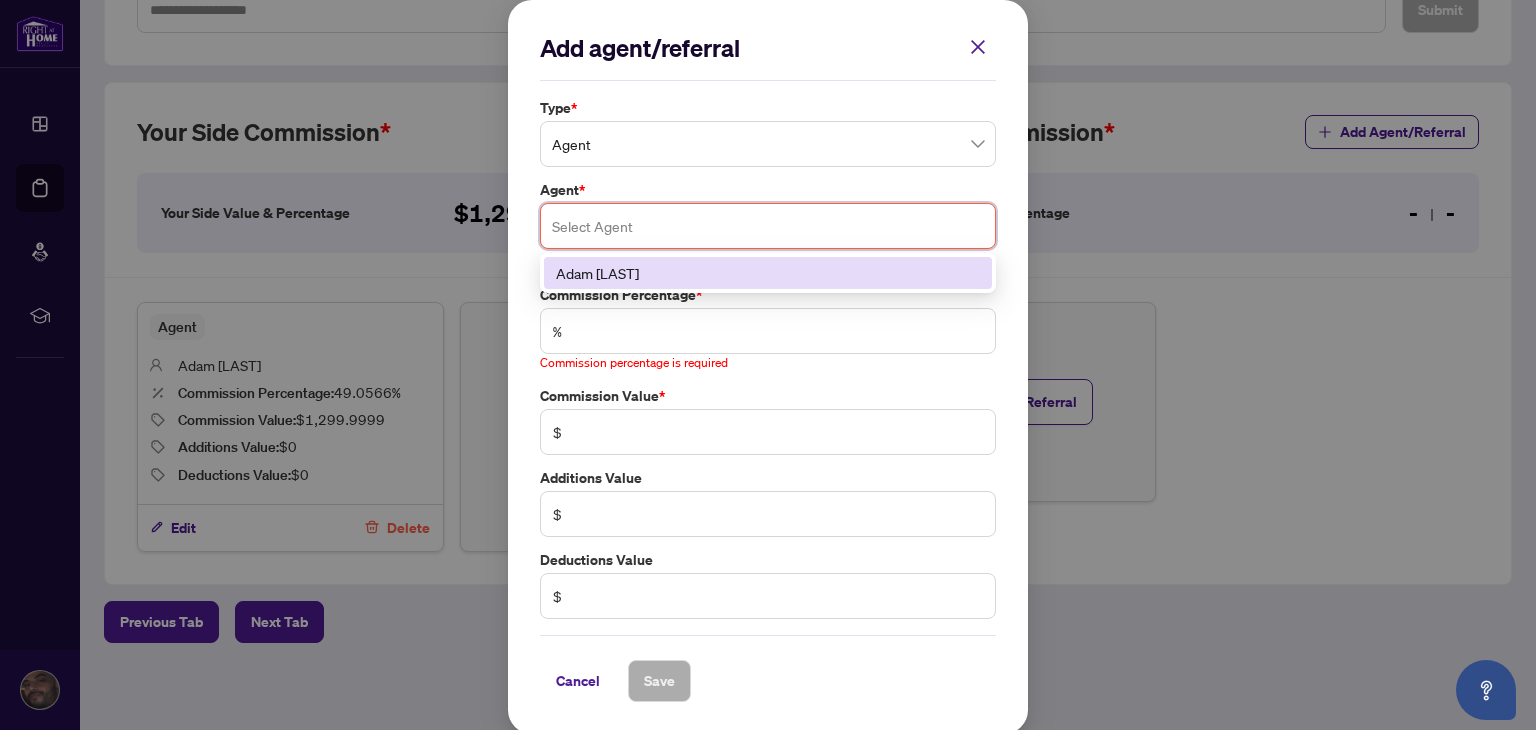 click at bounding box center (768, 226) 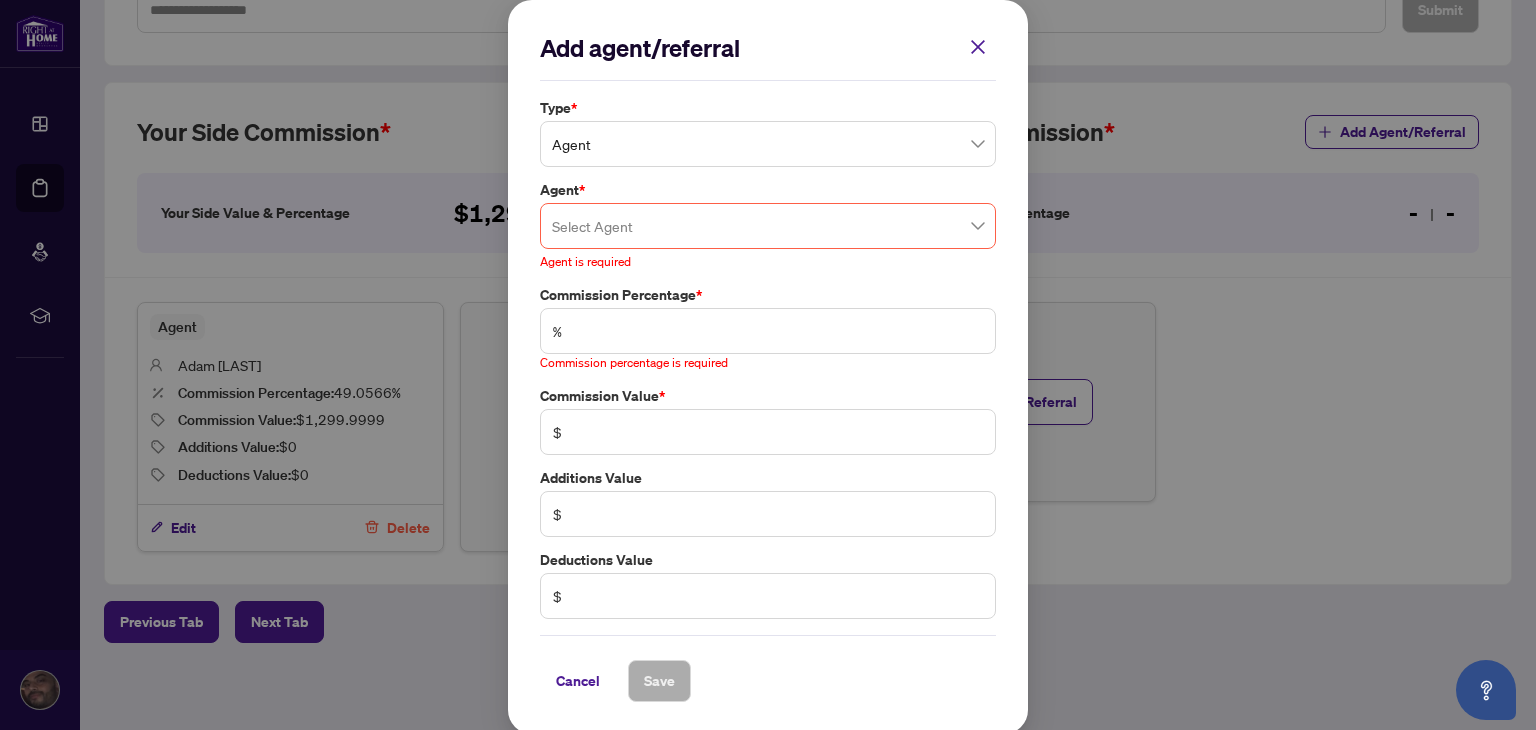 click on "Add agent/referral Type * Agent 0 1 Agent Referral Agent * Select Agent 93446 Adam Chowdhury Agent is required Commission Percentage * % Commission percentage is required Commission Value * $ Additions Value $ Deductions Value $ Cancel Save Cancel OK" at bounding box center (768, 365) 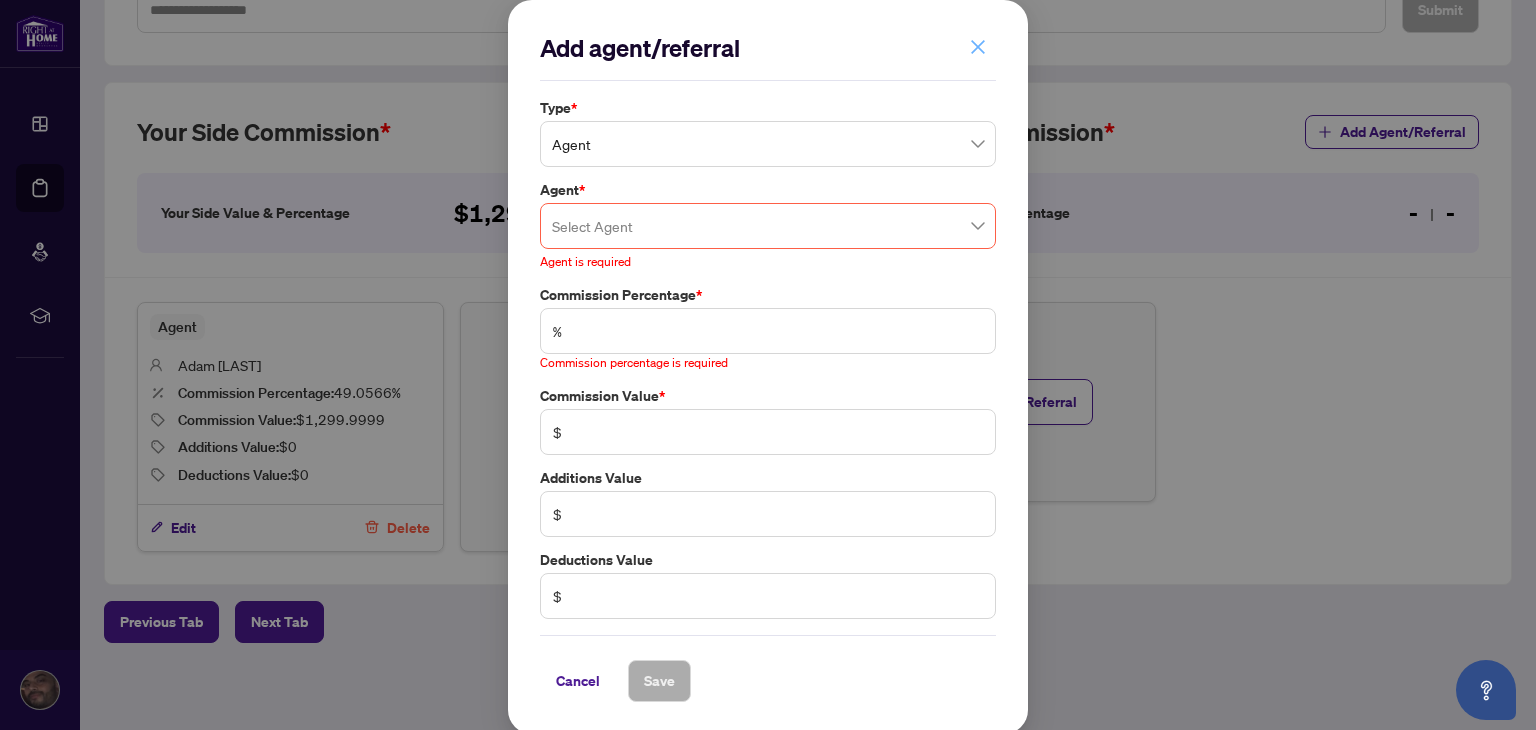 click 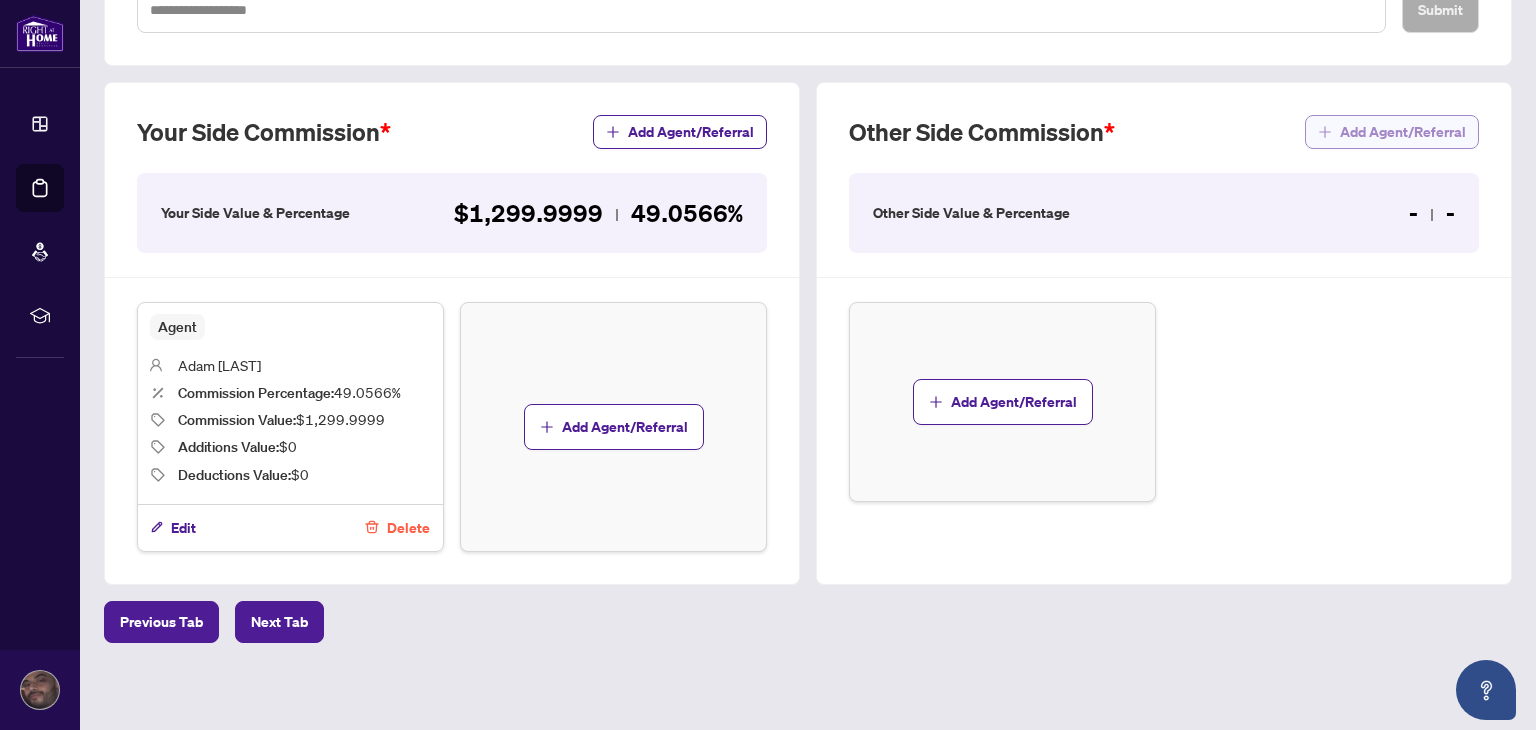 click on "Add Agent/Referral" at bounding box center (1403, 132) 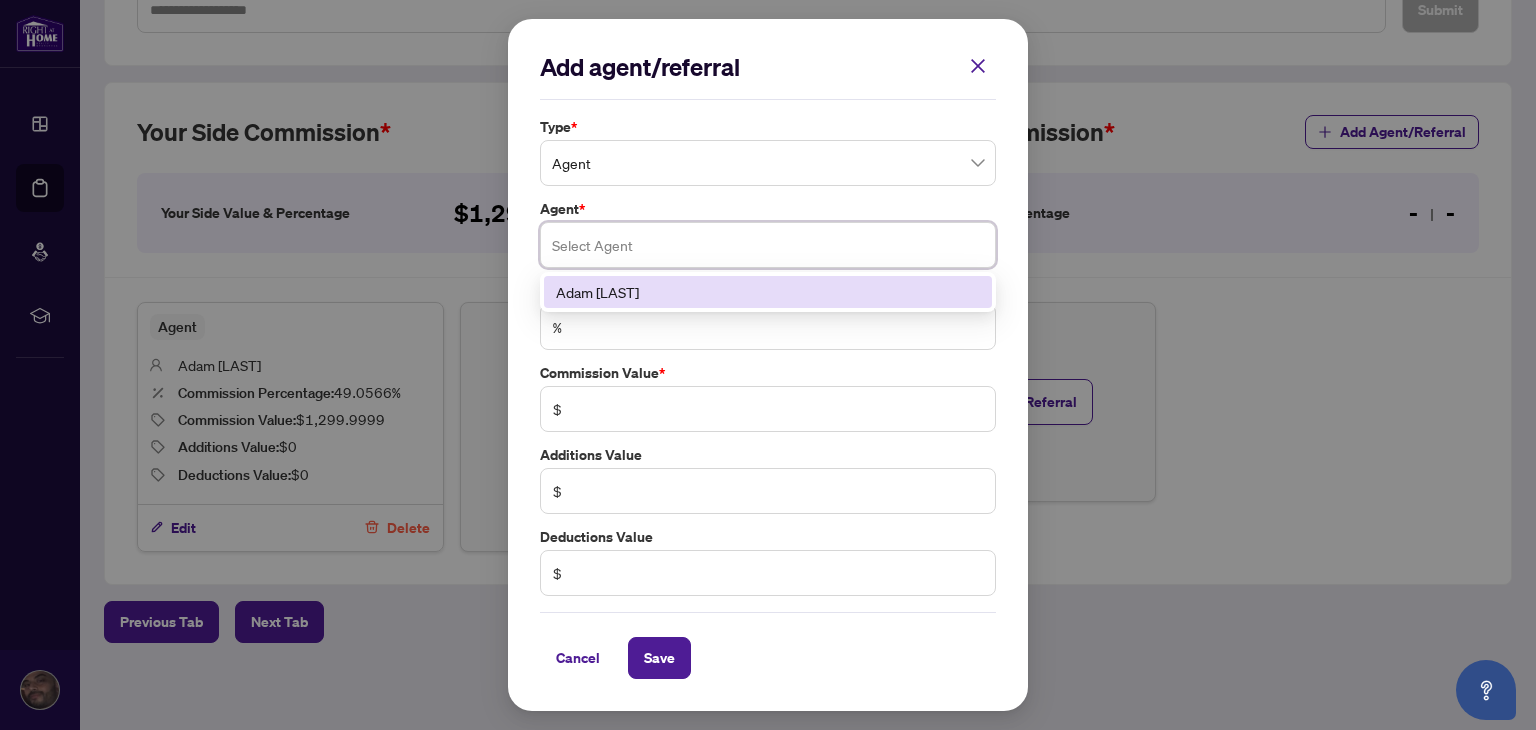 click at bounding box center (768, 245) 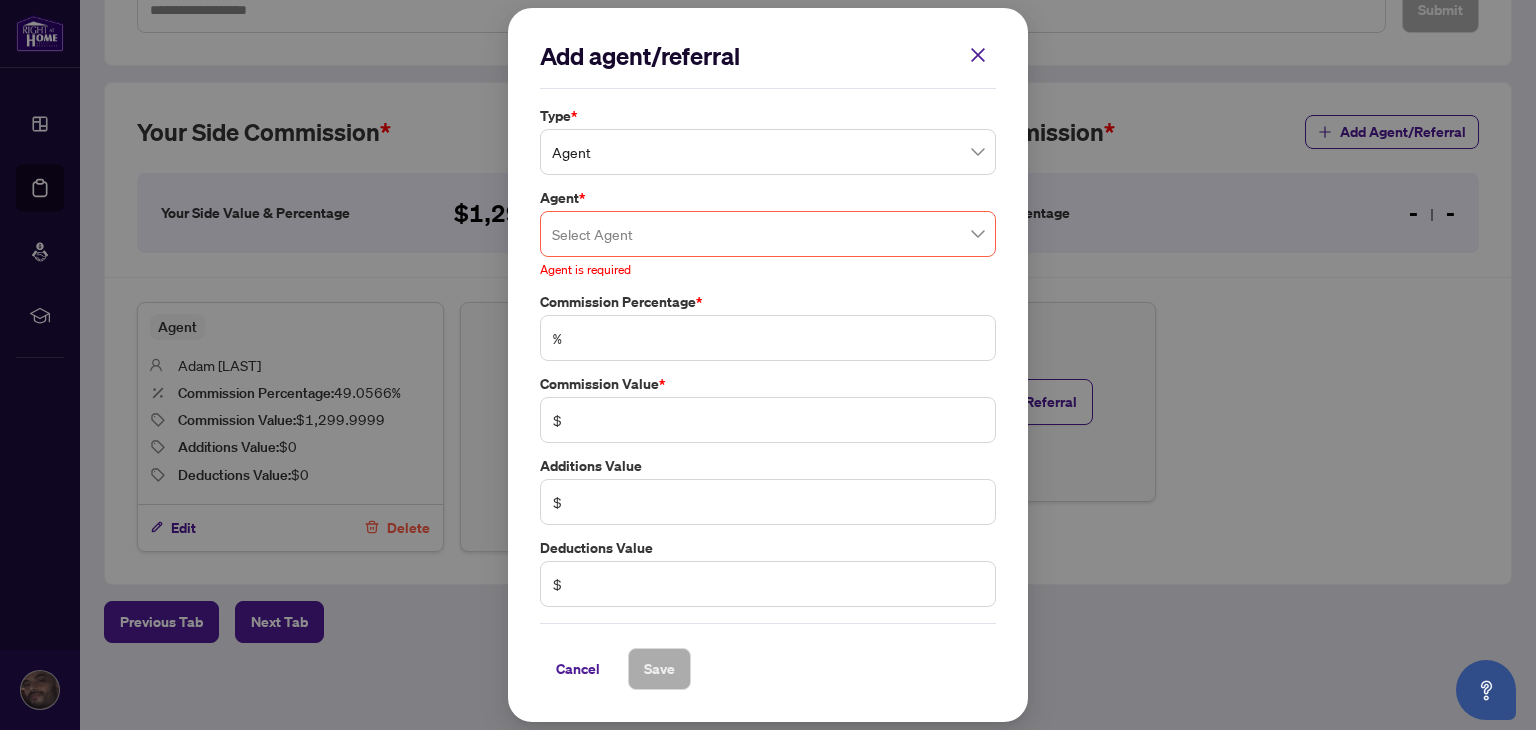 click on "Add agent/referral Type * Agent Agent * Select Agent 93446 Adam Chowdhury Agent is required Commission Percentage * % Commission Value * $ Additions Value $ Deductions Value $ Cancel Save Cancel OK" at bounding box center [768, 365] 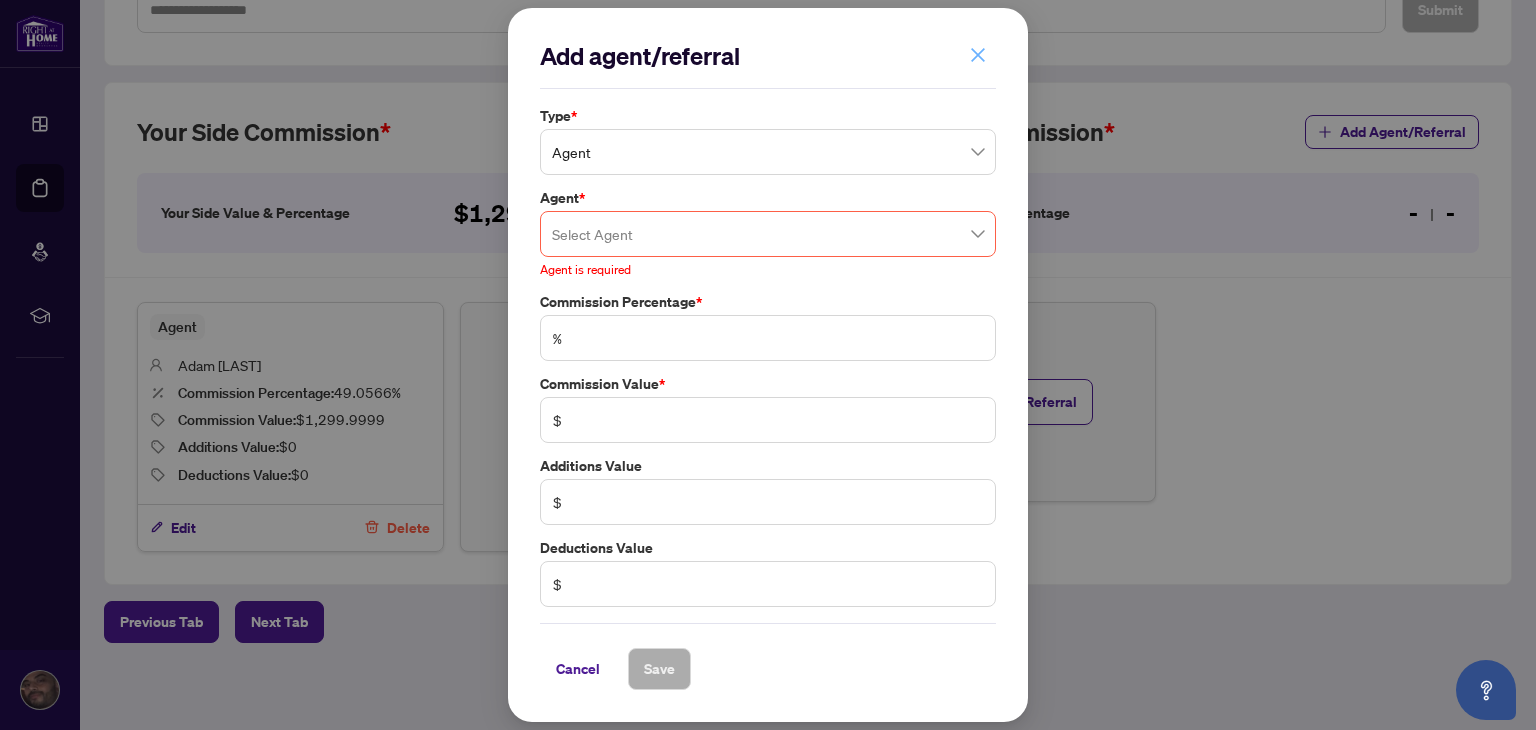 click 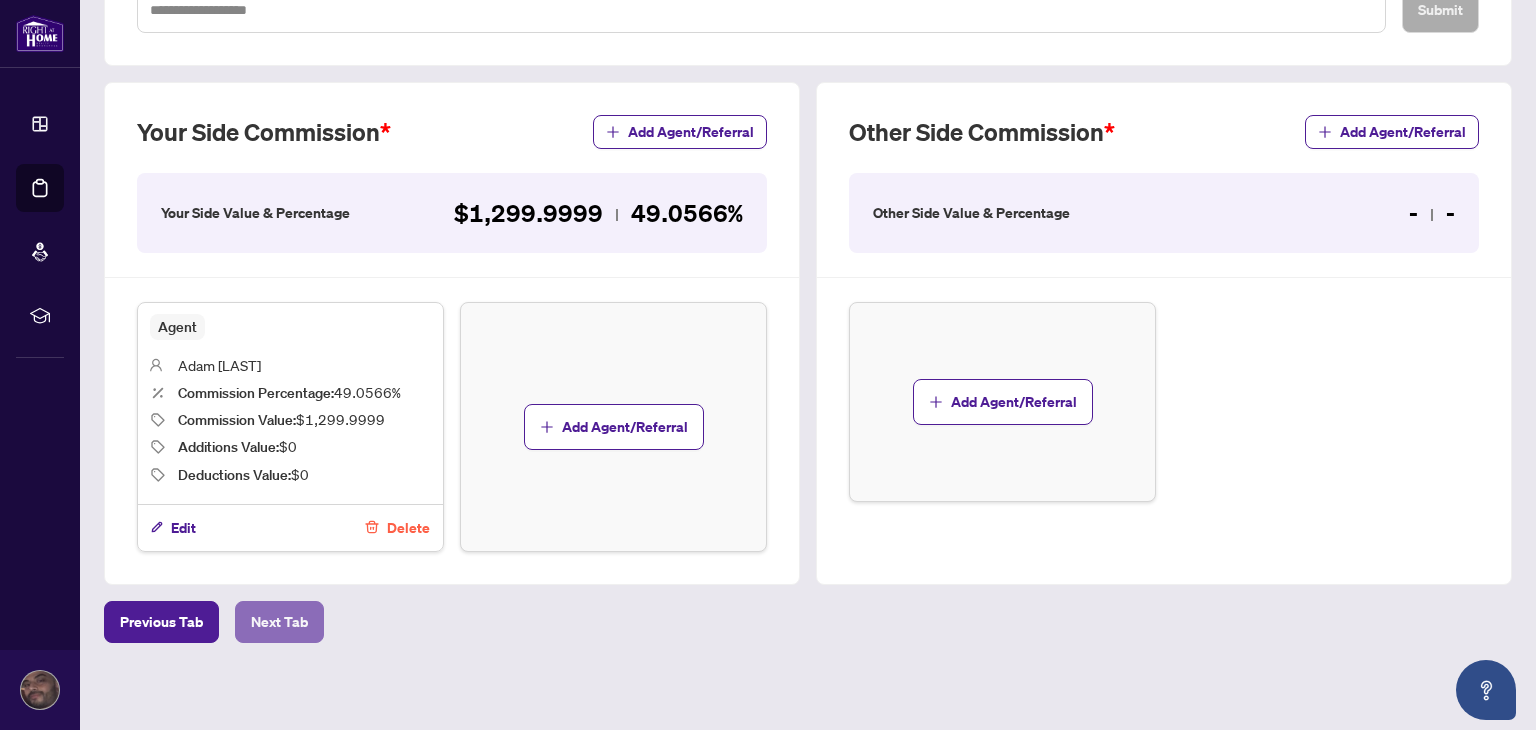 click on "Next Tab" at bounding box center (279, 622) 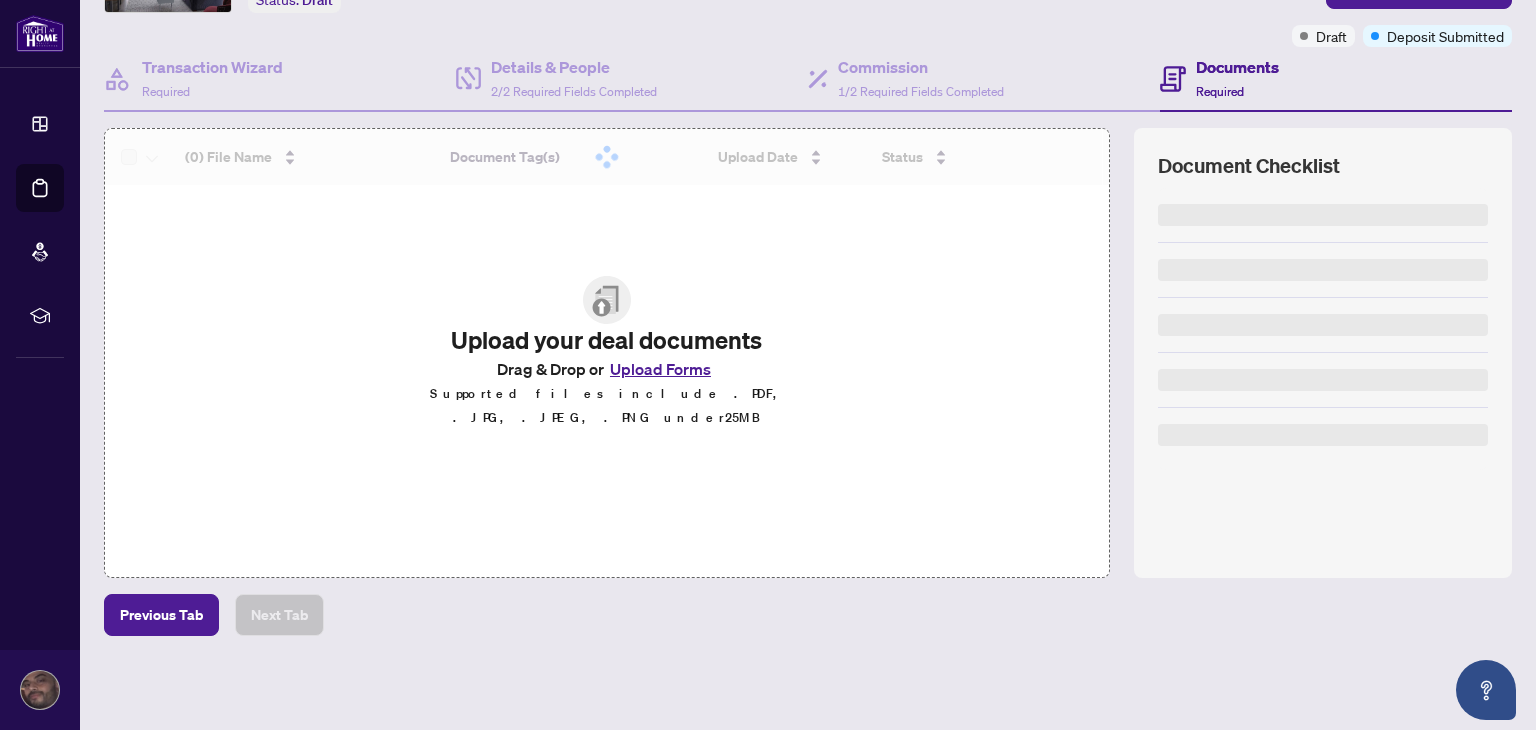 scroll, scrollTop: 0, scrollLeft: 0, axis: both 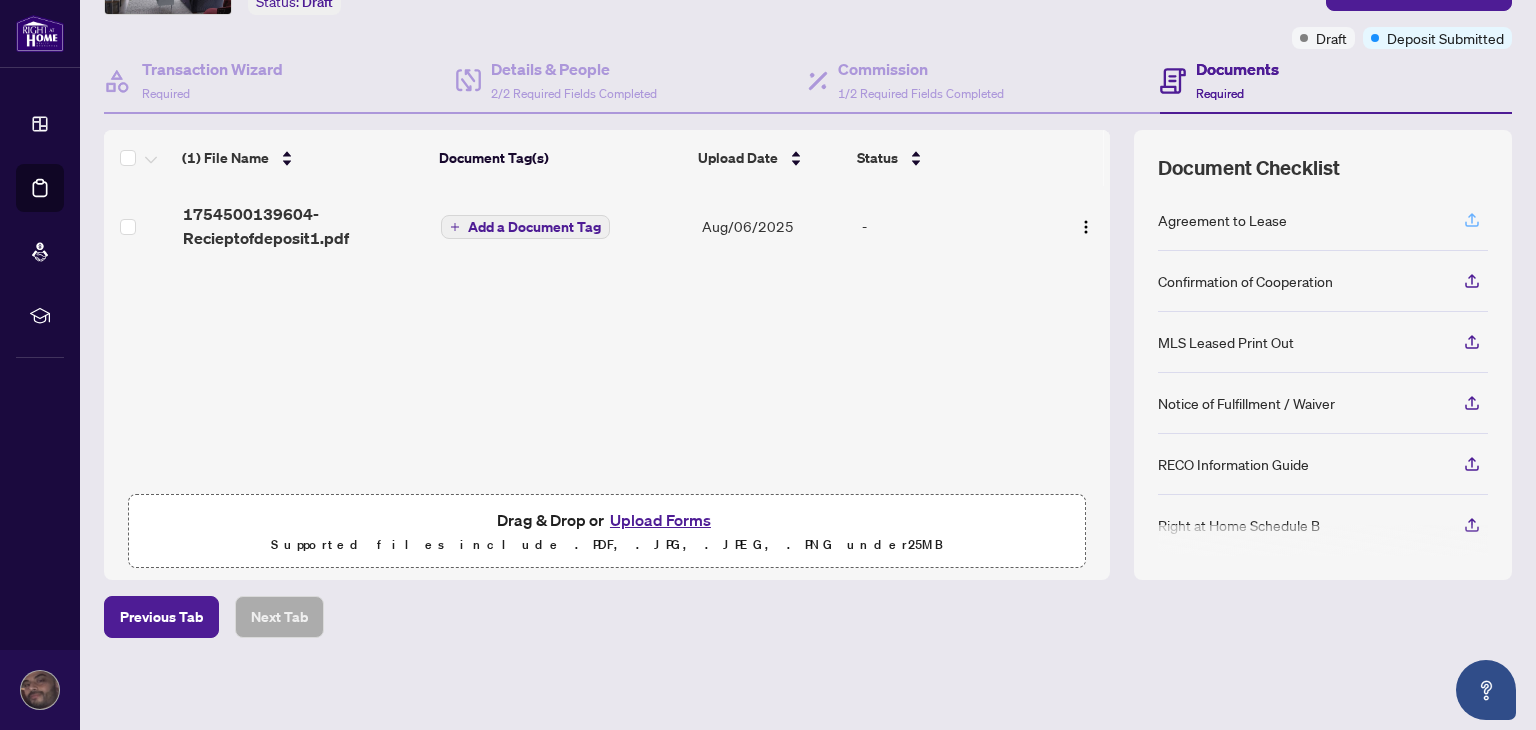 click 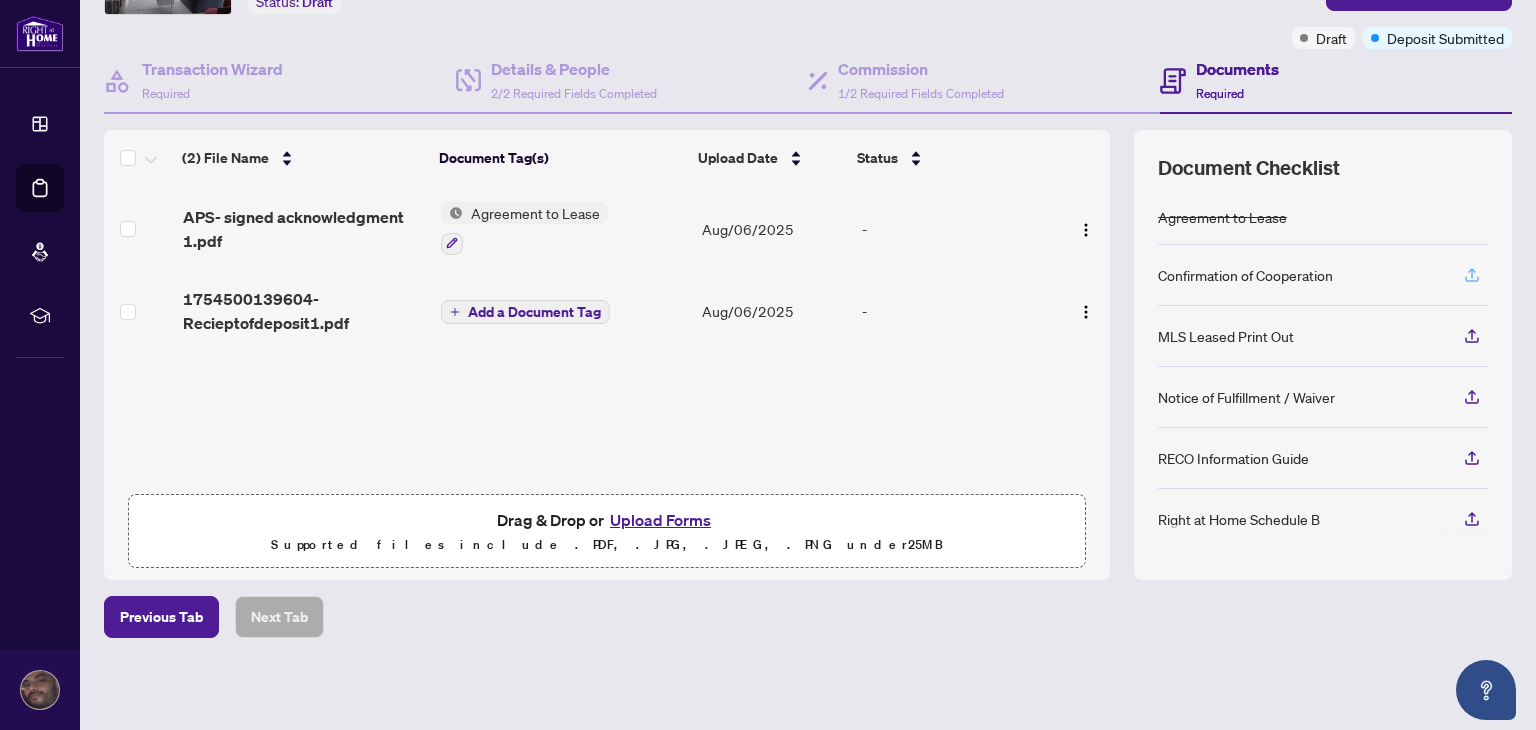 click 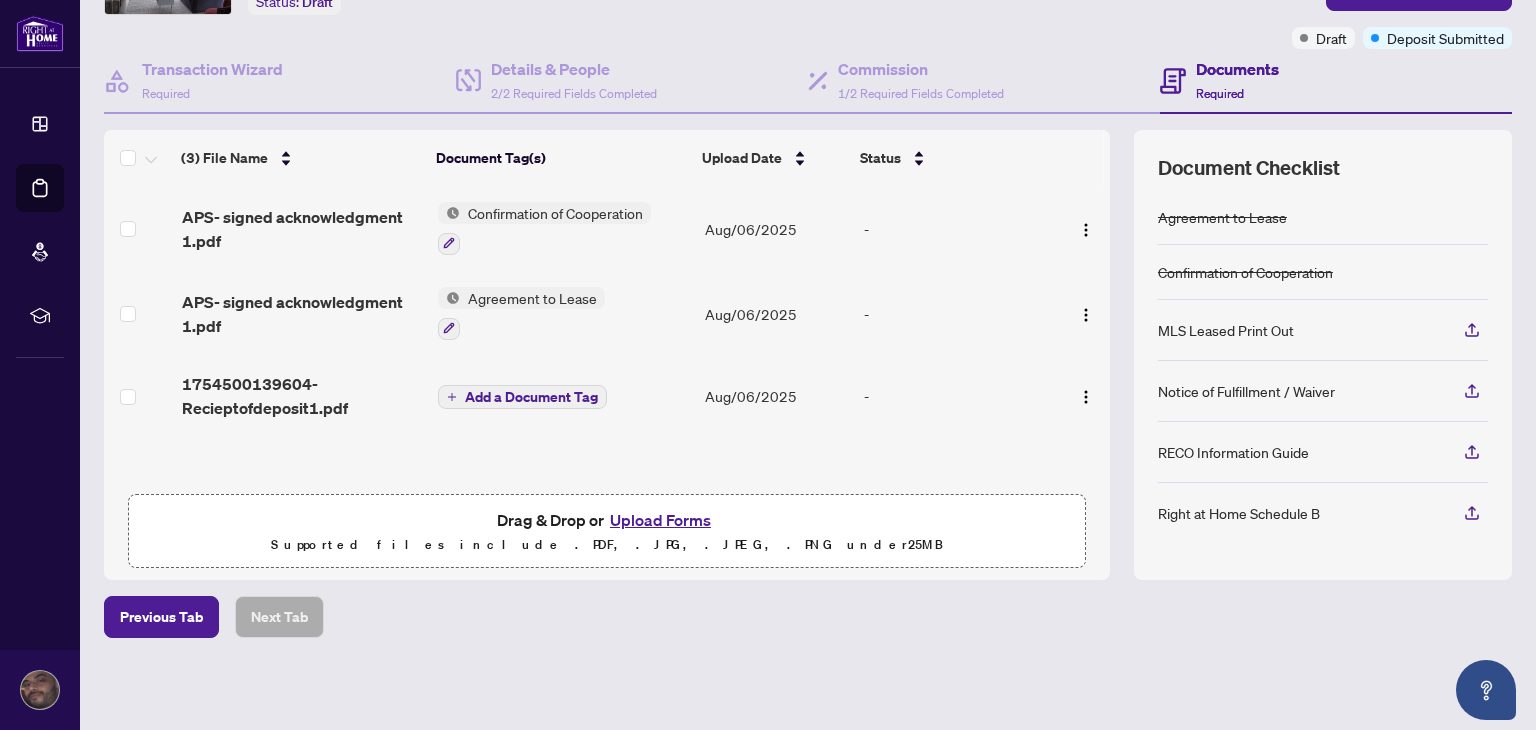scroll, scrollTop: 0, scrollLeft: 0, axis: both 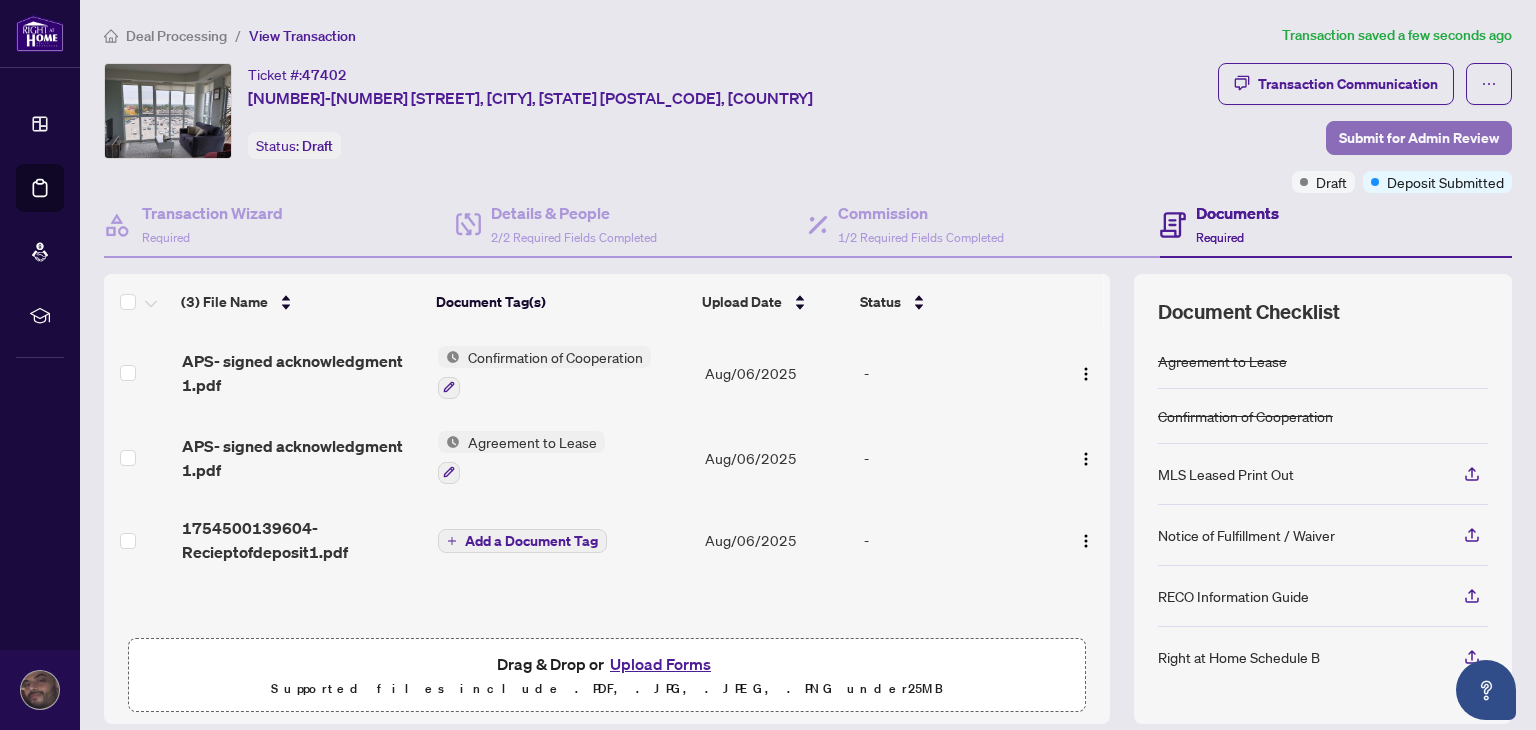 click on "Submit for Admin Review" at bounding box center [1419, 138] 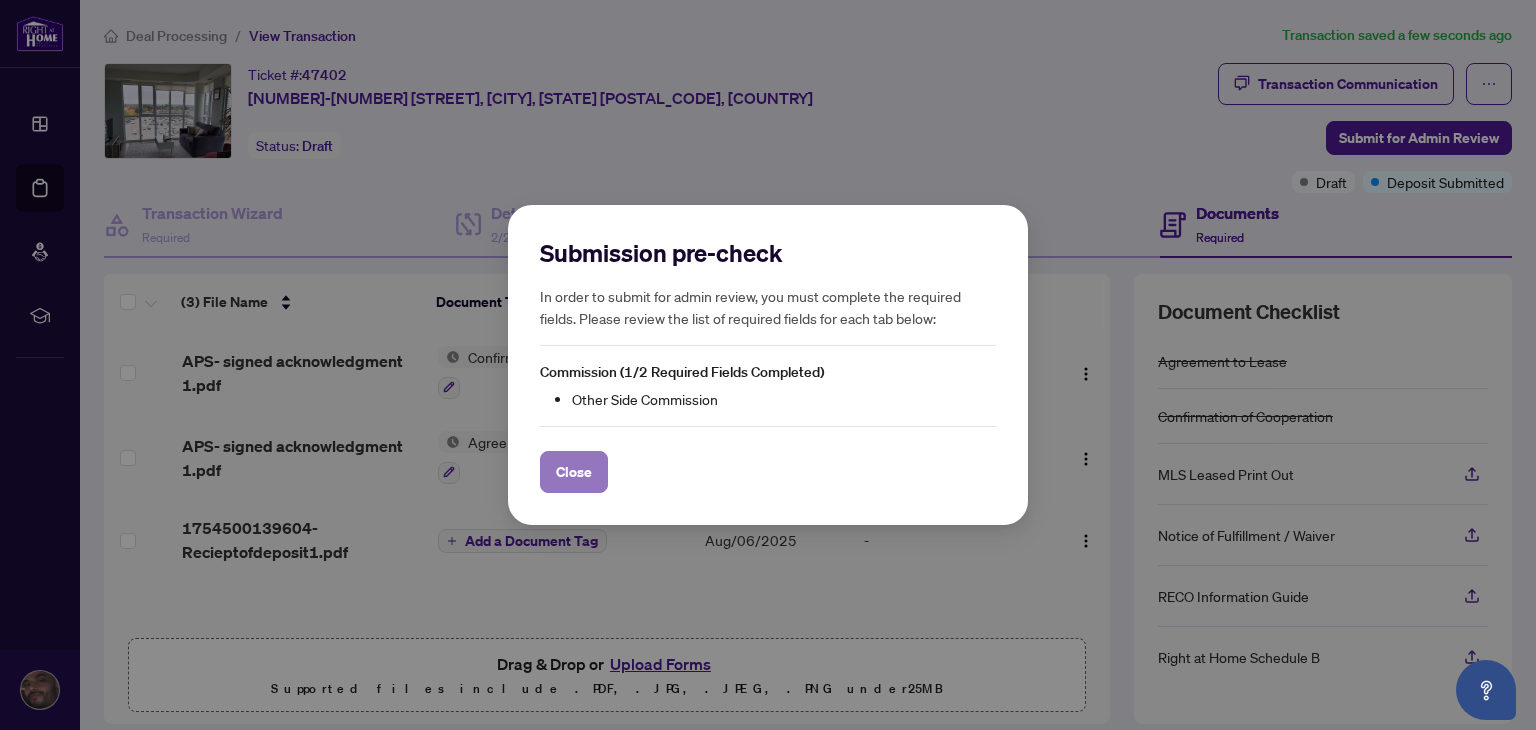 click on "Close" at bounding box center (574, 472) 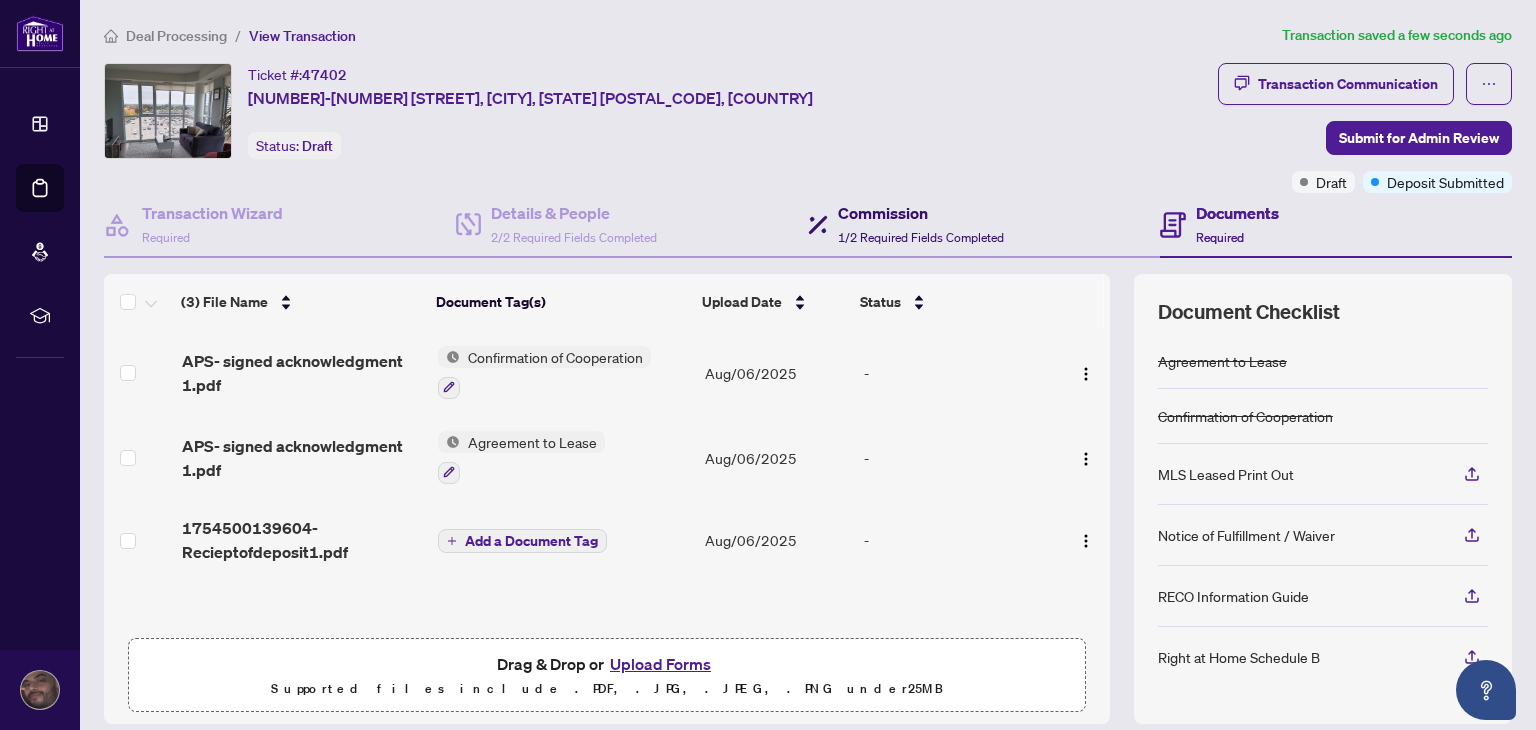 click on "Commission 1/2 Required Fields Completed" at bounding box center (921, 224) 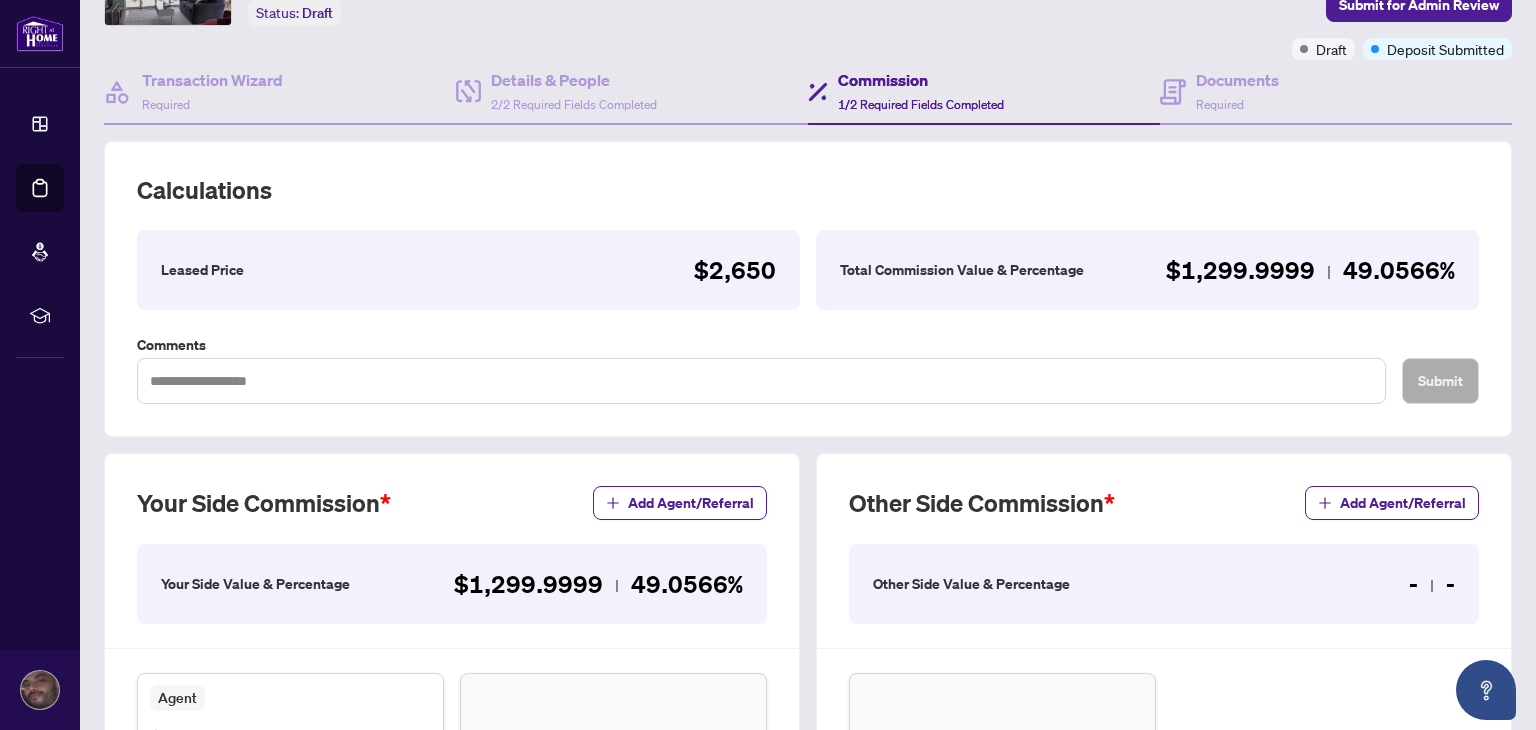 scroll, scrollTop: 160, scrollLeft: 0, axis: vertical 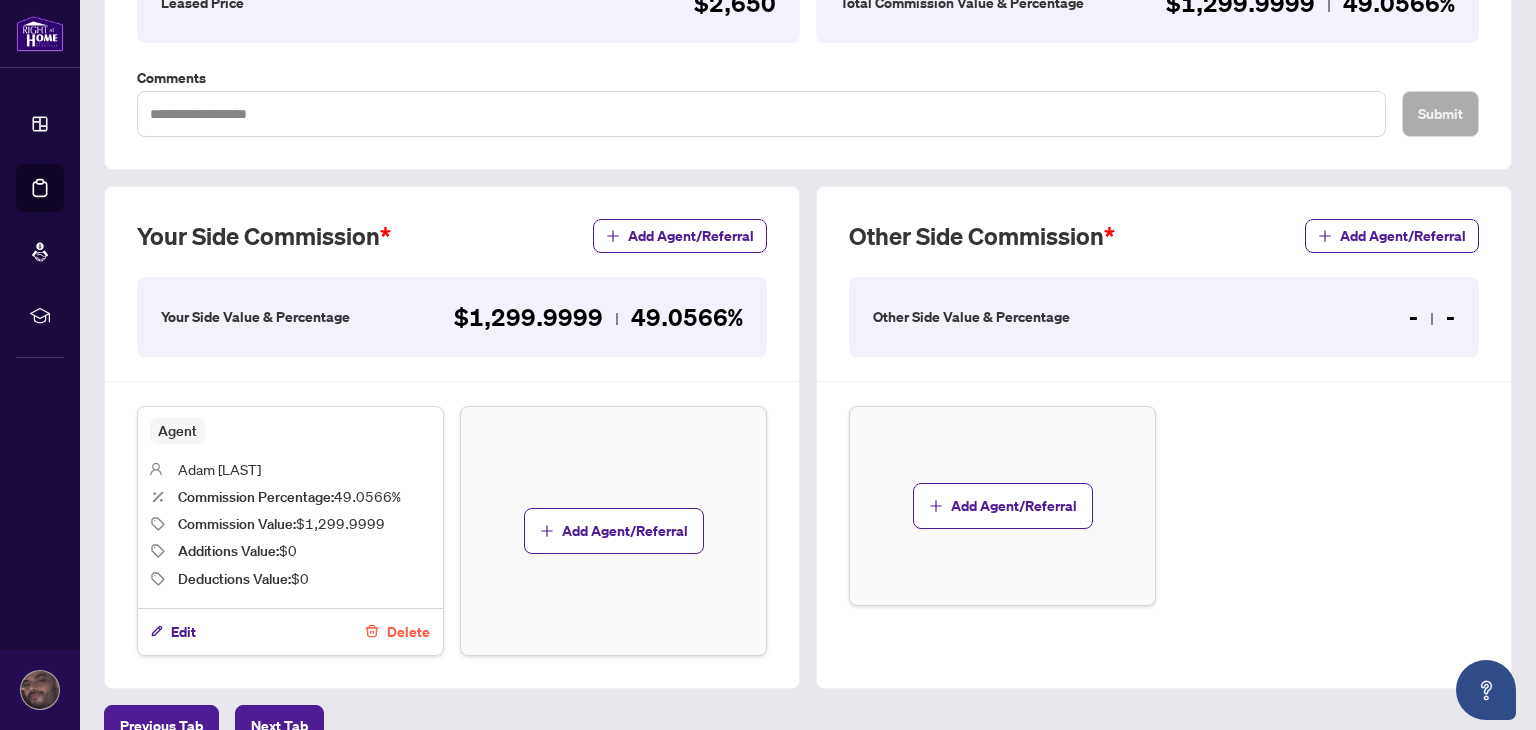 click on "$1,299.9999     49.0566%" at bounding box center (598, 317) 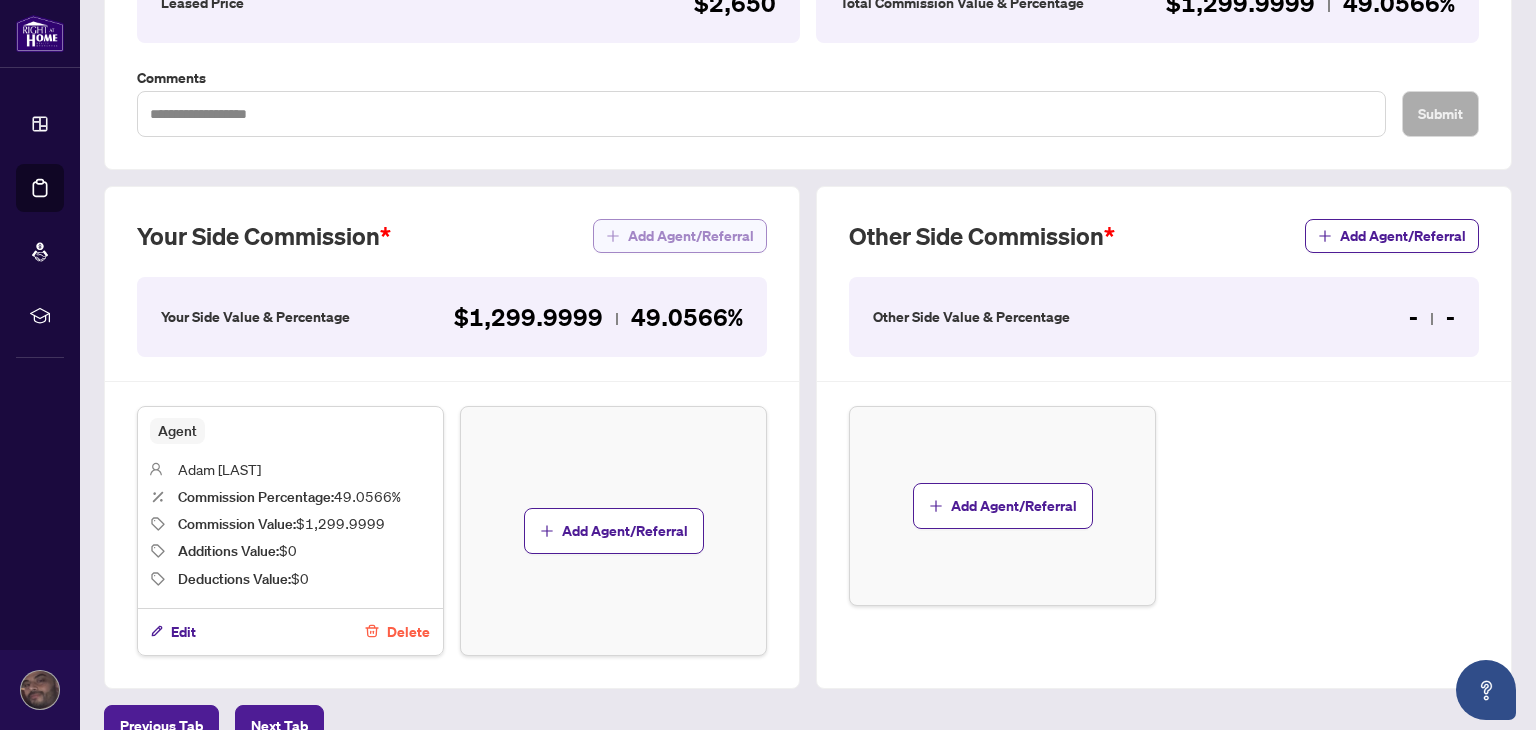 click on "Add Agent/Referral" at bounding box center (691, 236) 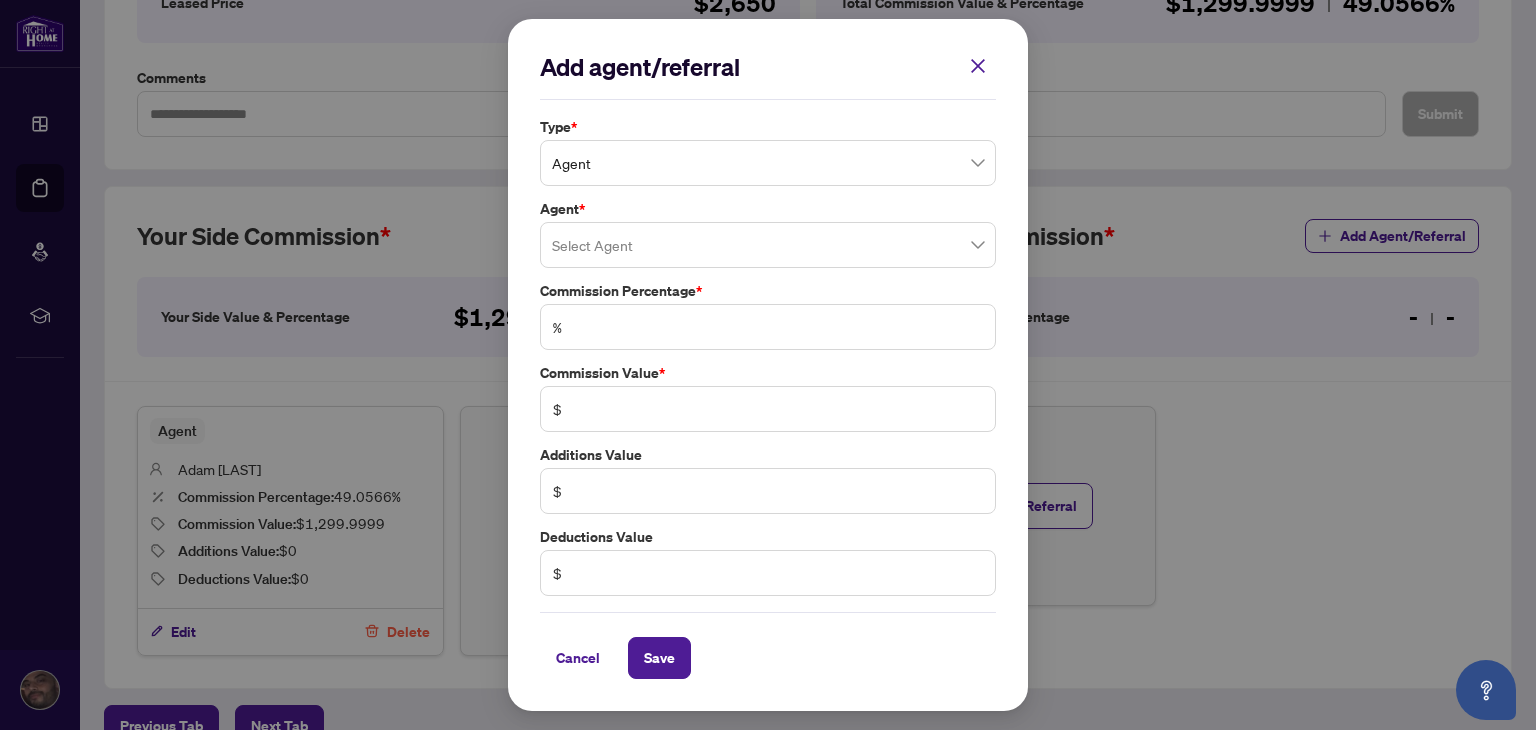 click on "Agent" at bounding box center [768, 163] 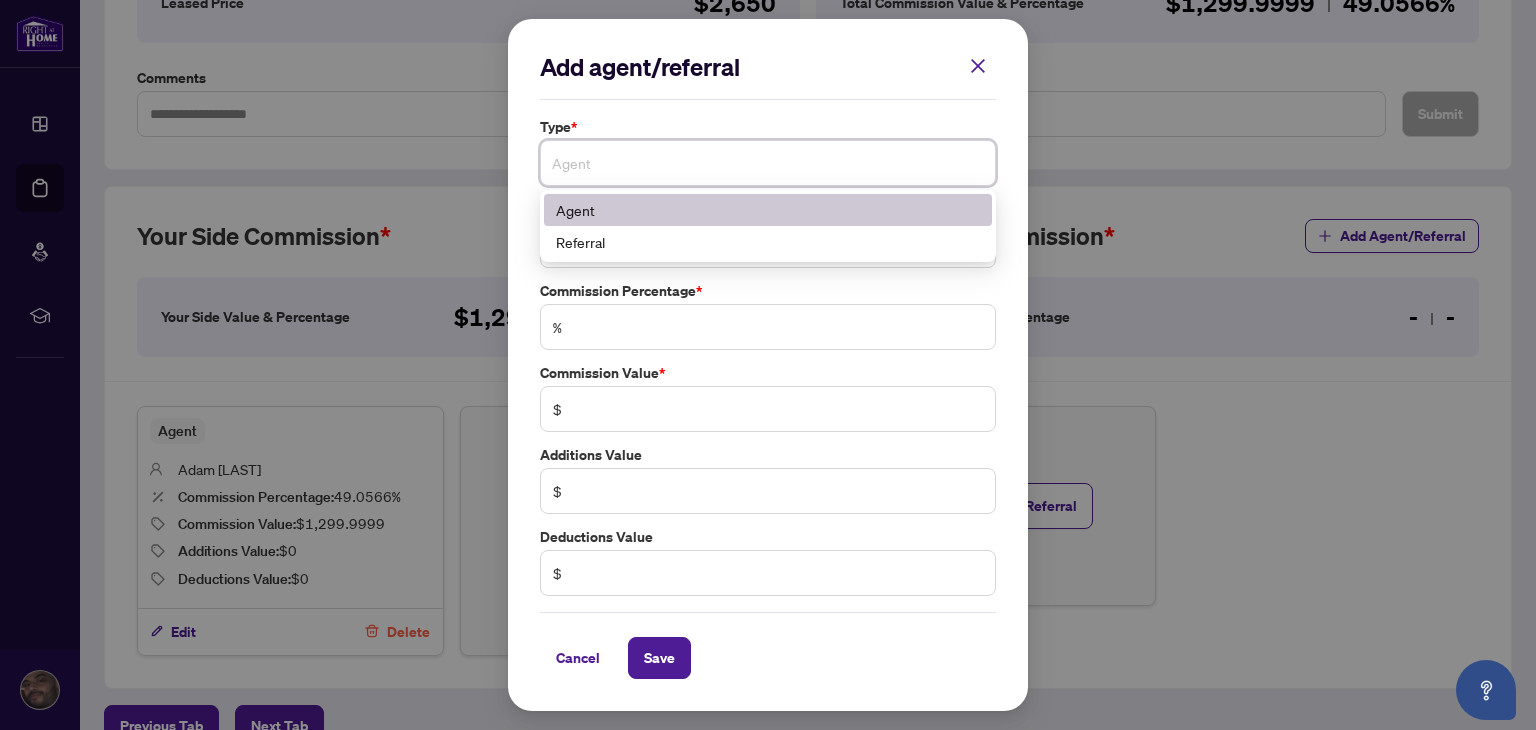 click on "Agent" at bounding box center (768, 210) 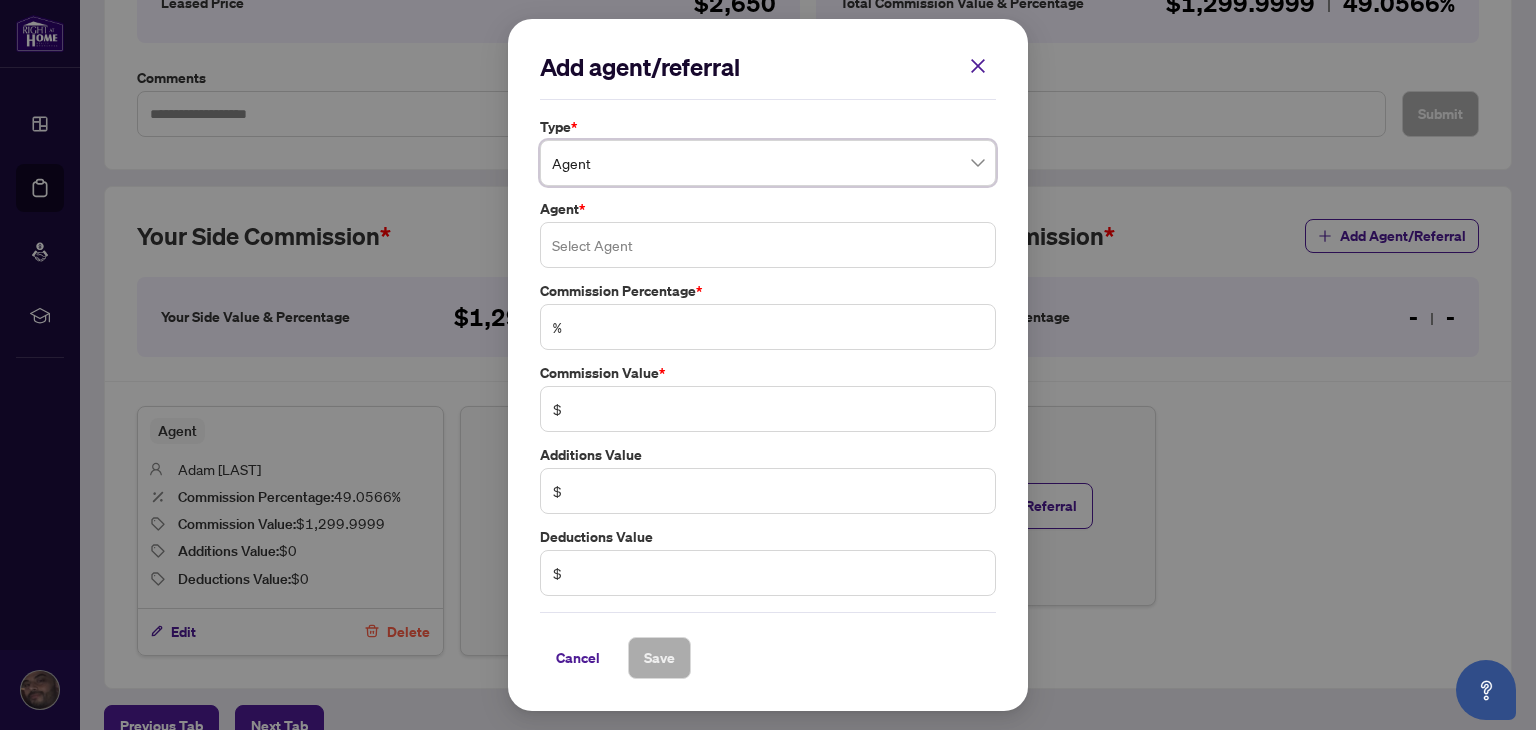 click at bounding box center [768, 245] 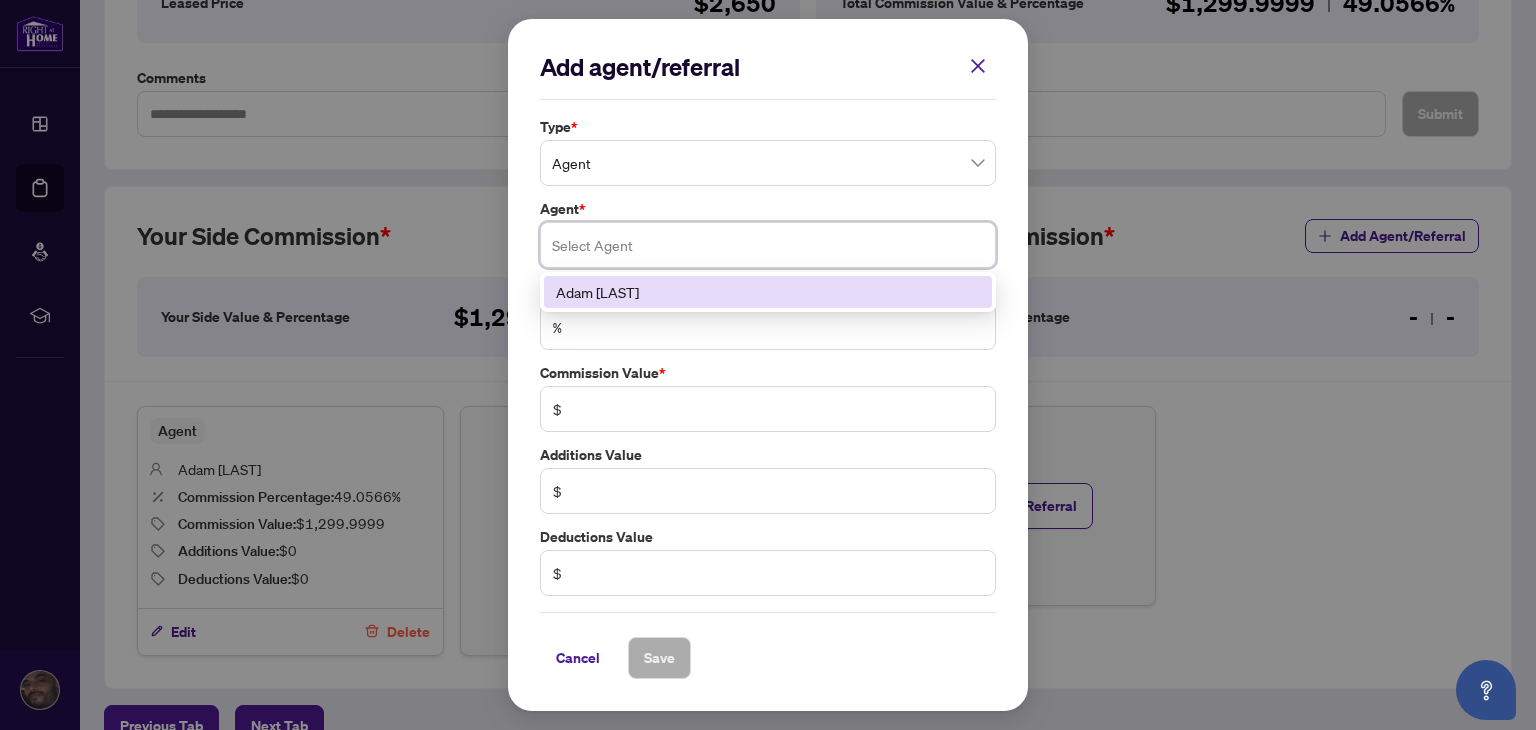 click on "[FIRST] [LAST]" at bounding box center (768, 292) 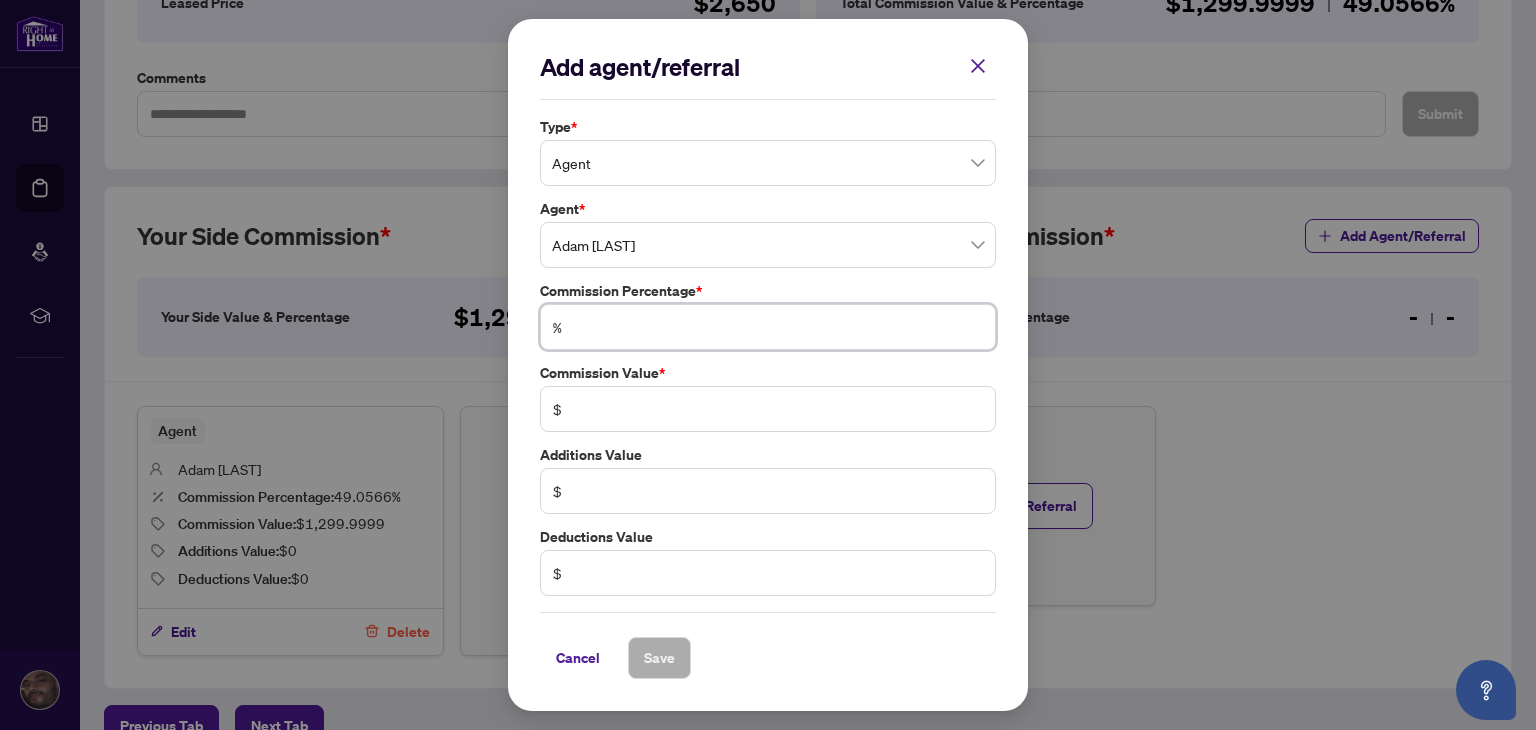 click at bounding box center [778, 327] 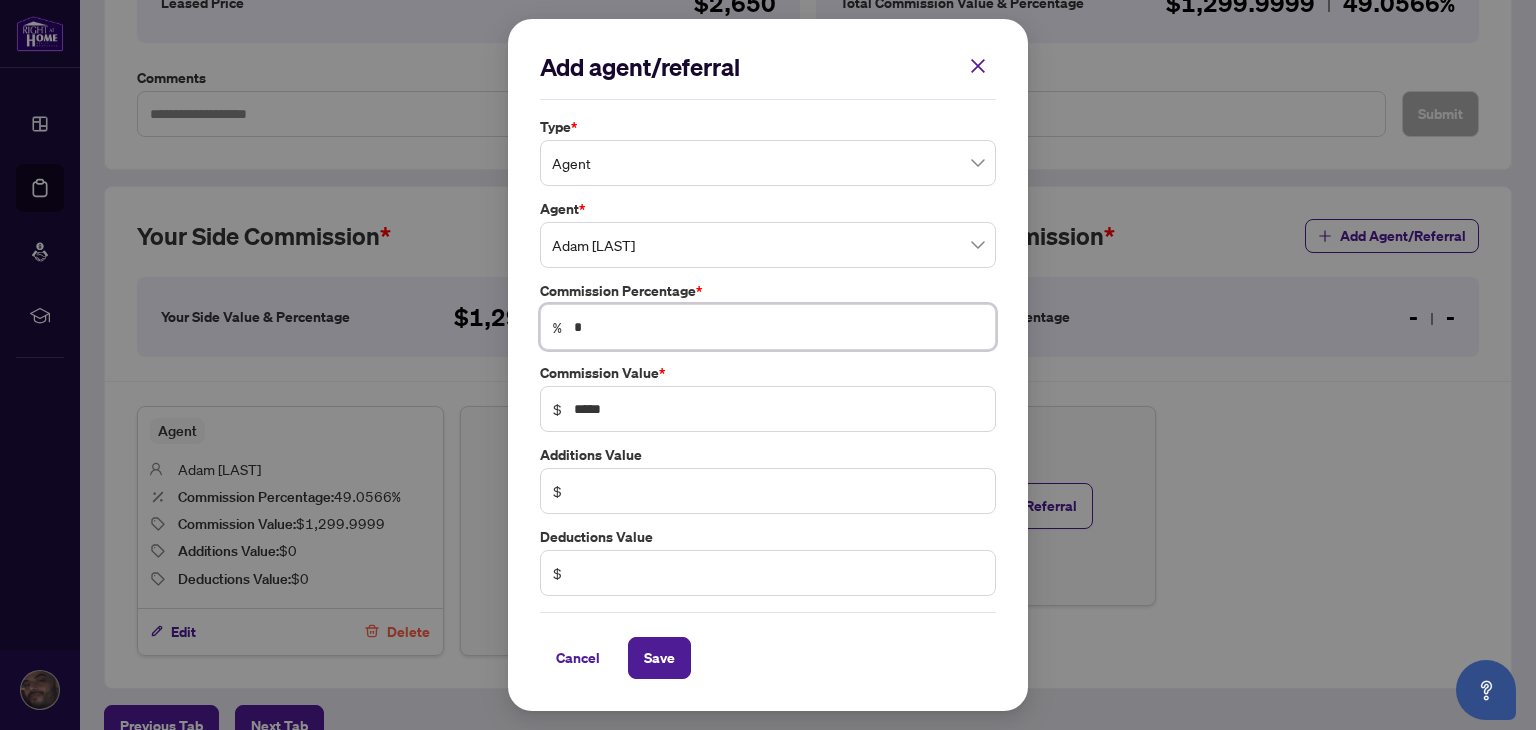 type on "**" 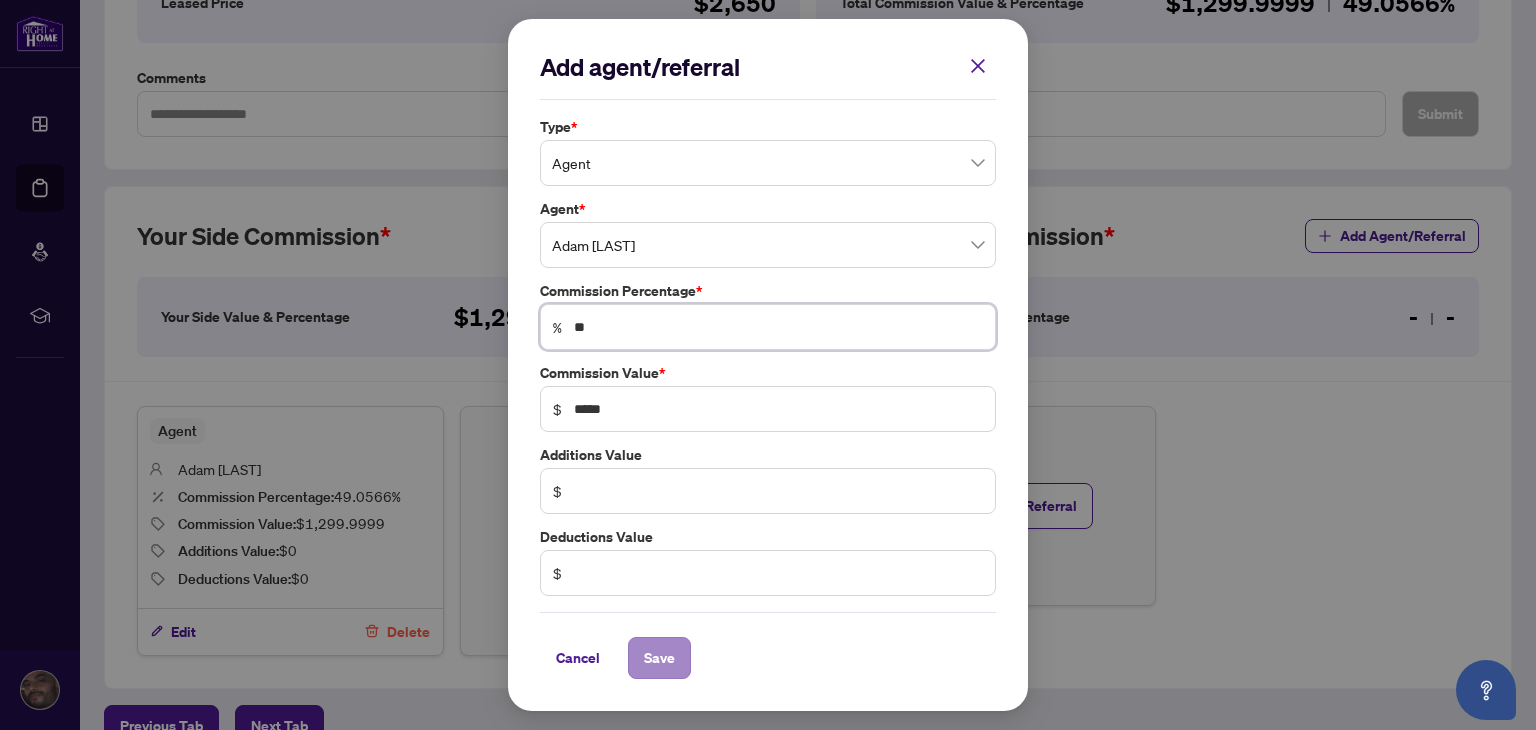 type on "**" 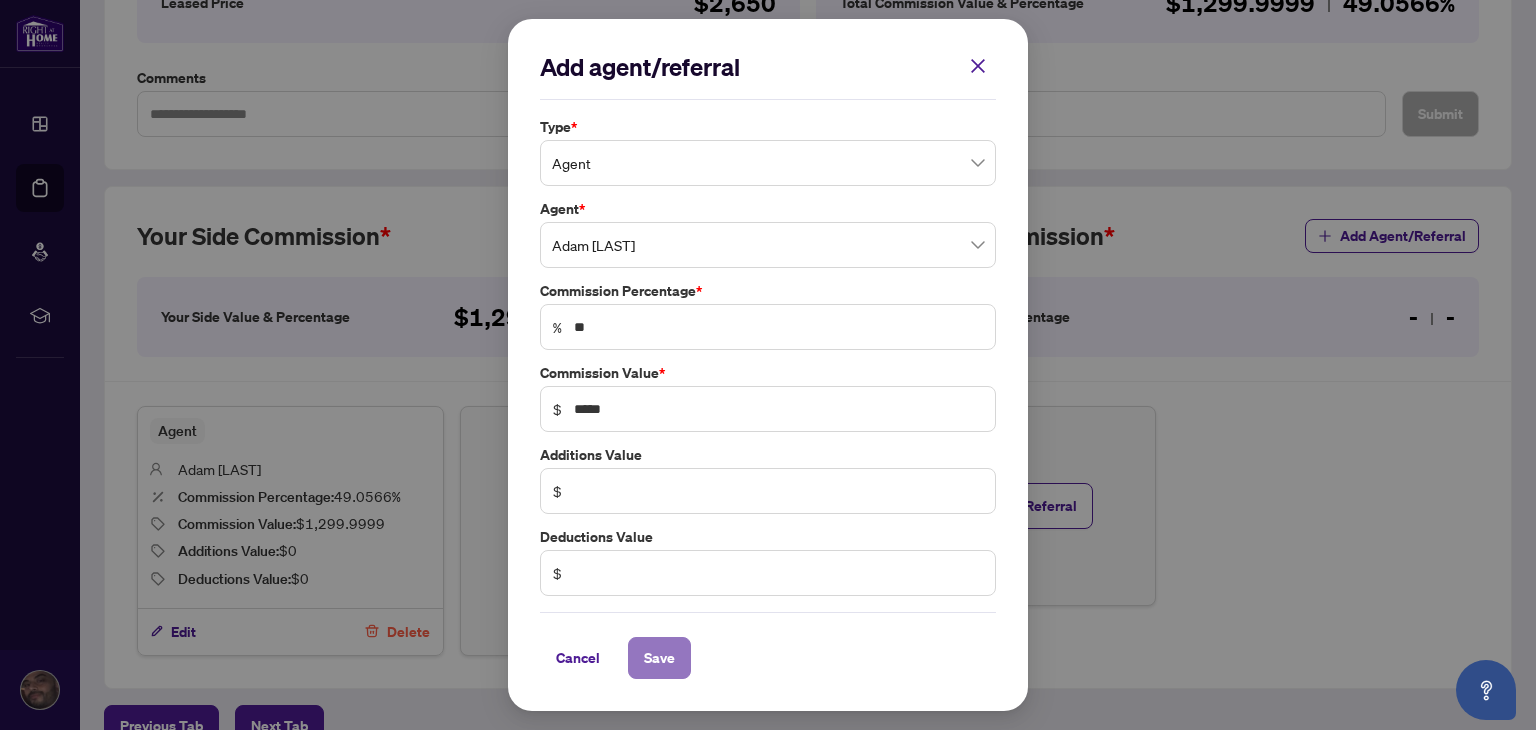 click on "Save" at bounding box center (659, 658) 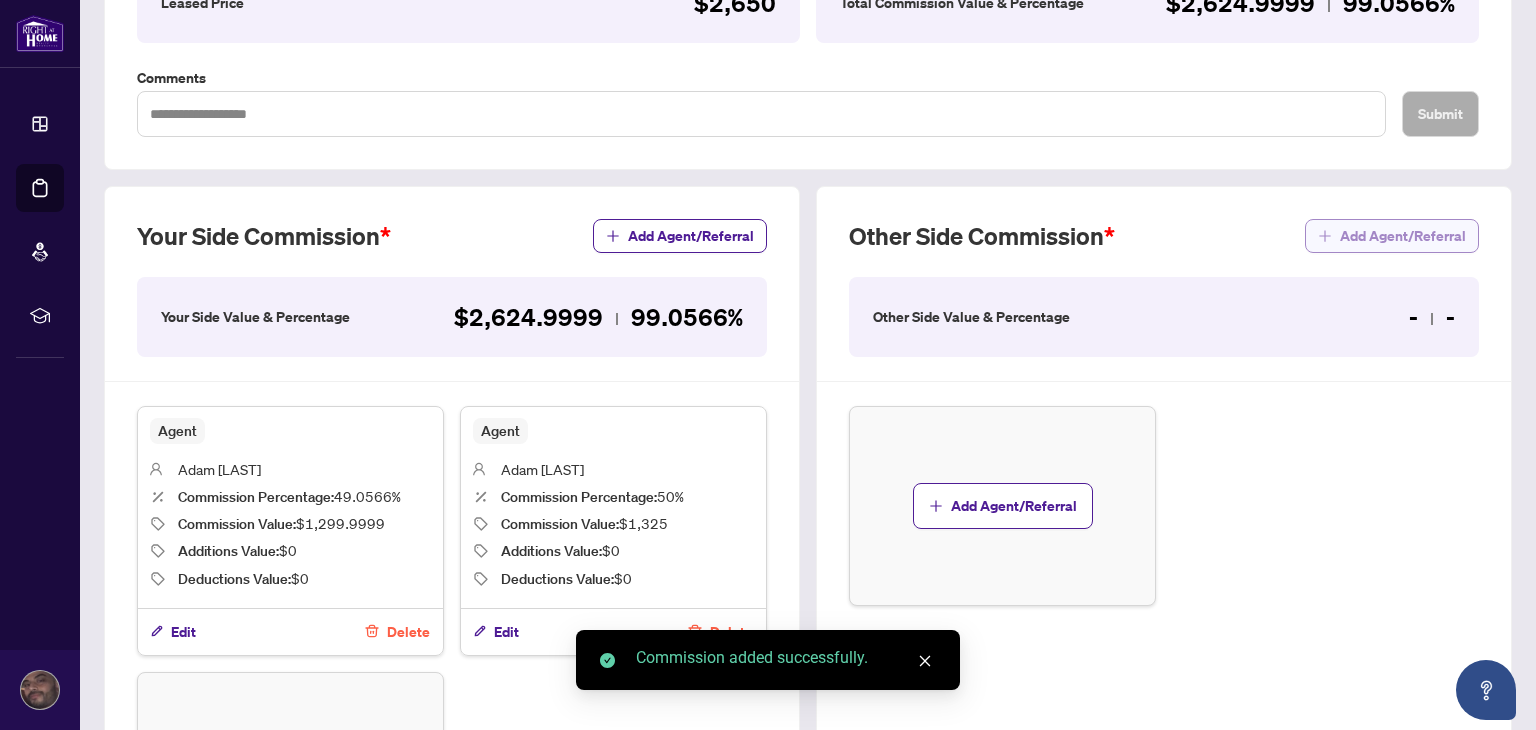 click on "Add Agent/Referral" at bounding box center [1392, 236] 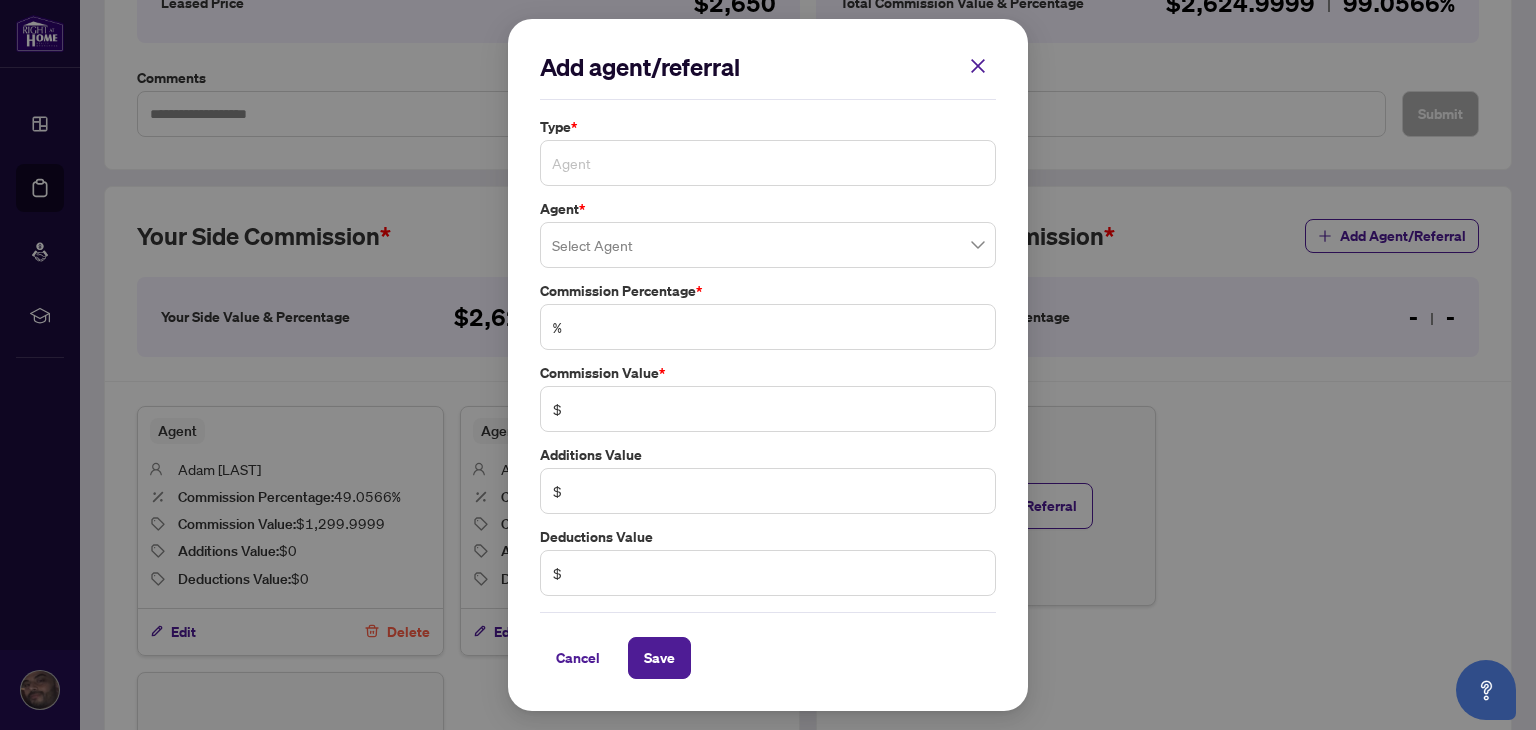 click on "Agent" at bounding box center [768, 163] 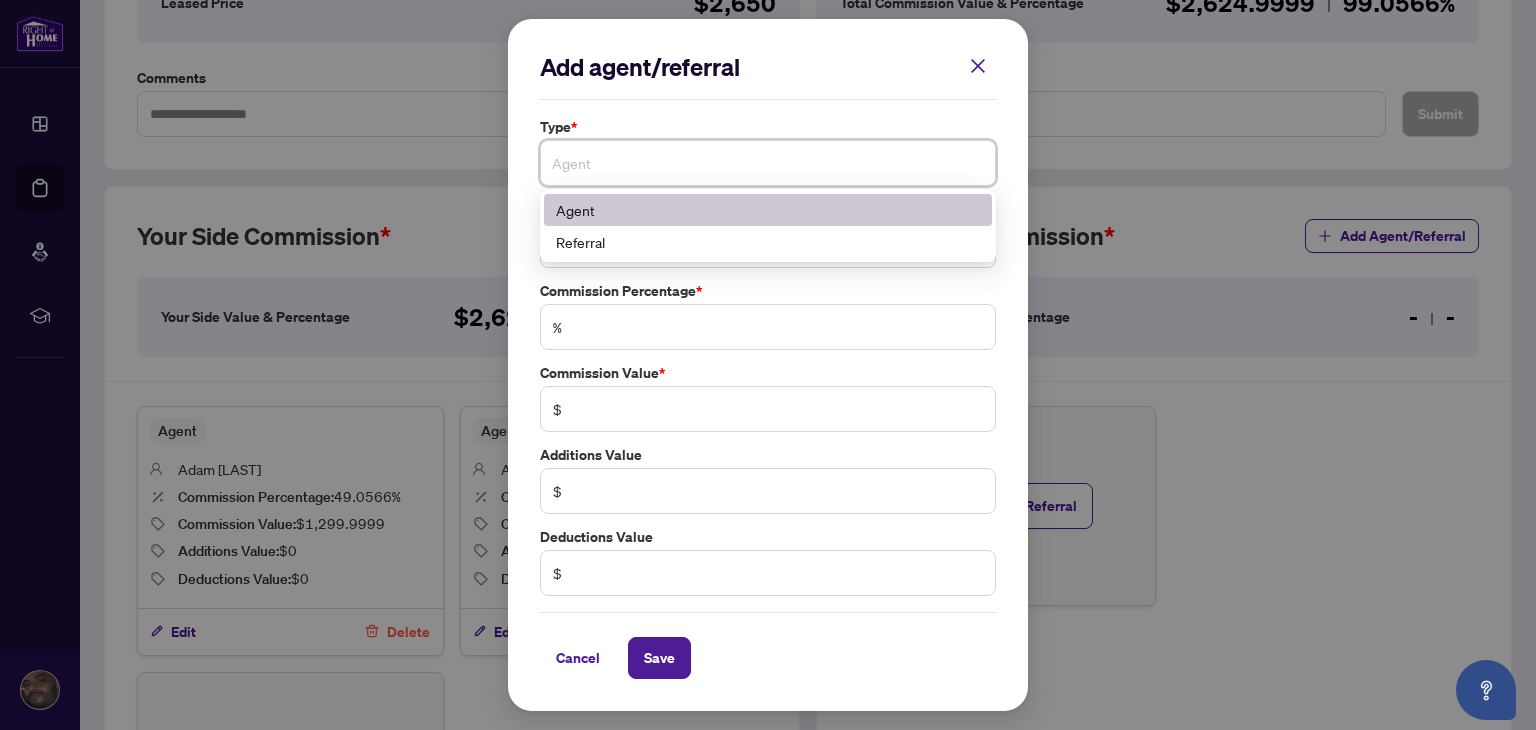 click on "Agent" at bounding box center (768, 210) 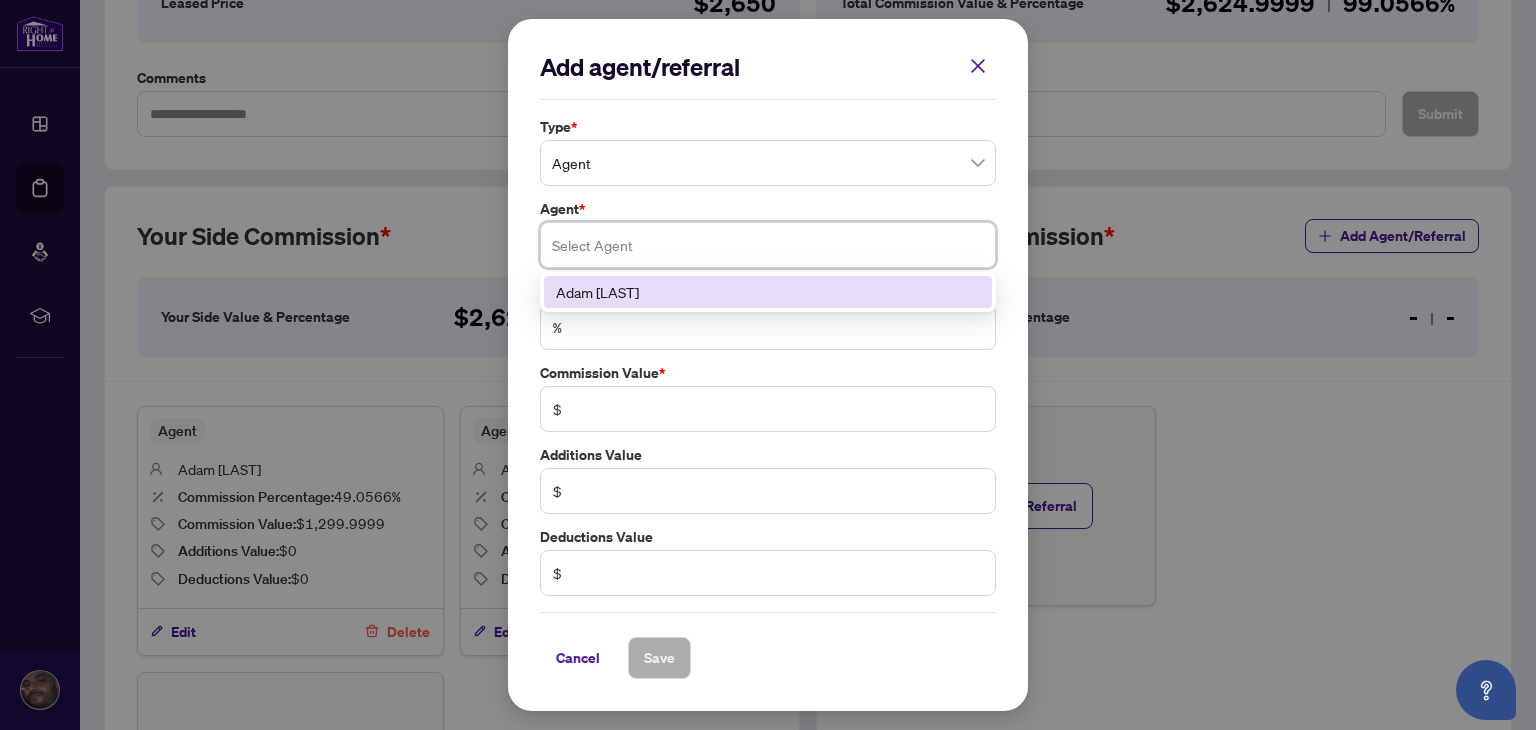 click at bounding box center (768, 245) 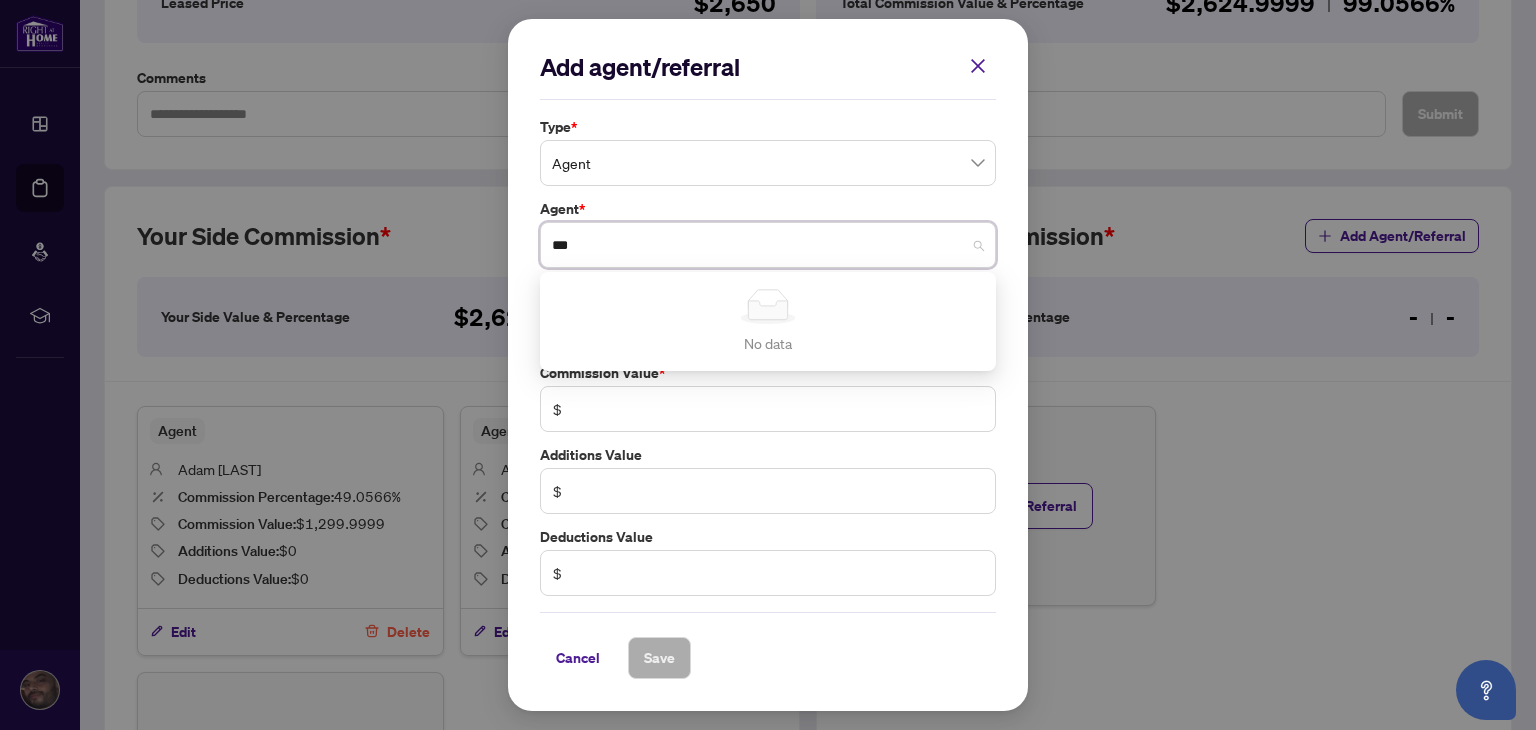 type on "***" 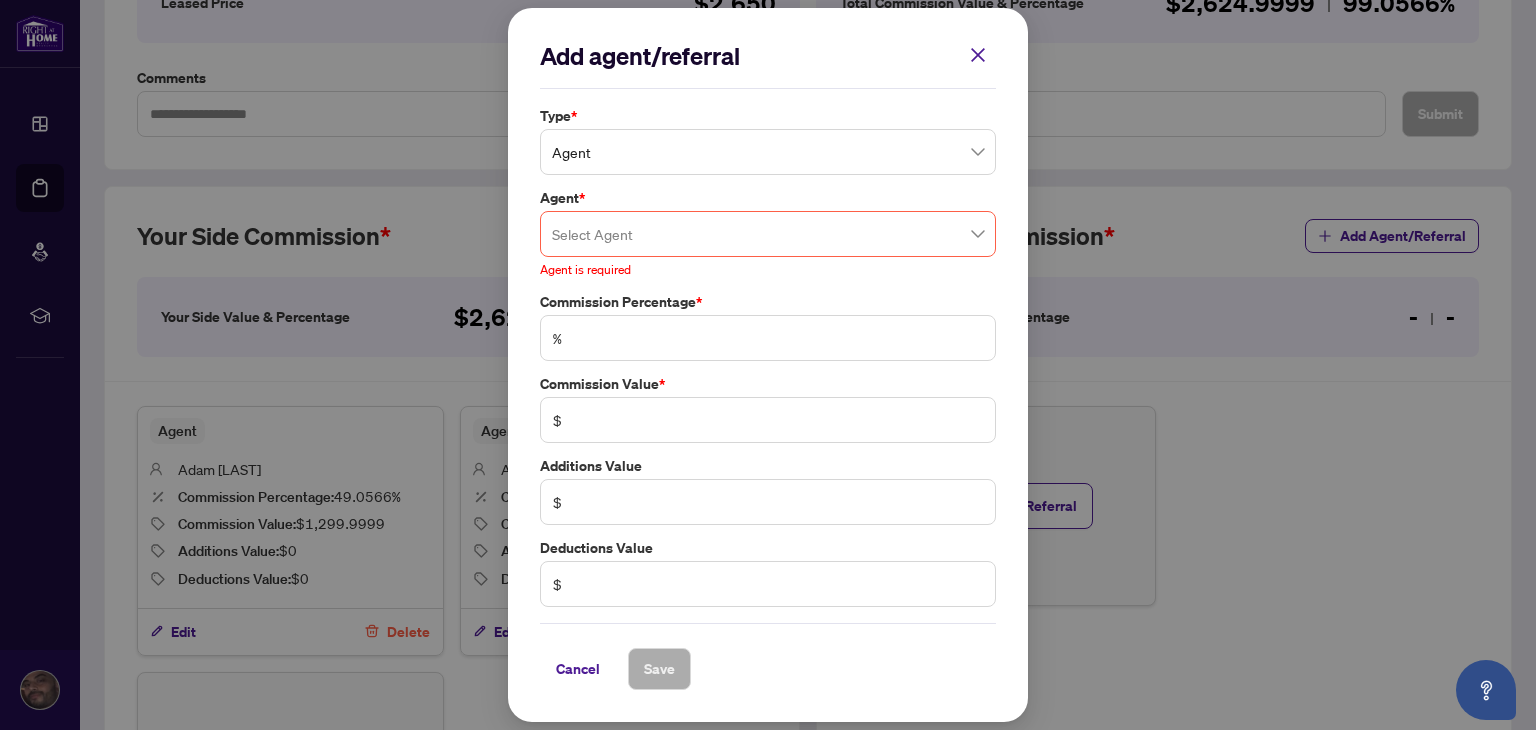 click on "Agent *" at bounding box center [768, 198] 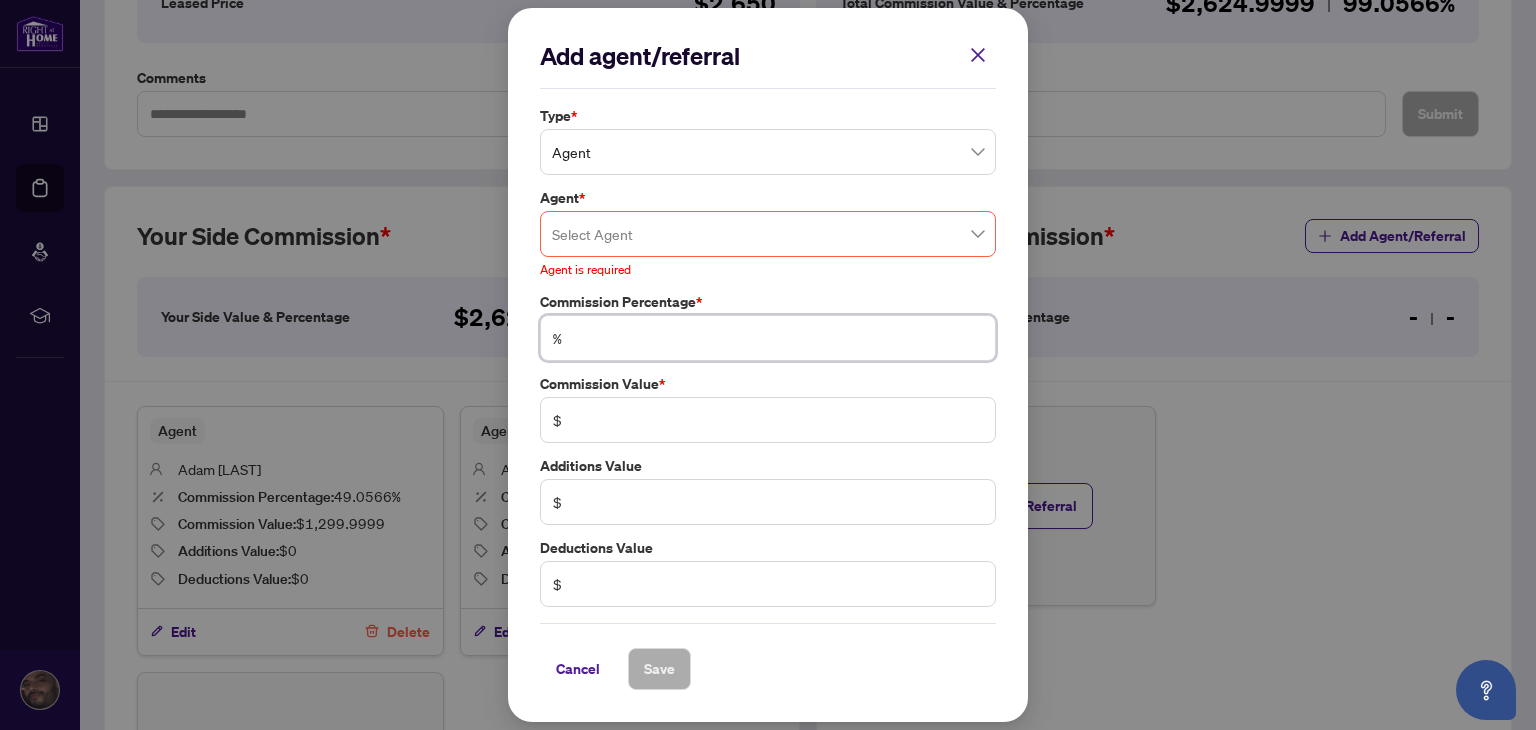 click at bounding box center [778, 338] 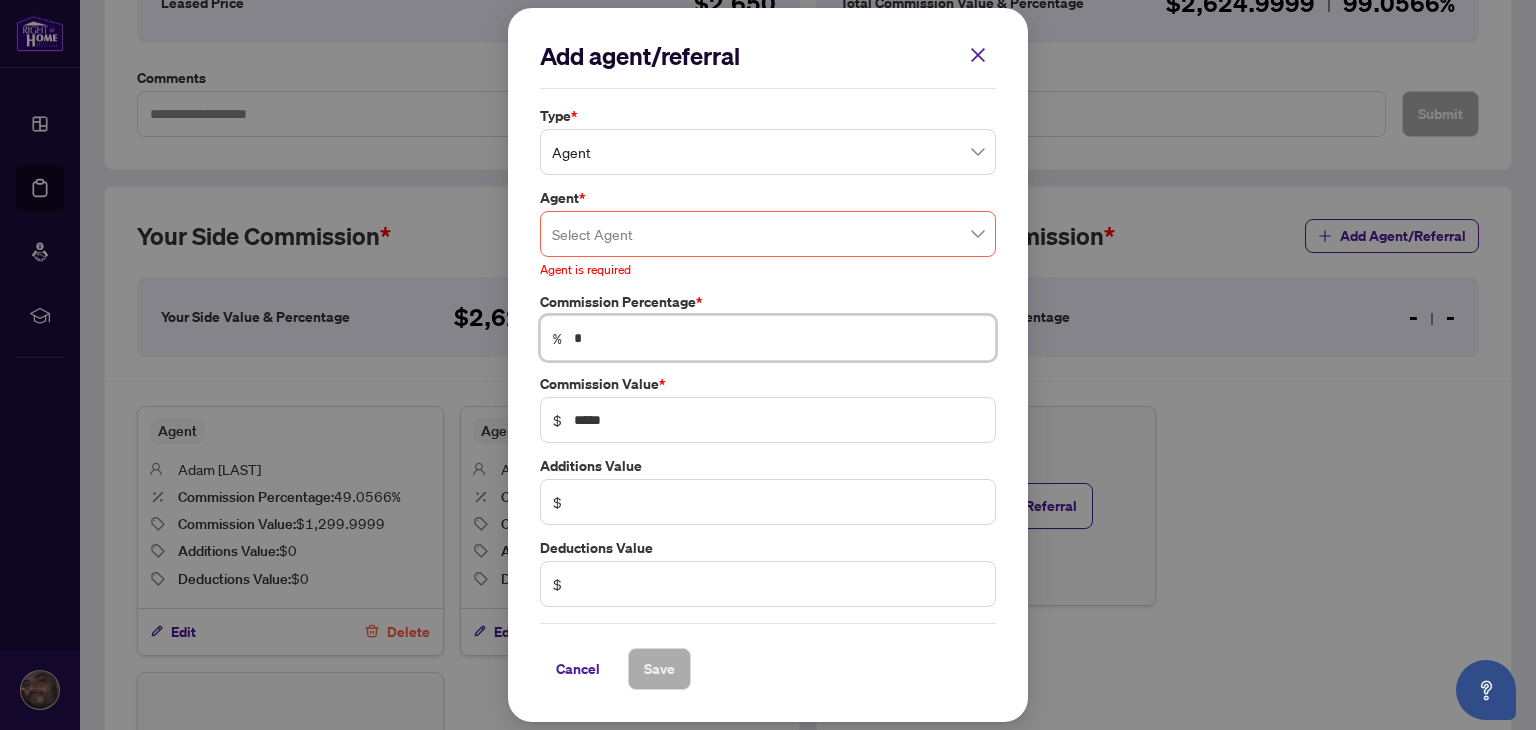 type on "**" 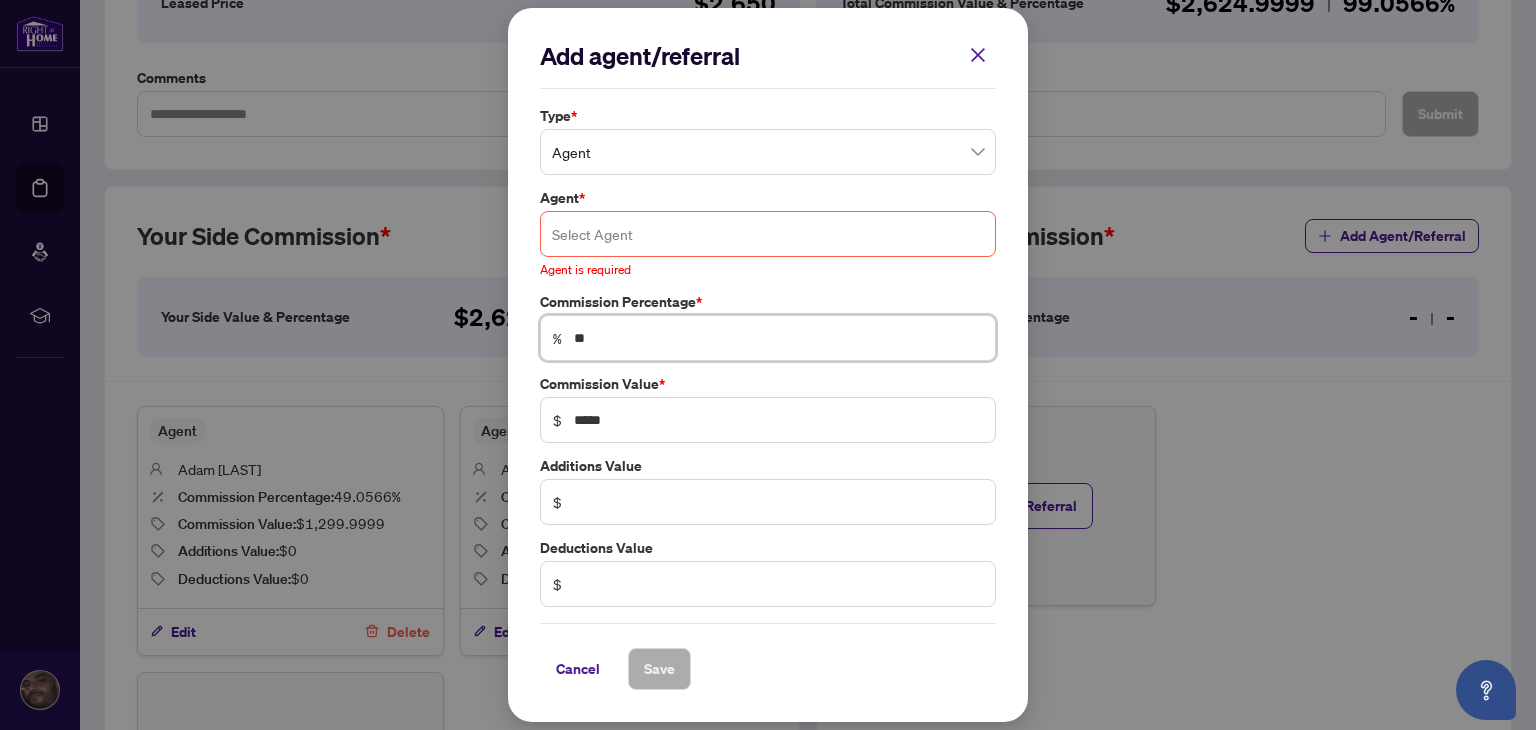 type on "**" 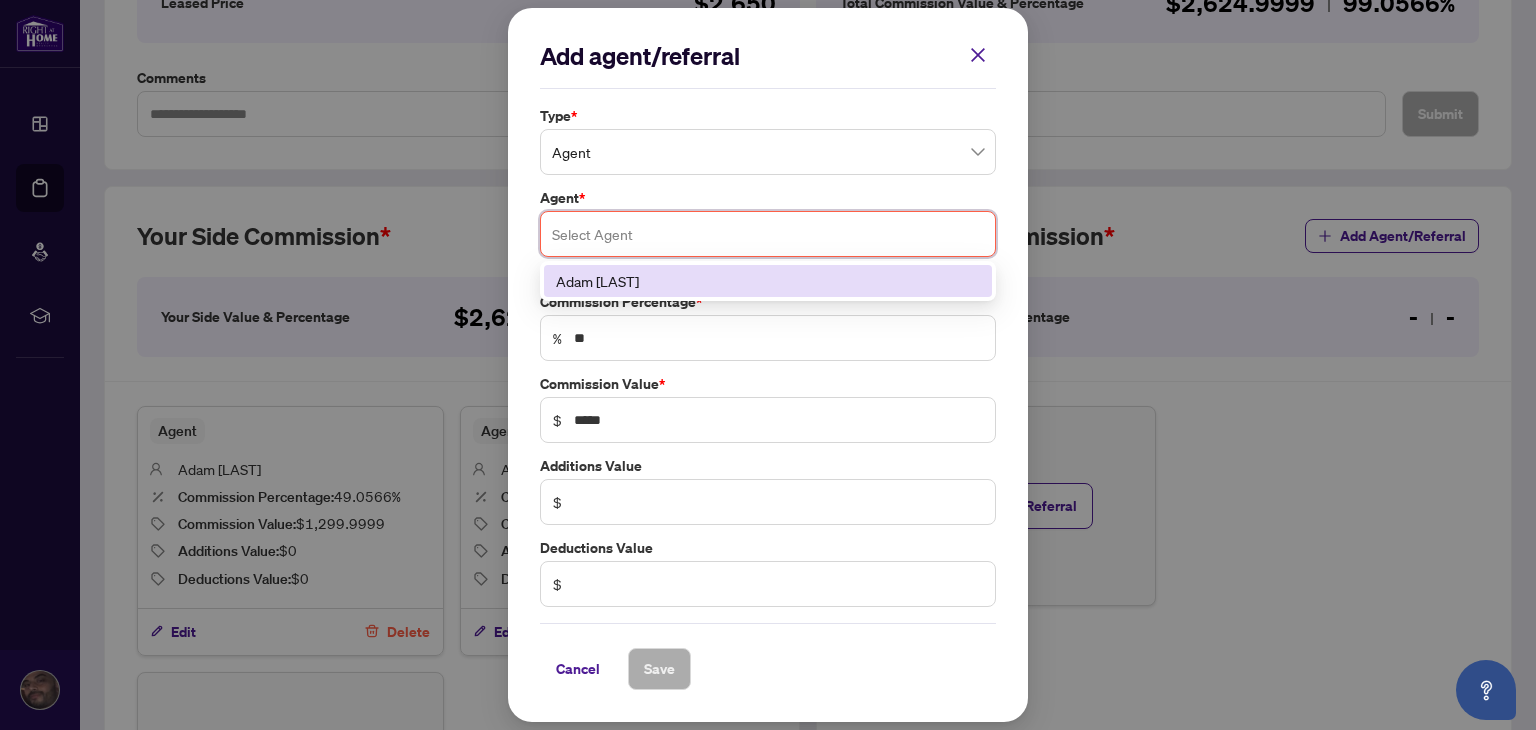 click at bounding box center (768, 234) 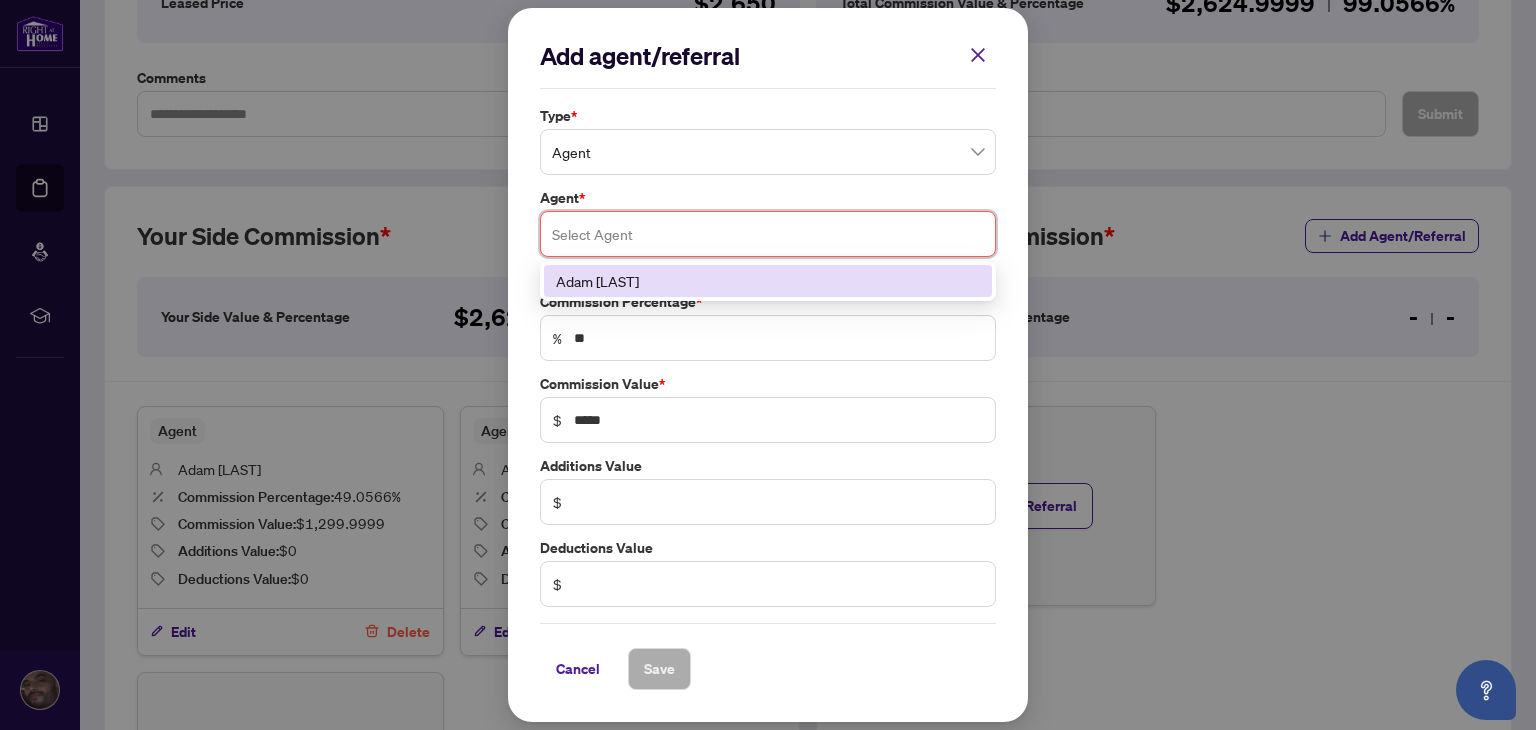 click on "[FIRST] [LAST]" at bounding box center [768, 281] 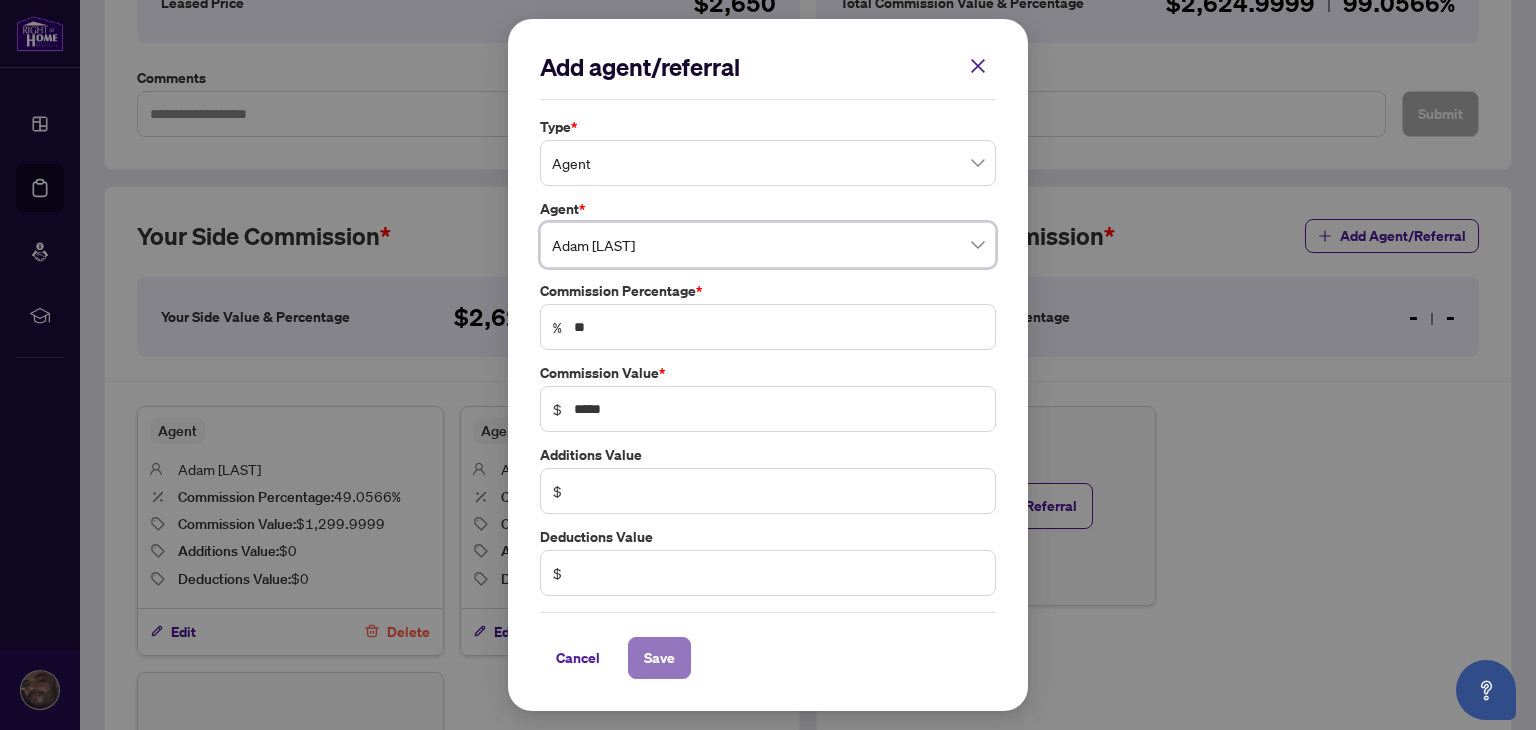 click on "Save" at bounding box center (659, 658) 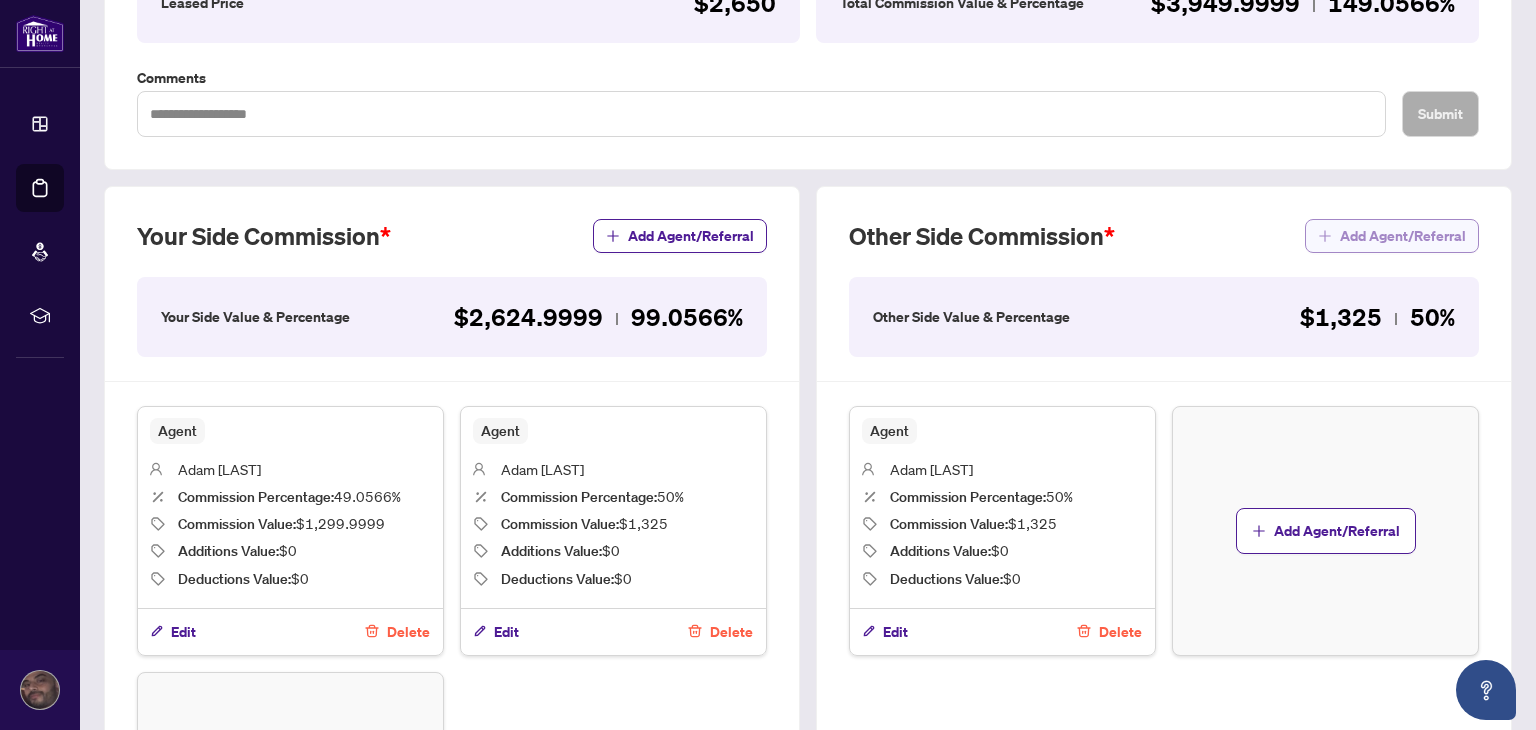 click on "Add Agent/Referral" at bounding box center [1403, 236] 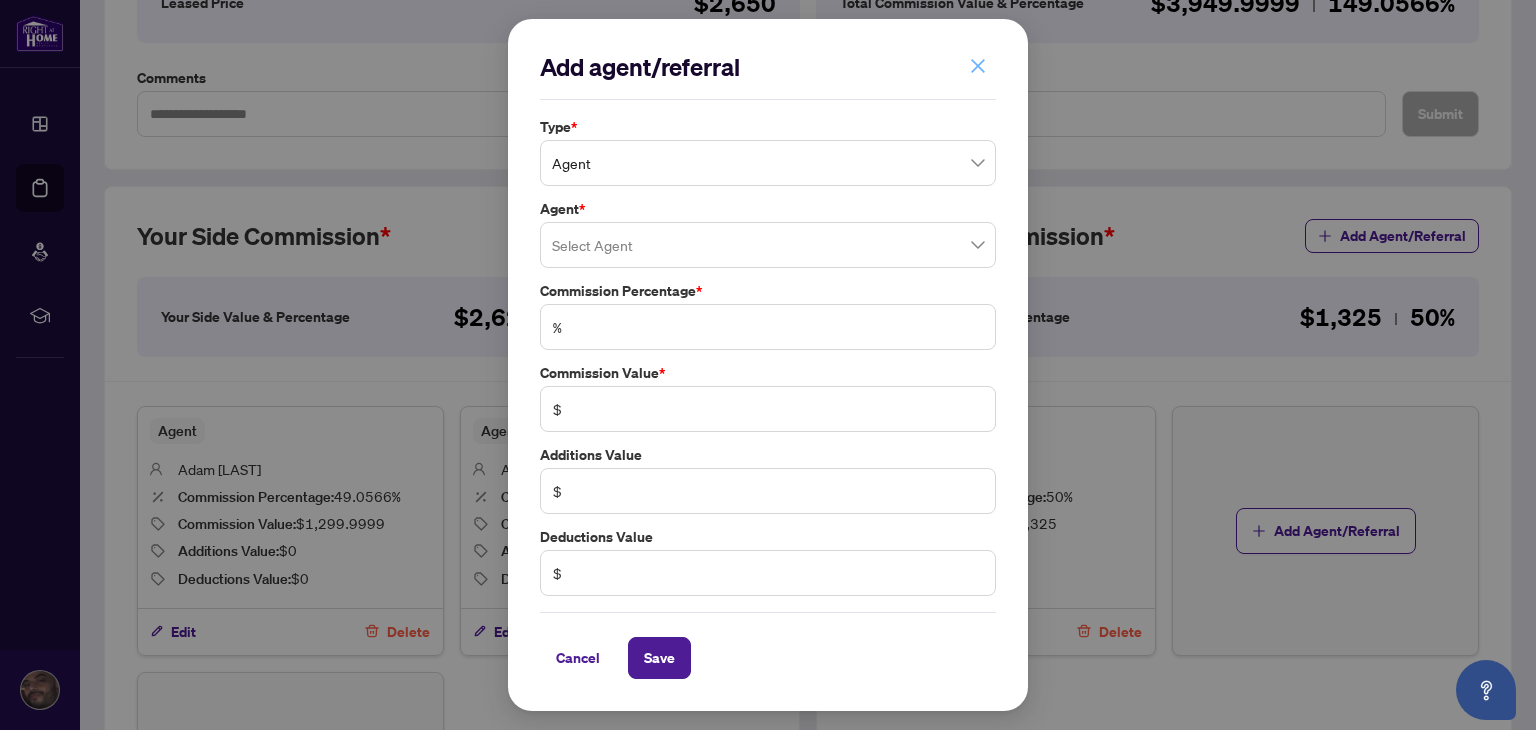 click 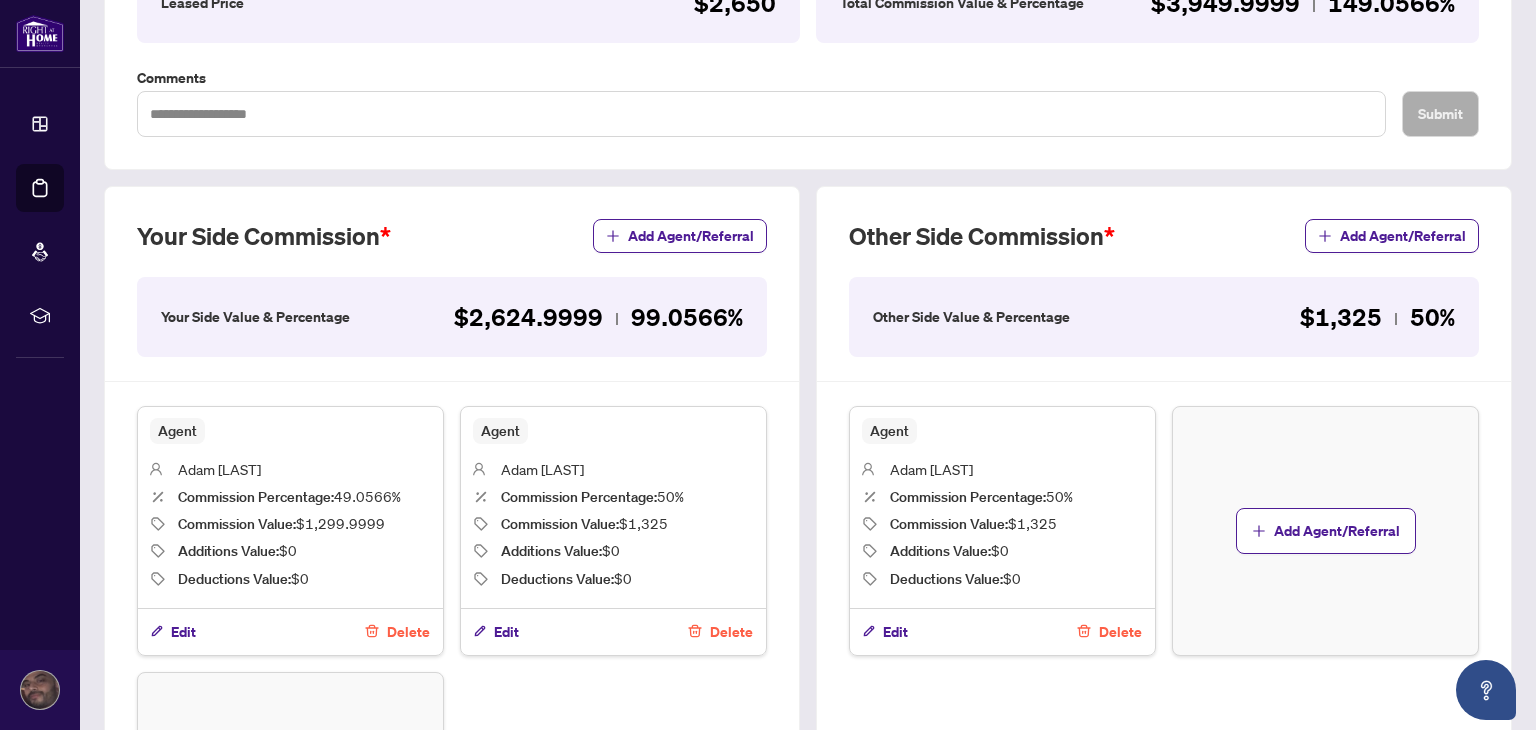 scroll, scrollTop: 0, scrollLeft: 0, axis: both 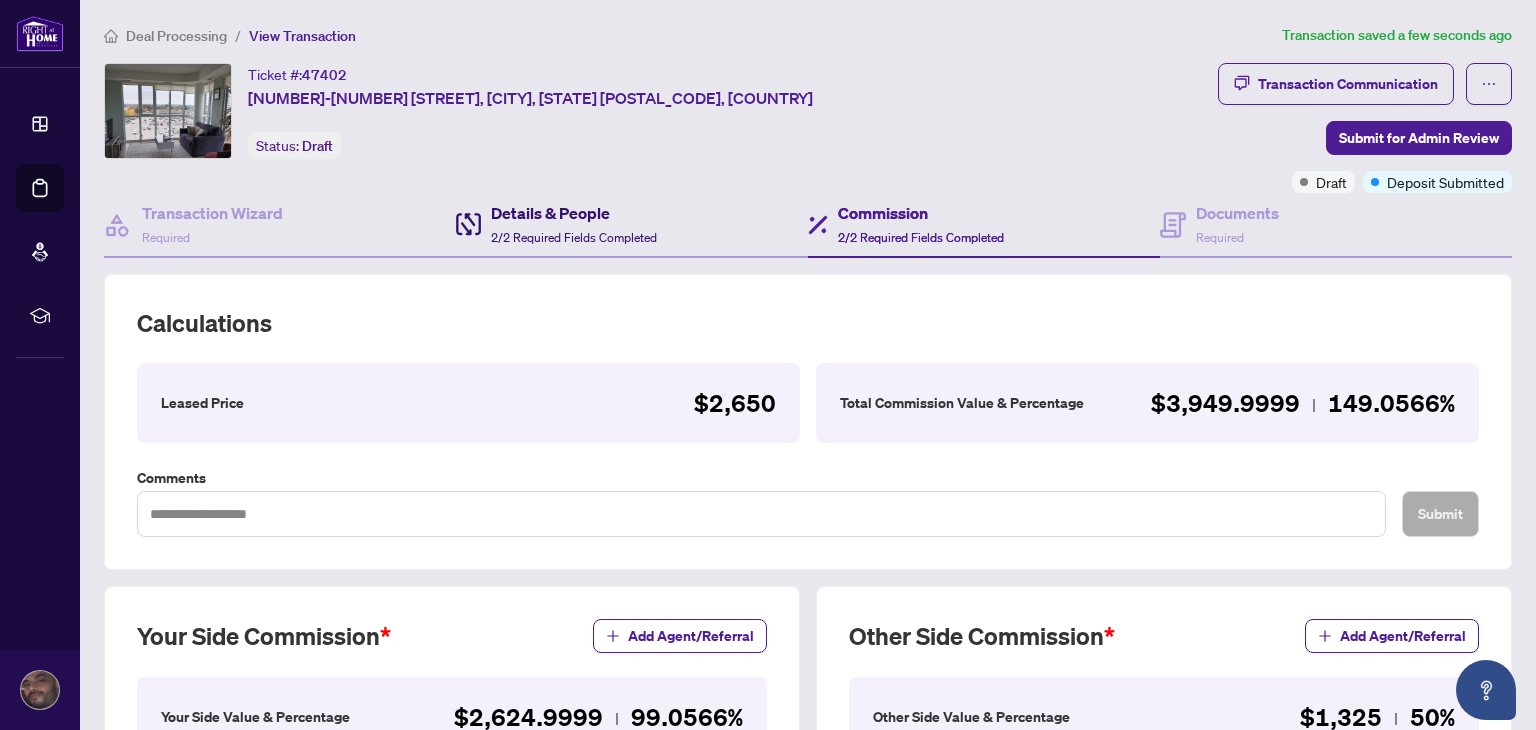 click on "2/2 Required Fields Completed" at bounding box center [574, 237] 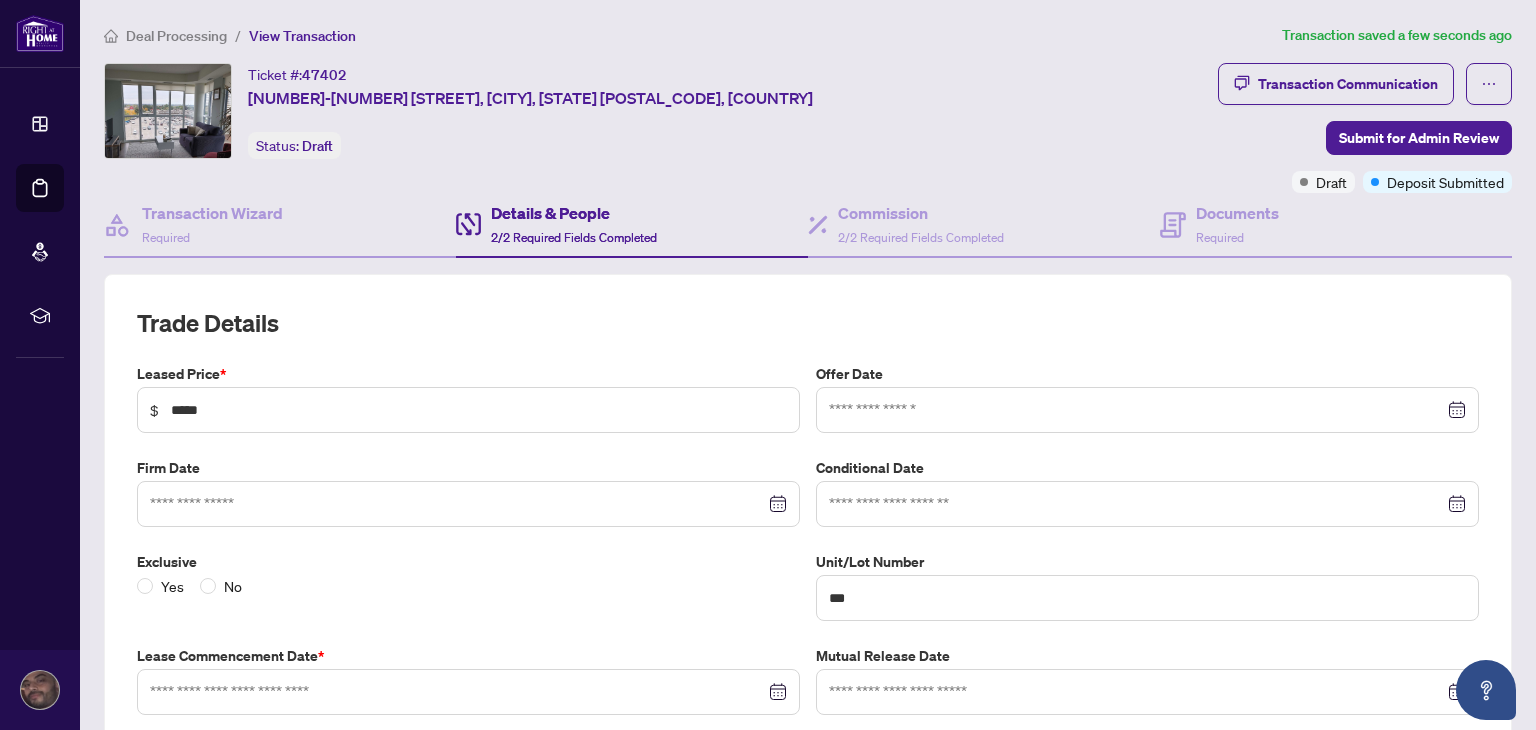 type on "**********" 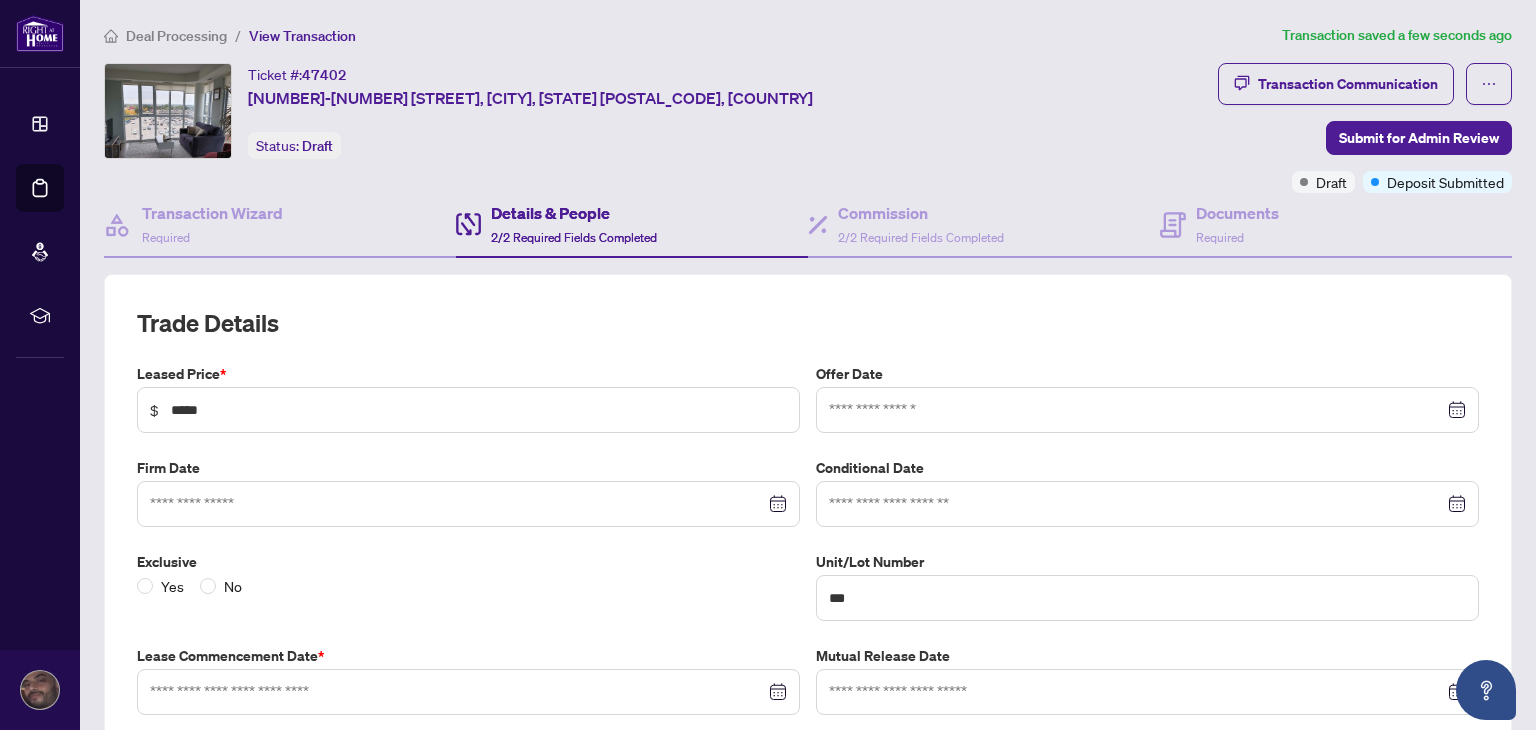 type on "**********" 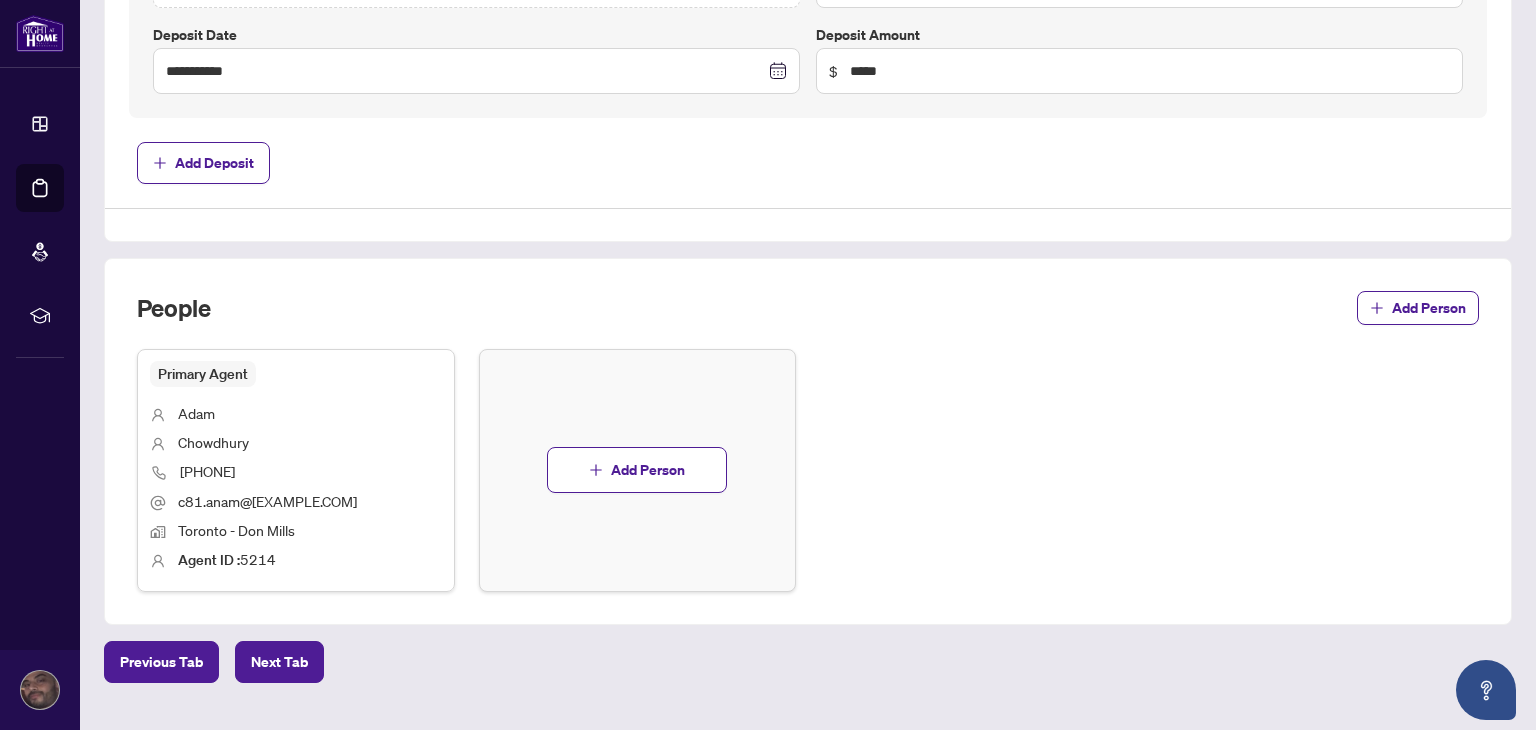 scroll, scrollTop: 972, scrollLeft: 0, axis: vertical 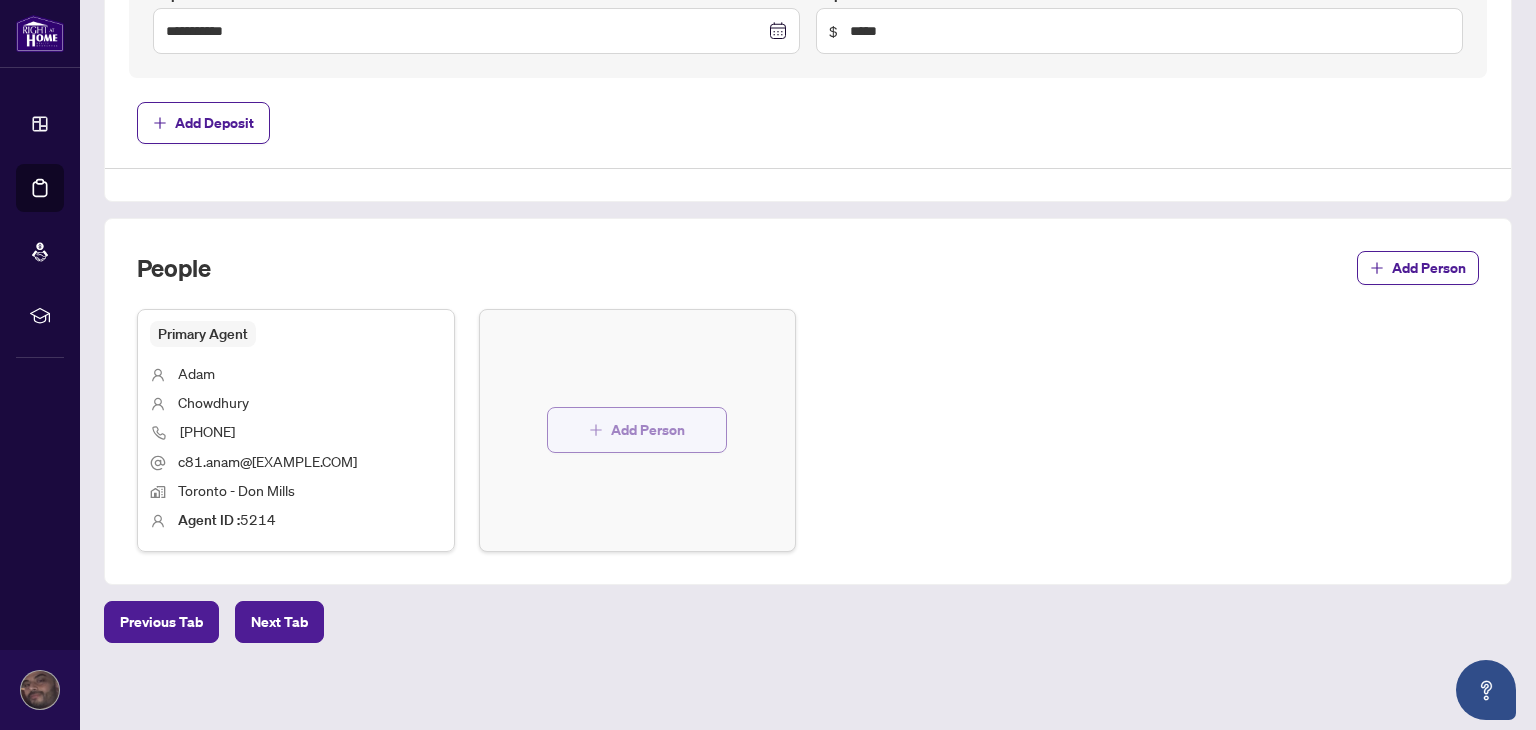 click 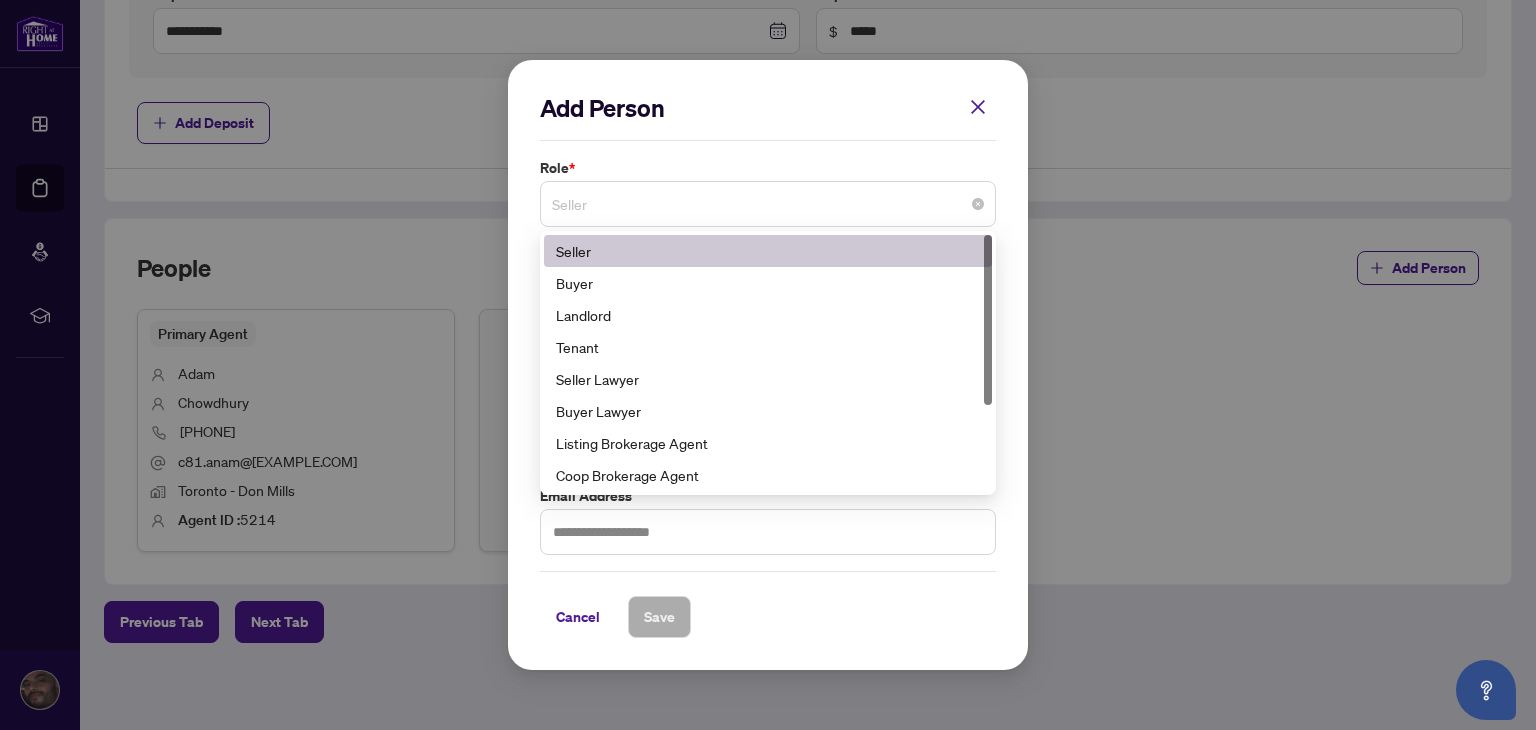 click on "Seller" at bounding box center (768, 204) 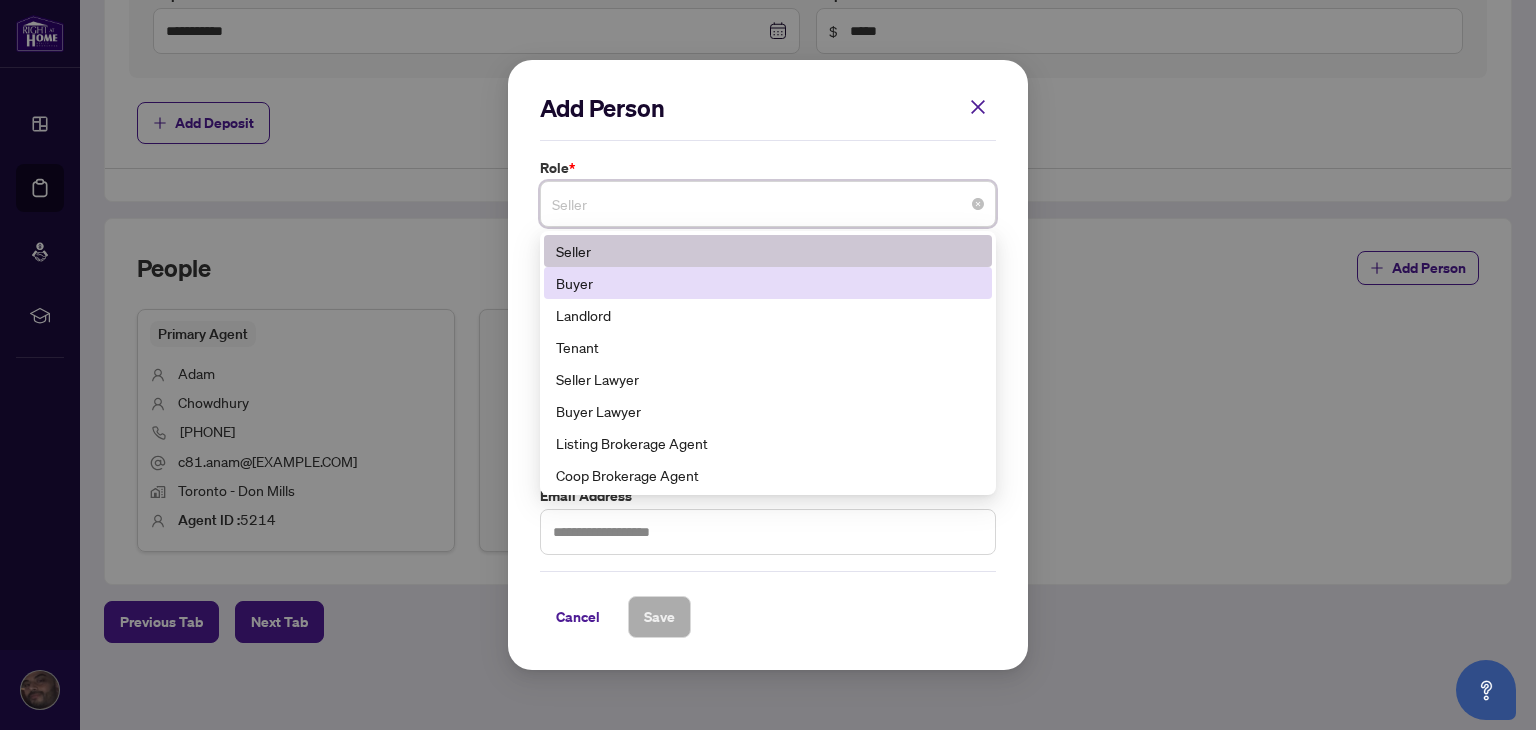 click on "Buyer" at bounding box center (768, 283) 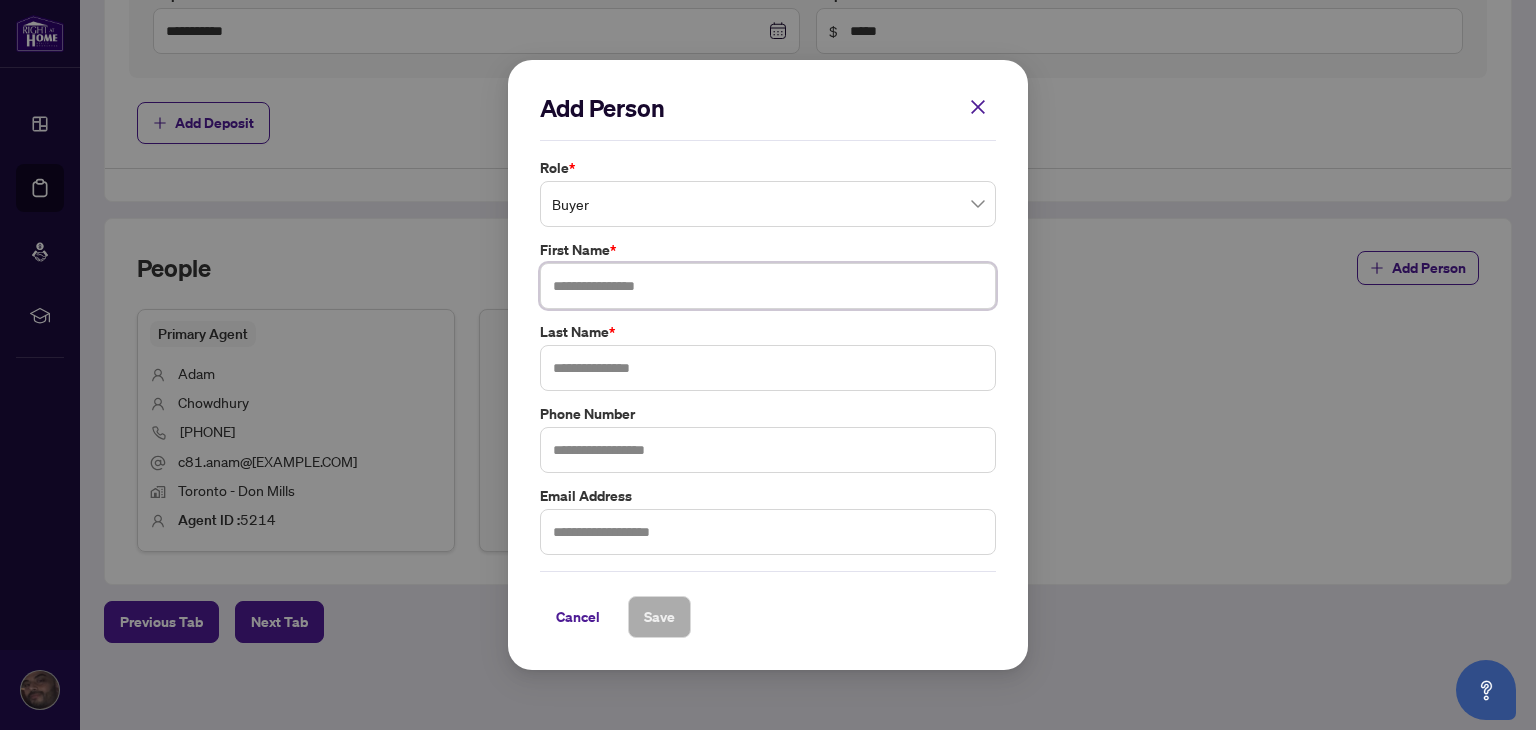 click at bounding box center [768, 286] 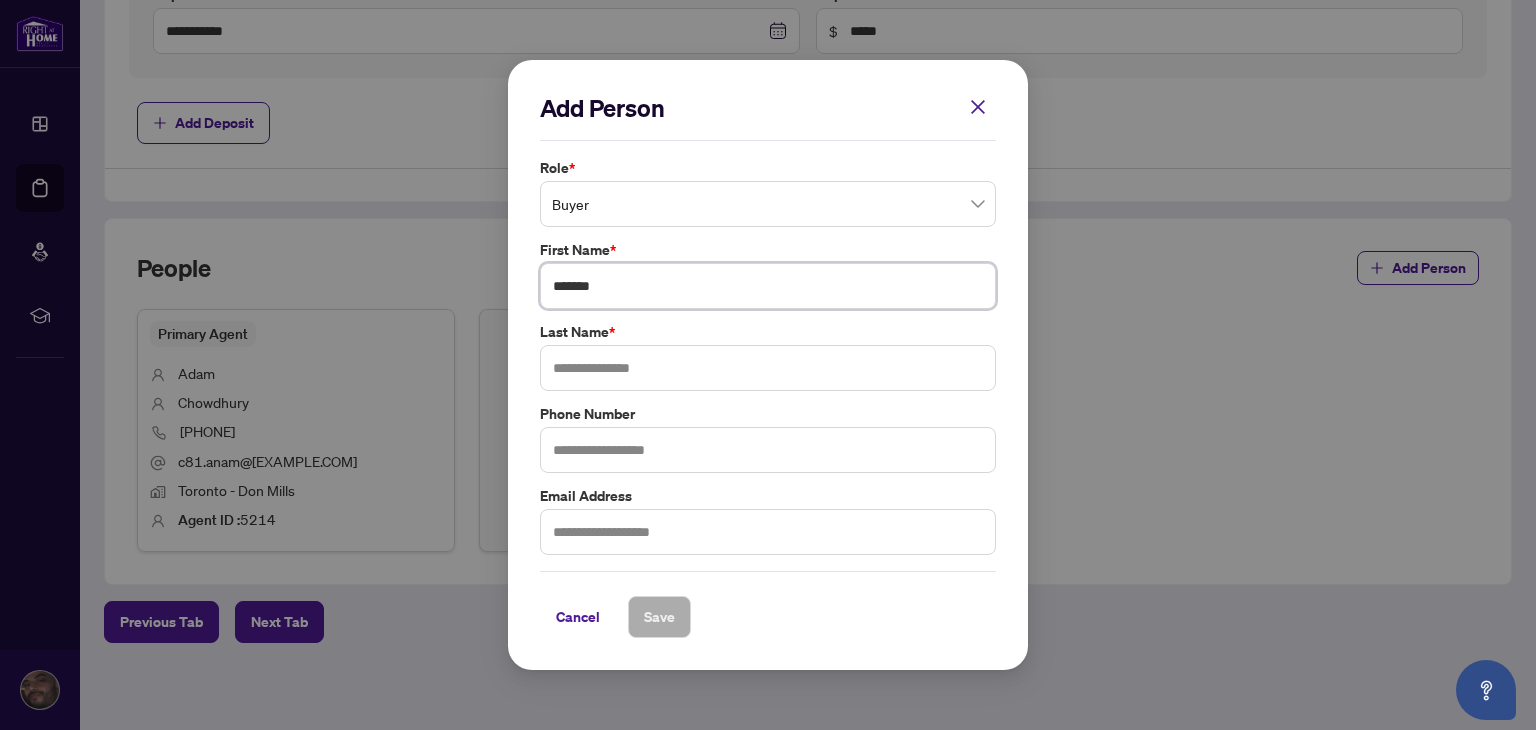 type on "*******" 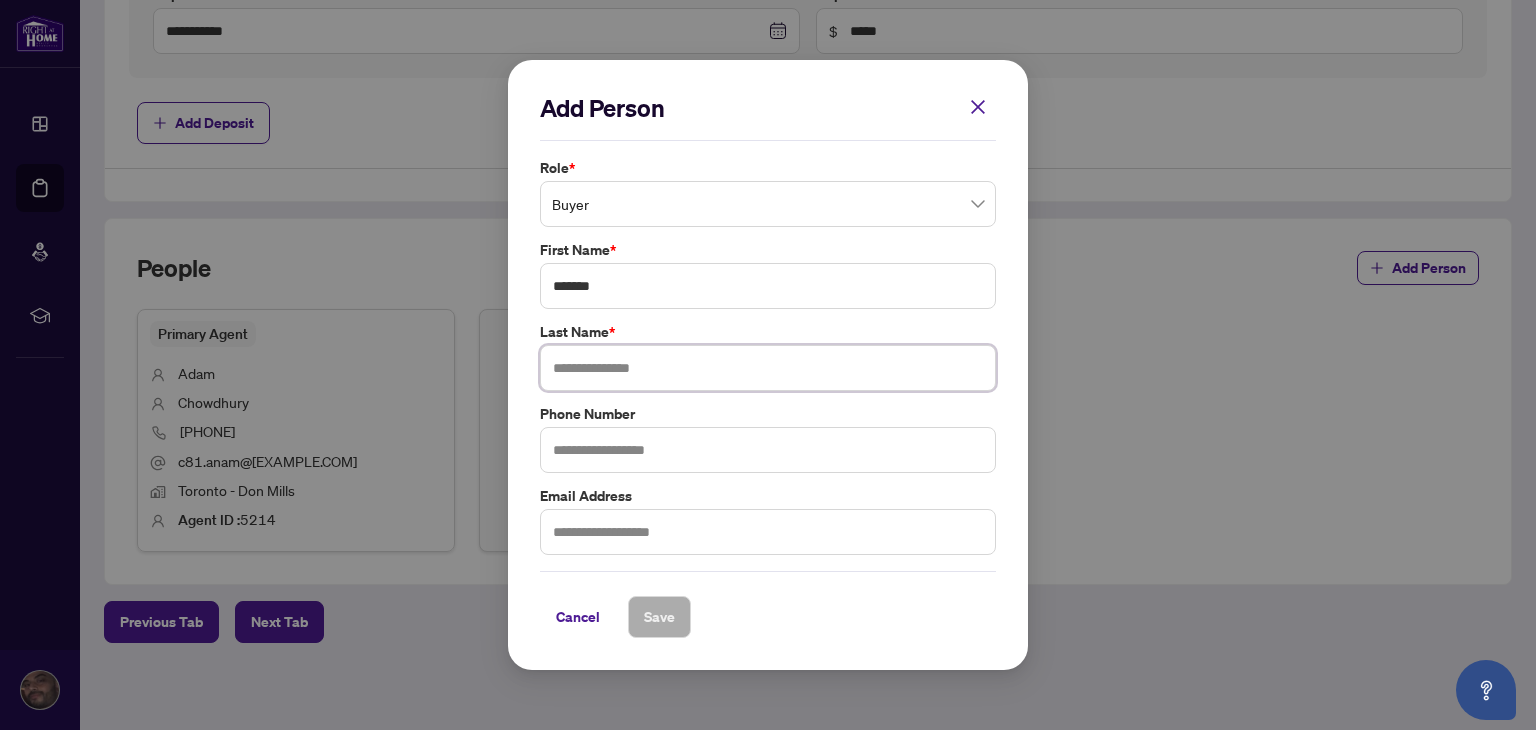 click at bounding box center [768, 368] 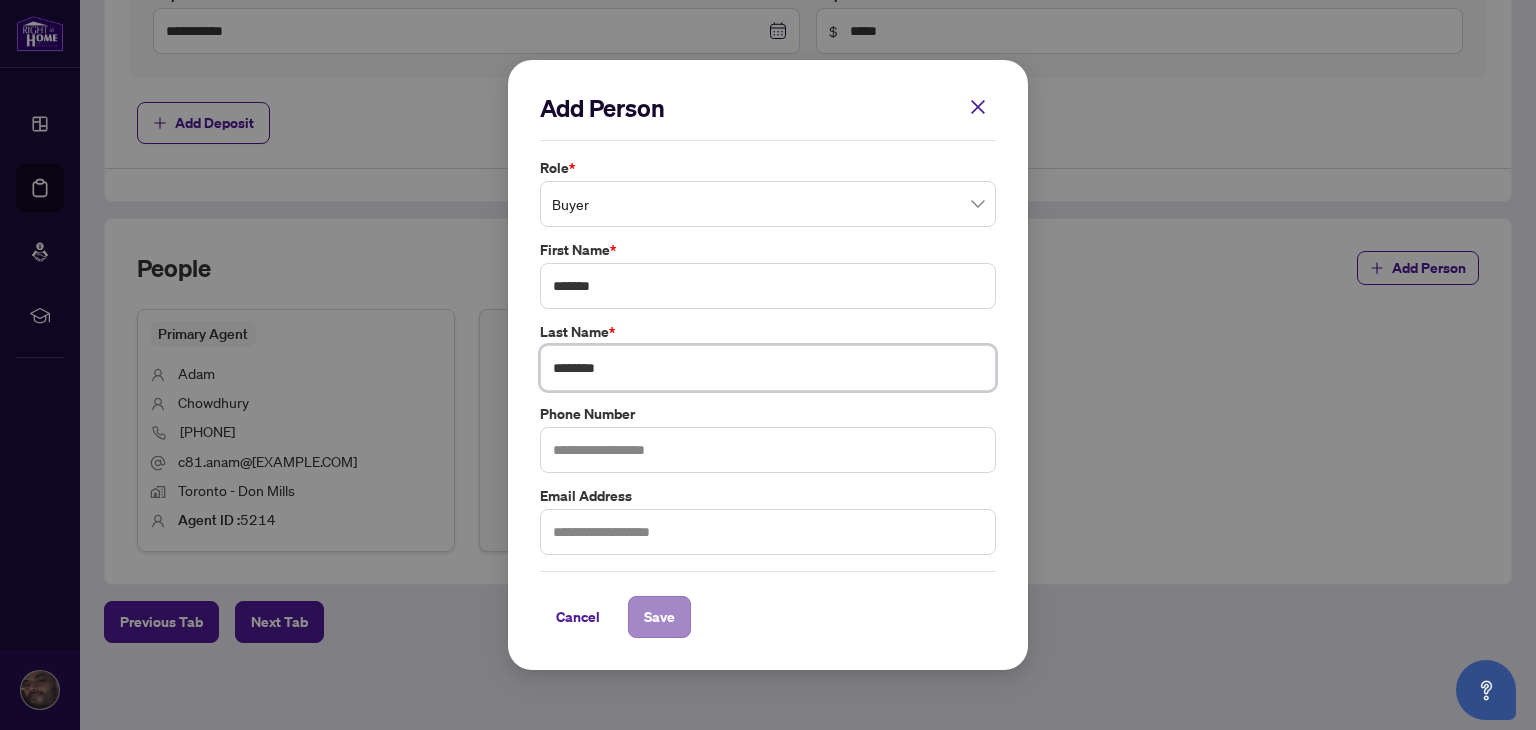 type on "********" 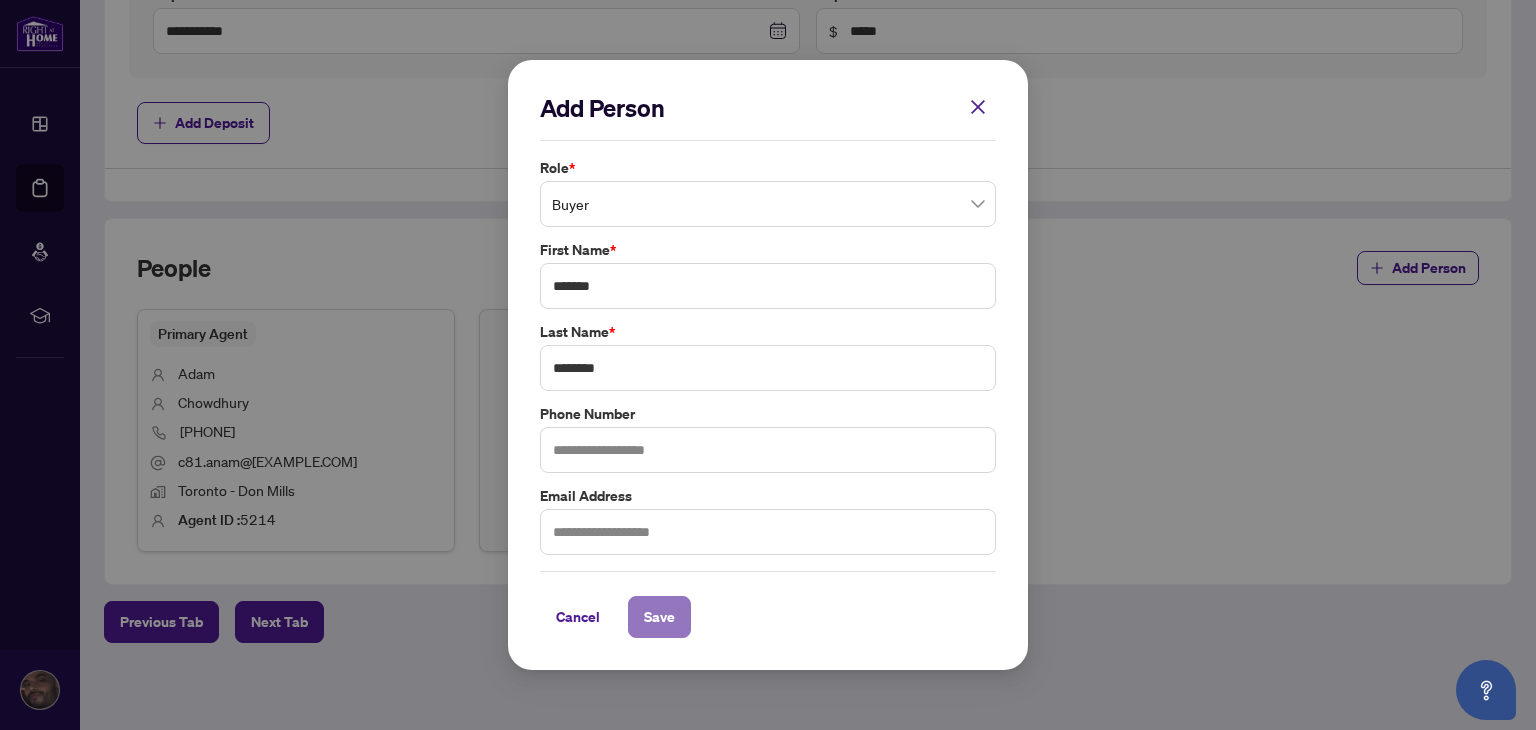 click on "Save" at bounding box center (659, 617) 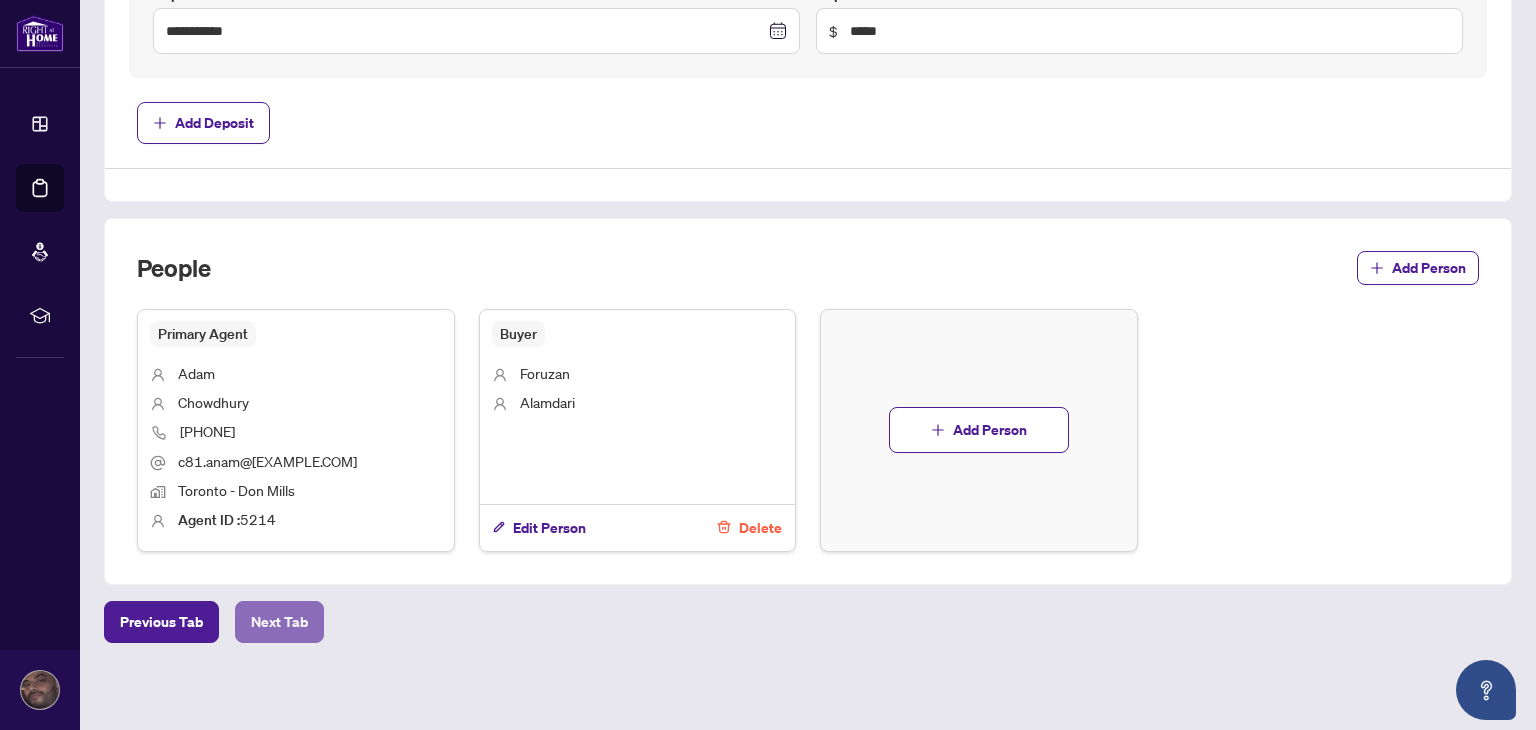 click on "Next Tab" at bounding box center [279, 622] 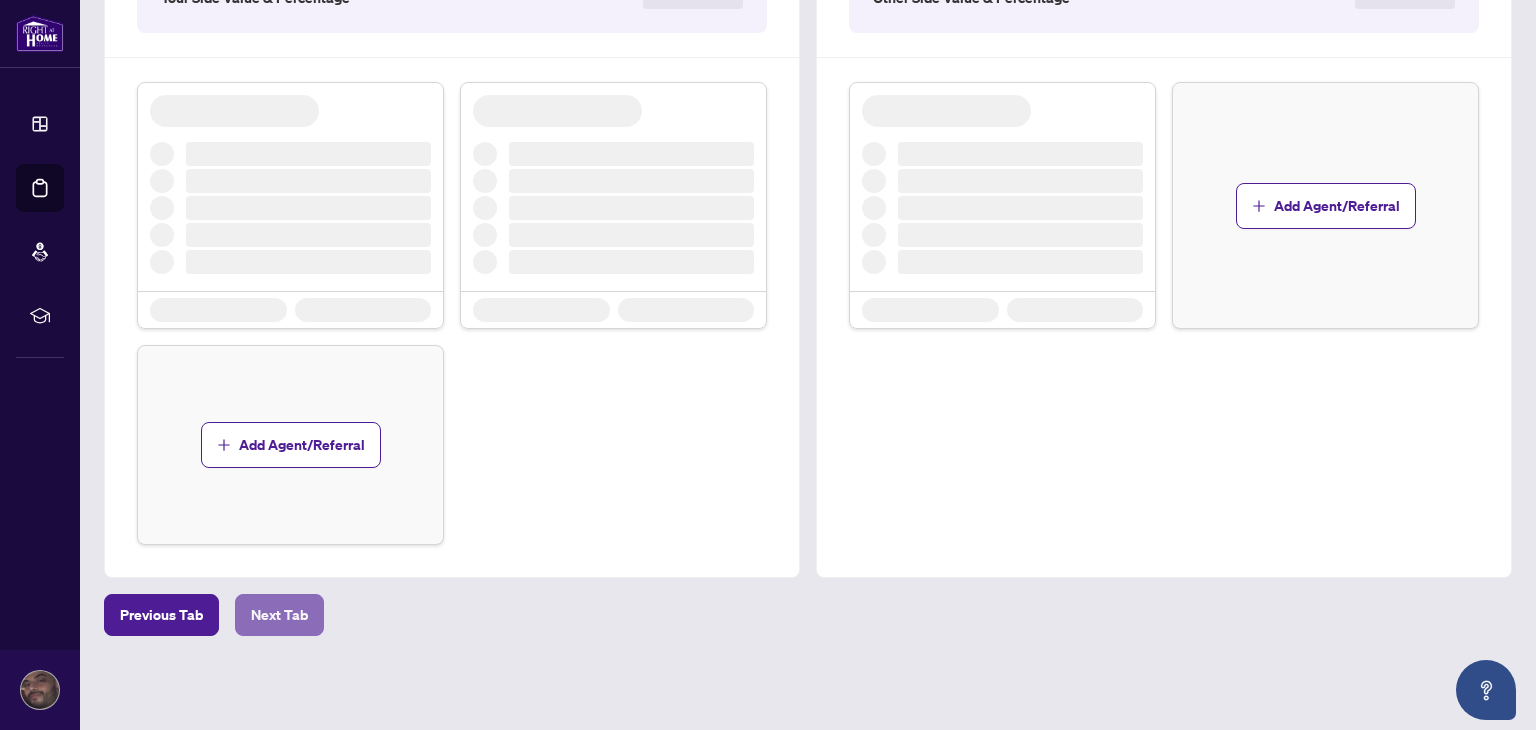 scroll, scrollTop: 0, scrollLeft: 0, axis: both 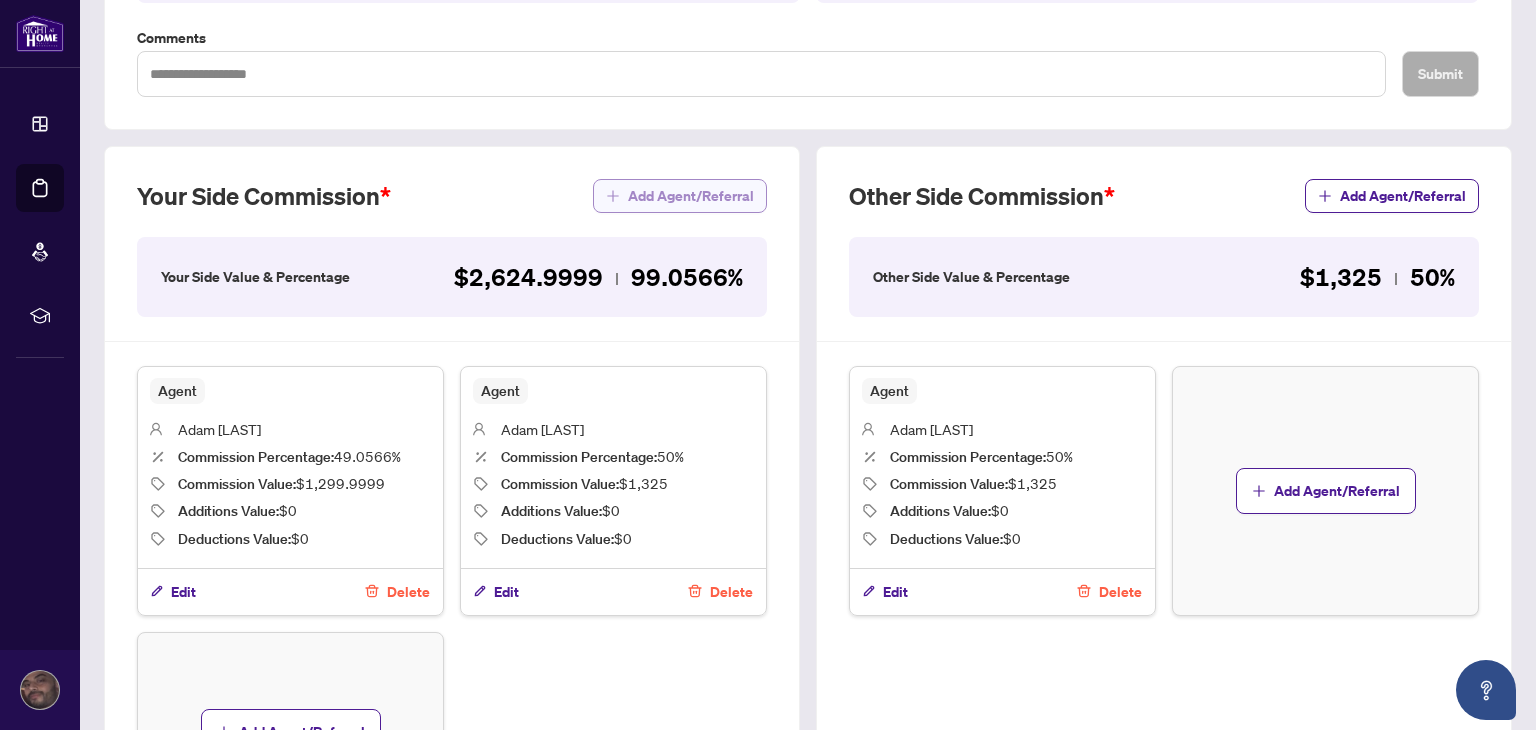 click on "Add Agent/Referral" at bounding box center [691, 196] 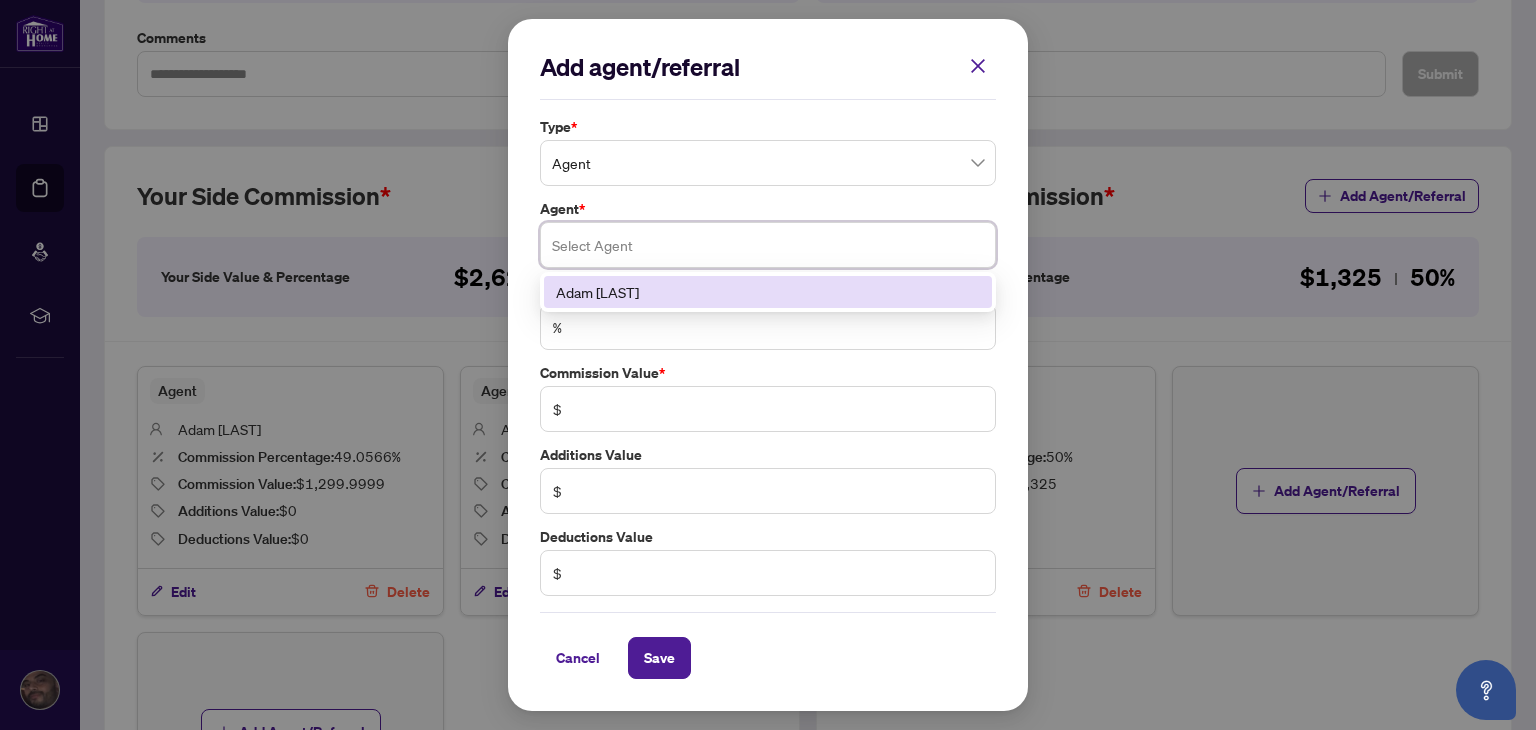 click at bounding box center (768, 245) 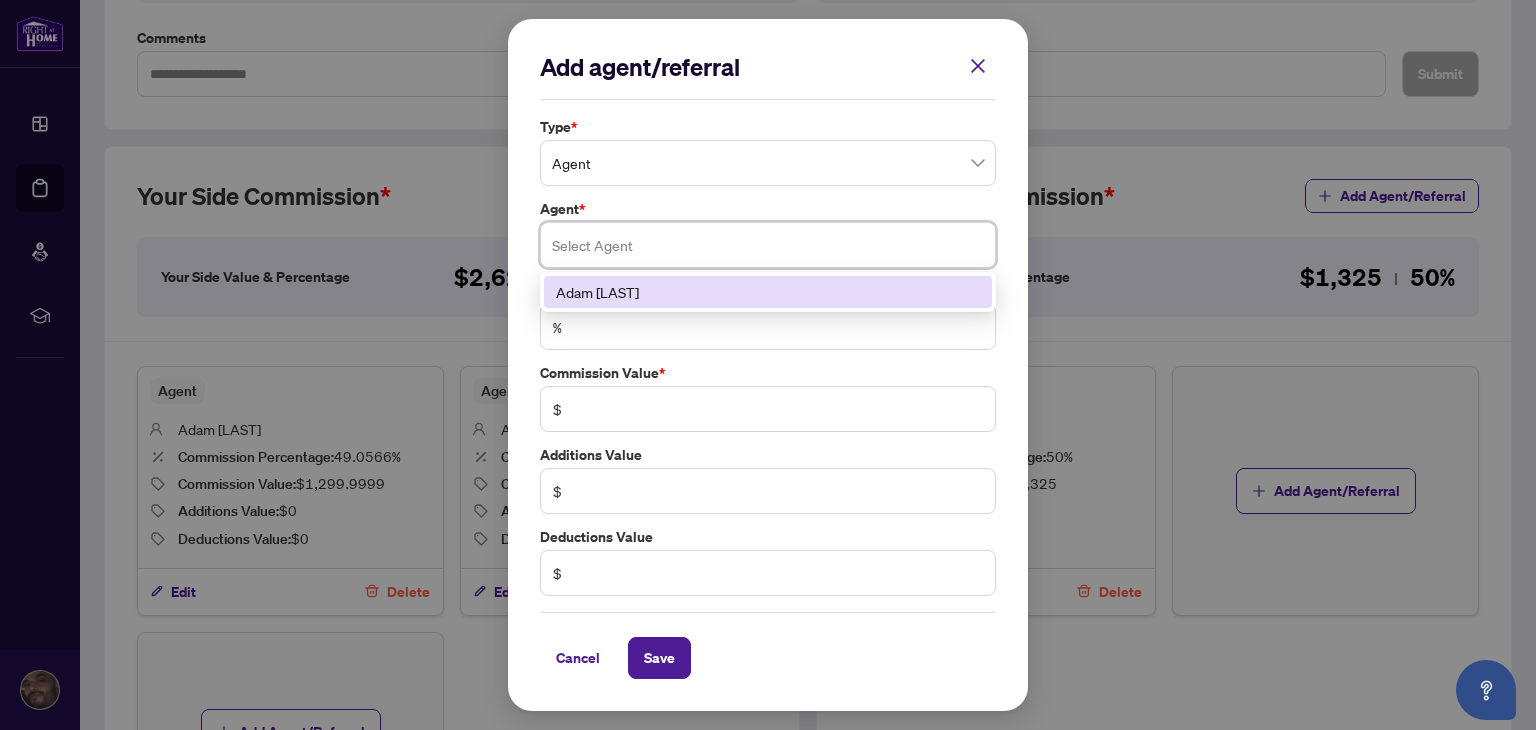 click on "[FIRST] [LAST]" at bounding box center [768, 292] 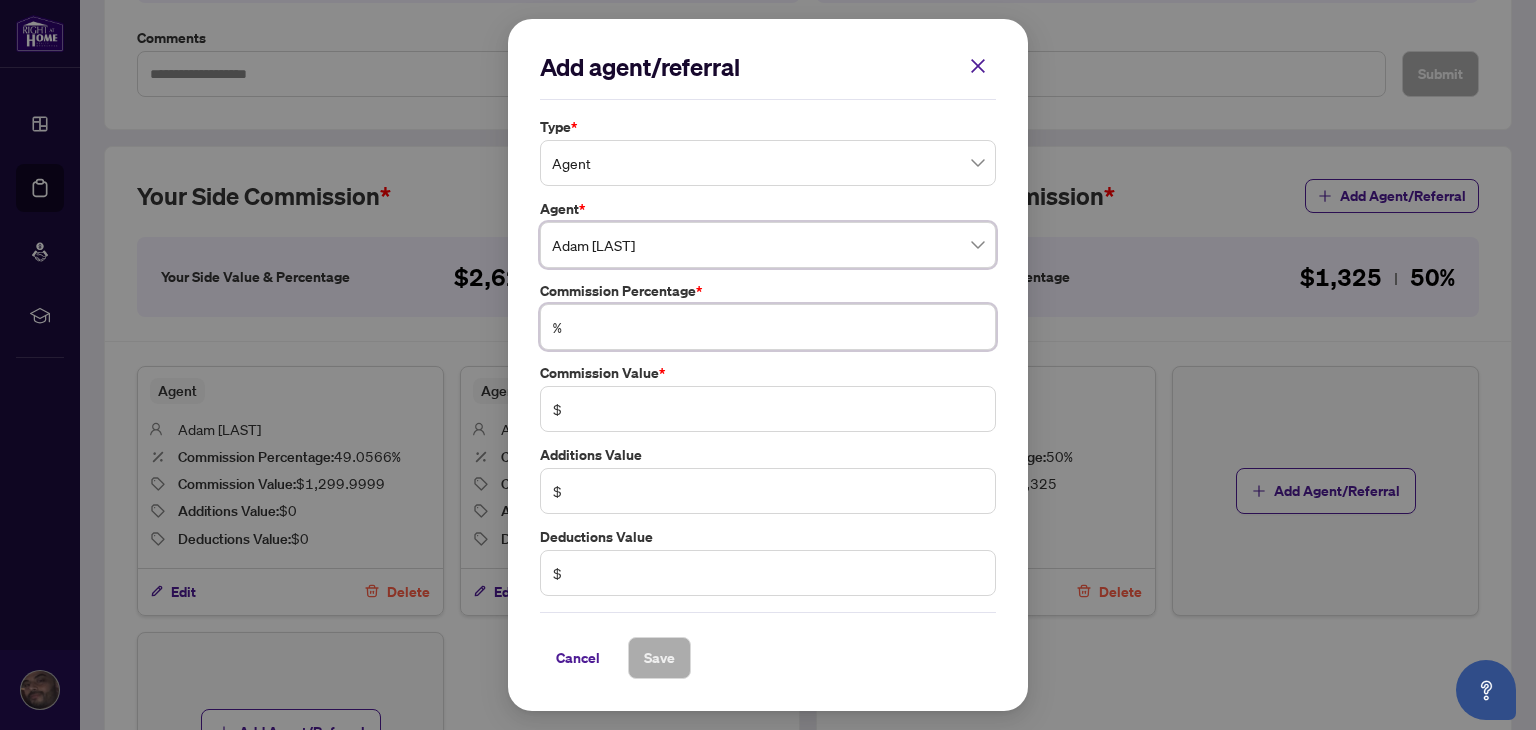 click at bounding box center (778, 327) 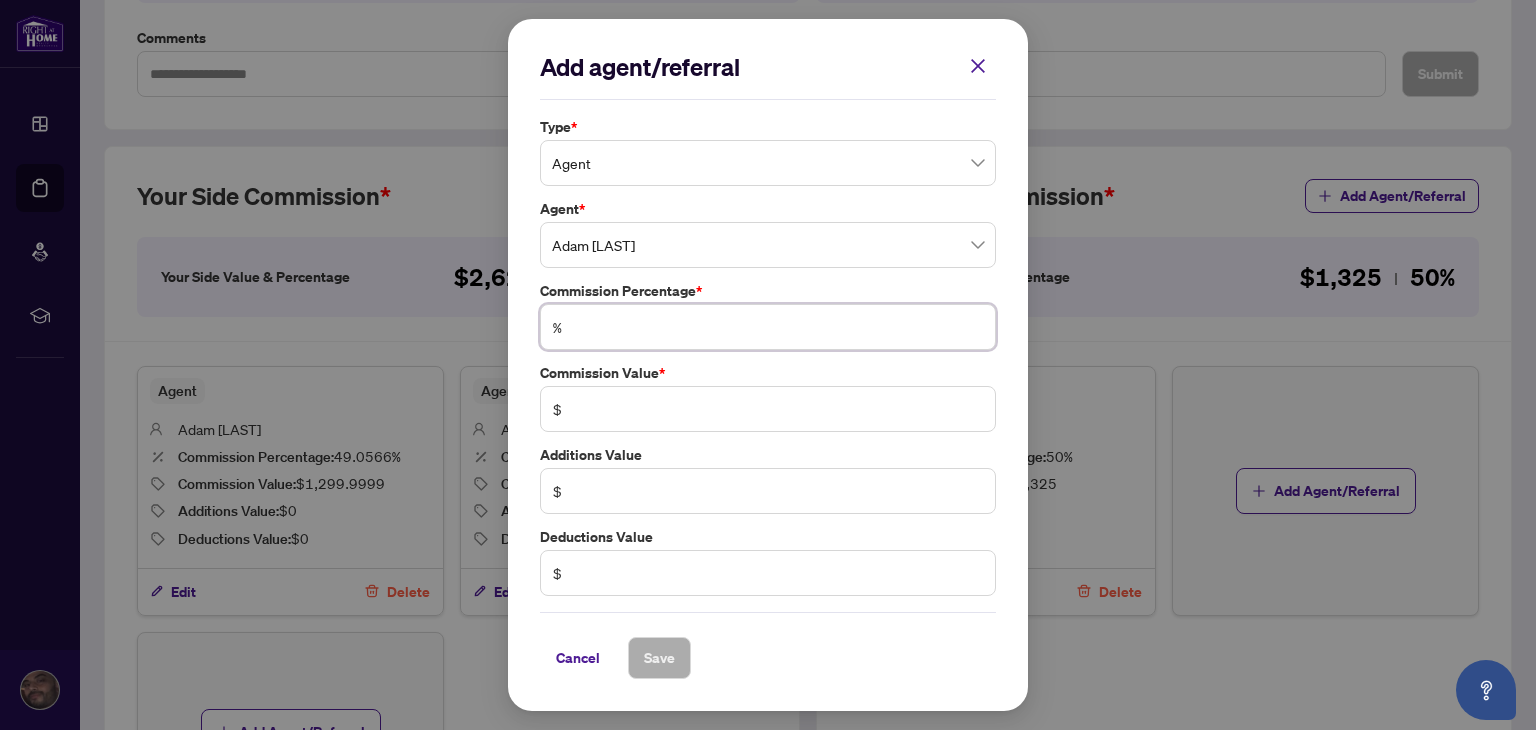 type on "*" 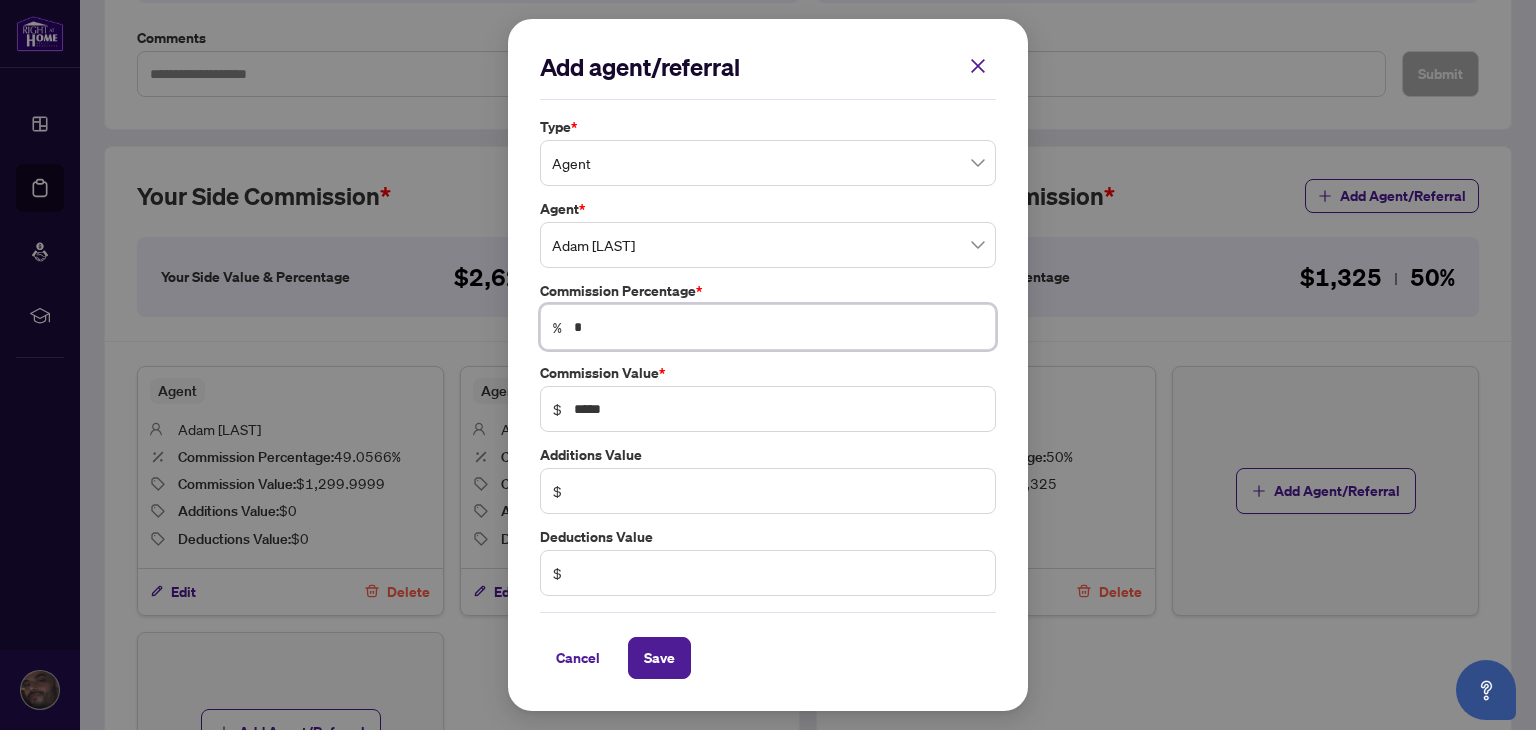 type on "**" 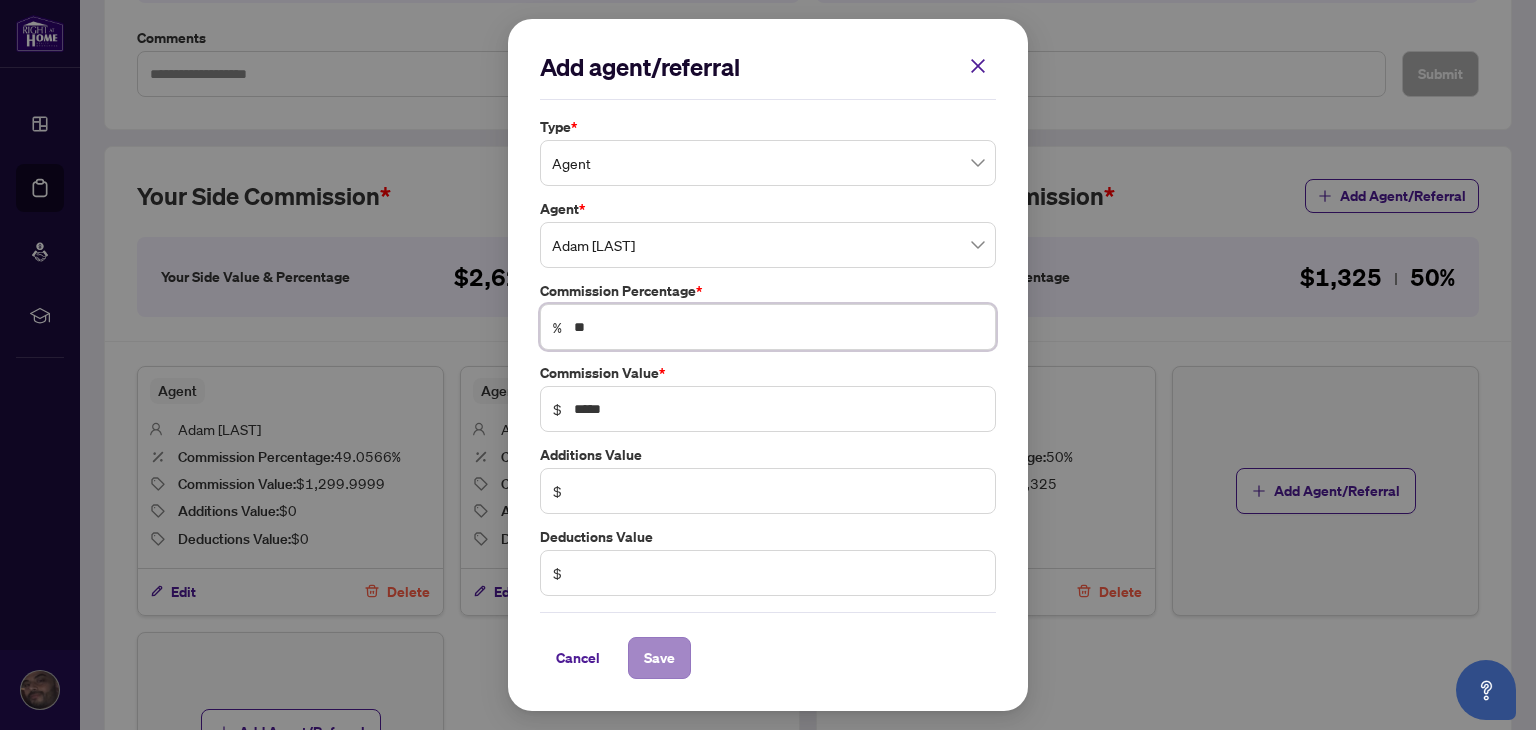 type on "**" 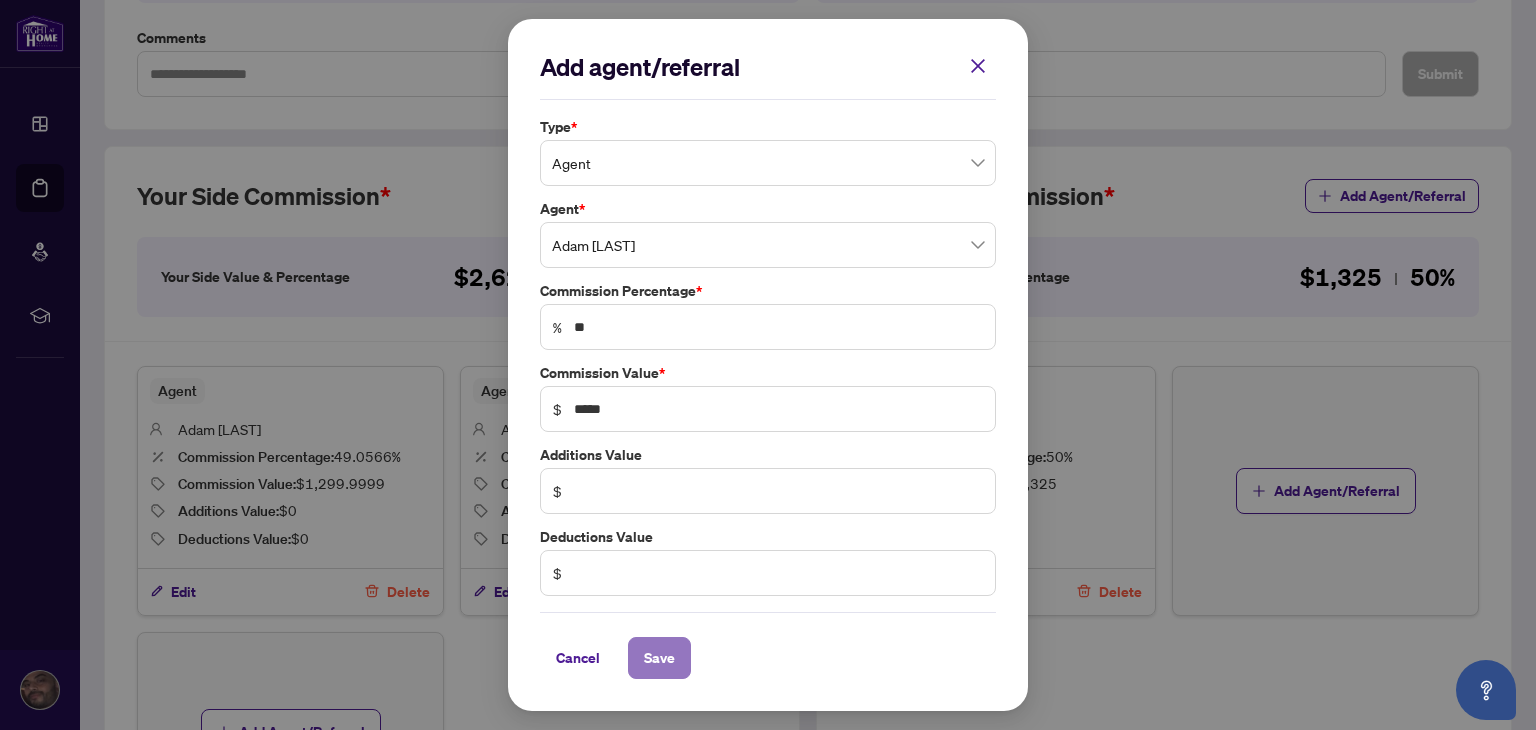 click on "Save" at bounding box center [659, 658] 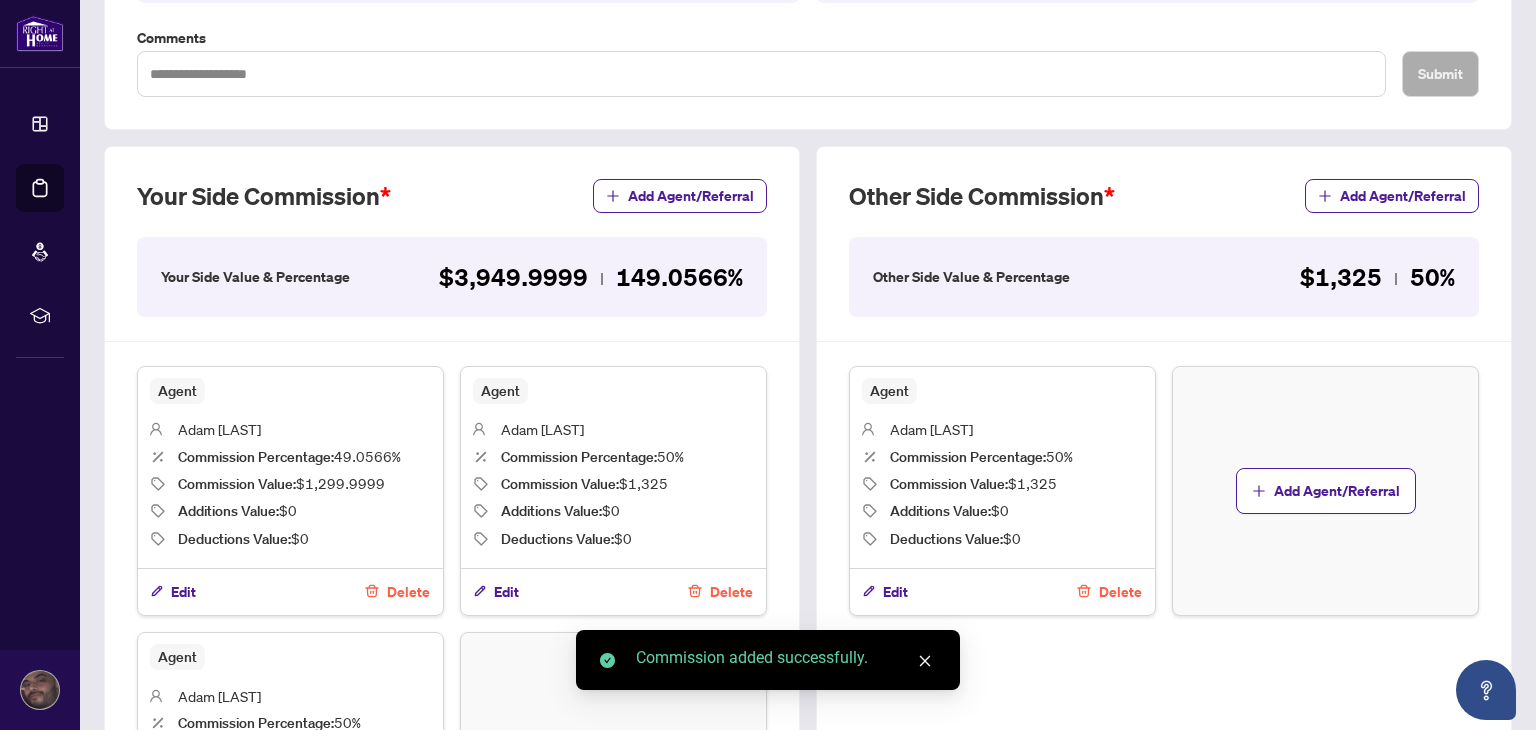 click on "Delete" at bounding box center [731, 592] 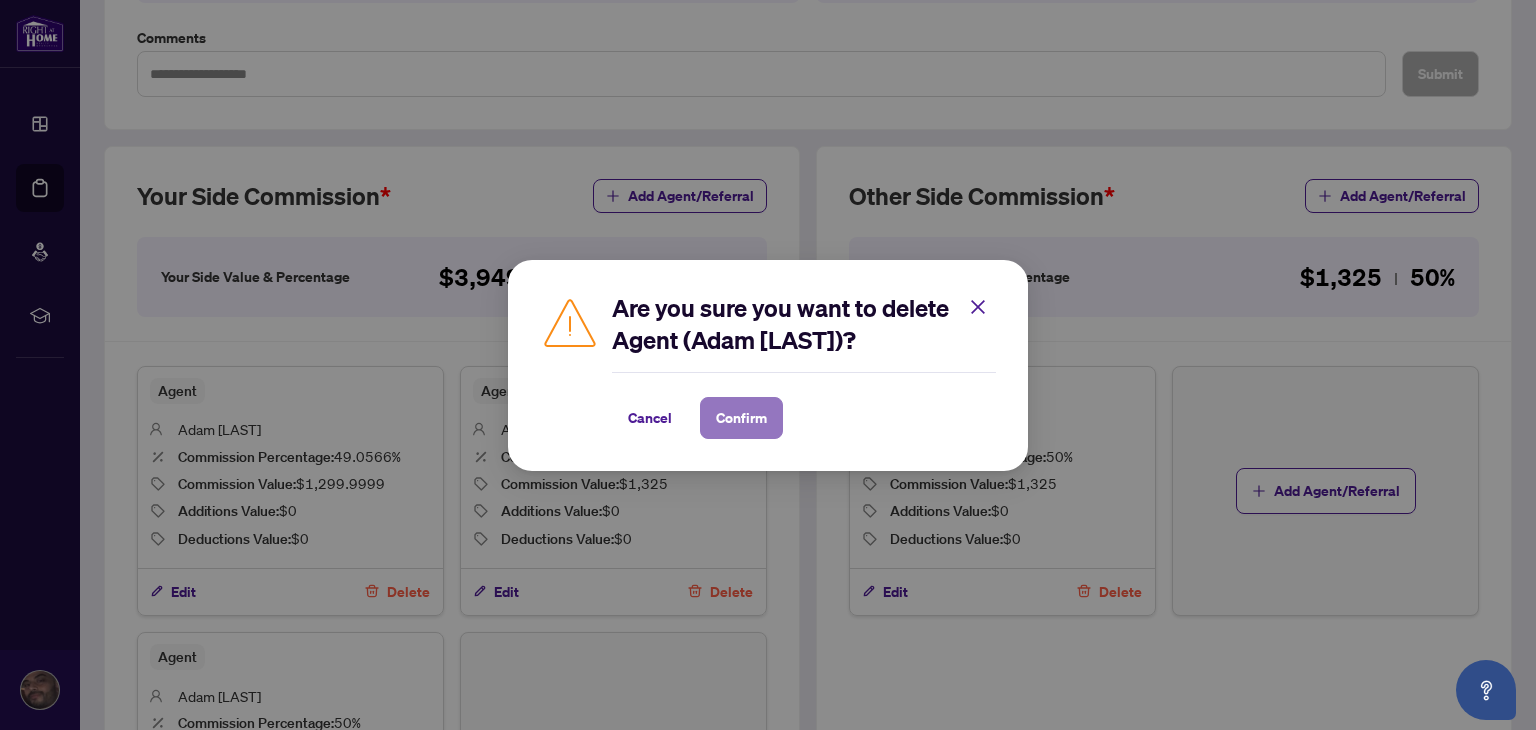 click on "Confirm" at bounding box center (741, 418) 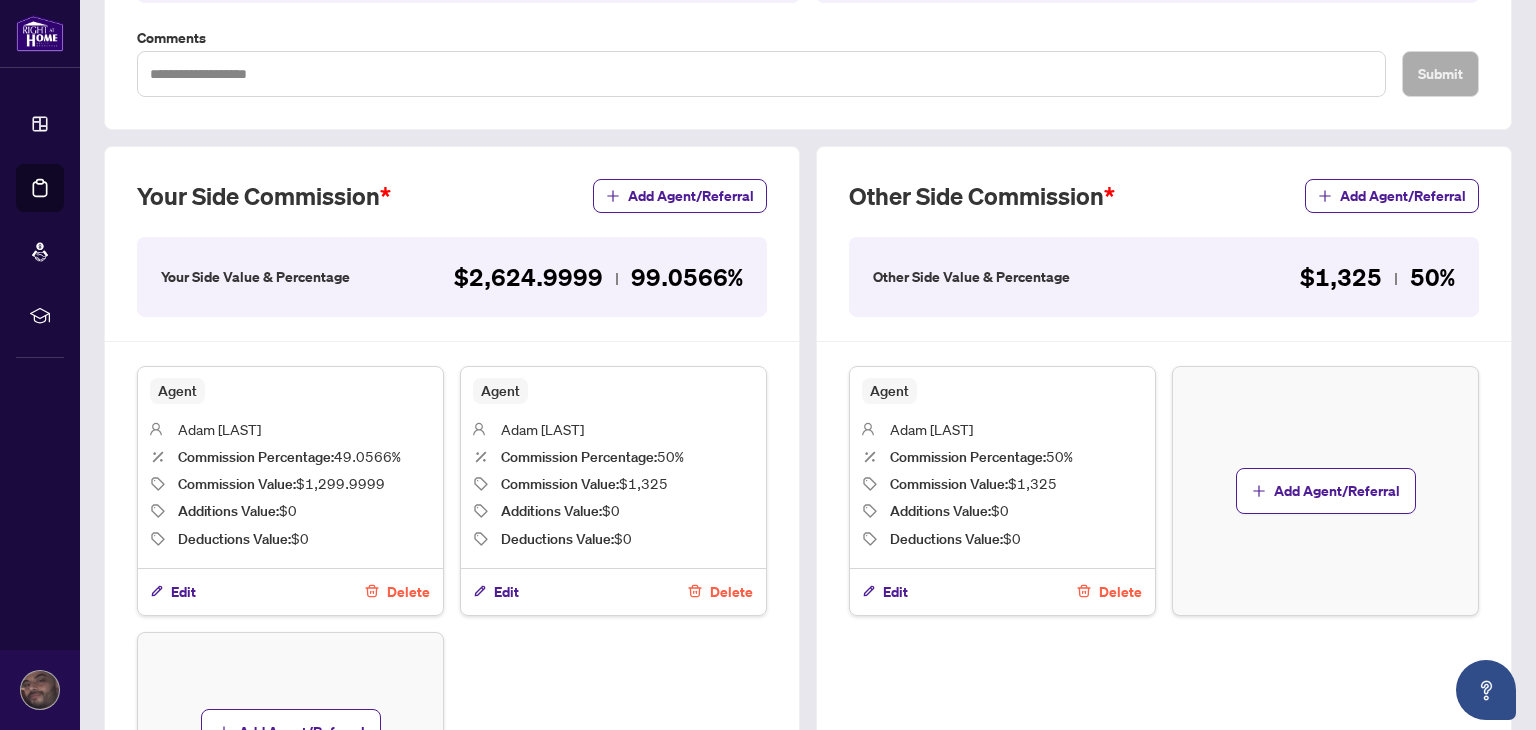 click on "Delete" at bounding box center (408, 592) 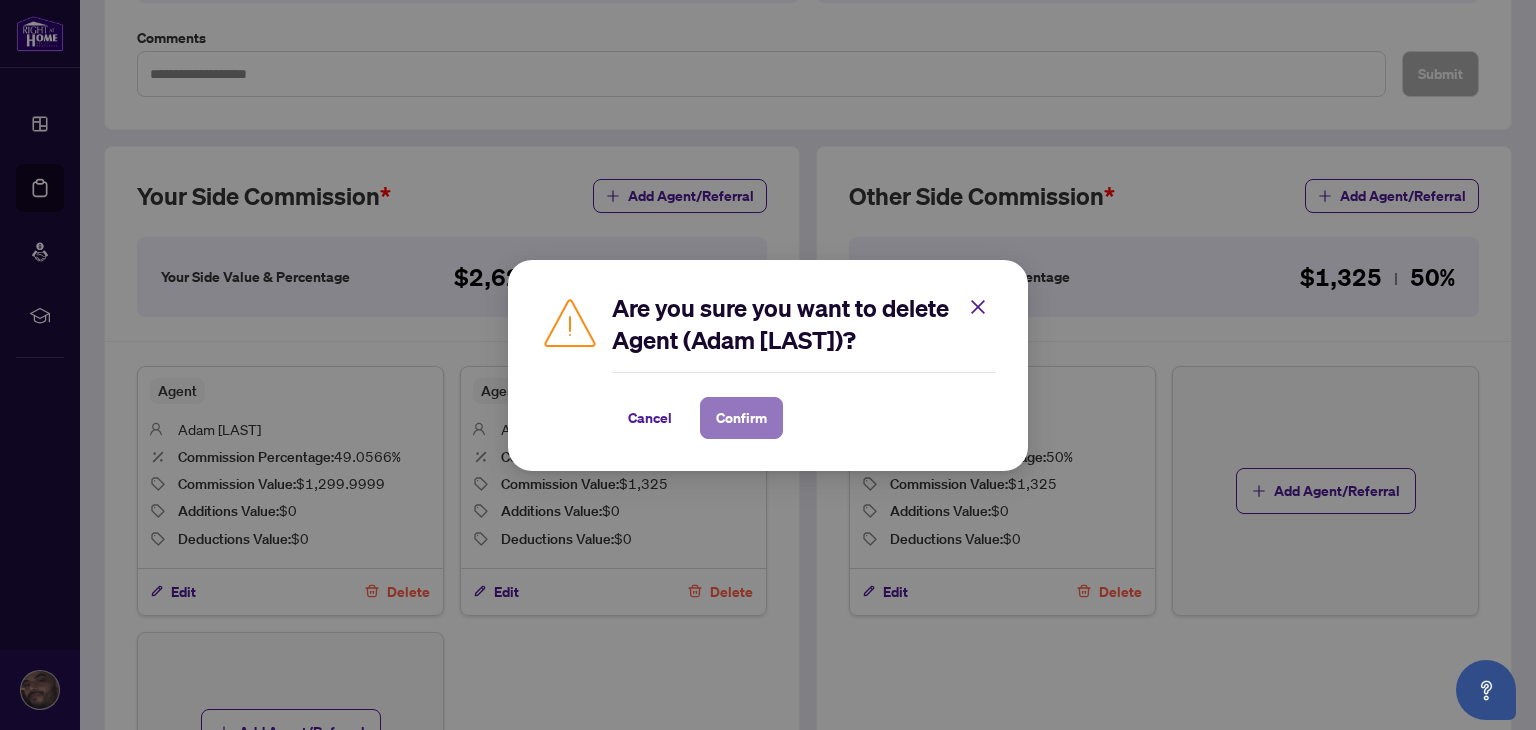 click on "Confirm" at bounding box center (741, 418) 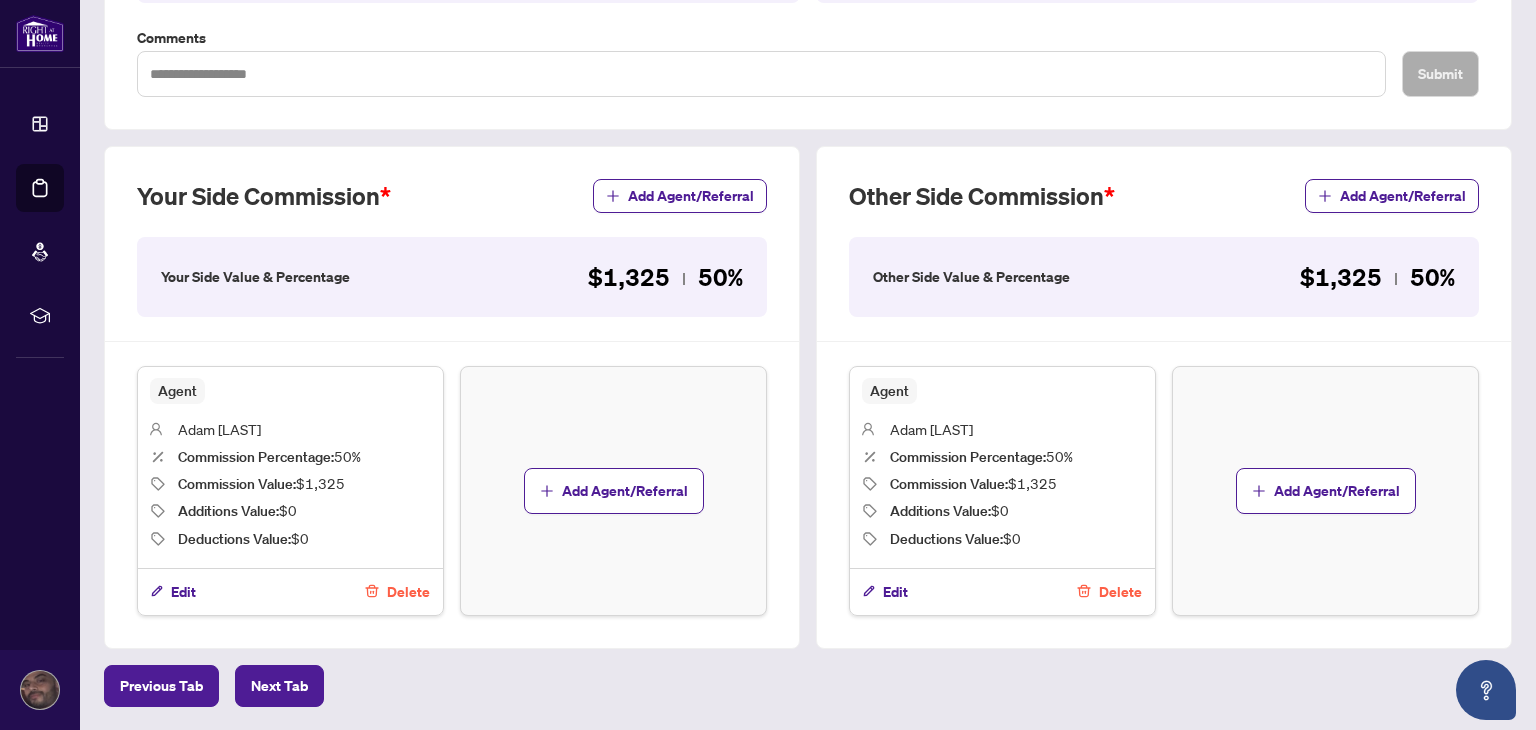 scroll, scrollTop: 504, scrollLeft: 0, axis: vertical 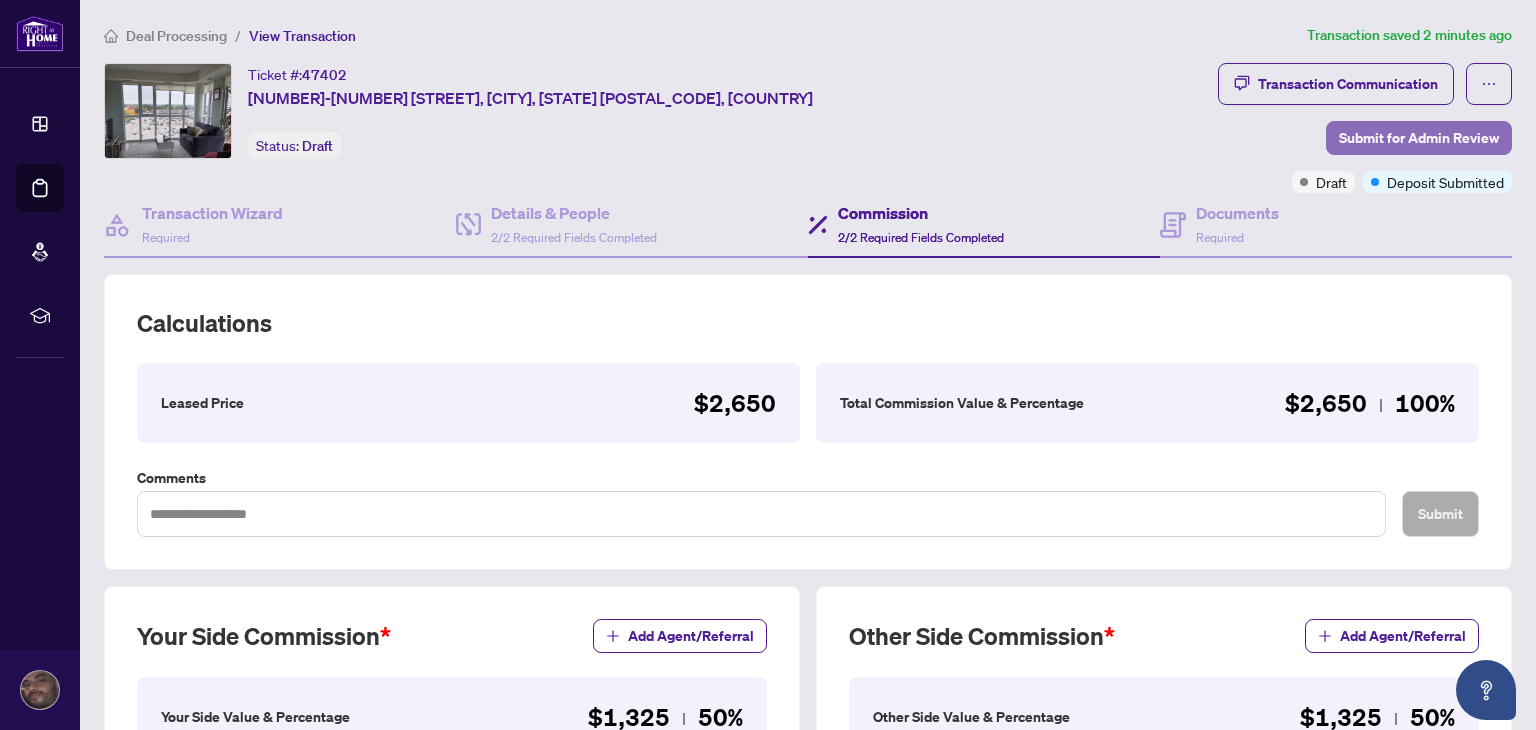 click on "Submit for Admin Review" at bounding box center [1419, 138] 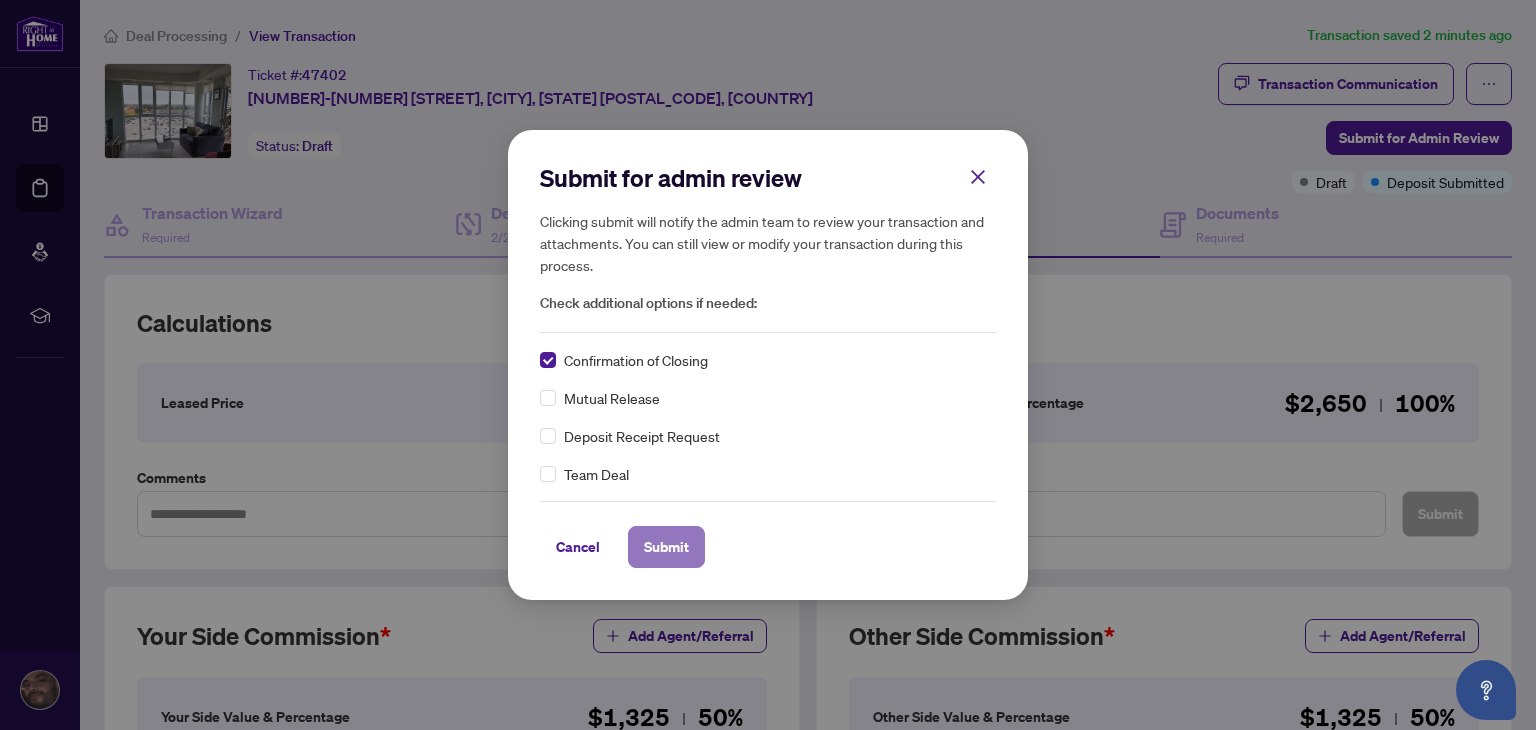 click on "Submit" at bounding box center (666, 547) 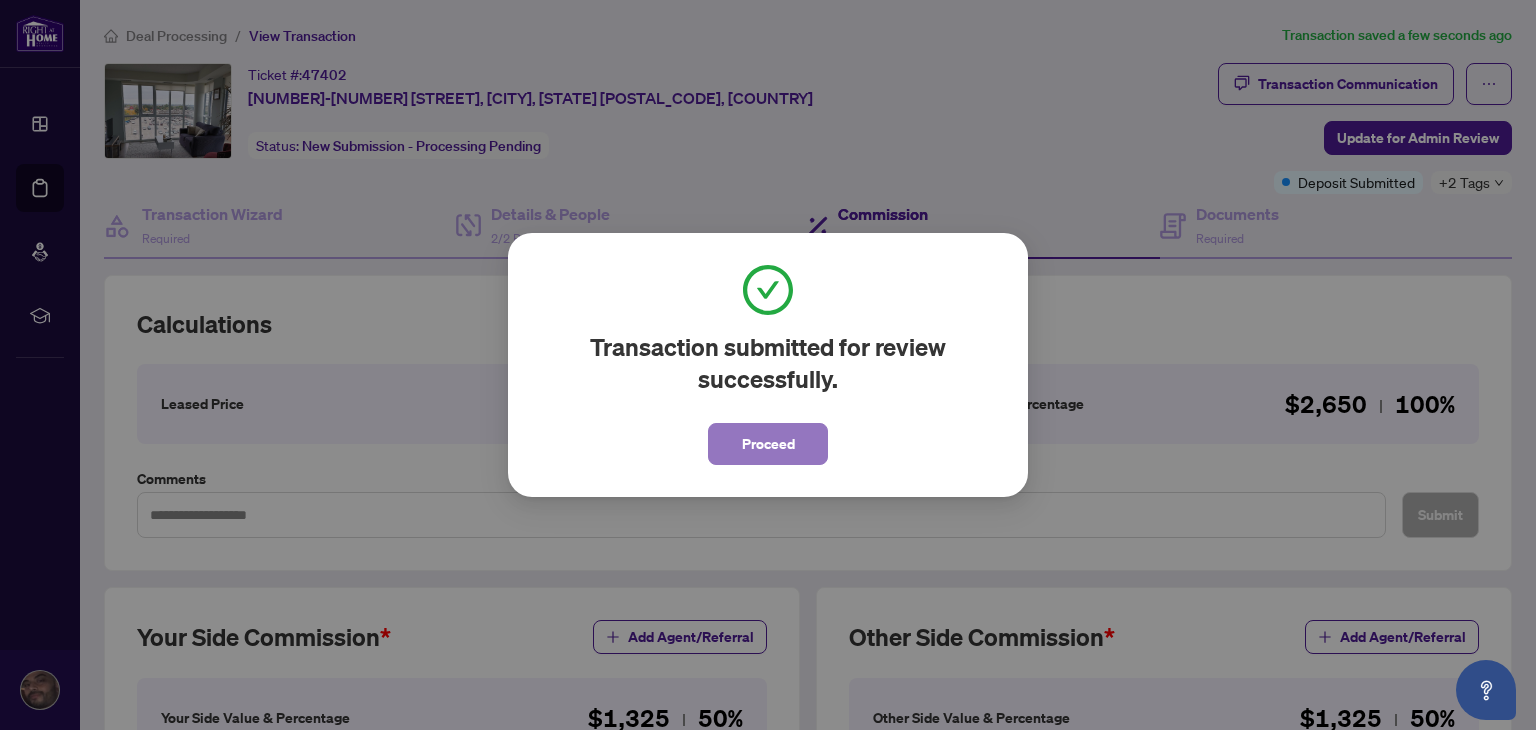 click on "Proceed" at bounding box center [768, 444] 